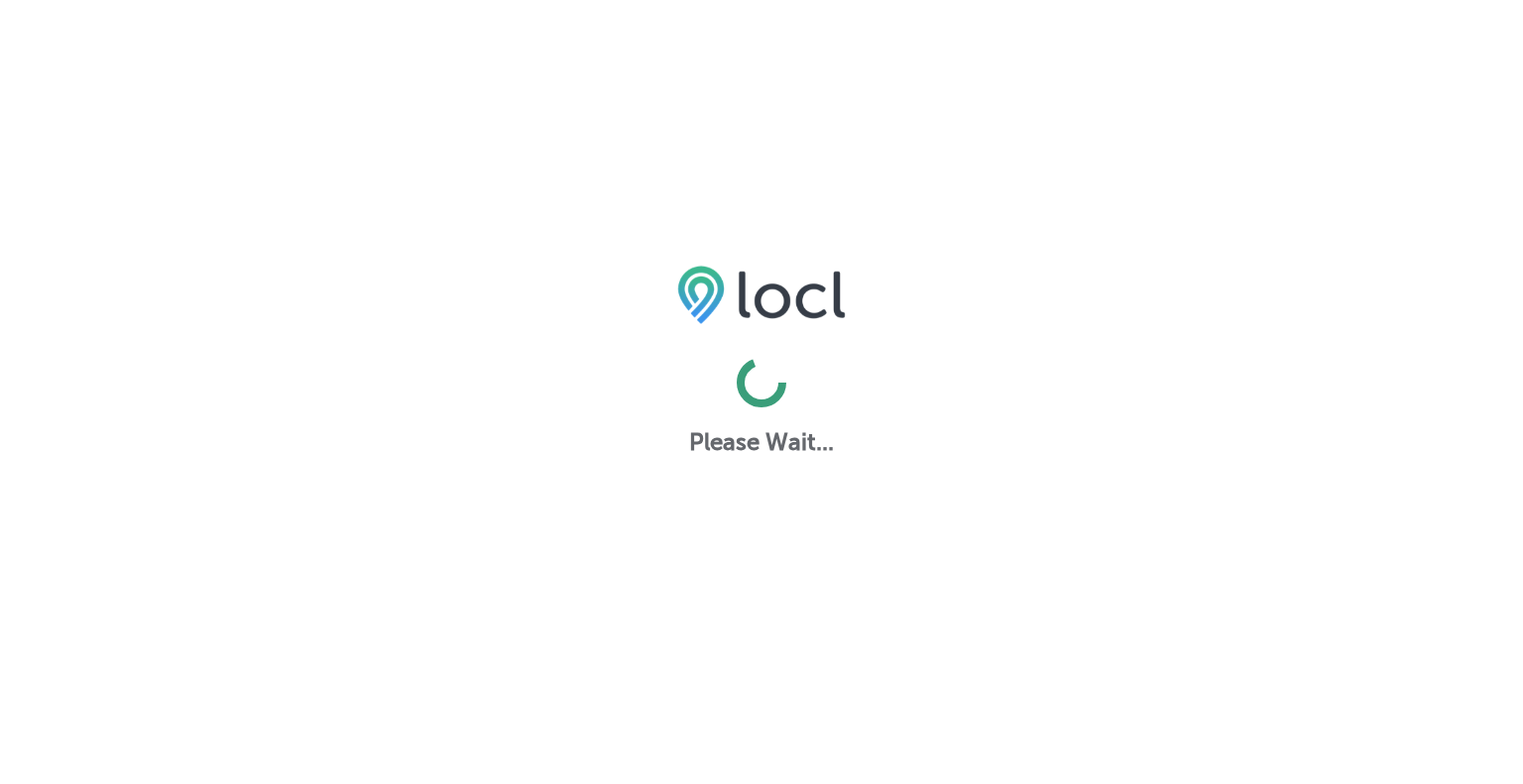 scroll, scrollTop: 0, scrollLeft: 0, axis: both 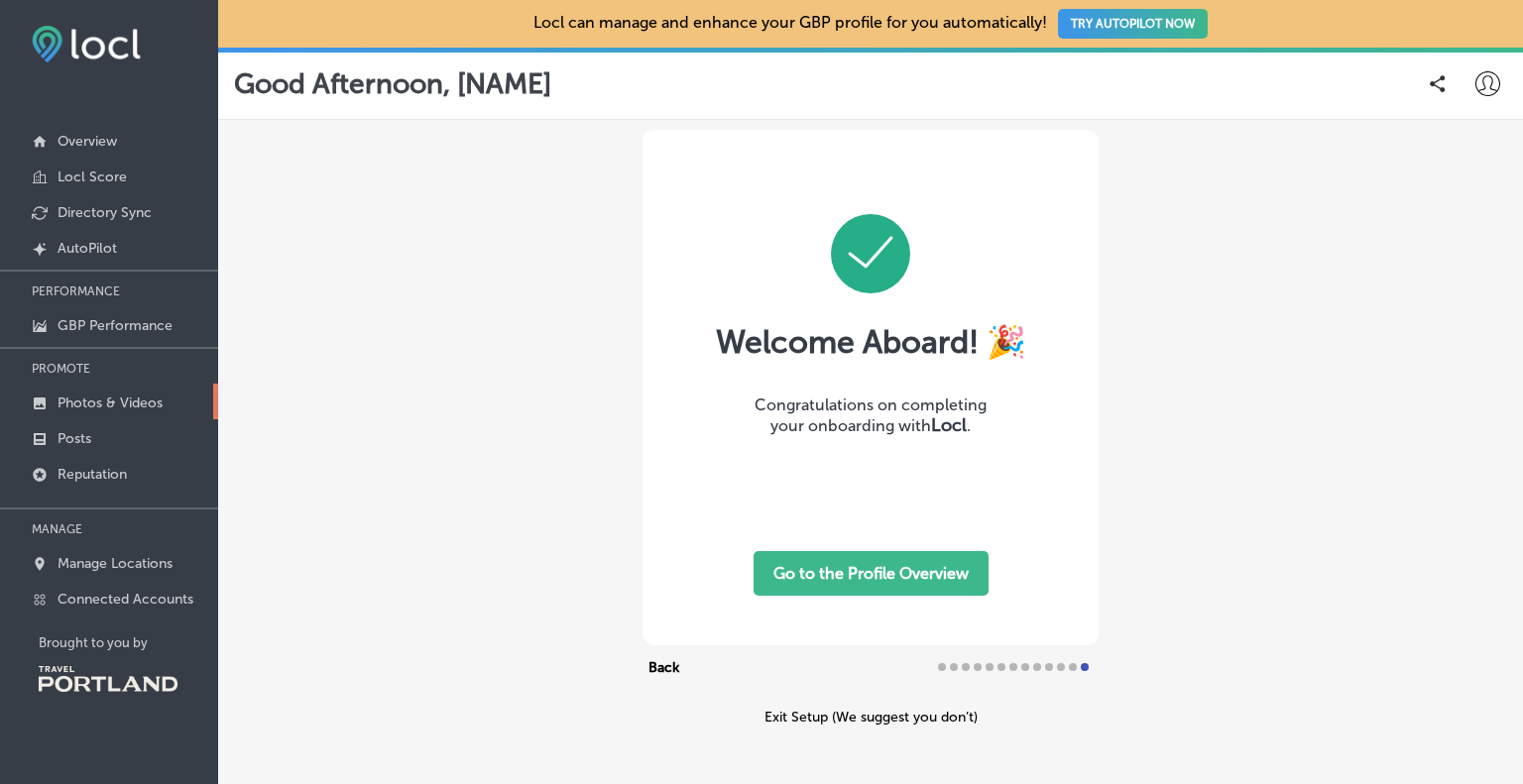 click on "Photos & Videos" at bounding box center [110, 402] 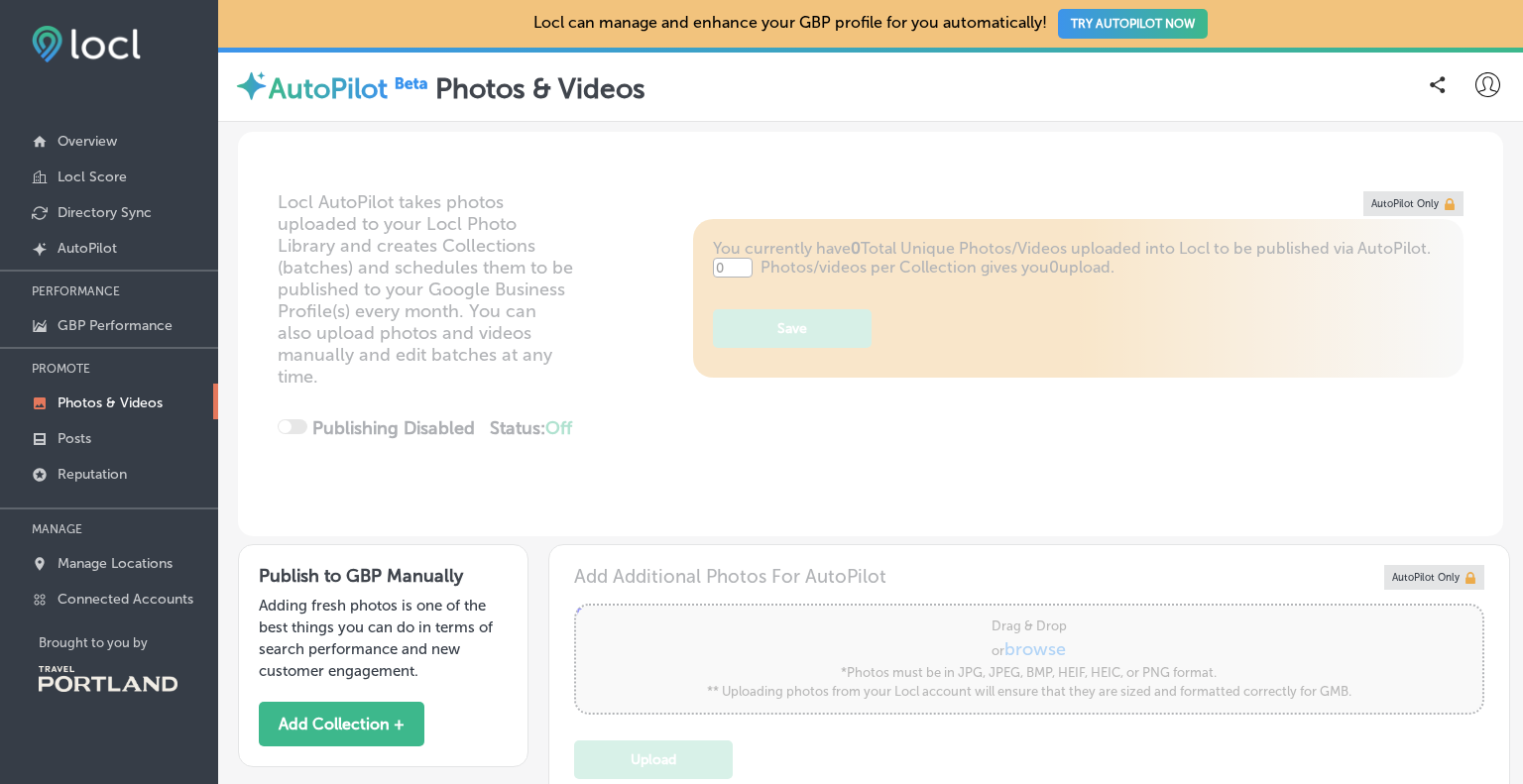 type on "5" 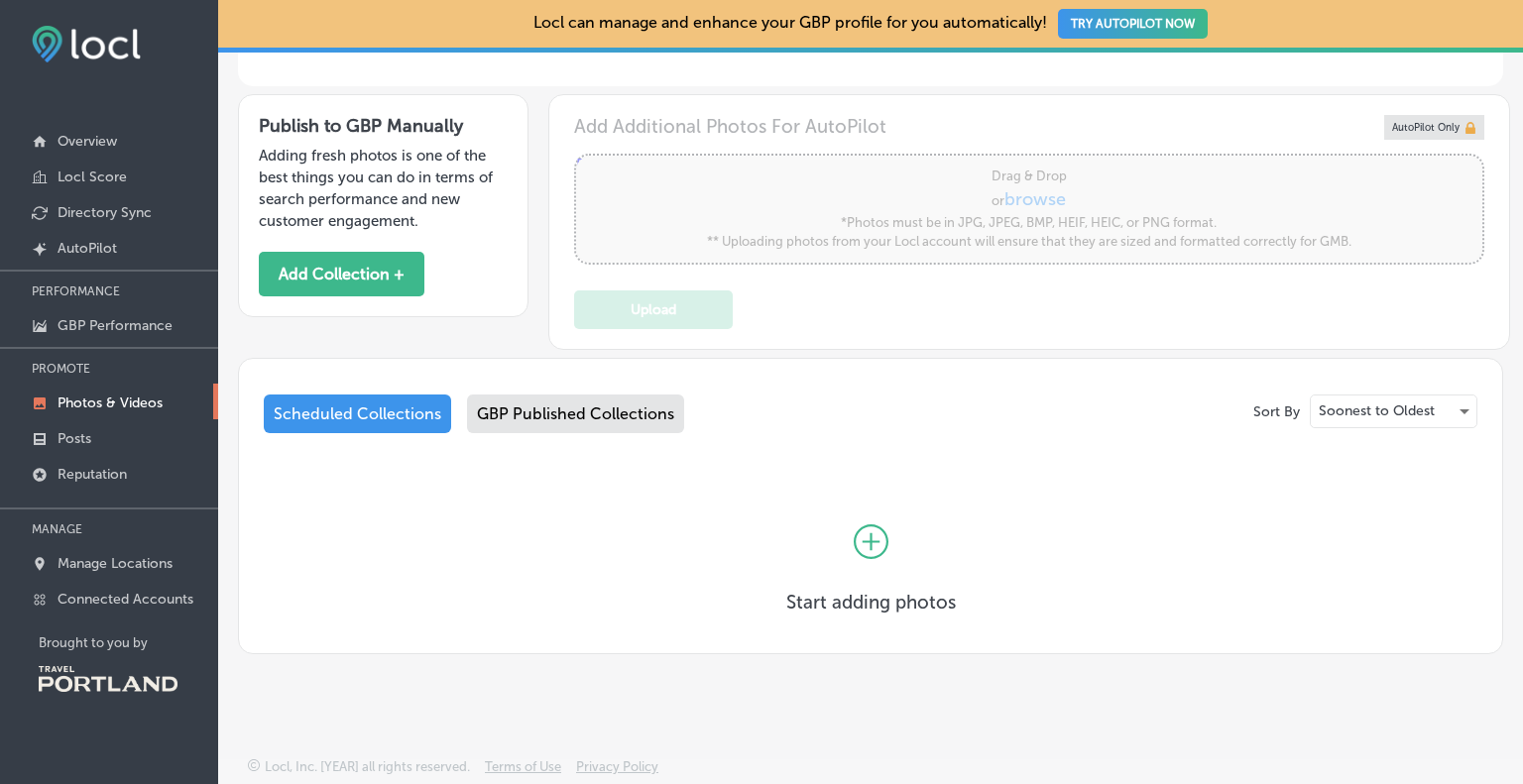 scroll, scrollTop: 464, scrollLeft: 0, axis: vertical 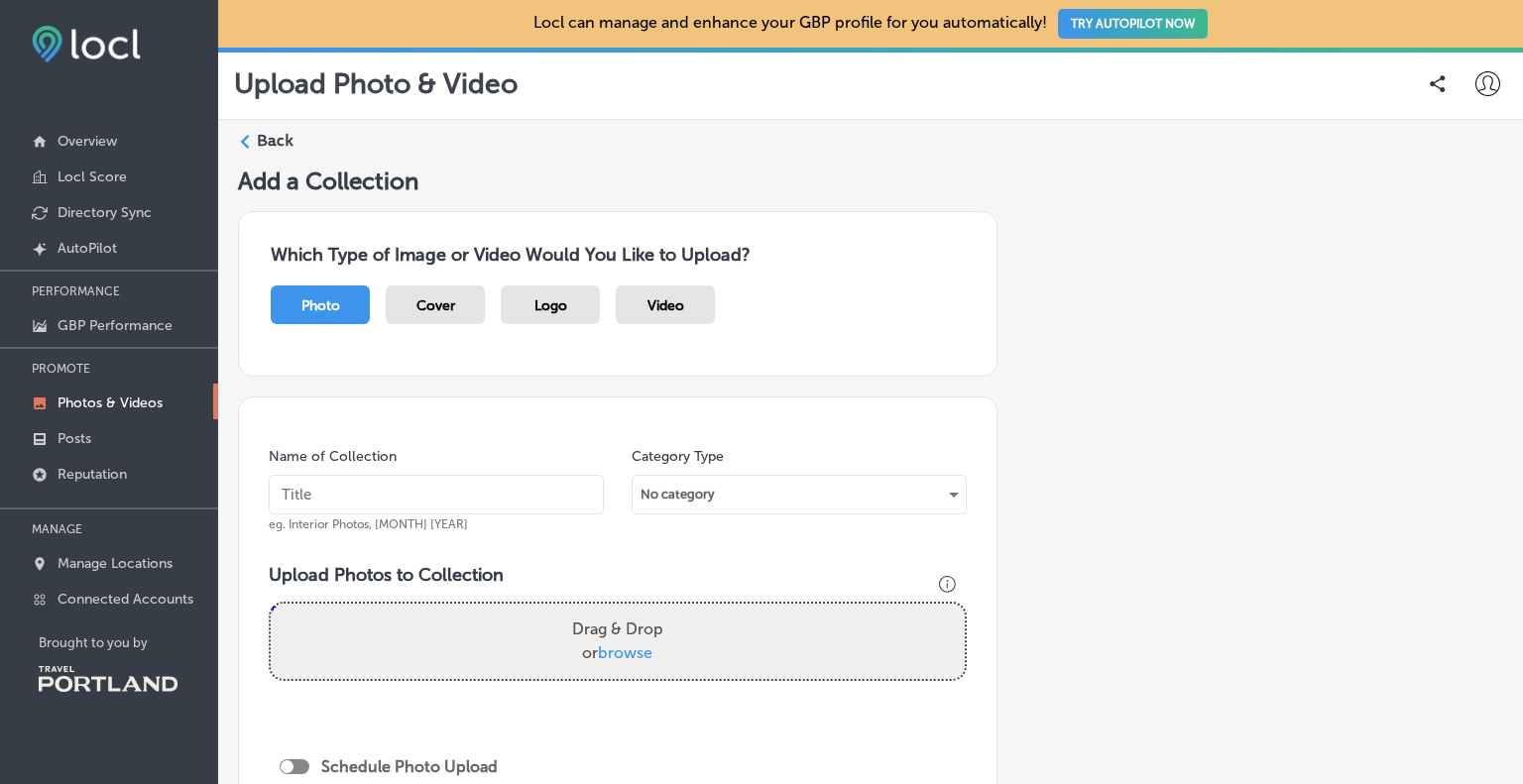 click on "Upload Photos to Collection
Powered by PQINA Drag & Drop  or  browse" at bounding box center [618, 630] 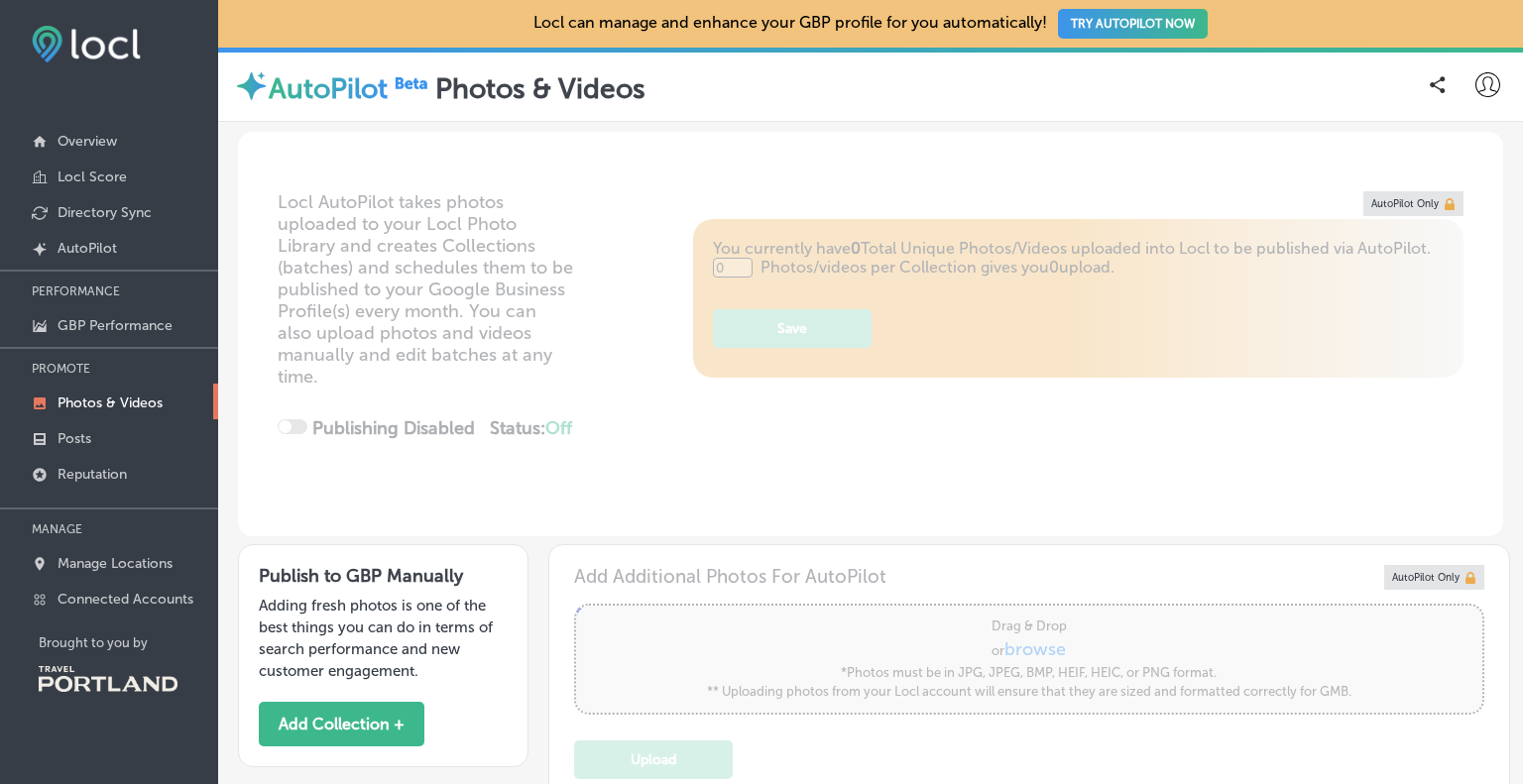 type on "5" 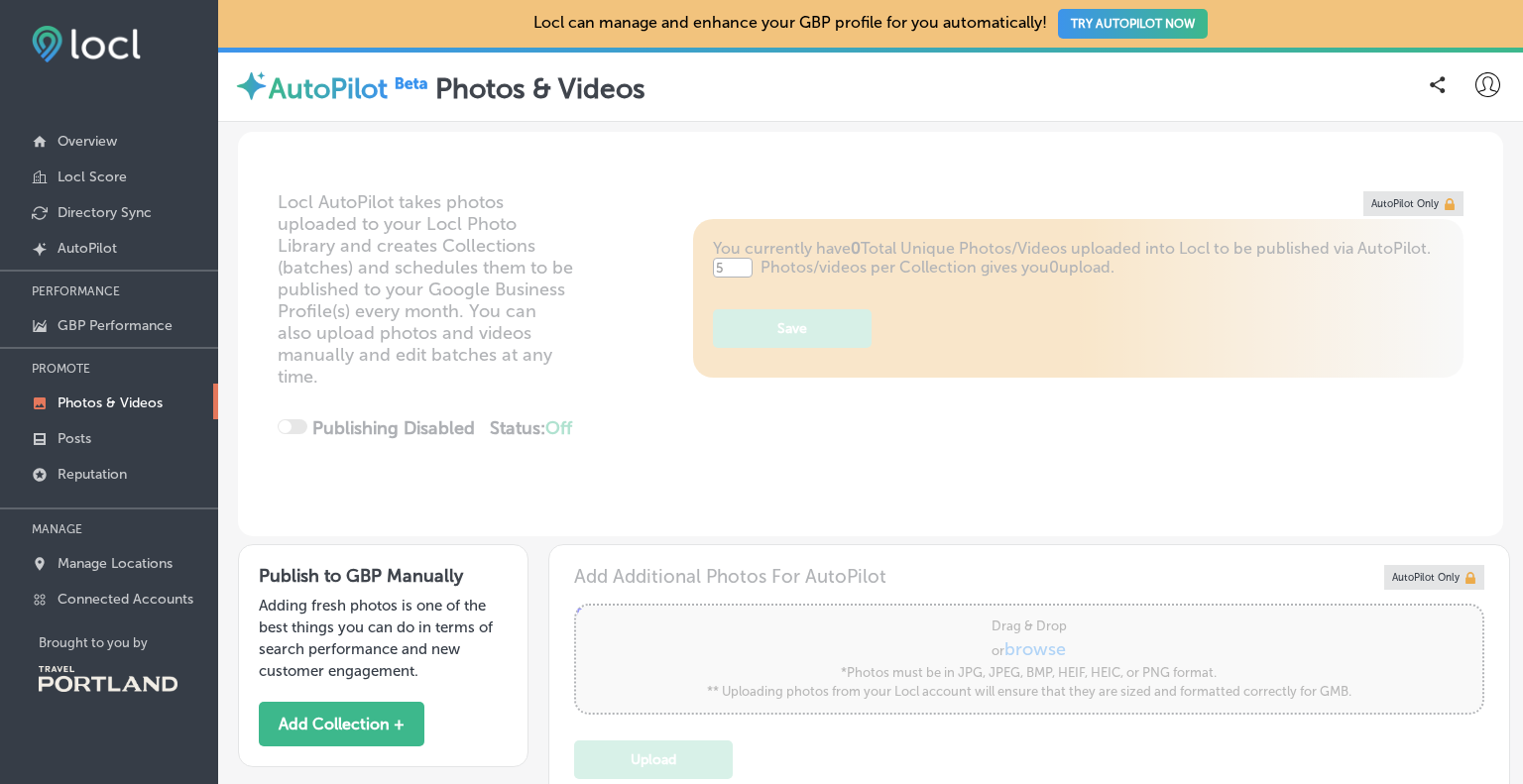 scroll, scrollTop: 464, scrollLeft: 0, axis: vertical 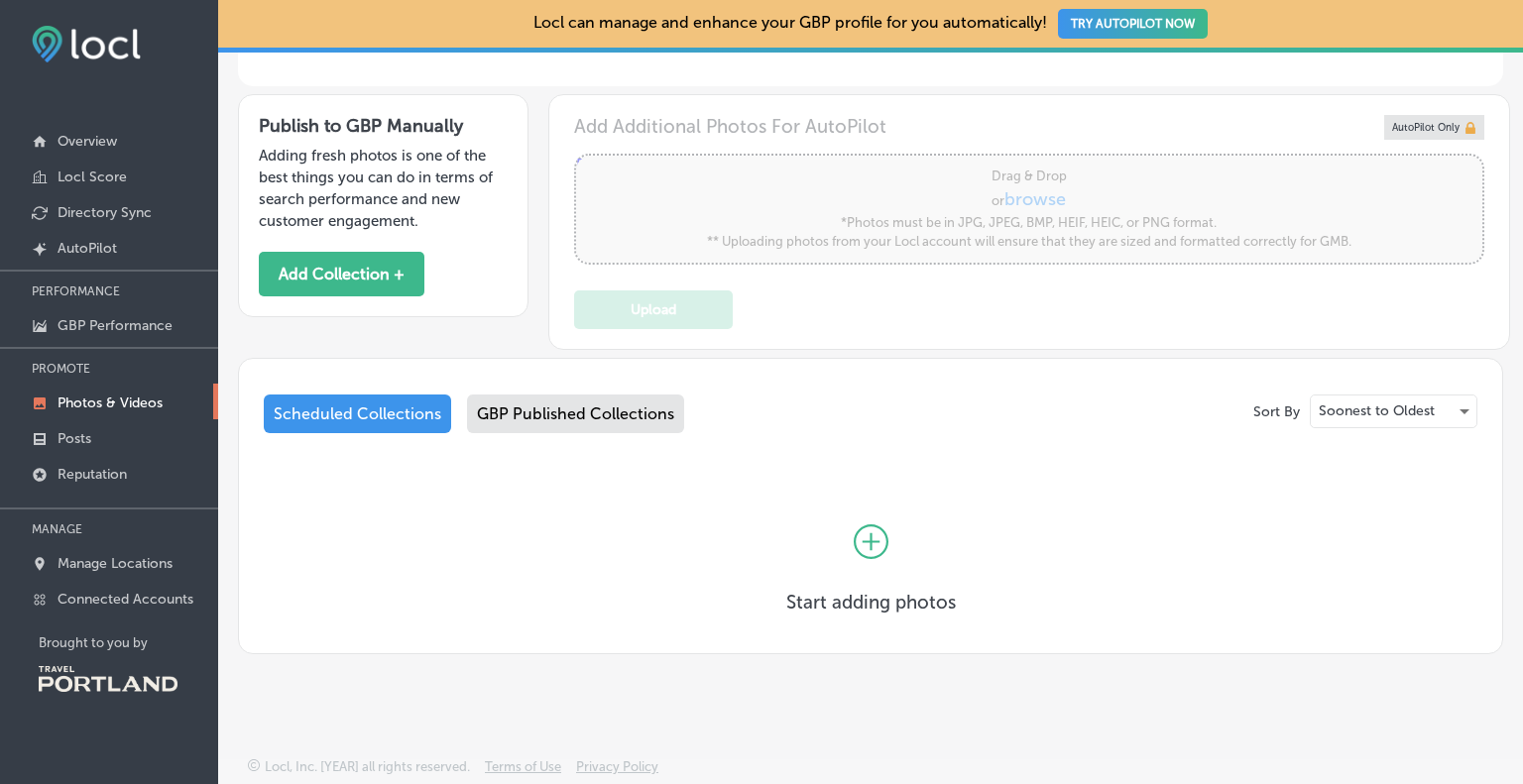 click on "GBP Published Collections" at bounding box center [575, 413] 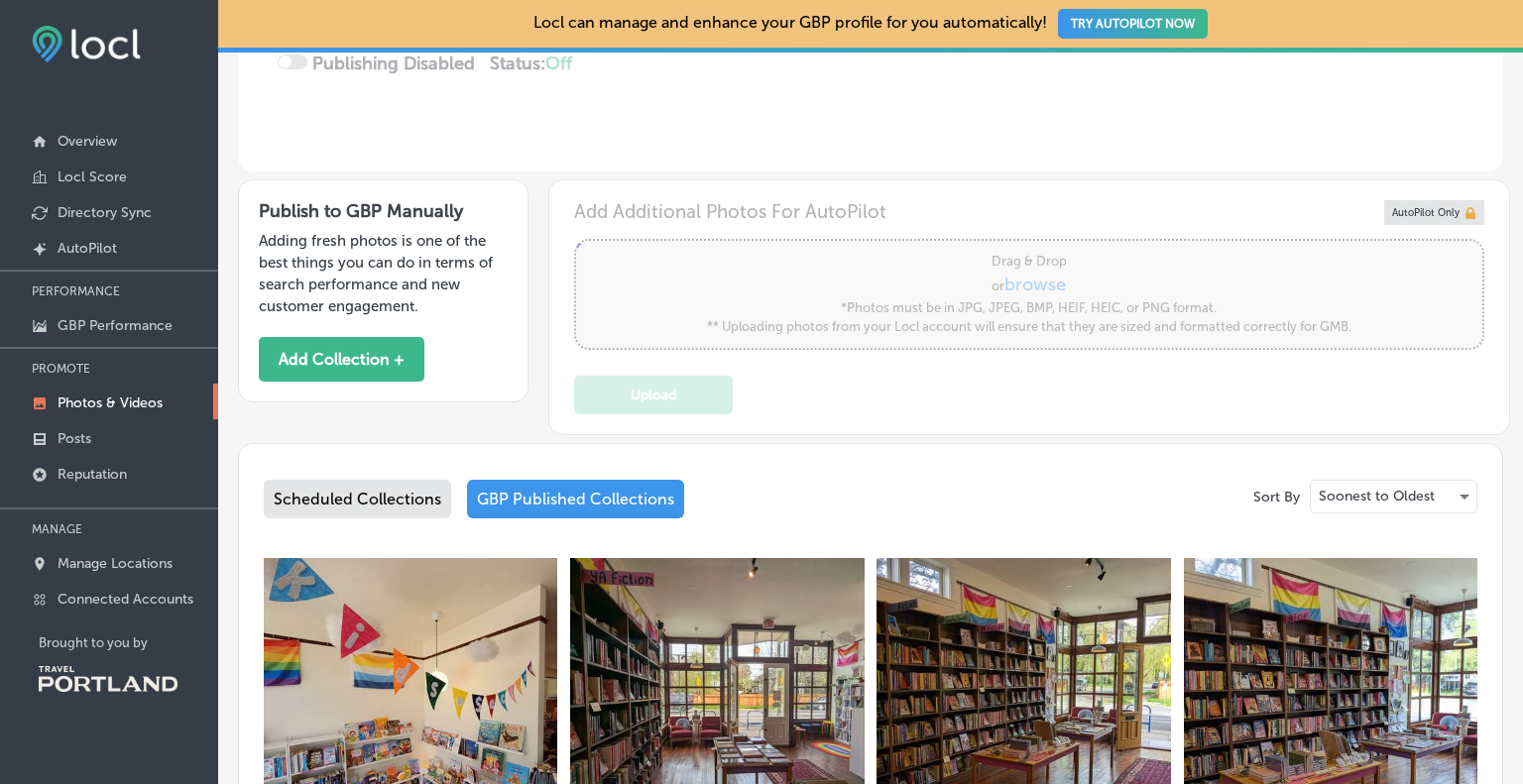 scroll, scrollTop: 464, scrollLeft: 0, axis: vertical 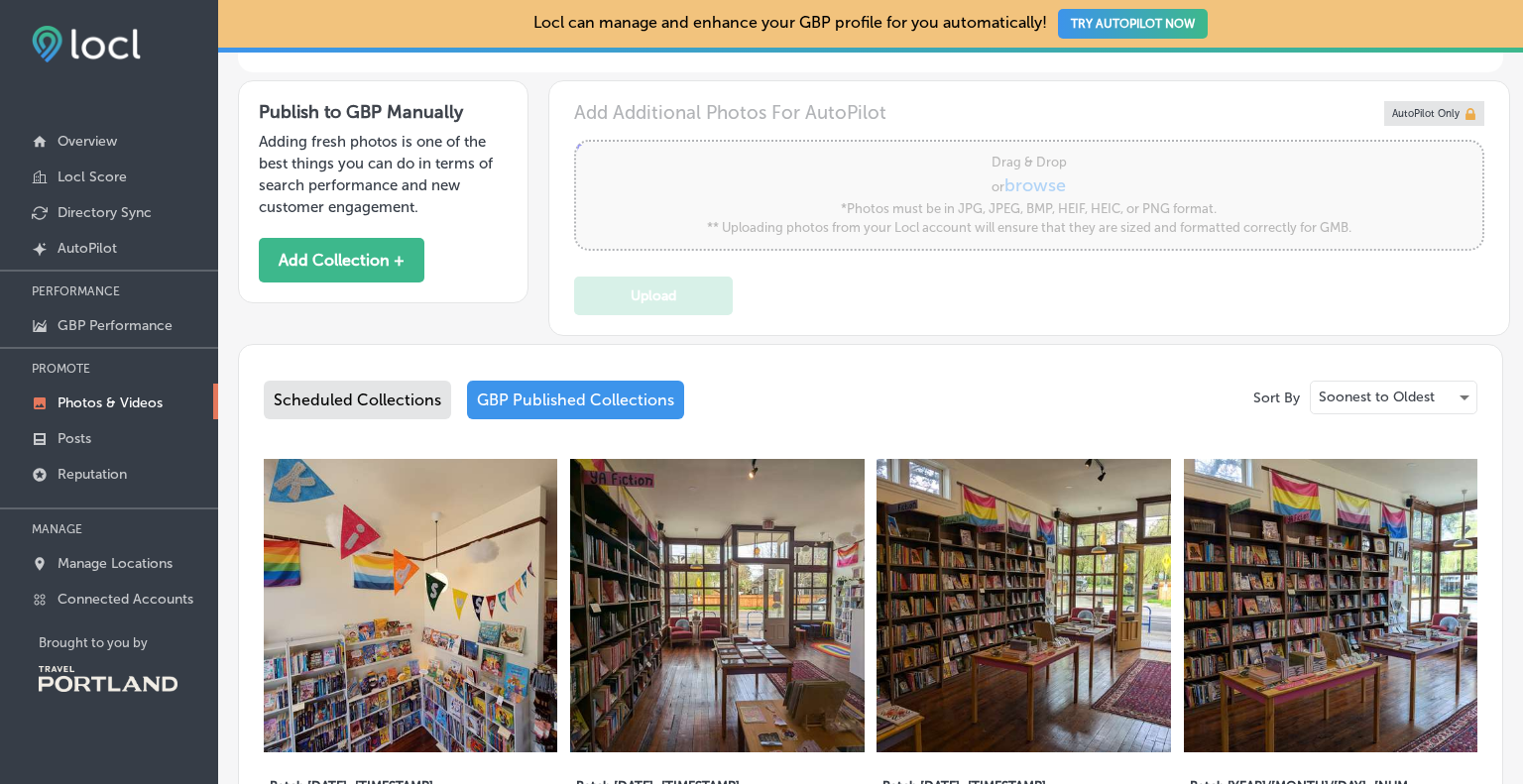 click on "Sort By Soonest to Oldest Scheduled Collections GBP Published Collections 1   image Aug 02, 2025 Batch 2025/08/02_1754178970.654821 Always Here Bookstore   Status: Published Delete Collection 1   image Aug 01, 2025 Batch 2025/04/11_1744411385.980982 Always Here Bookstore   Status: Published Delete Collection 1   image Jul 18, 2025 Batch 2025/04/11_1744411368.8103588 Always Here Bookstore   Status: Published Delete Collection 1   image Jul 04, 2025 Batch 2025/04/11_1744411344.7259877 Always Here Bookstore   Status: Published Delete Collection 1   image Jun 20, 2025 Batch 2025/04/11_1744411314.8216178 Always Here Bookstore   Status: Published Delete Collection 1   image Jun 06, 2025 Batch 2025/04/11_1744411292.947225 Always Here Bookstore   Status: Published Delete Collection 1   image May 23, 2025 Batch 2025/04/11_1744411272.3866384 Always Here Bookstore   Status: Published Delete Collection 1   image May 09, 2025 Batch 2025/04/11_1744411251.222293 Always Here Bookstore   Status: Published Delete Collection 7" at bounding box center [871, 1525] 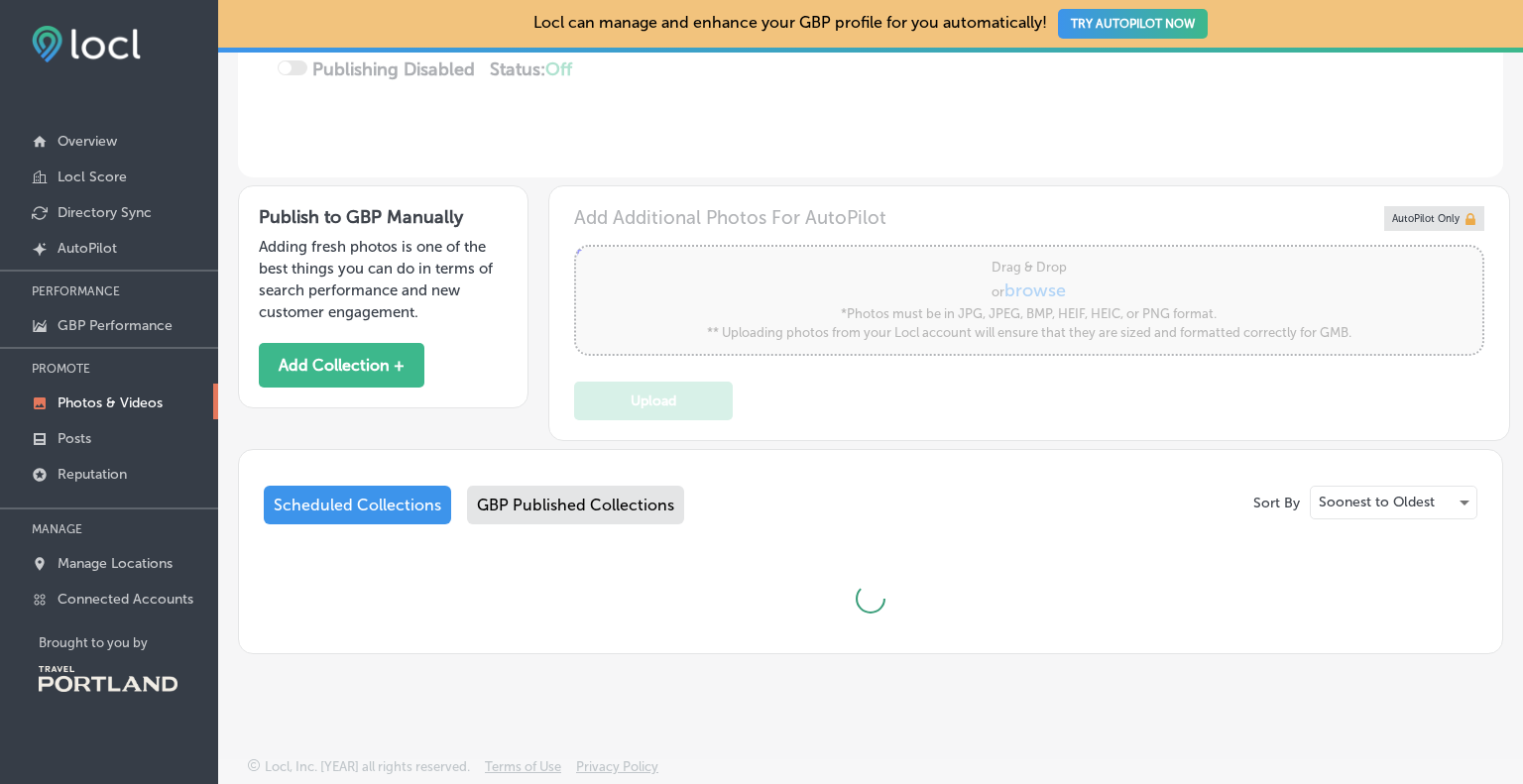 scroll, scrollTop: 464, scrollLeft: 0, axis: vertical 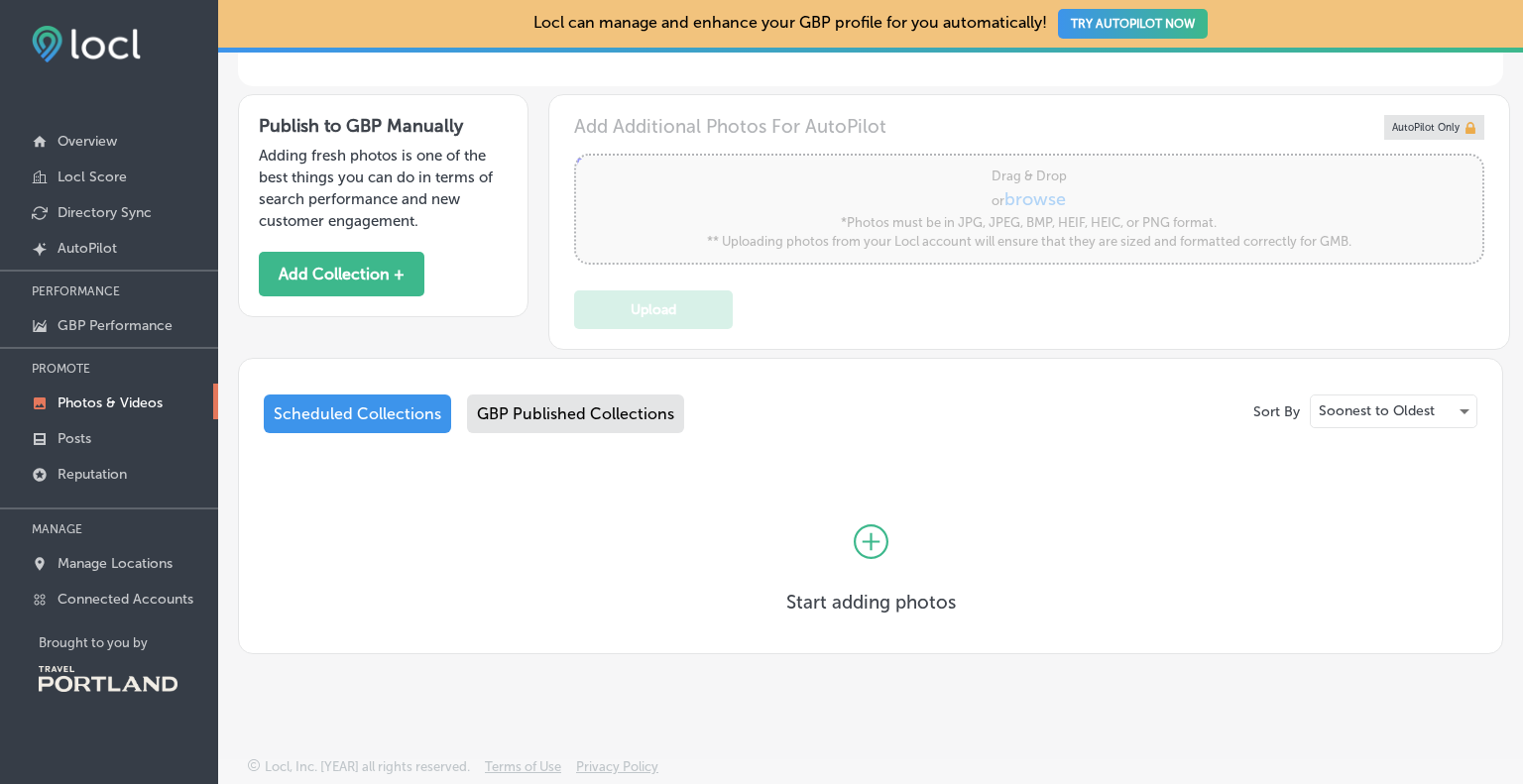 click 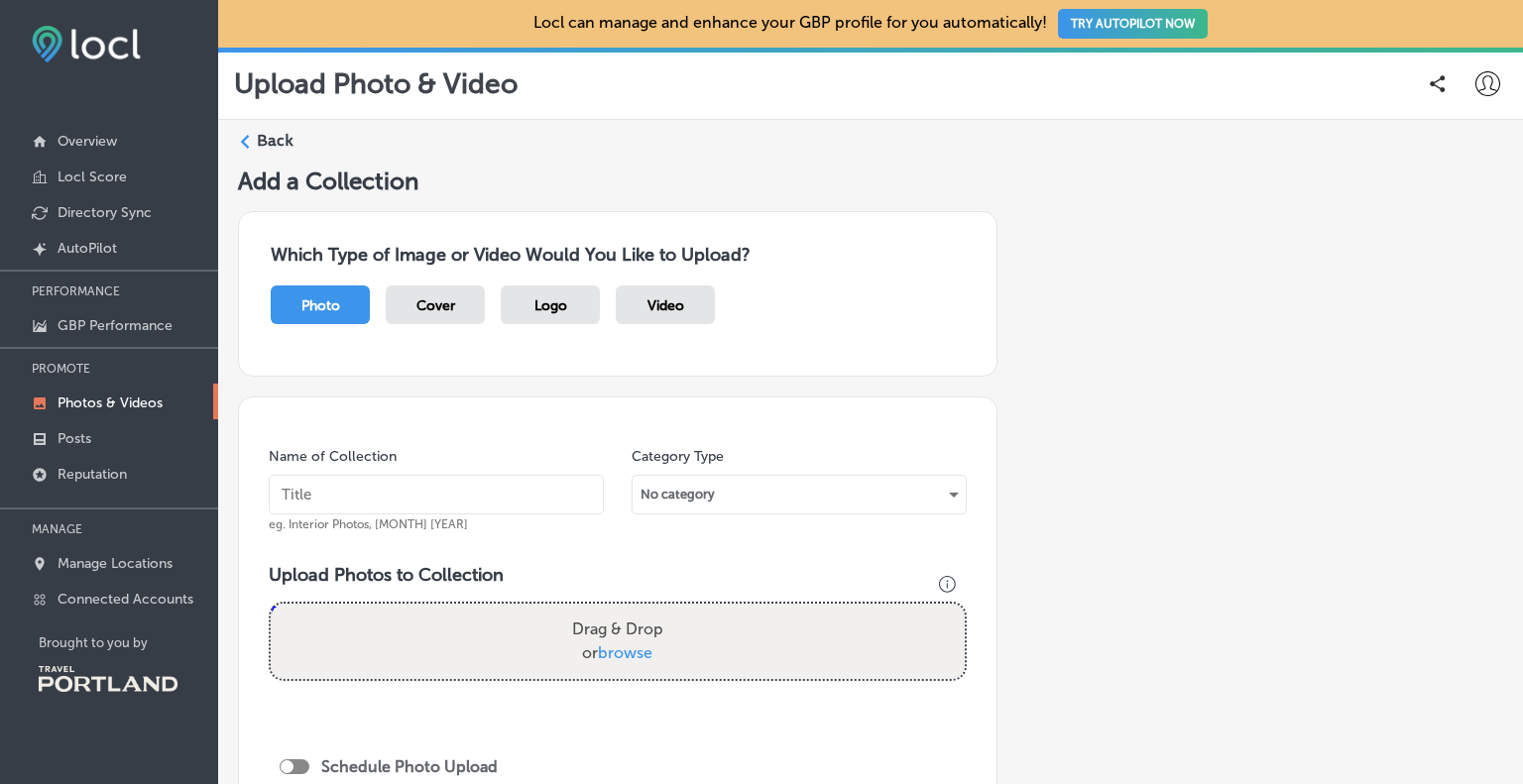 click on "Drag & Drop  or  browse" at bounding box center (618, 641) 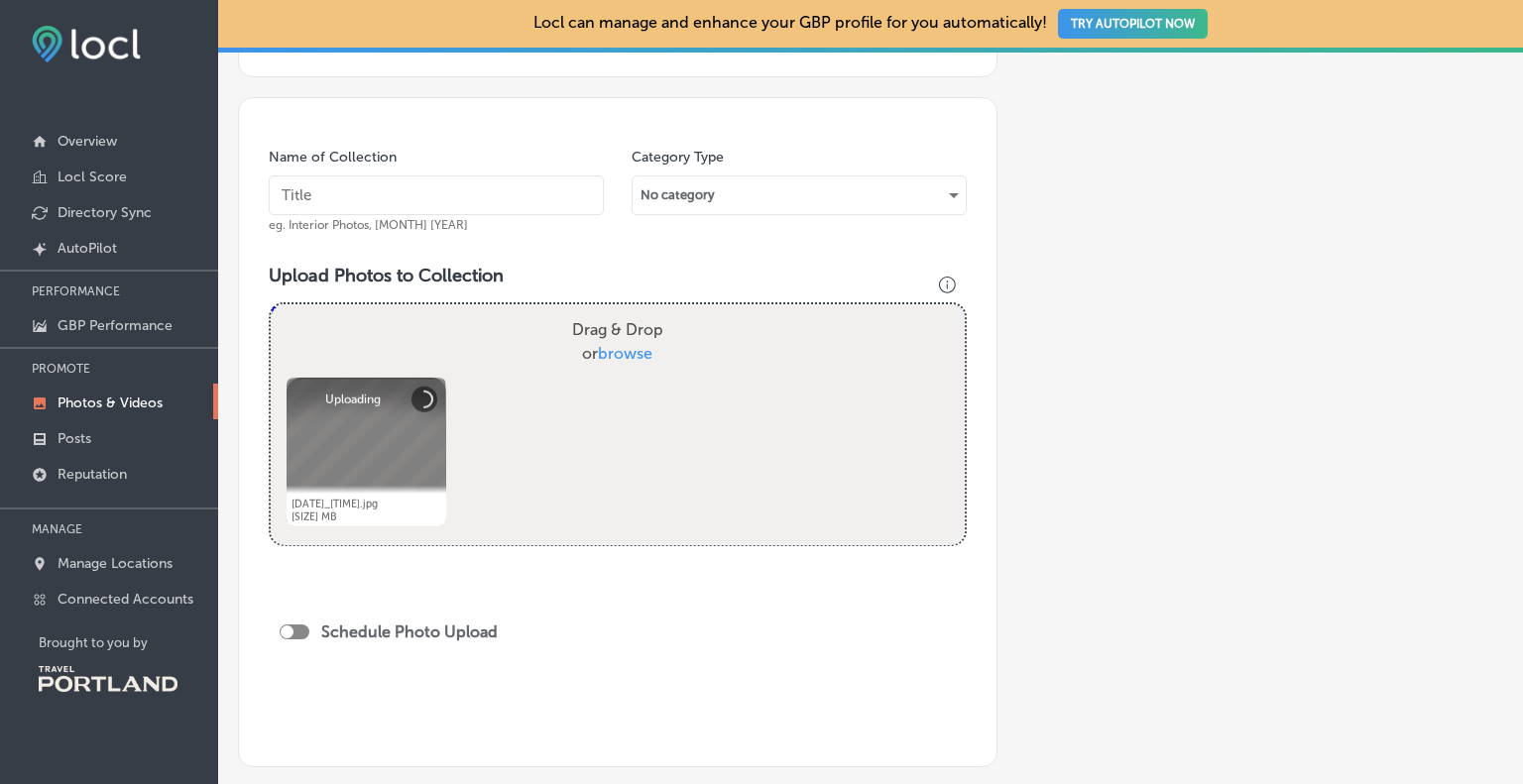 scroll, scrollTop: 496, scrollLeft: 0, axis: vertical 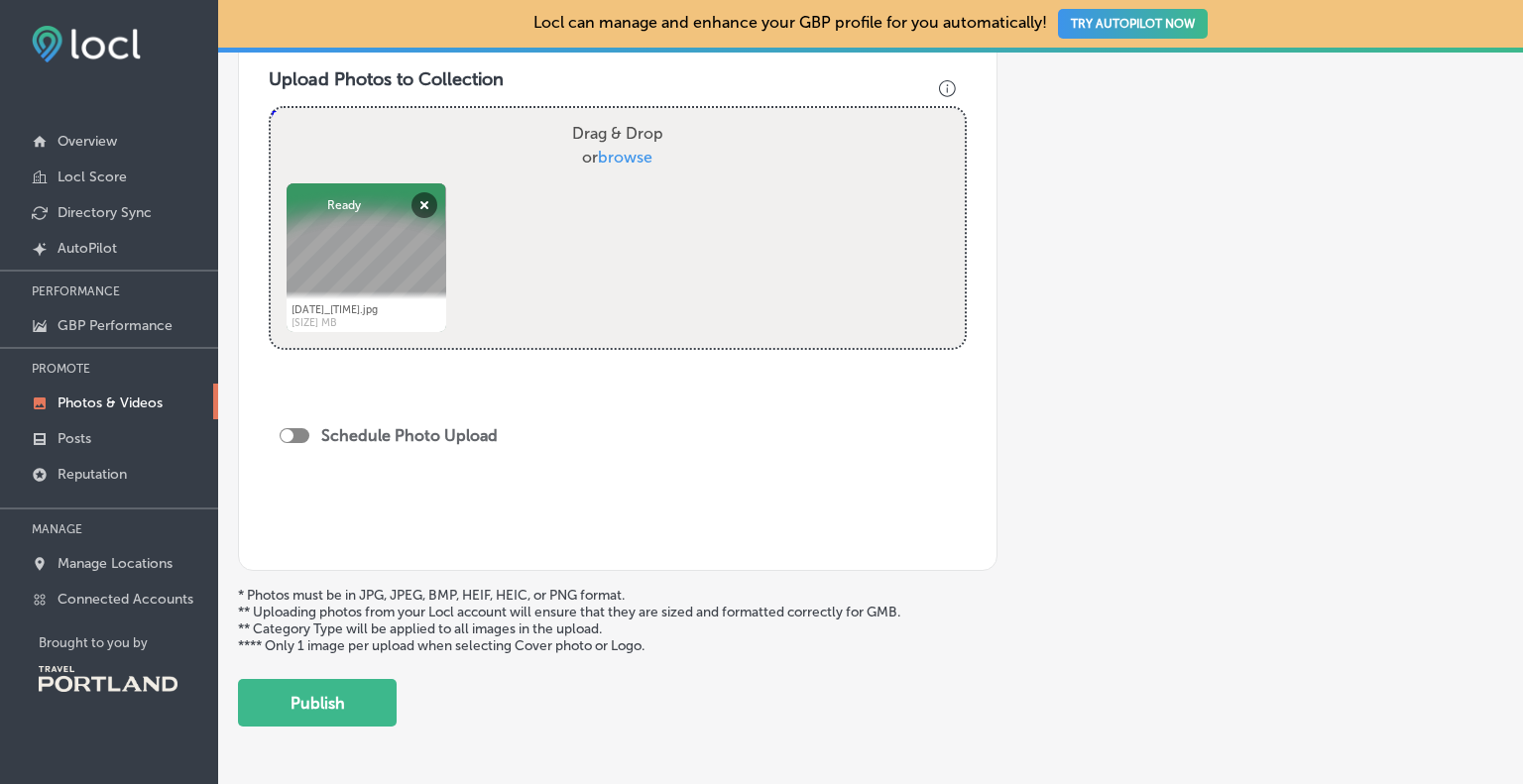 click at bounding box center [294, 435] 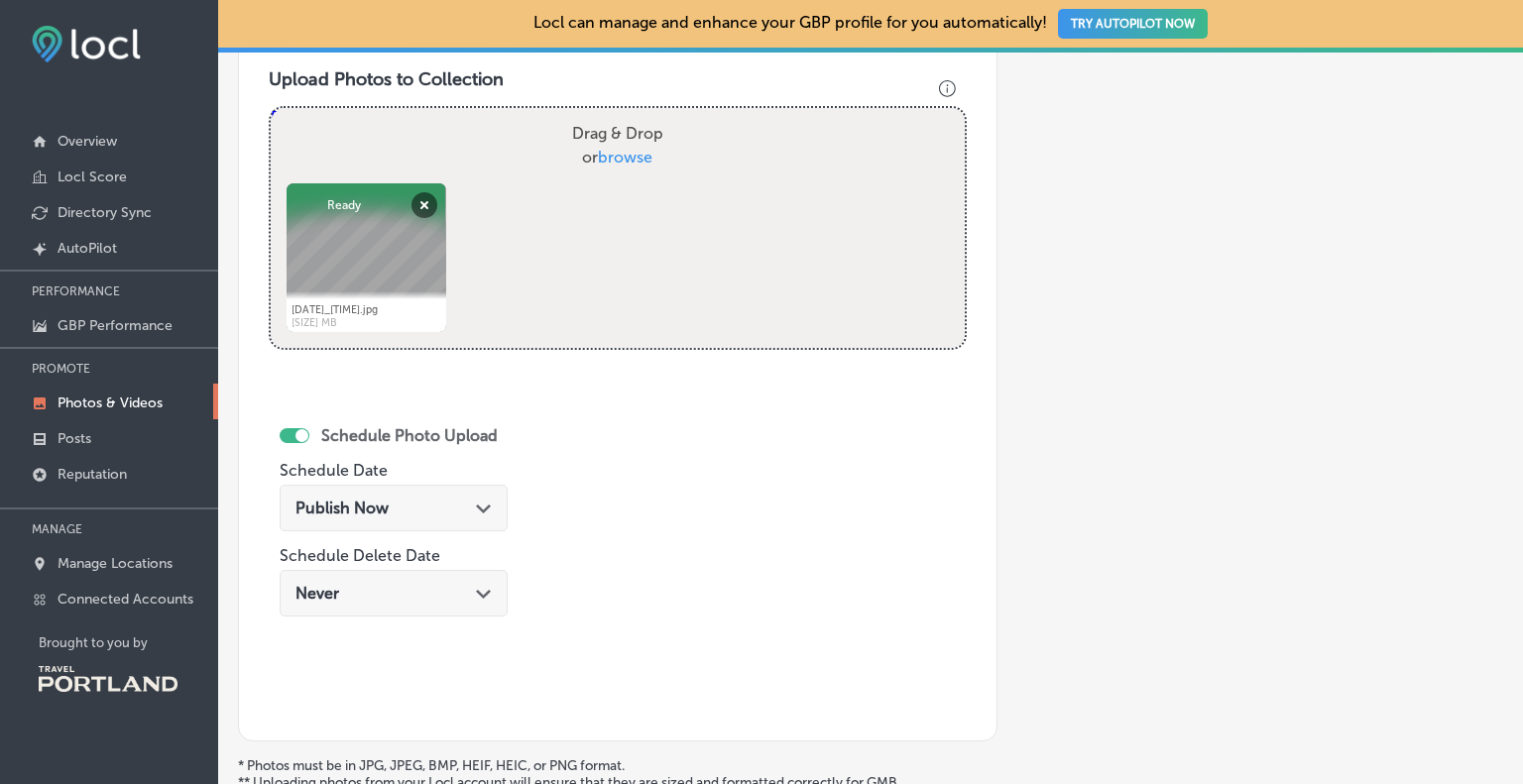 click on "Publish Now
Path
Created with Sketch." at bounding box center (394, 507) 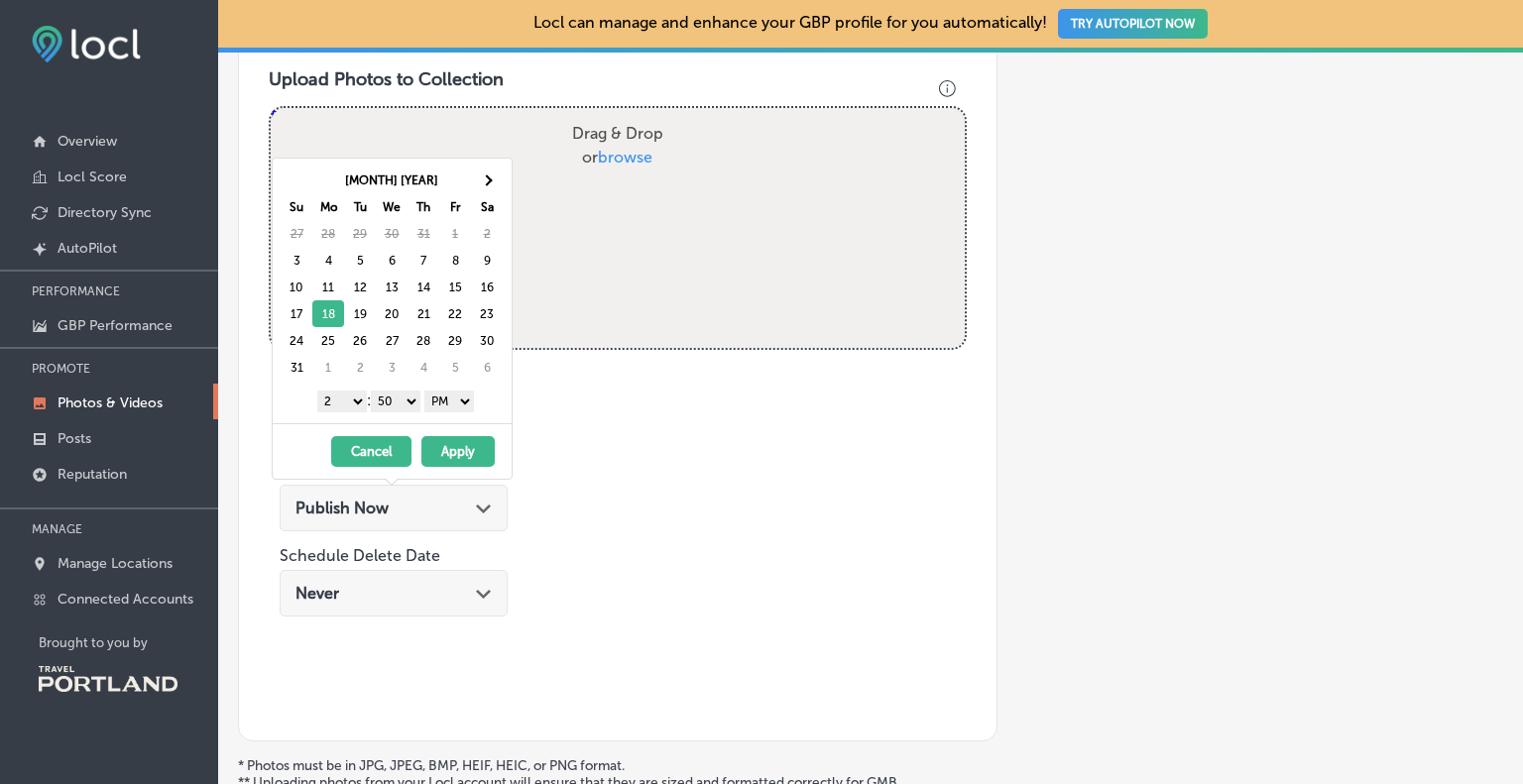 click on "Apply" at bounding box center (458, 451) 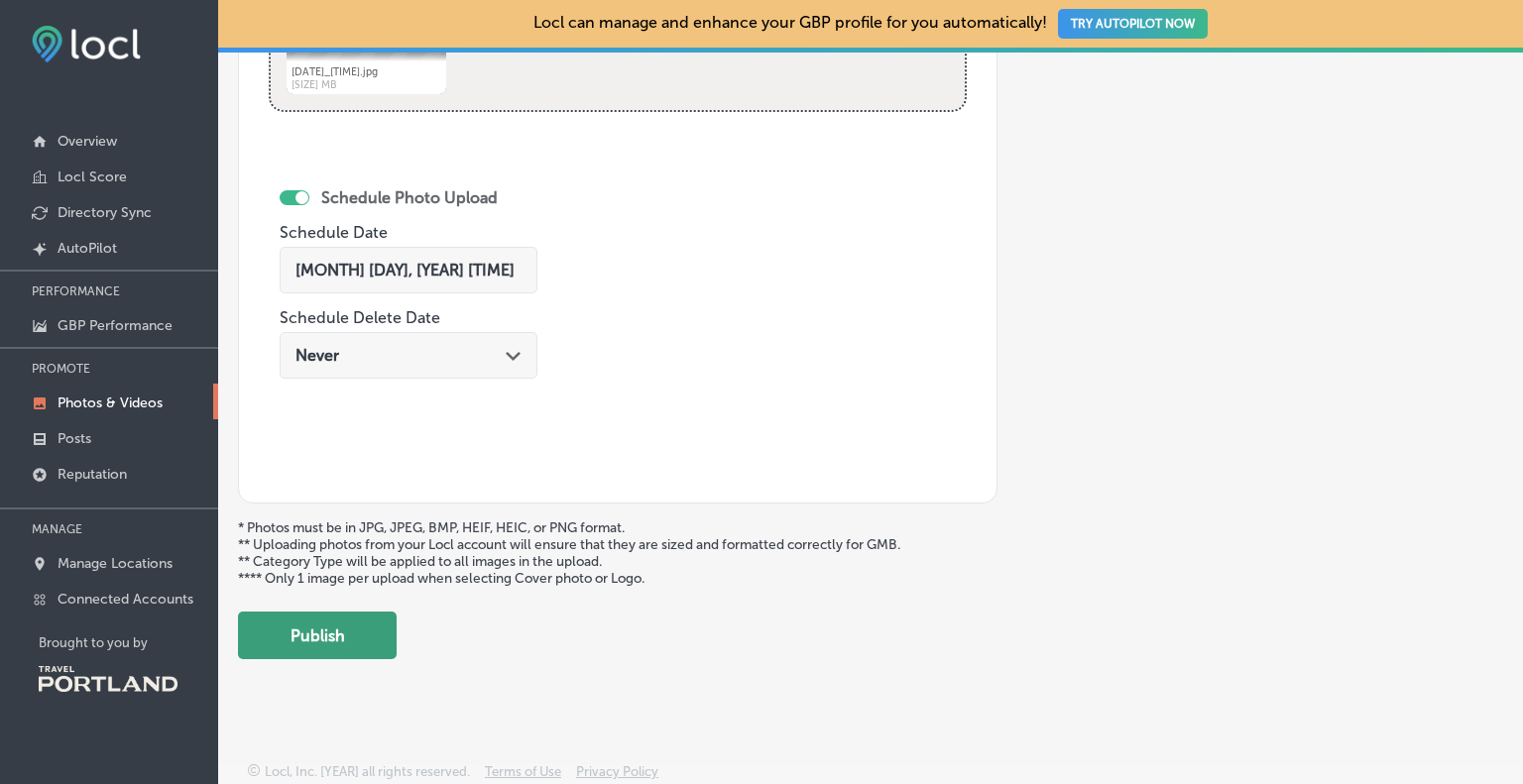 click on "Publish" at bounding box center (317, 635) 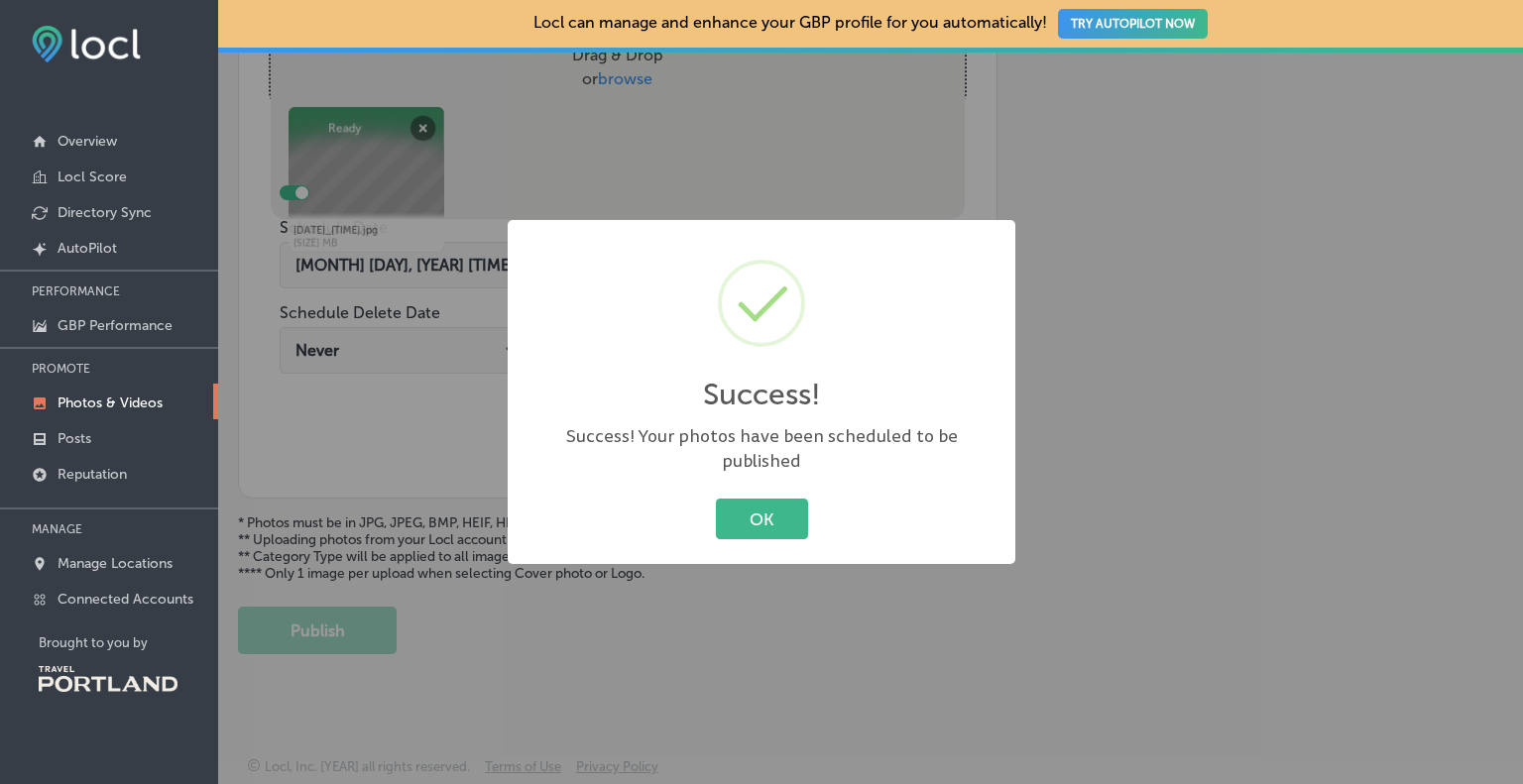 scroll, scrollTop: 569, scrollLeft: 0, axis: vertical 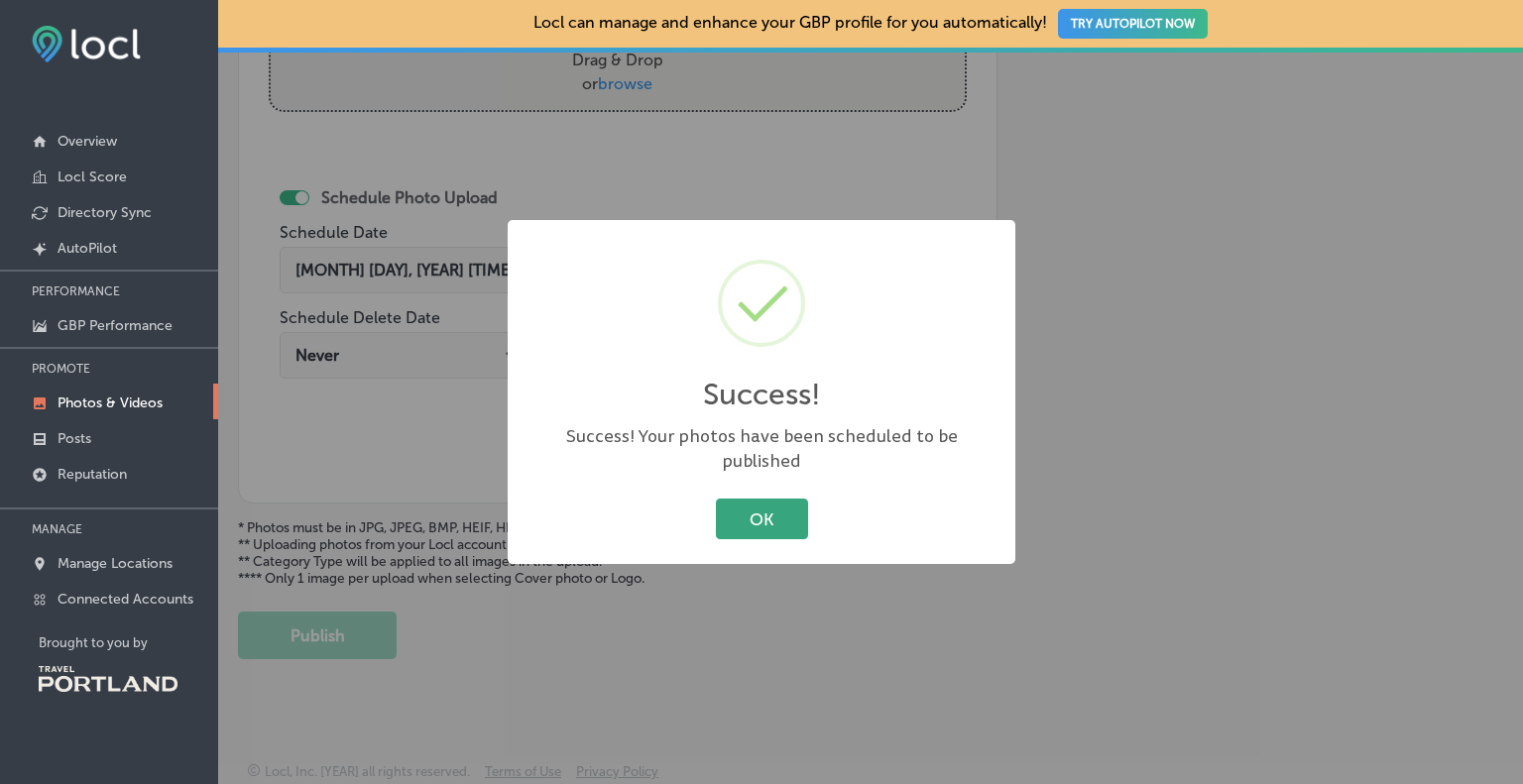 click on "OK" at bounding box center [762, 518] 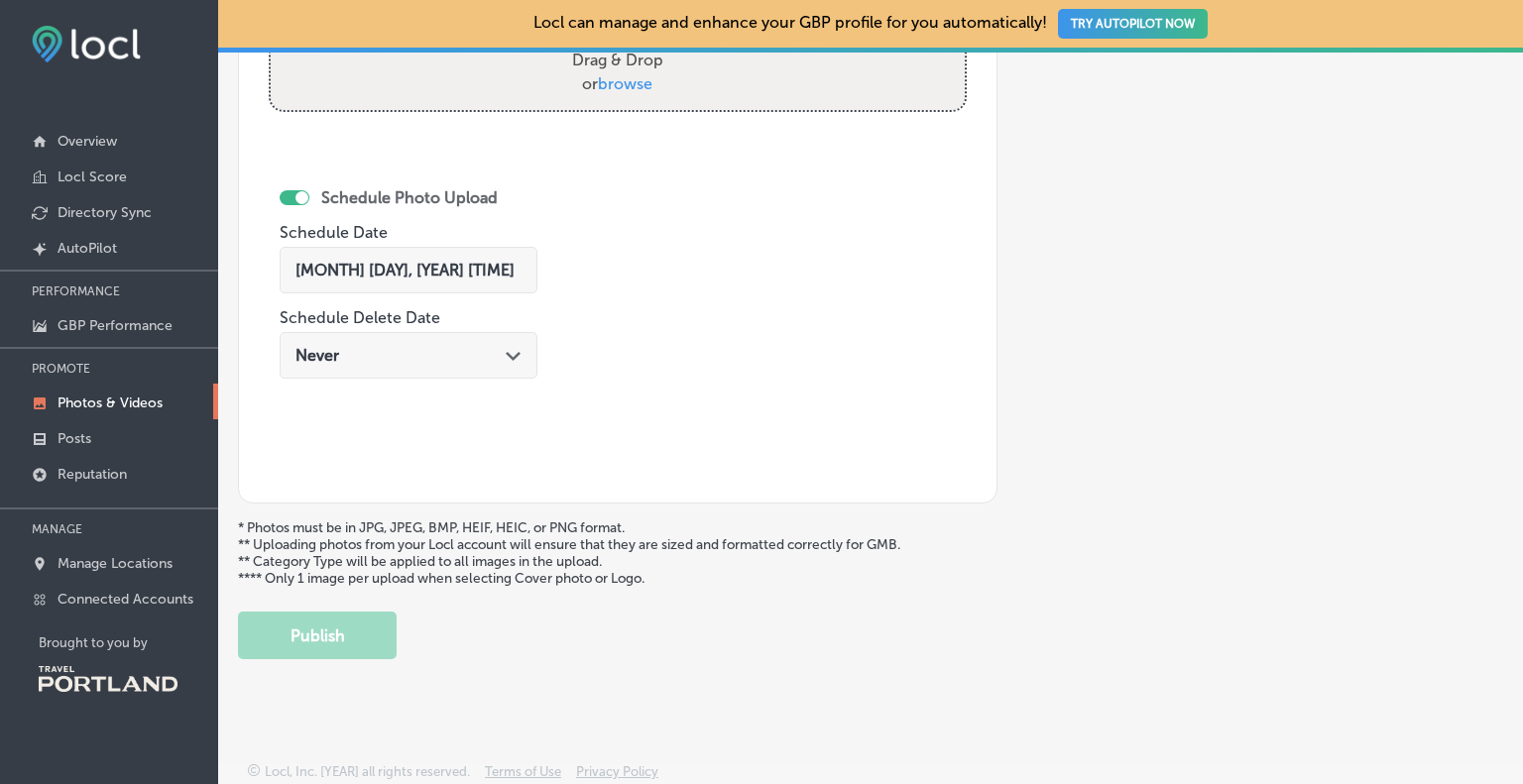 scroll, scrollTop: 272, scrollLeft: 0, axis: vertical 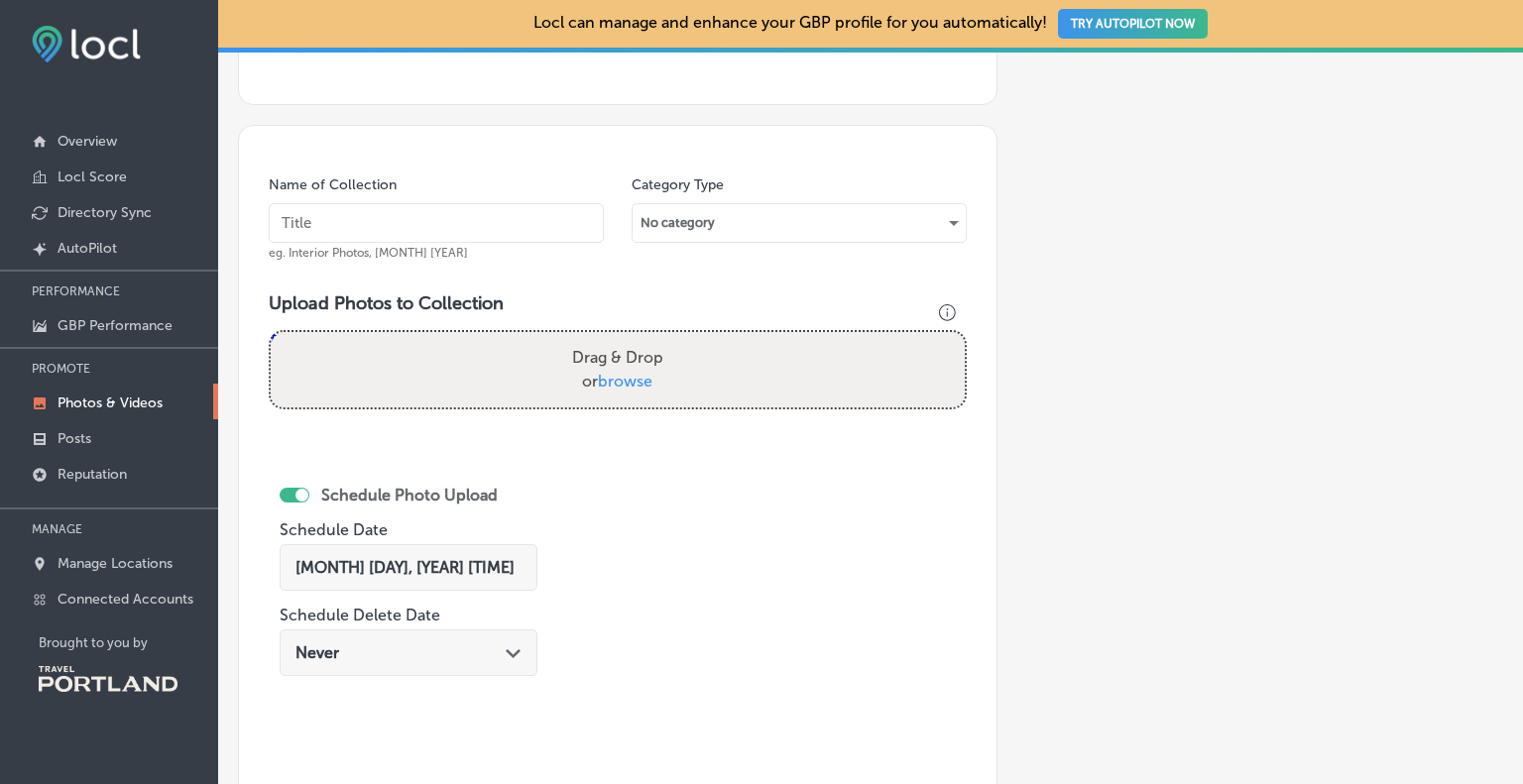 click on "Drag & Drop  or  browse" at bounding box center (618, 370) 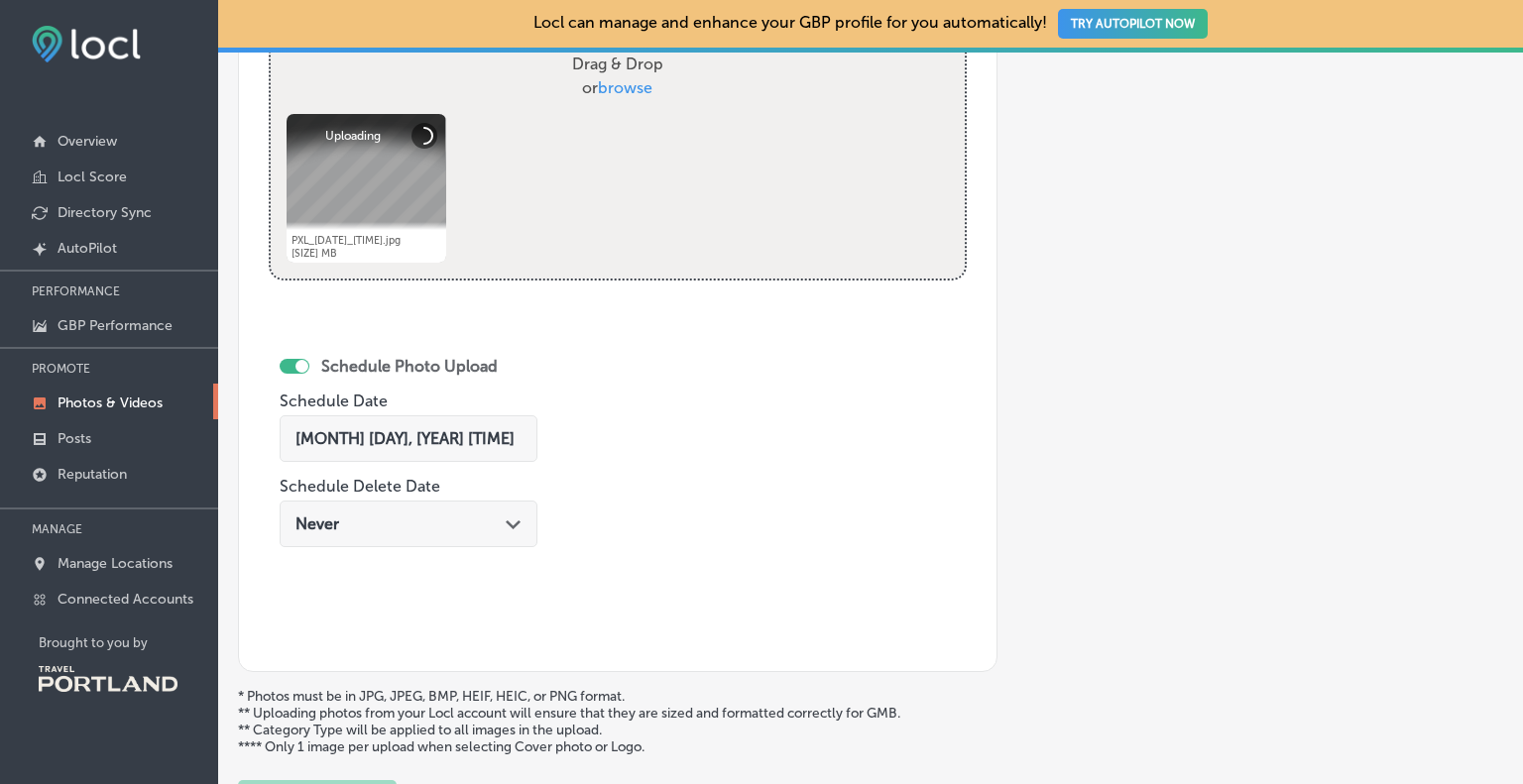 scroll, scrollTop: 569, scrollLeft: 0, axis: vertical 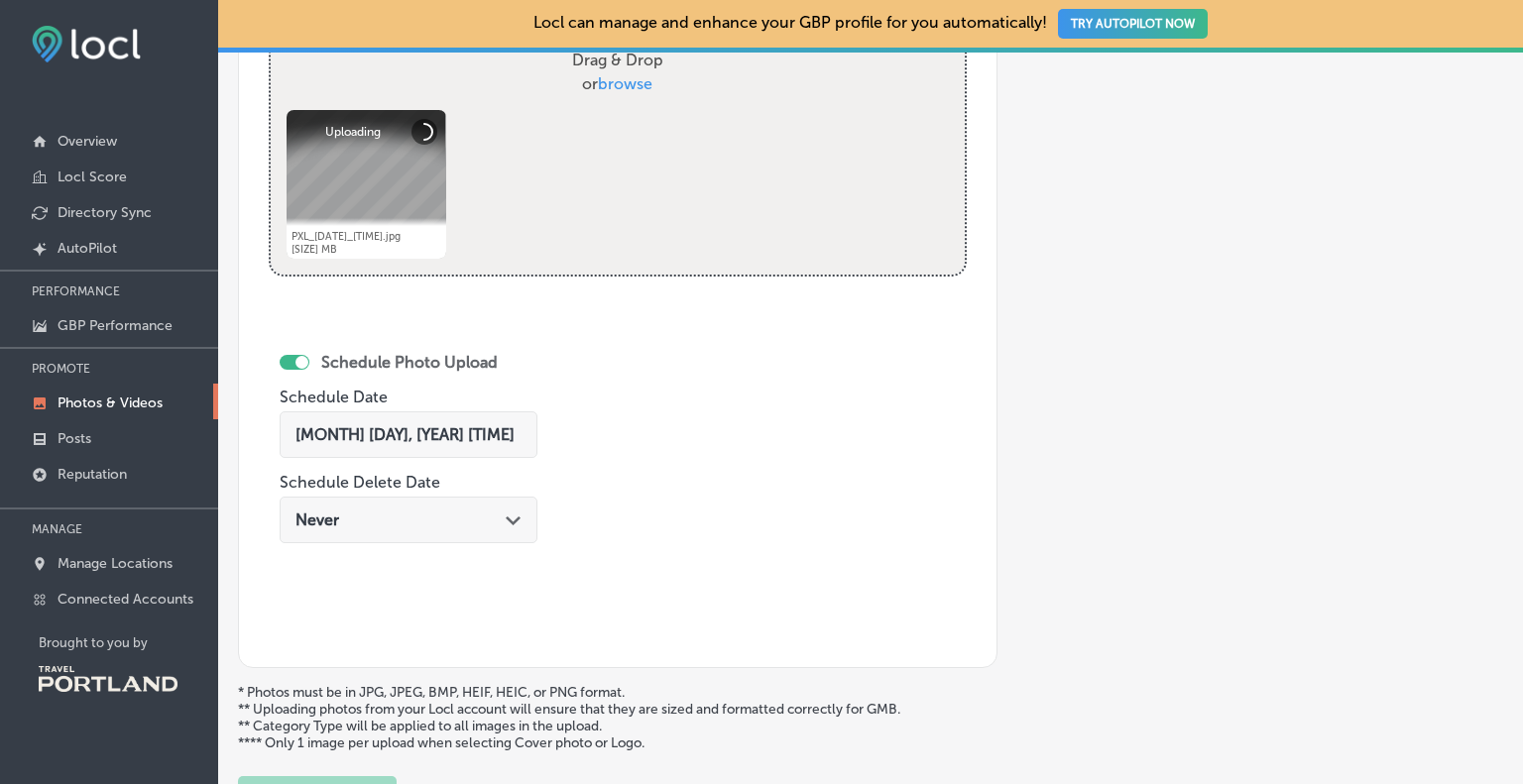 click on "Aug 3, 2025 02:50 PM
Path
Created with Sketch." at bounding box center [409, 434] 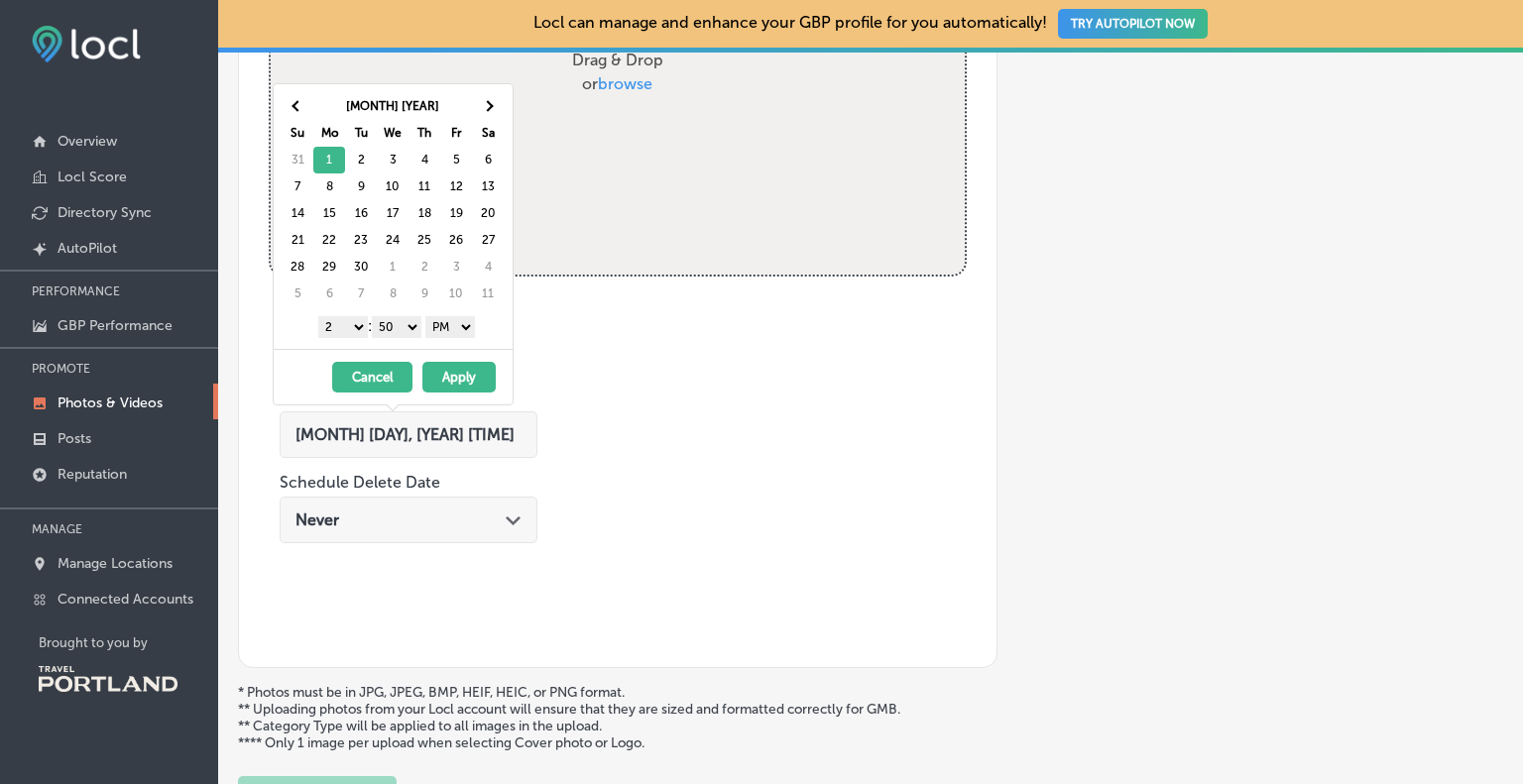click on "Apply" at bounding box center [459, 377] 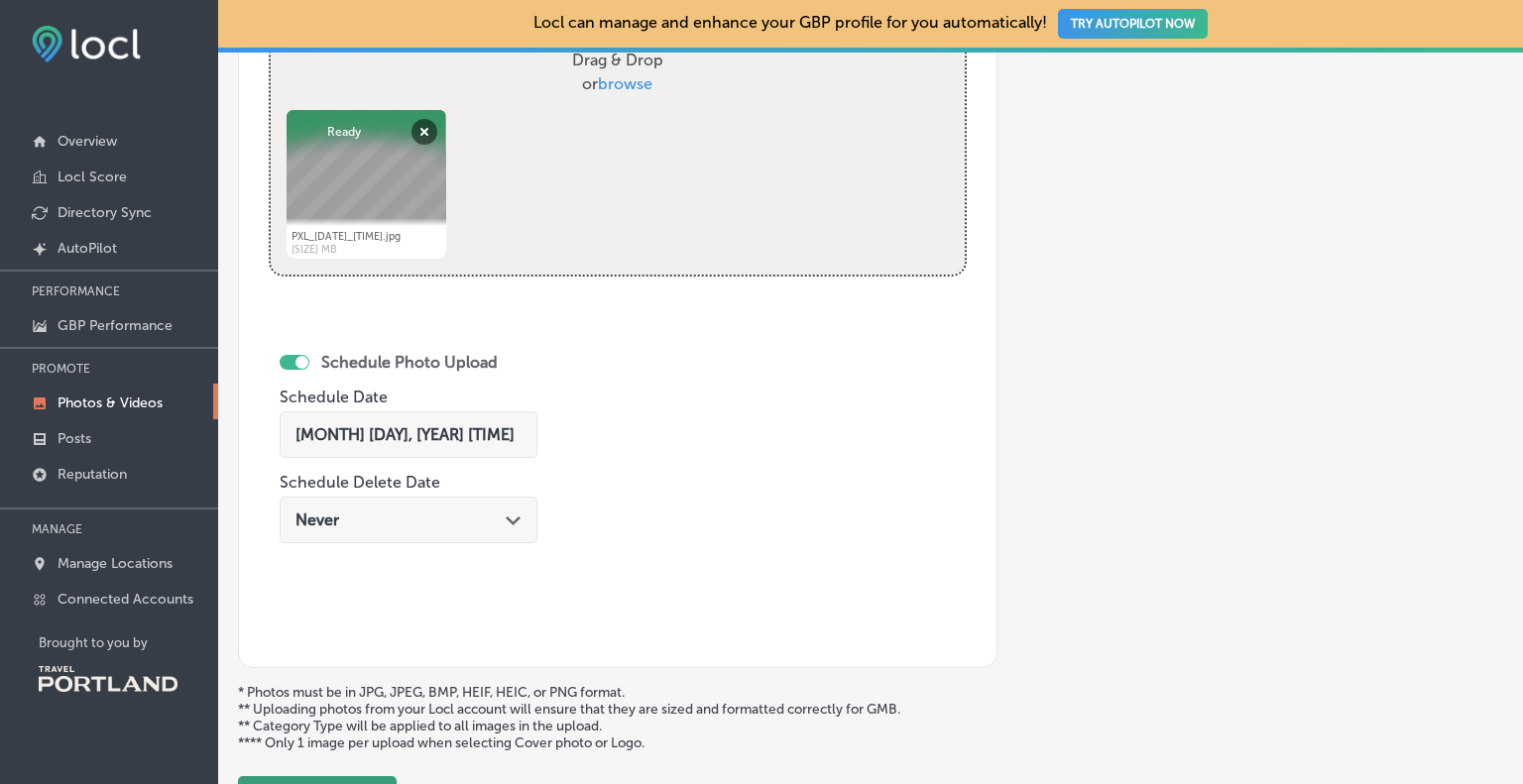 click on "Publish" at bounding box center [317, 800] 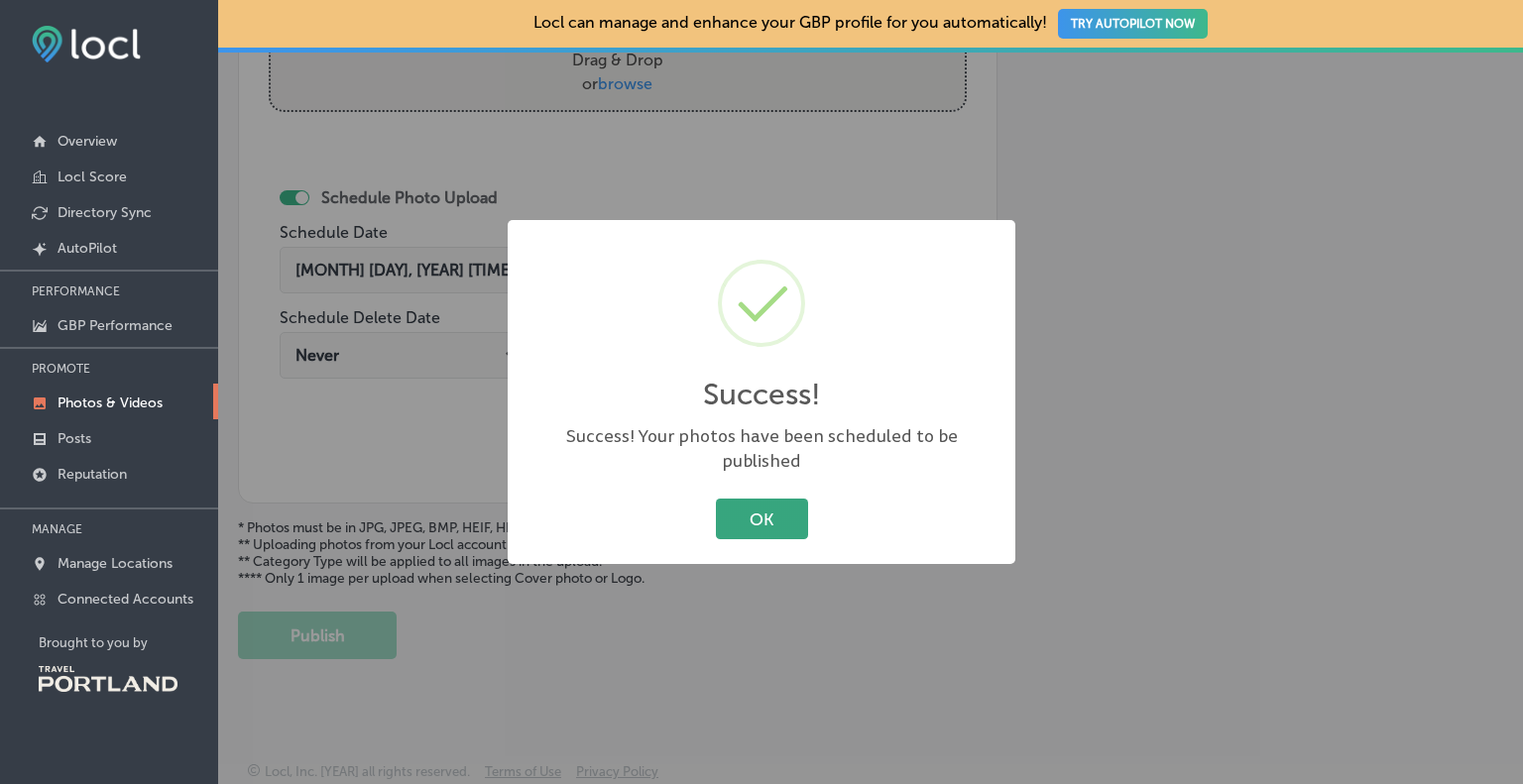 click on "OK" at bounding box center (762, 518) 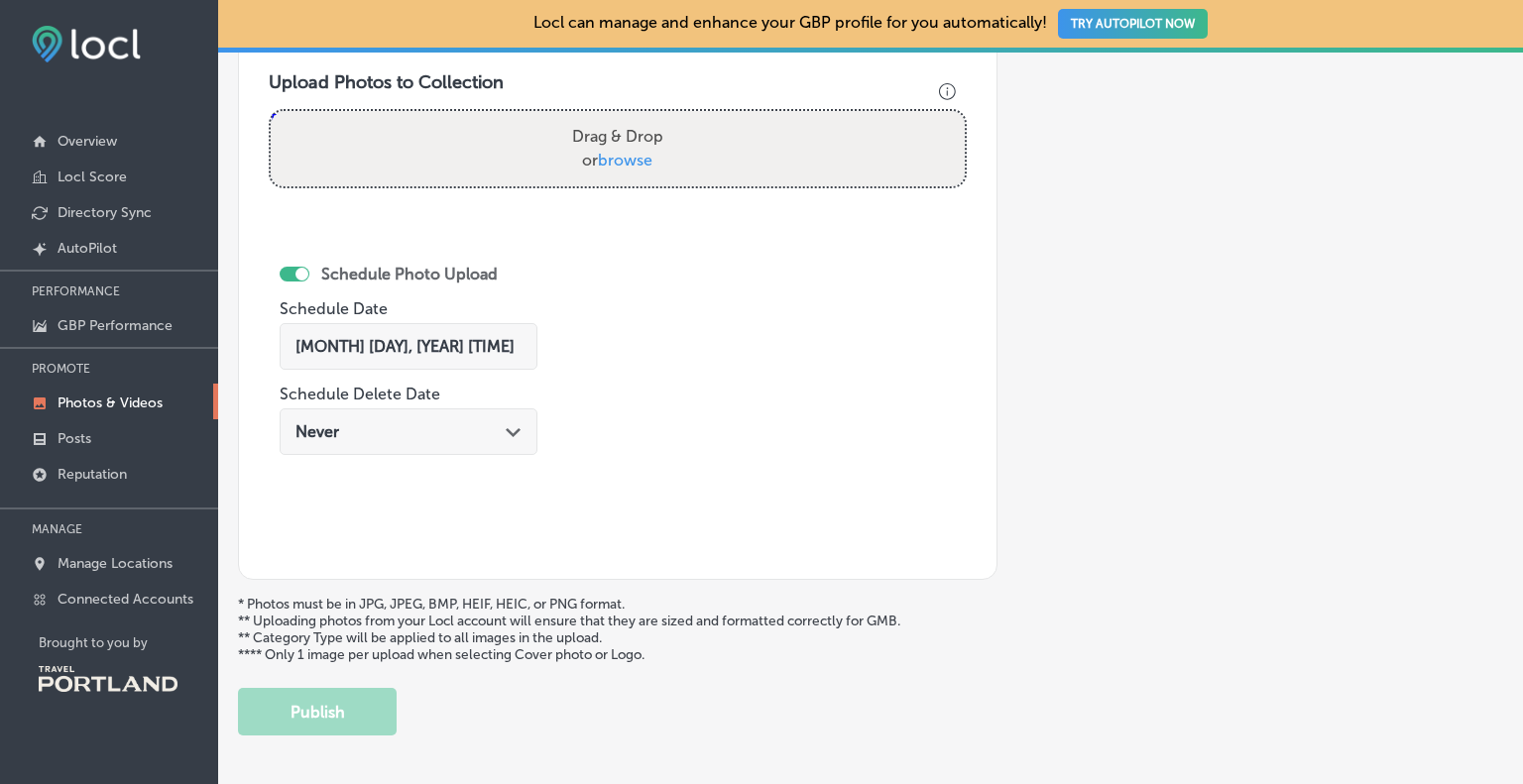 scroll, scrollTop: 371, scrollLeft: 0, axis: vertical 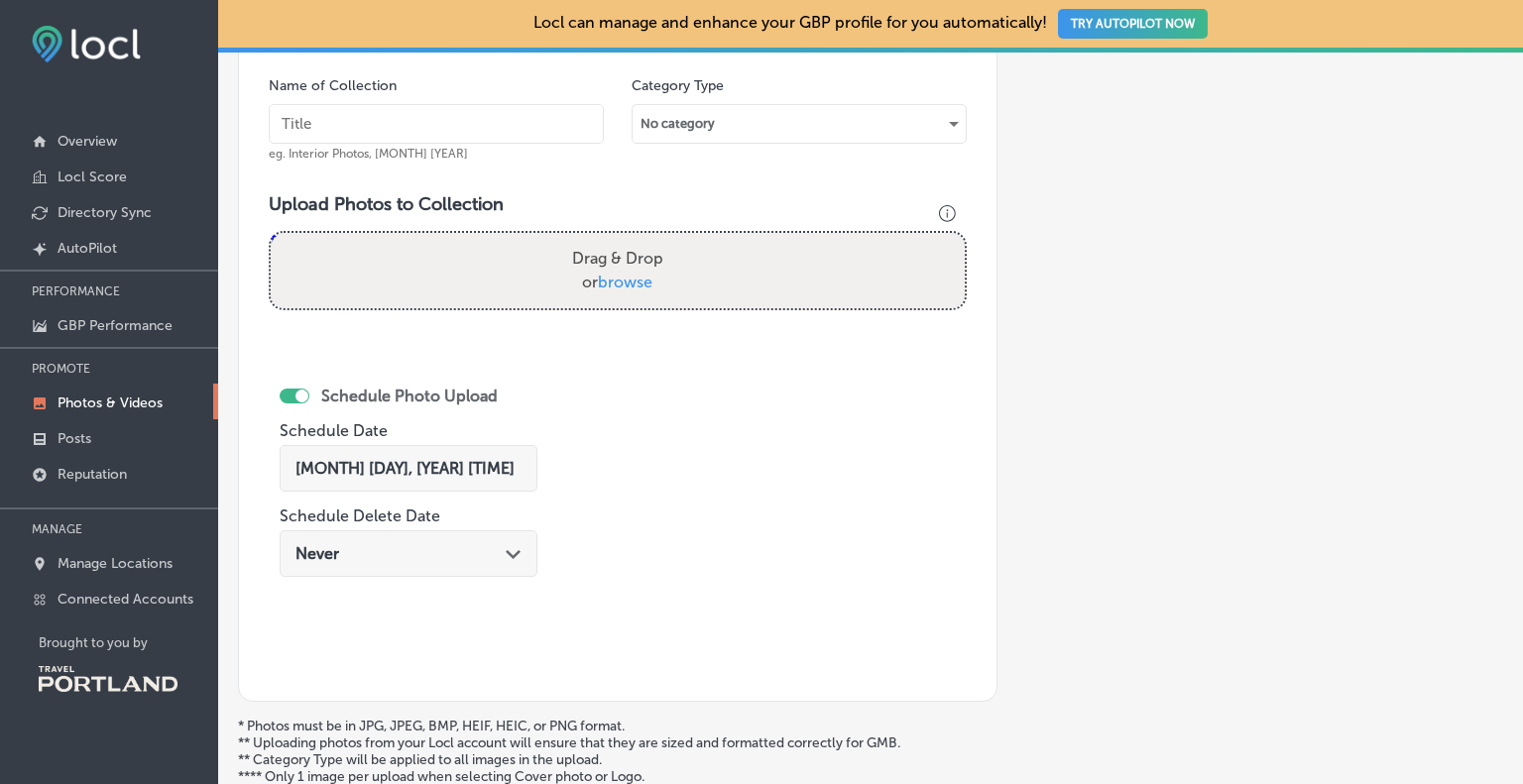 click on "Drag & Drop  or  browse" at bounding box center [618, 271] 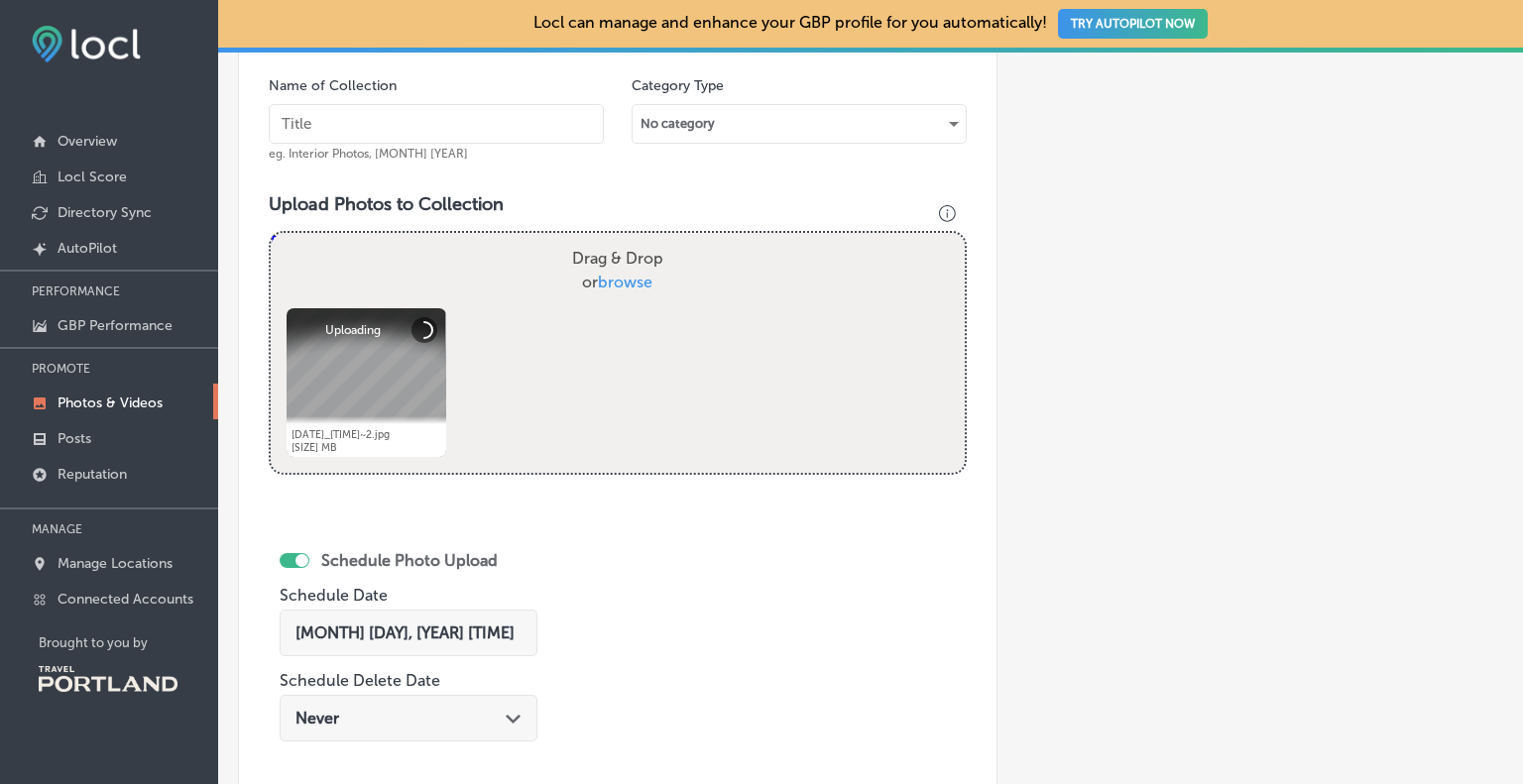 click on "Aug 3, 2025 02:50 PM
Path
Created with Sketch." at bounding box center [413, 637] 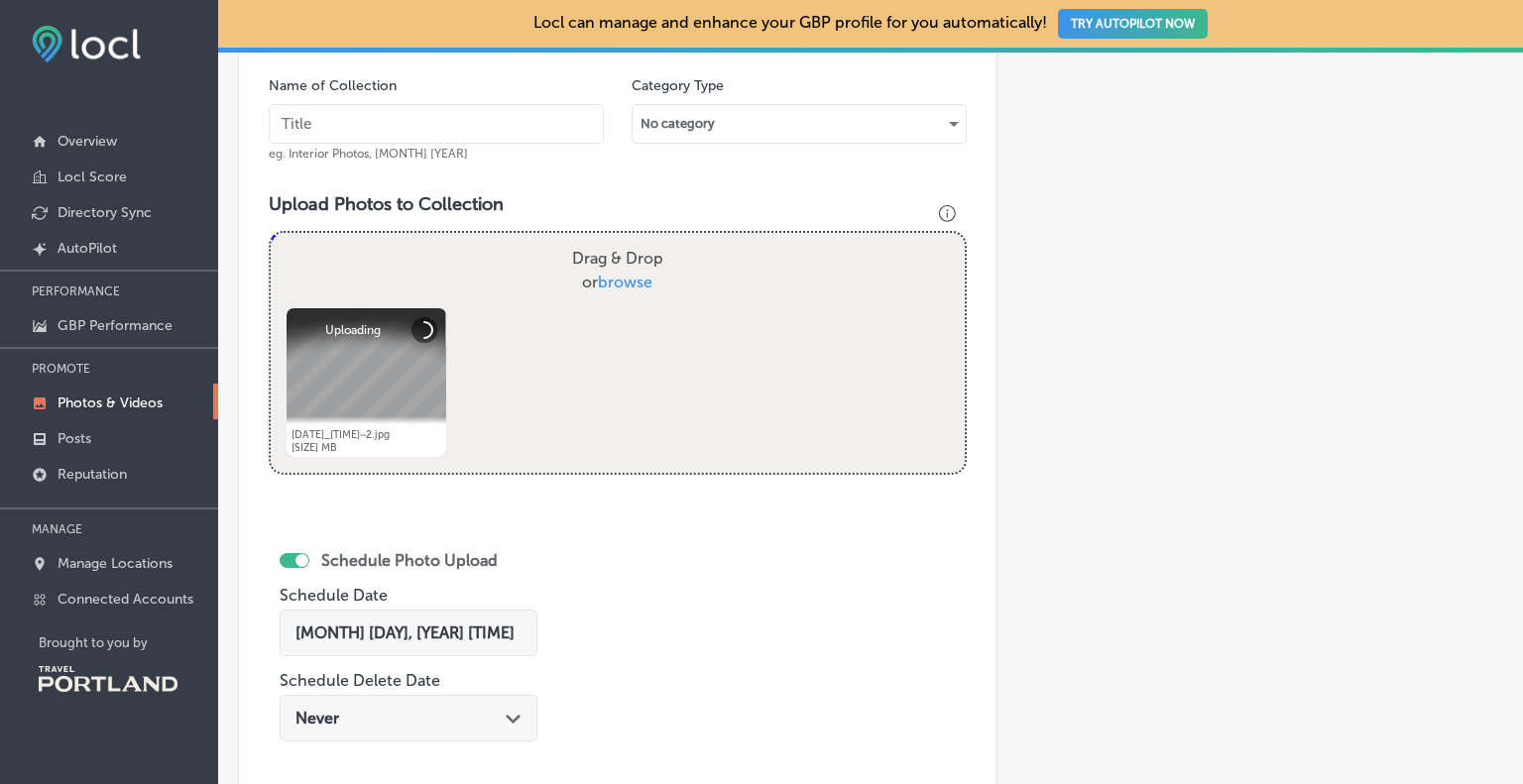 click on "Aug 3, 2025 02:50 PM" at bounding box center [405, 632] 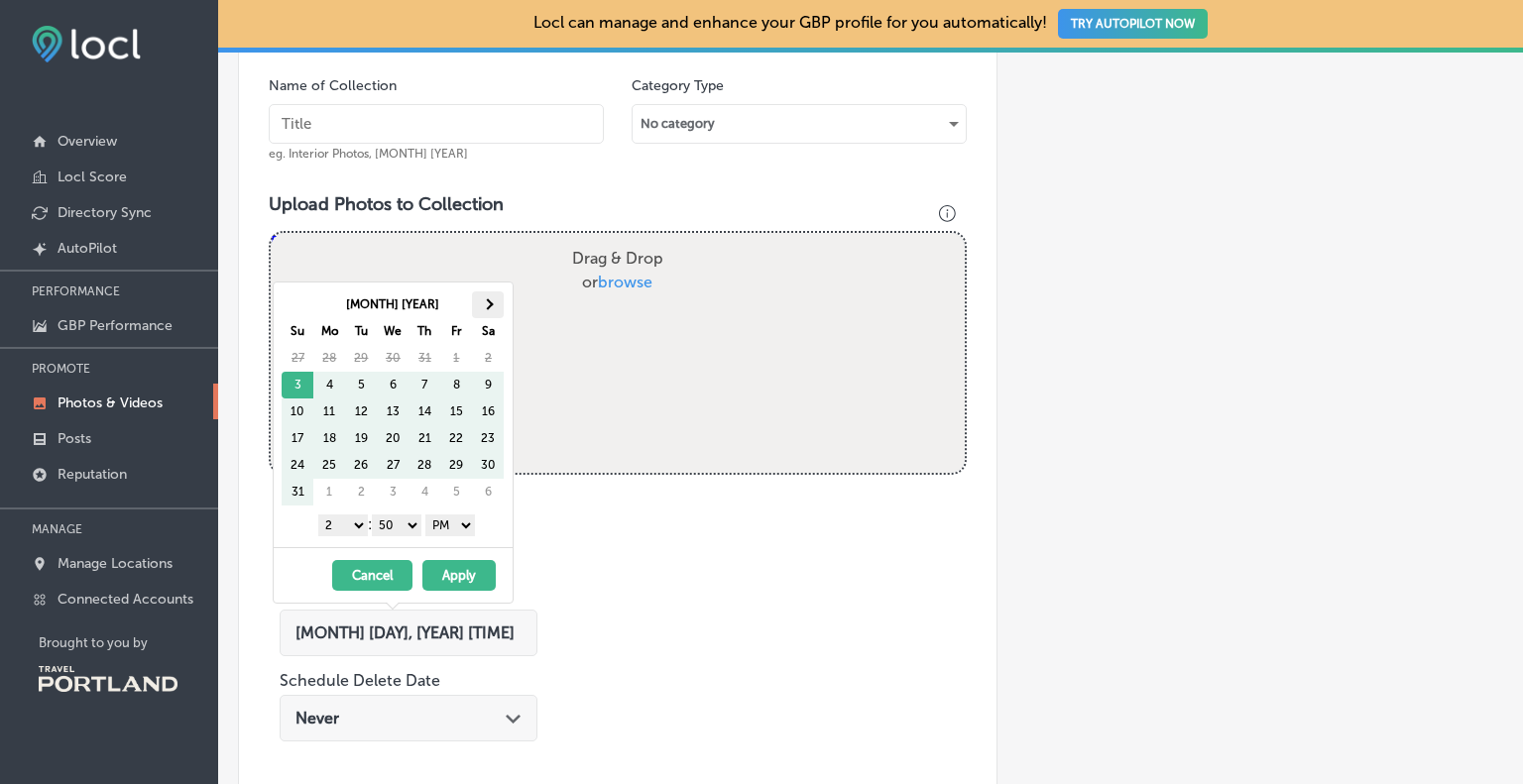 click at bounding box center (488, 304) 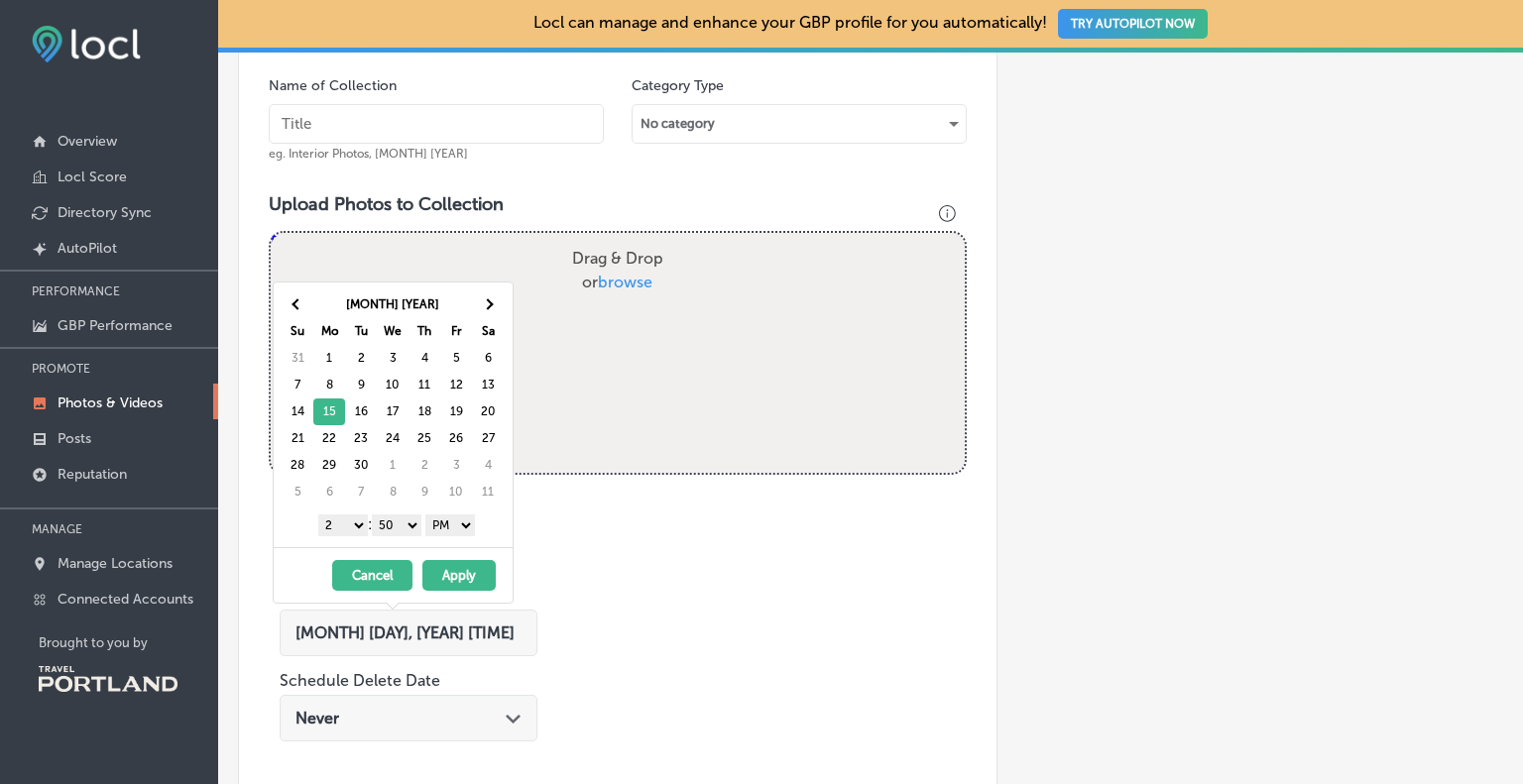 click on "Apply" at bounding box center (459, 575) 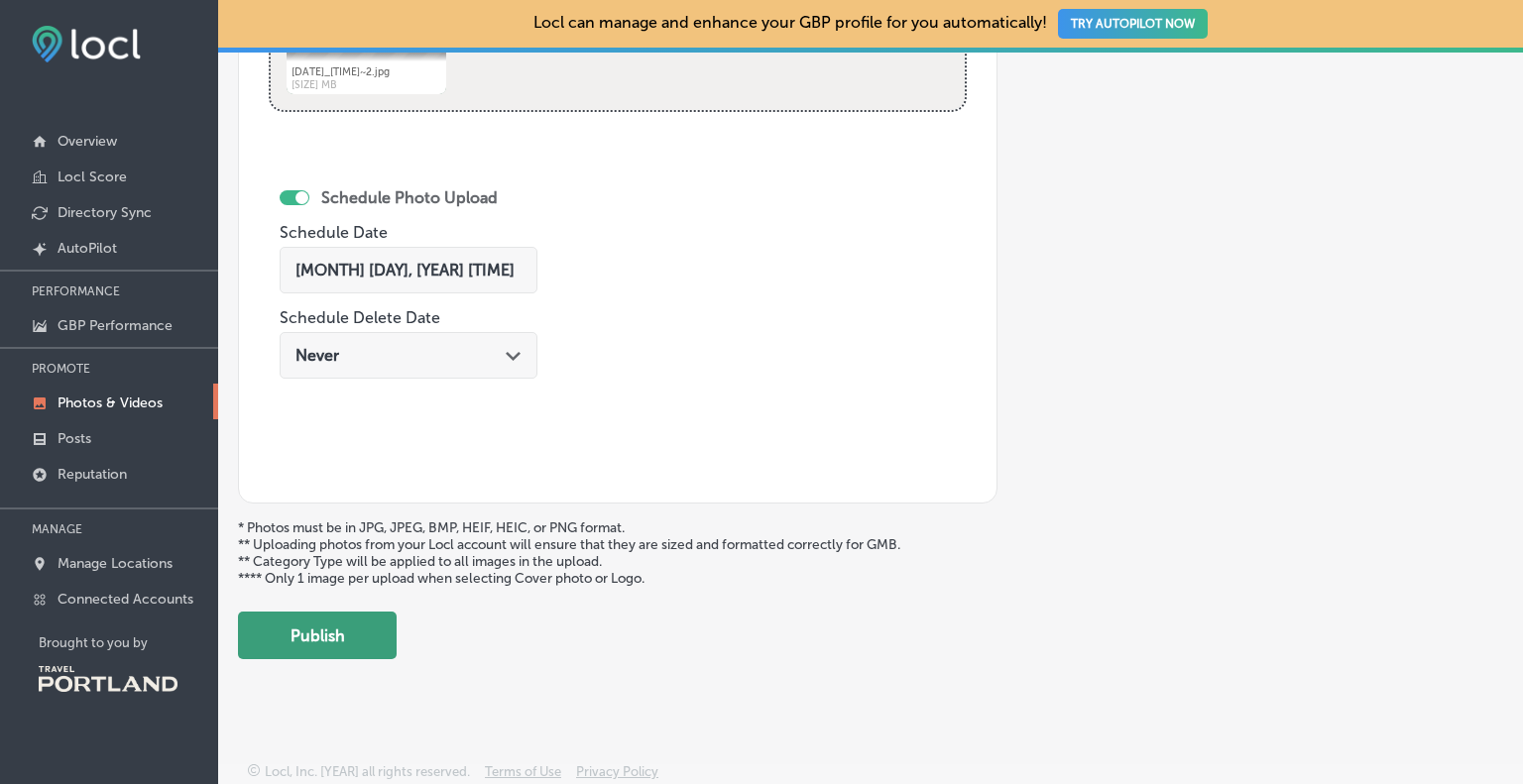 click on "Publish" at bounding box center (317, 635) 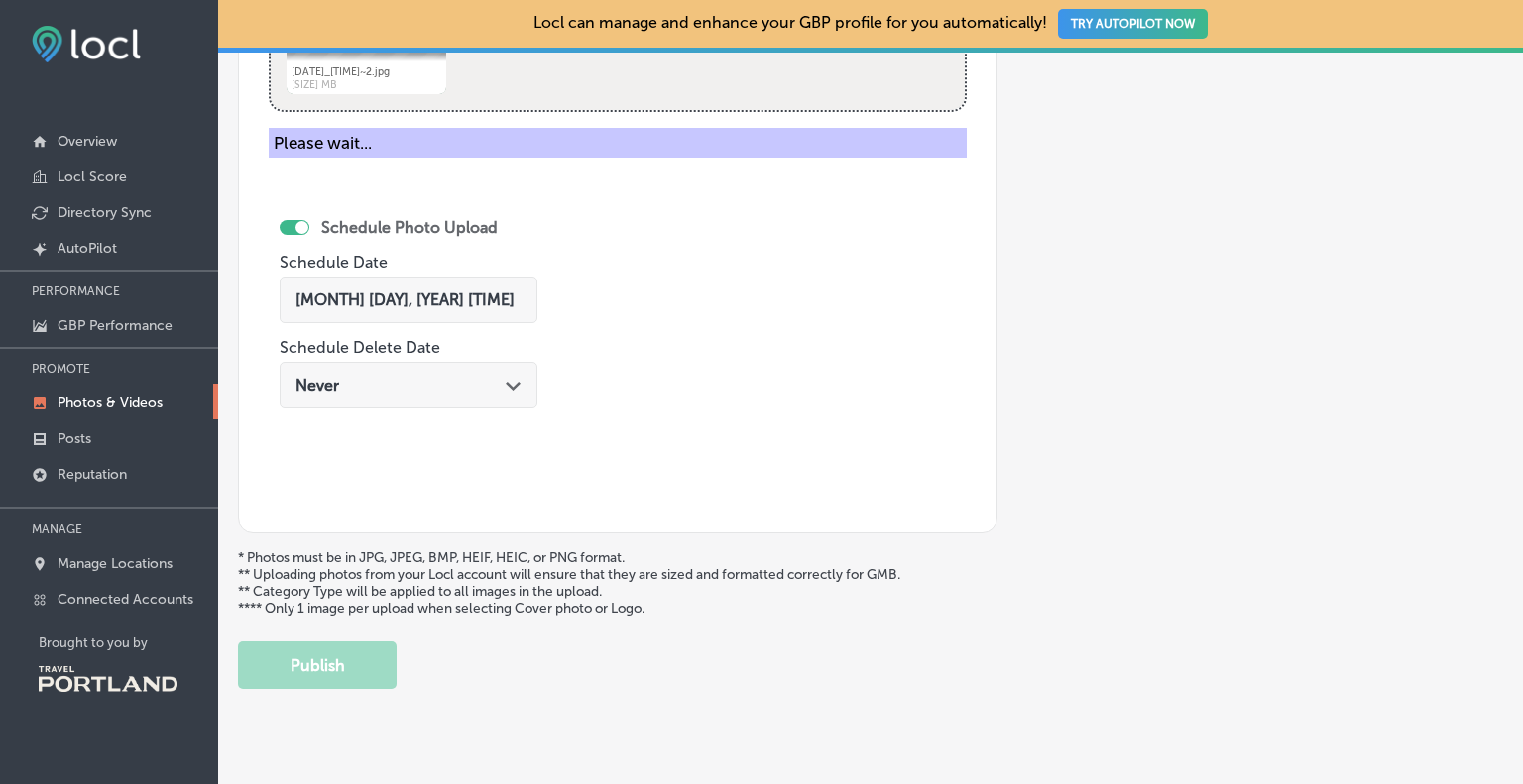 scroll, scrollTop: 569, scrollLeft: 0, axis: vertical 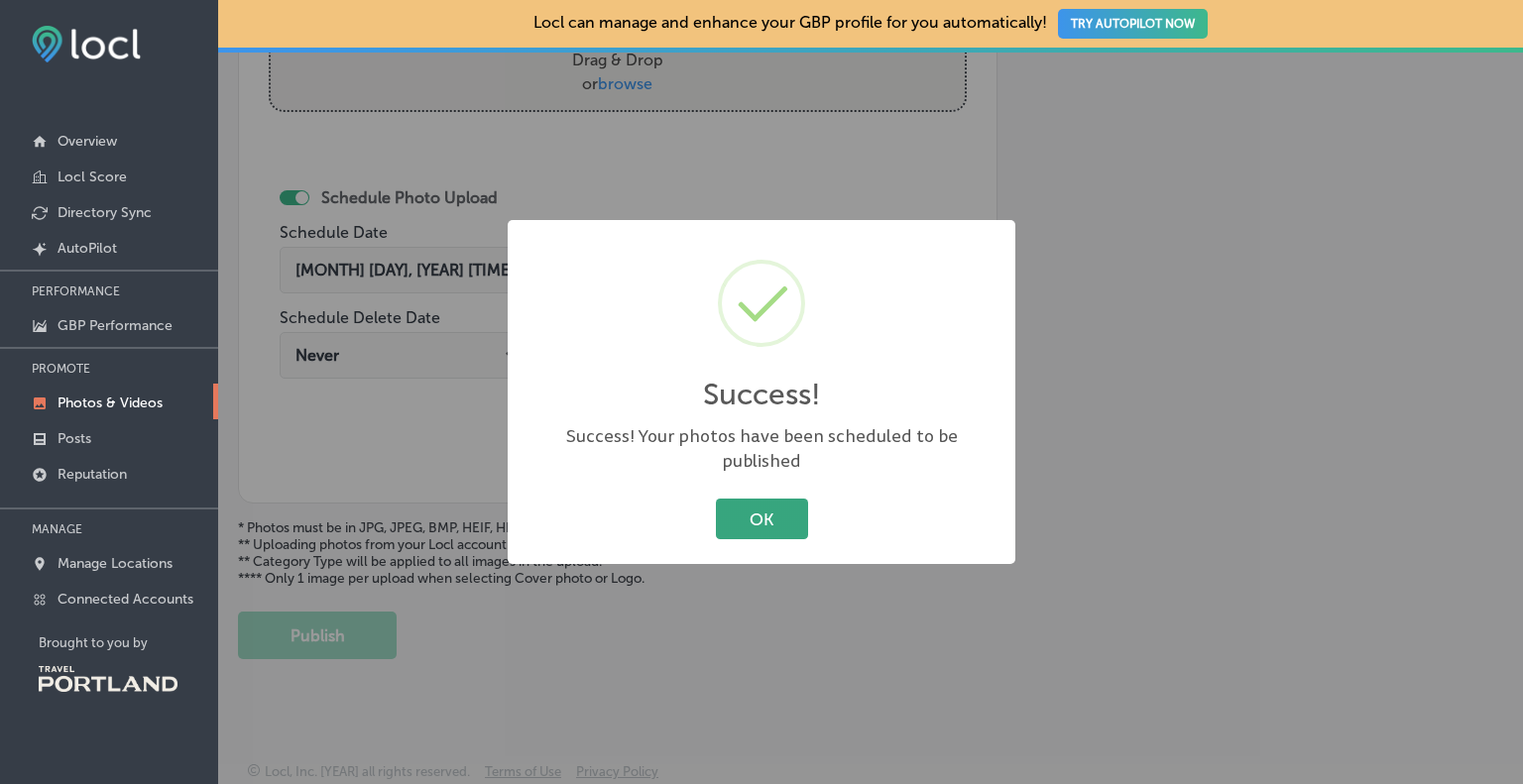 click on "OK" at bounding box center [762, 518] 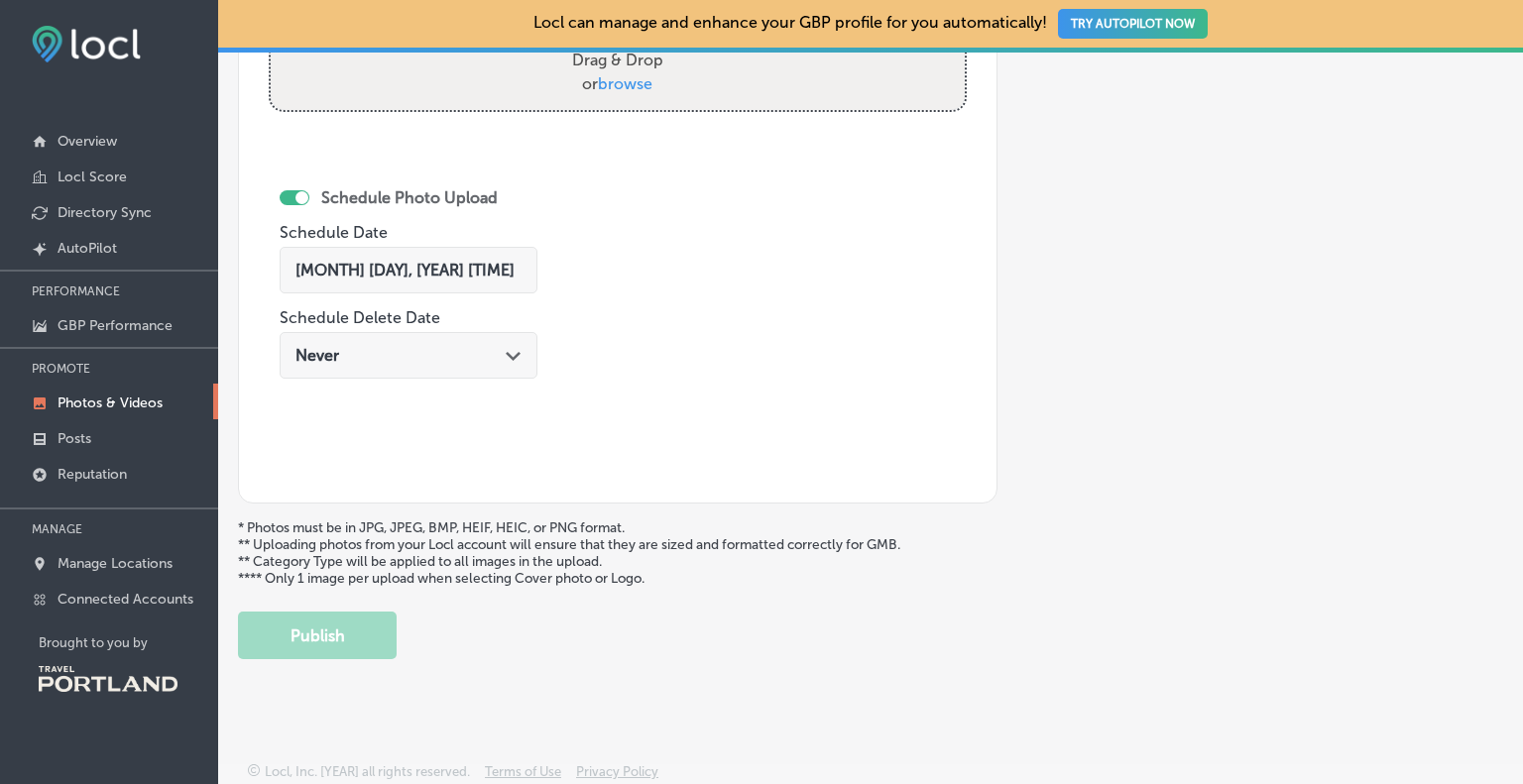 scroll, scrollTop: 272, scrollLeft: 0, axis: vertical 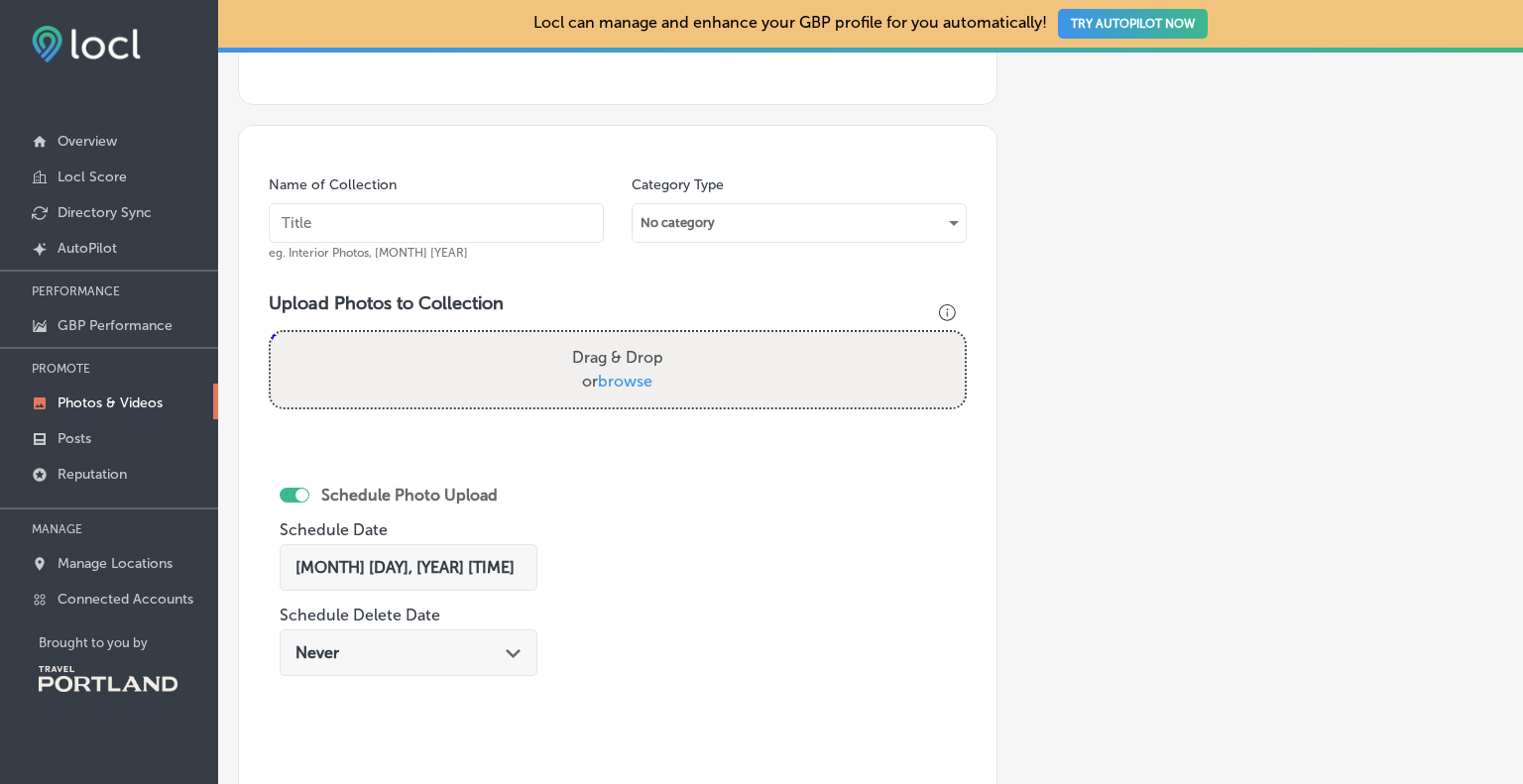 click on "Drag & Drop  or  browse" at bounding box center [618, 370] 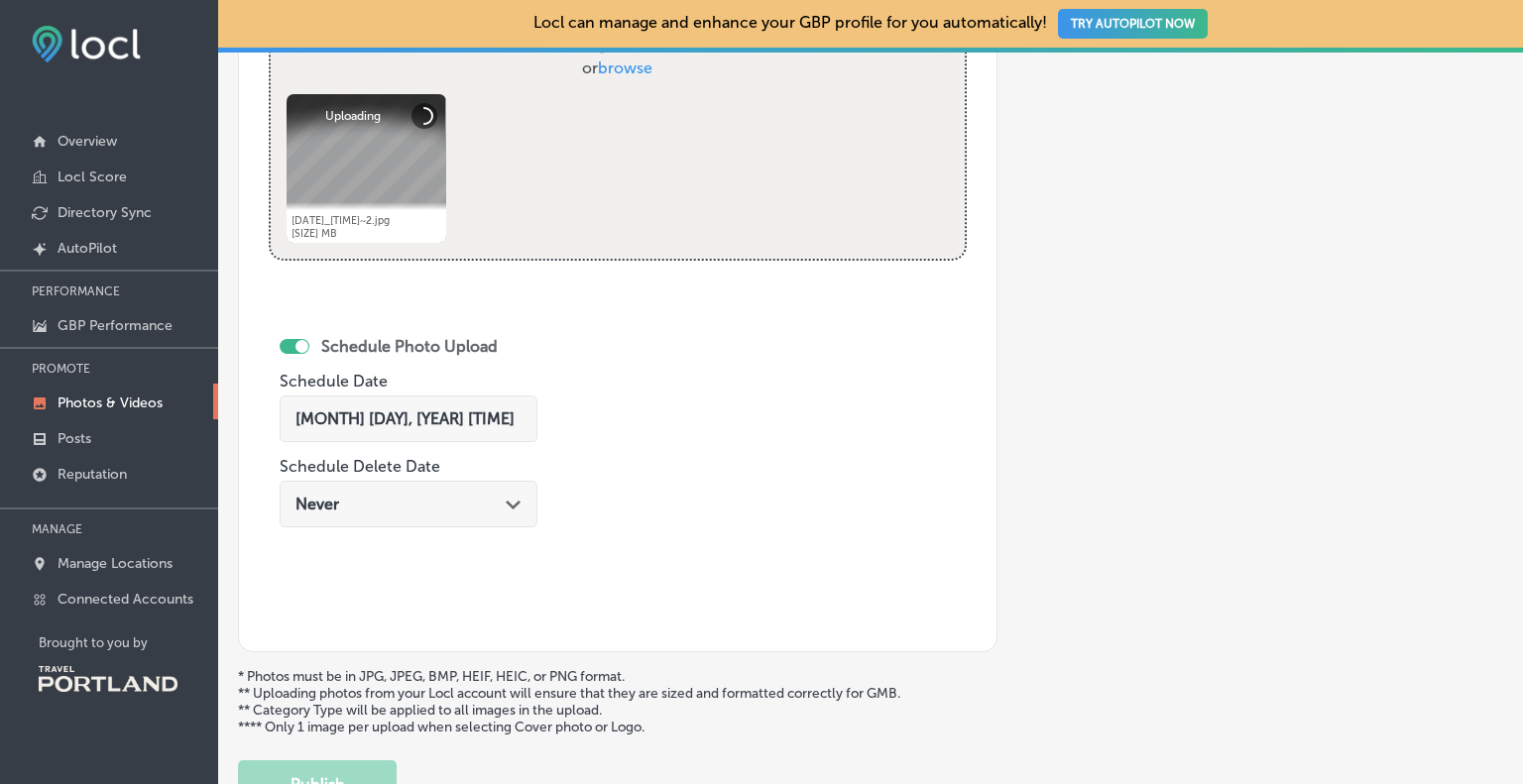scroll, scrollTop: 668, scrollLeft: 0, axis: vertical 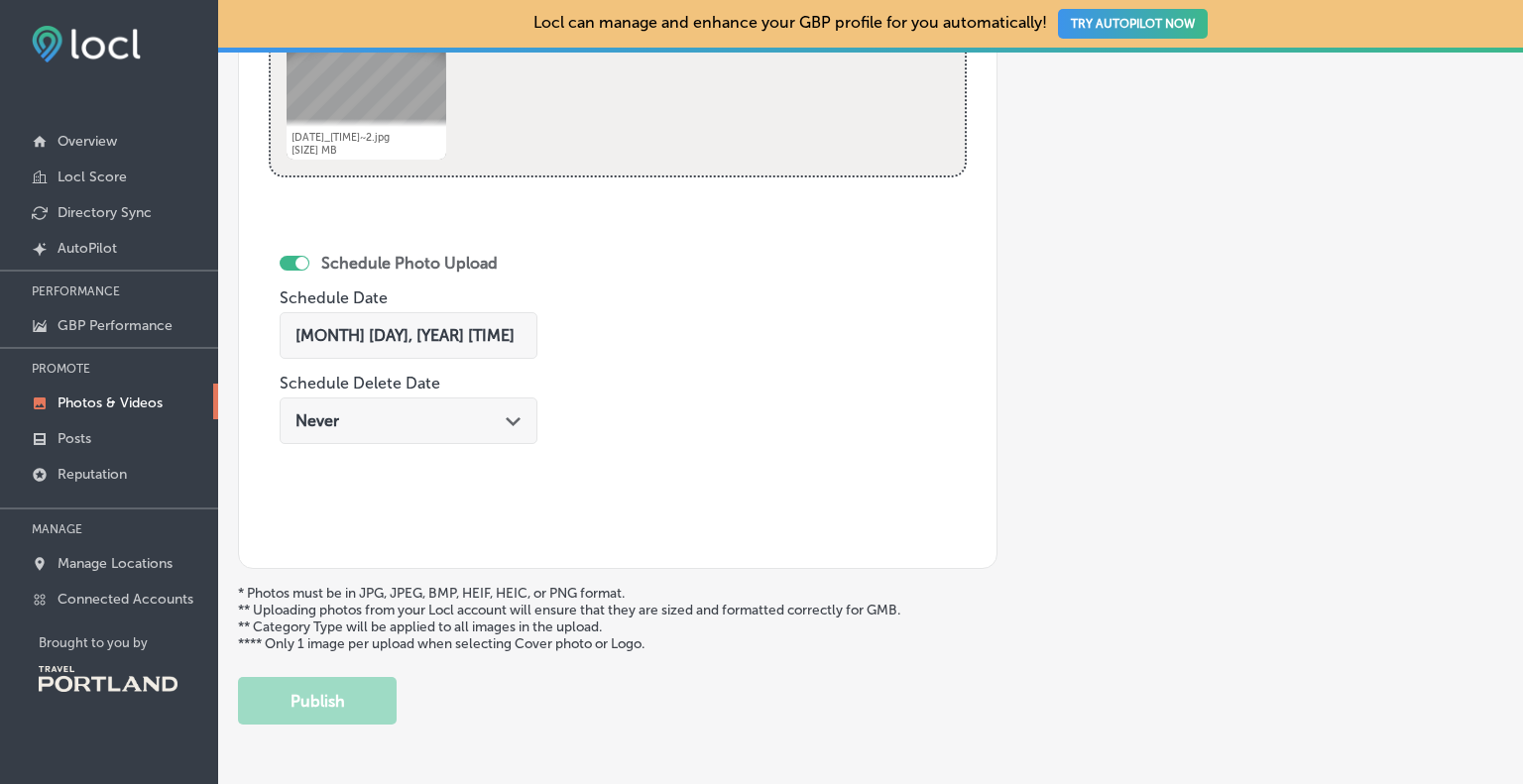 click on "Aug 3, 2025 02:50 PM
Path
Created with Sketch." at bounding box center [409, 335] 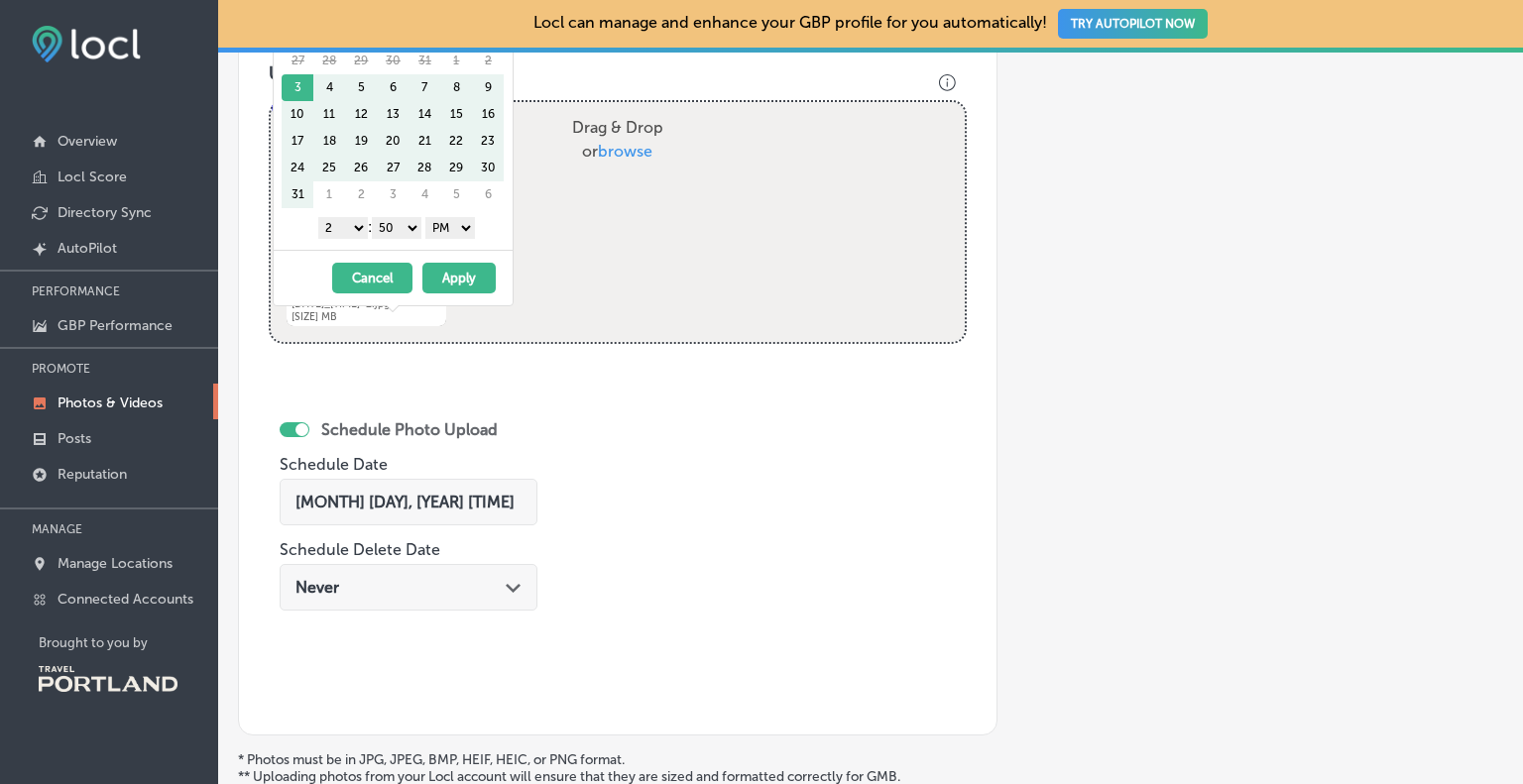 scroll, scrollTop: 371, scrollLeft: 0, axis: vertical 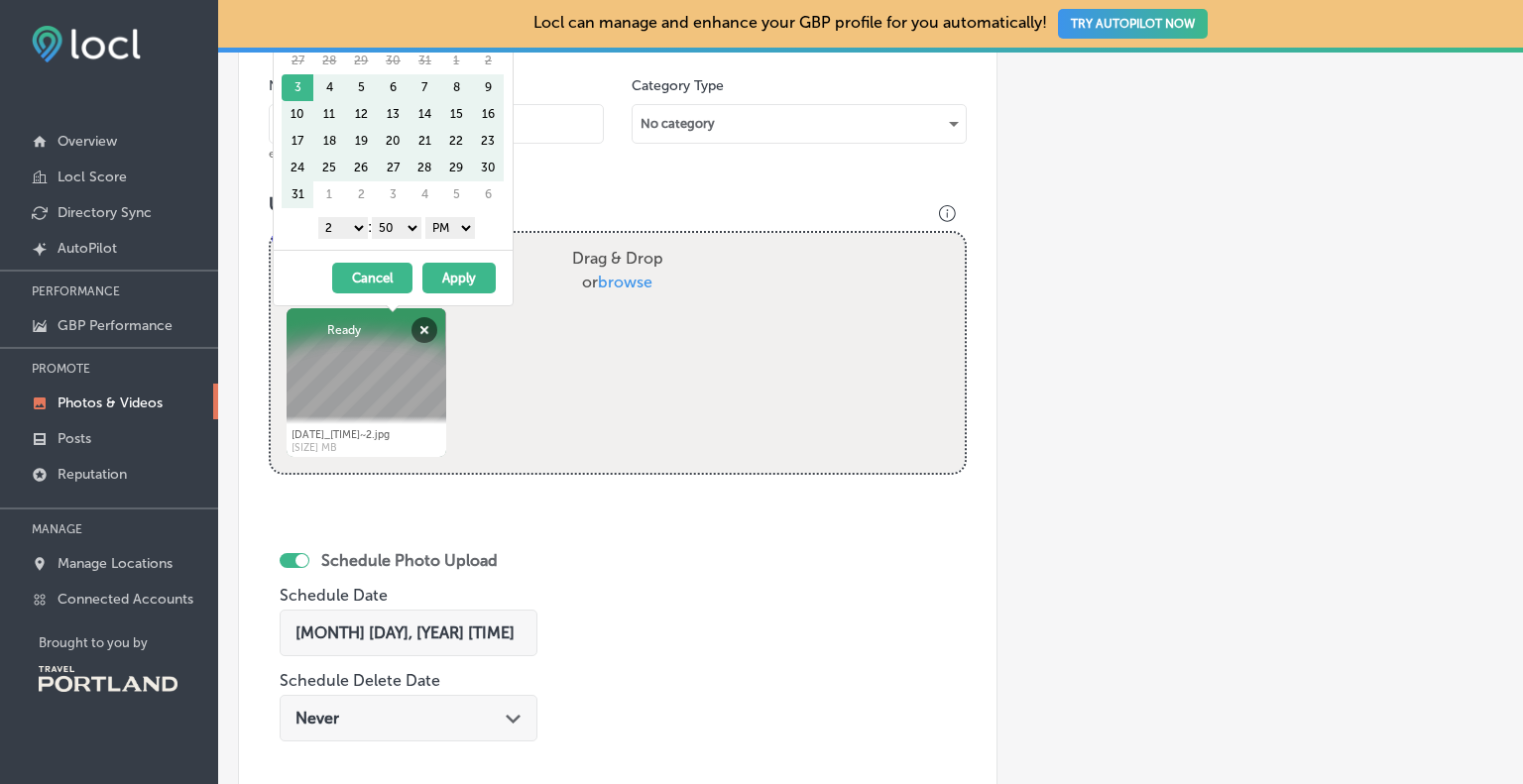 click on "Cancel" at bounding box center (372, 278) 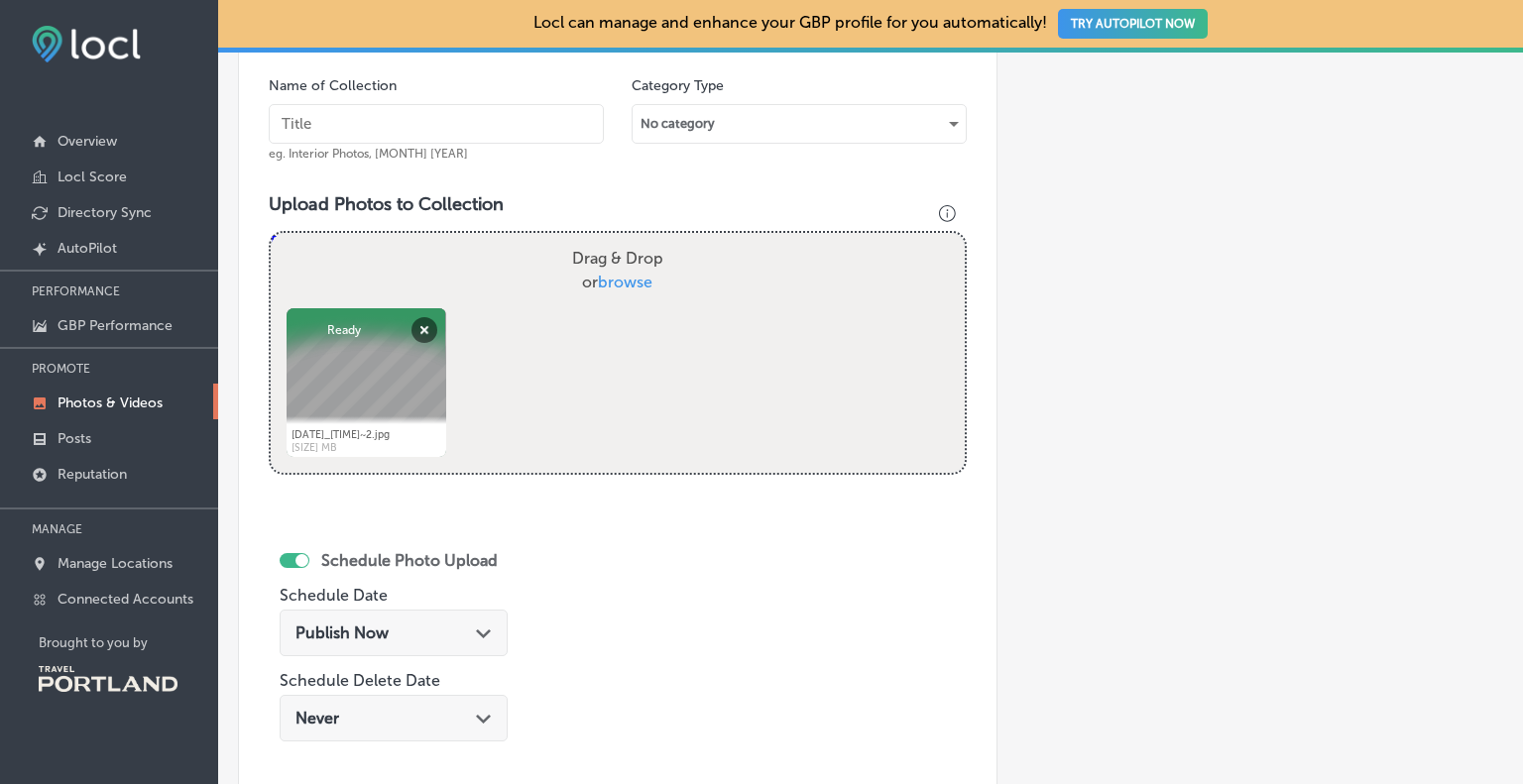 click on "Publish Now
Path
Created with Sketch." at bounding box center [394, 632] 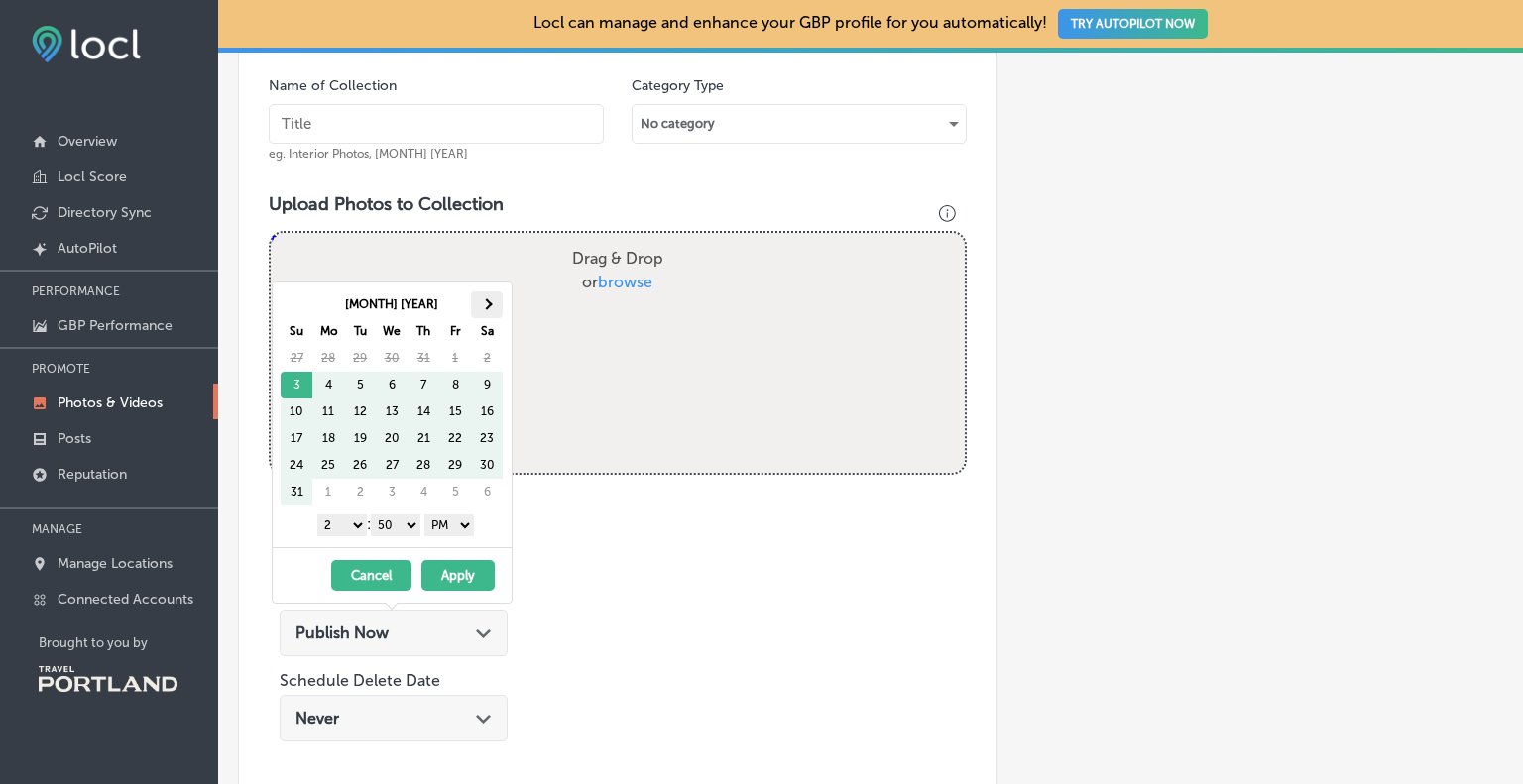 click at bounding box center (487, 304) 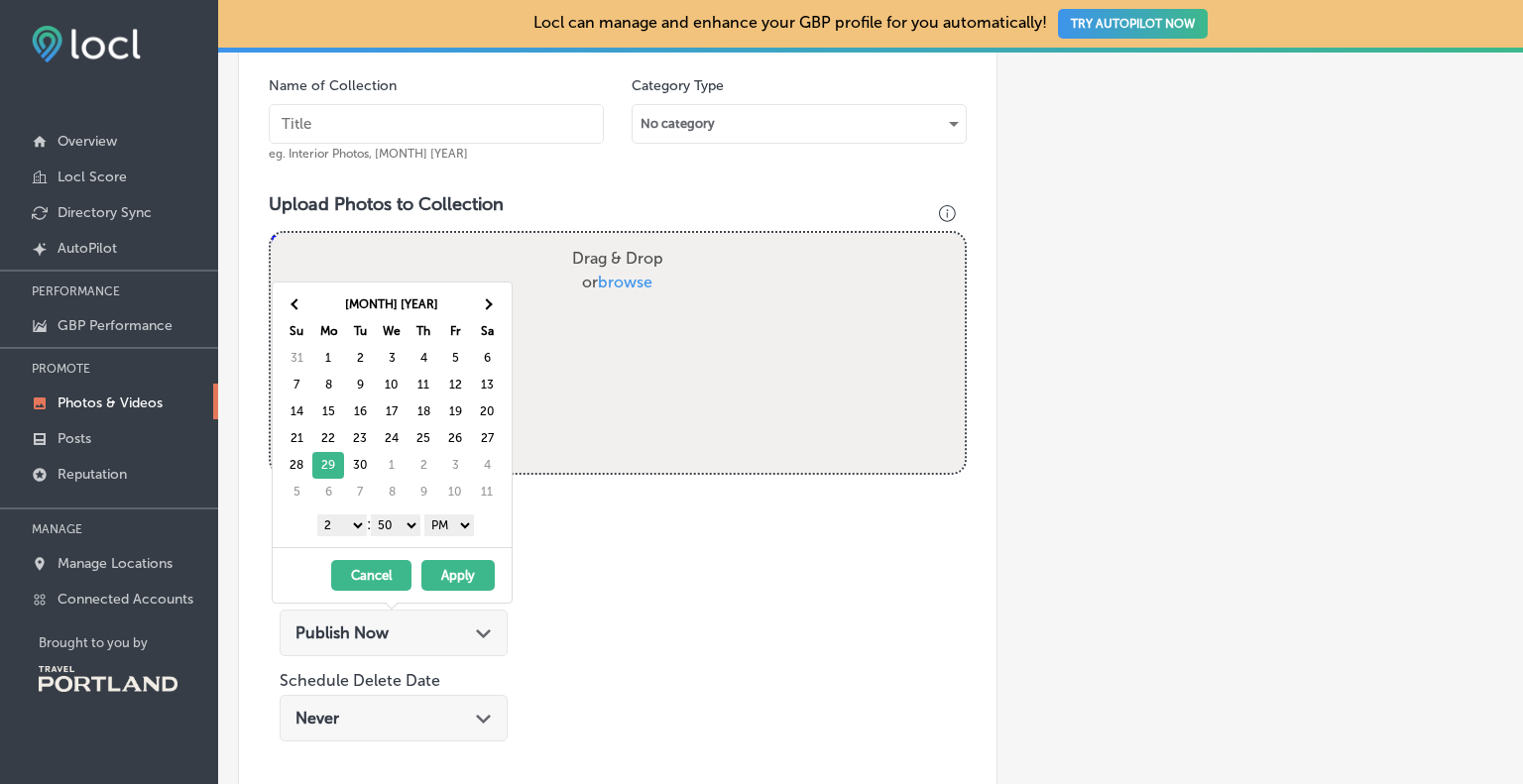 click on "Apply" at bounding box center (458, 575) 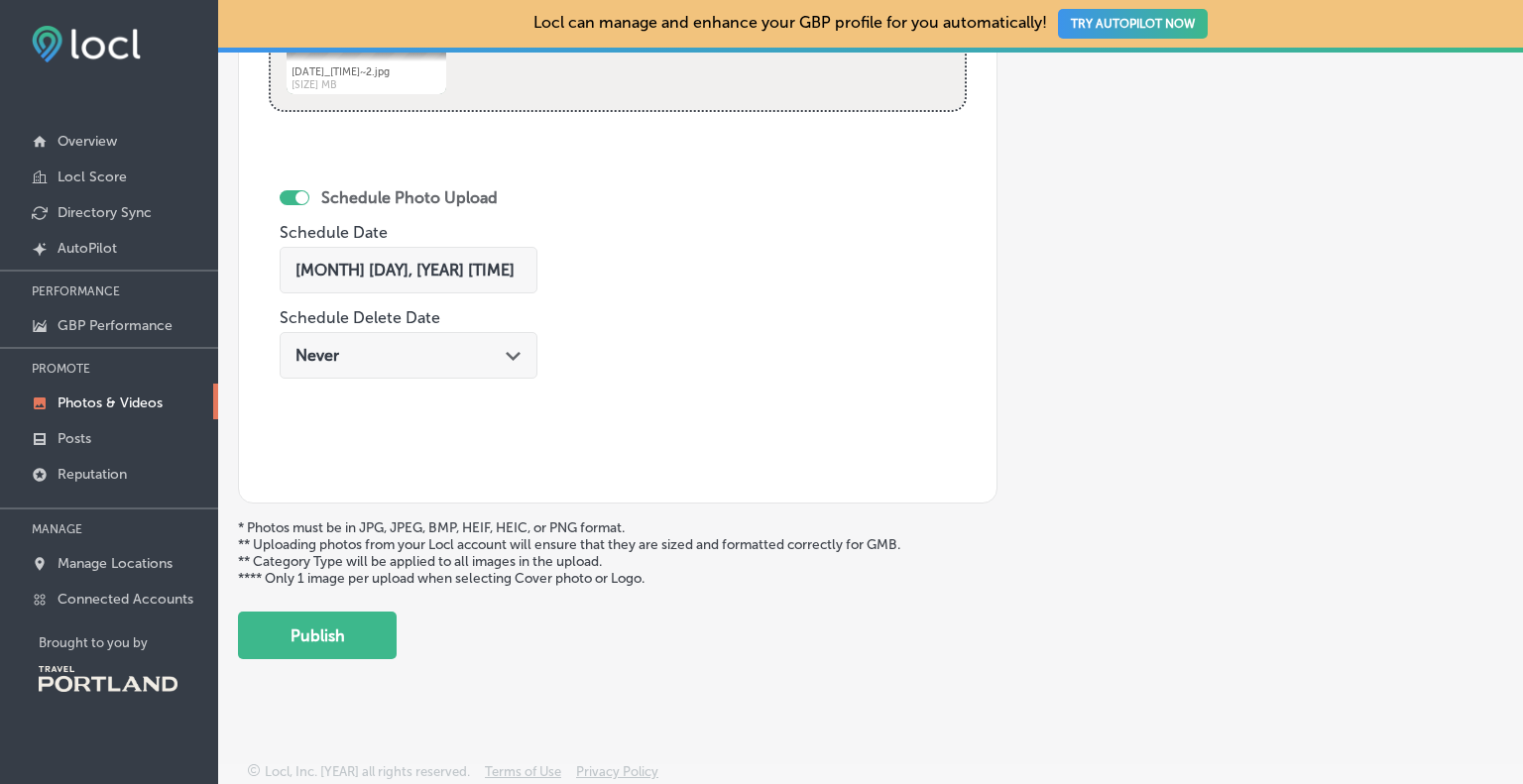 click on "Publish" at bounding box center [317, 635] 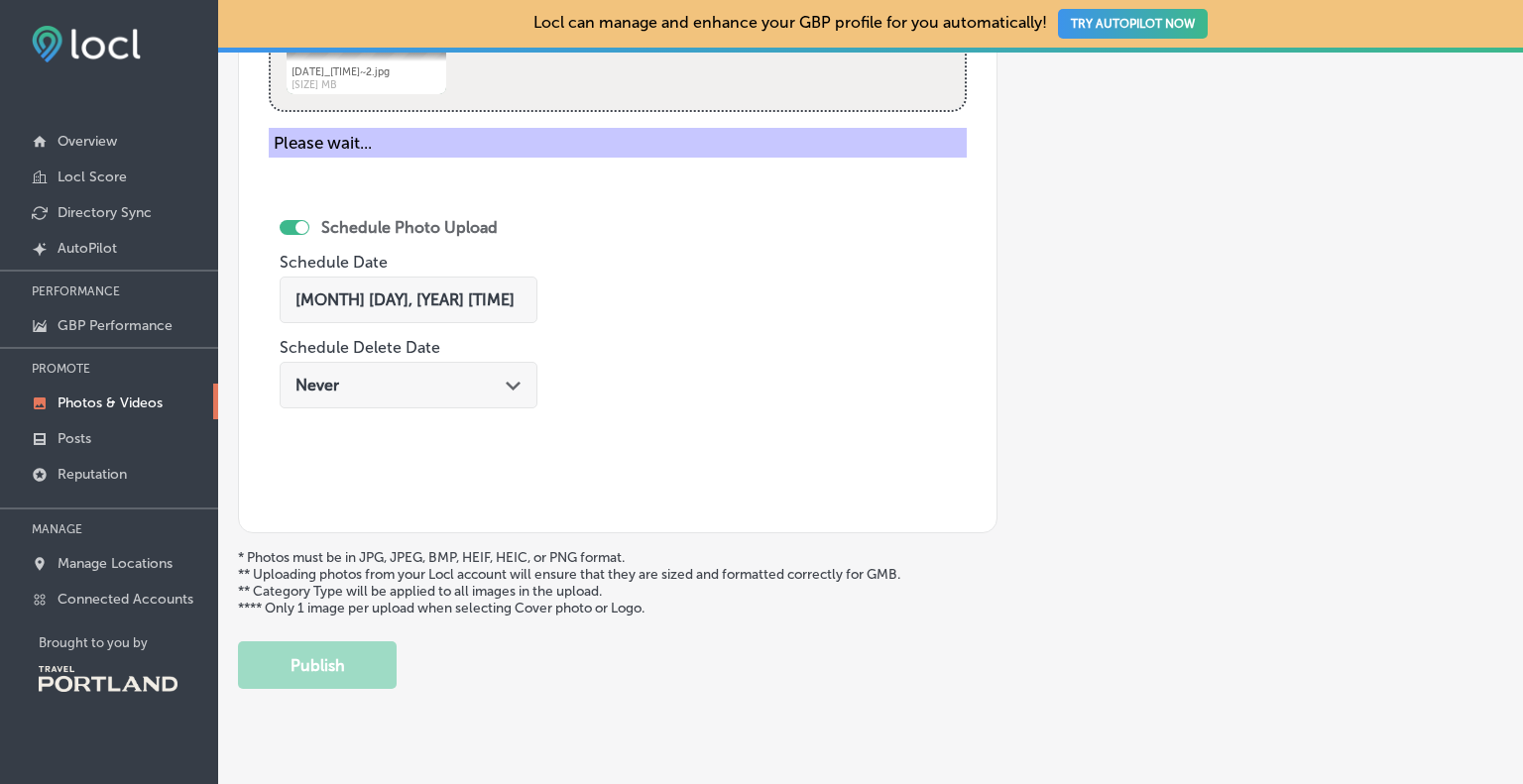 scroll, scrollTop: 569, scrollLeft: 0, axis: vertical 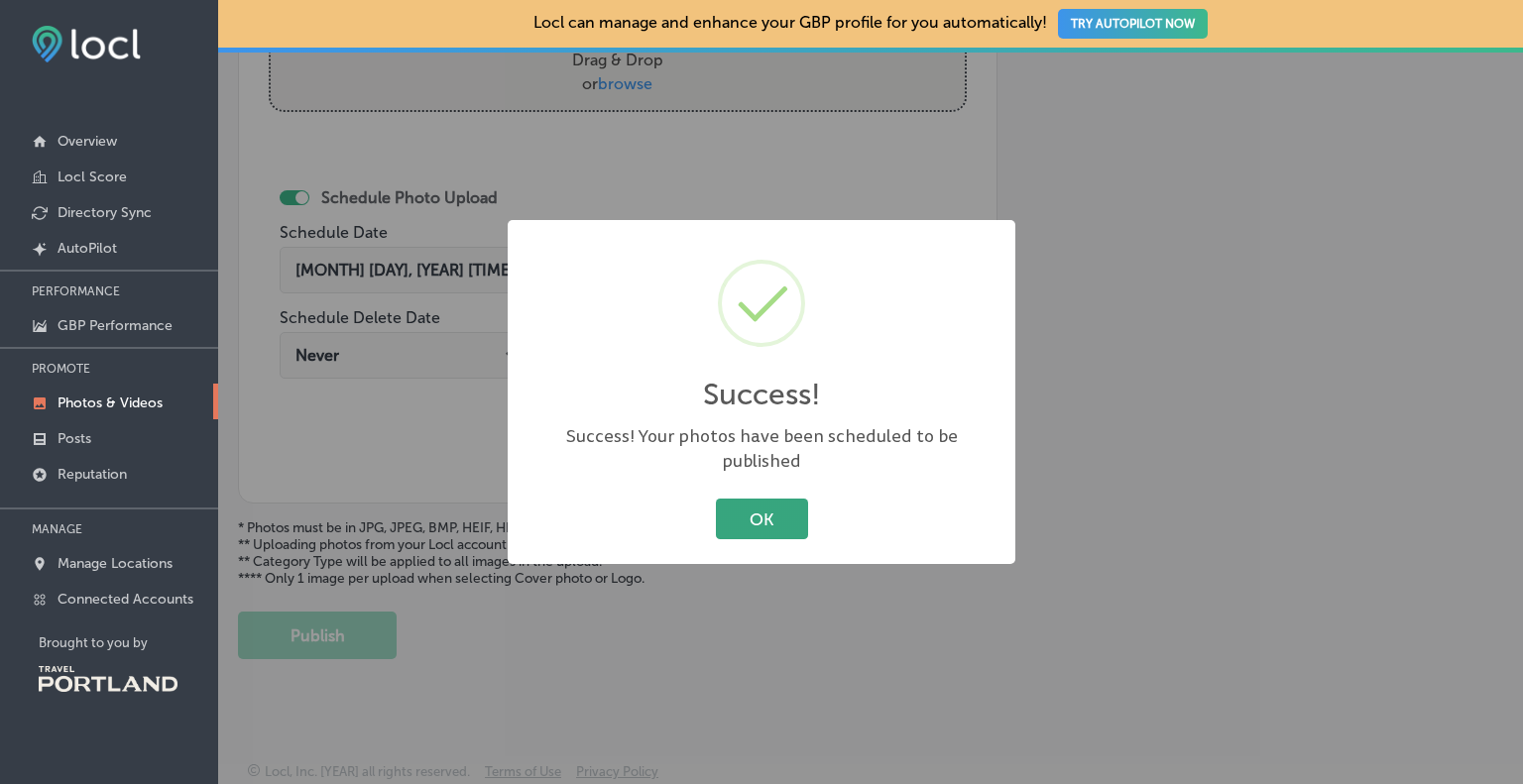 click on "OK" at bounding box center (762, 518) 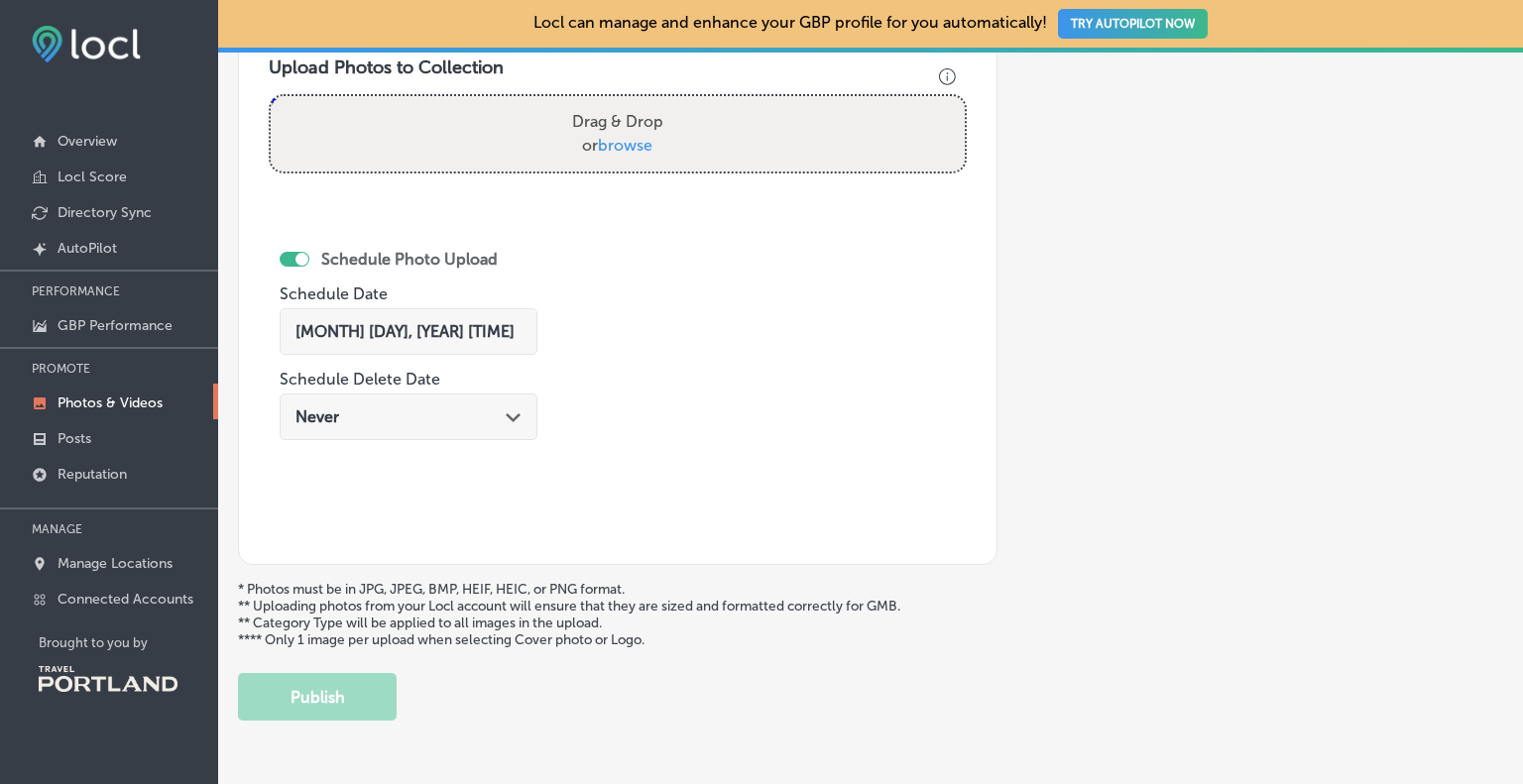 scroll, scrollTop: 272, scrollLeft: 0, axis: vertical 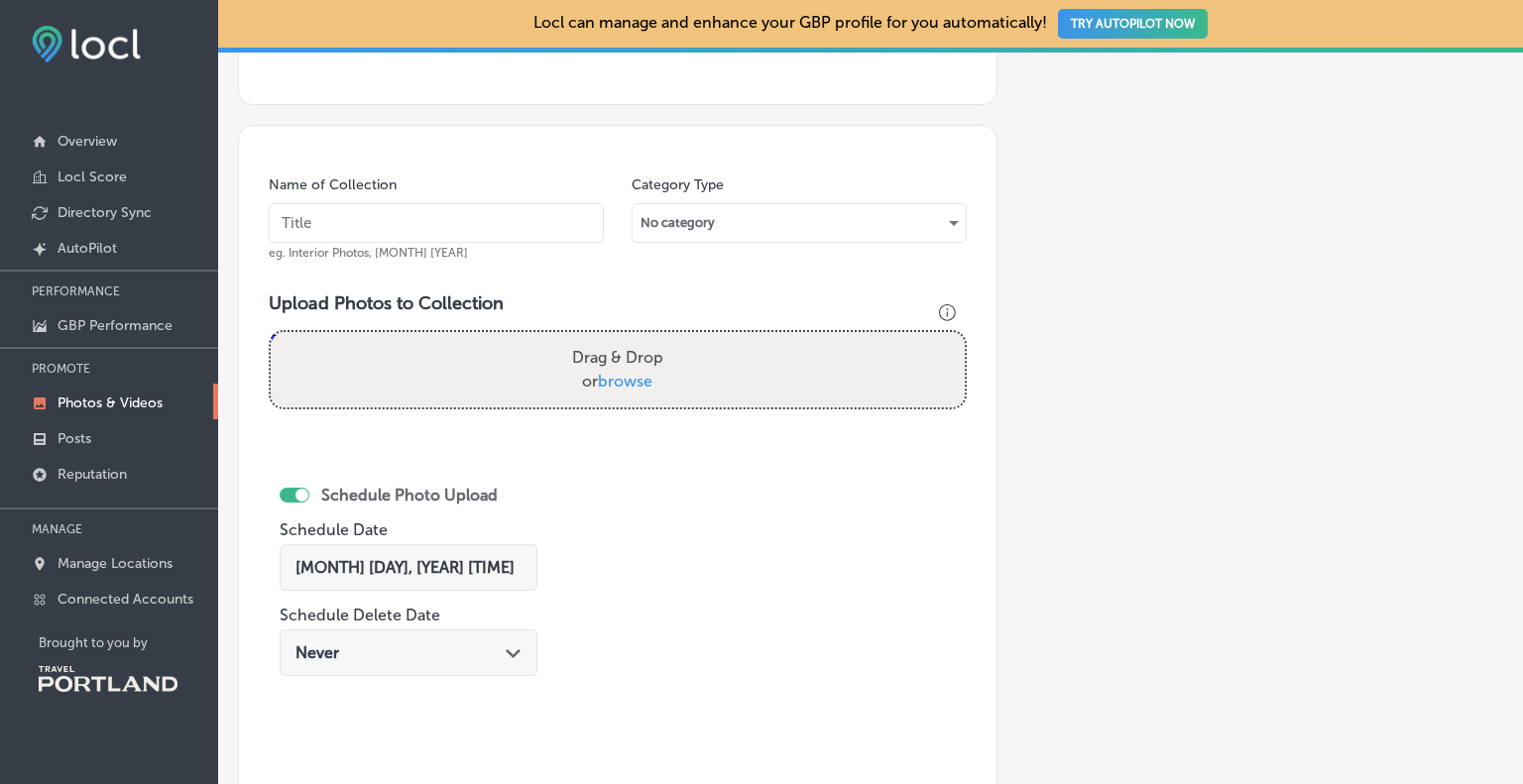 click on "Drag & Drop  or  browse" at bounding box center (618, 370) 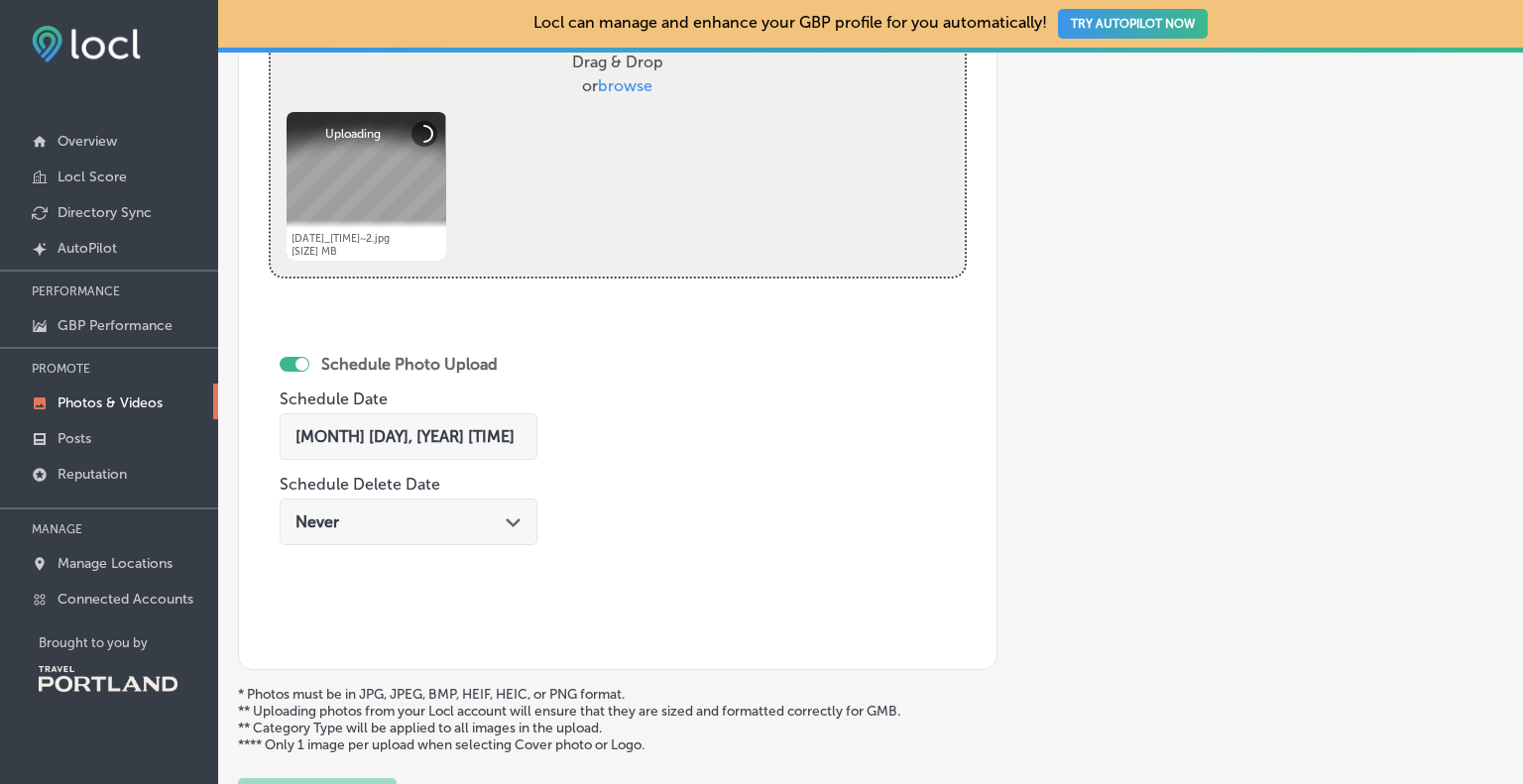 scroll, scrollTop: 569, scrollLeft: 0, axis: vertical 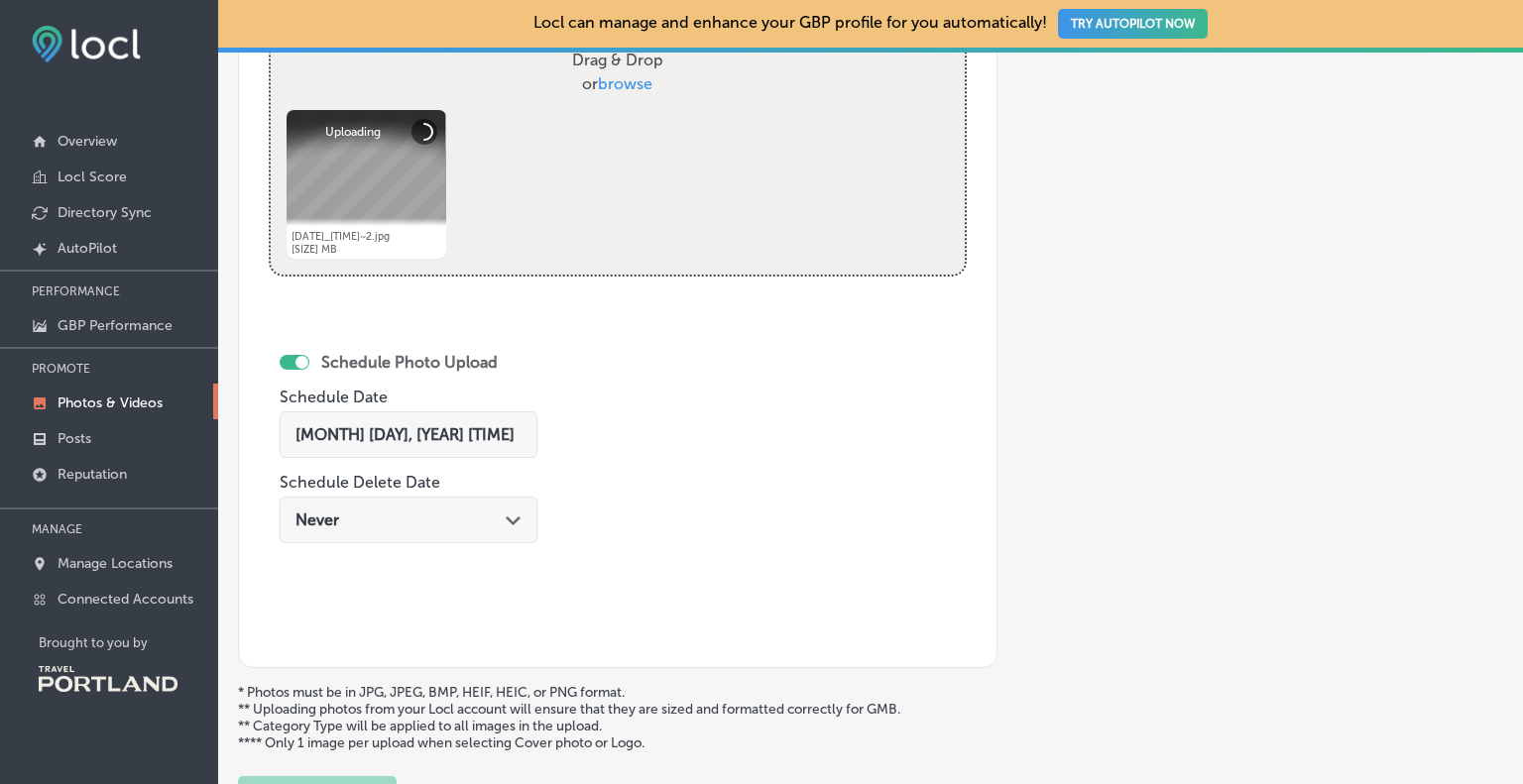 click on "Aug 3, 2025 02:50 PM" at bounding box center (405, 434) 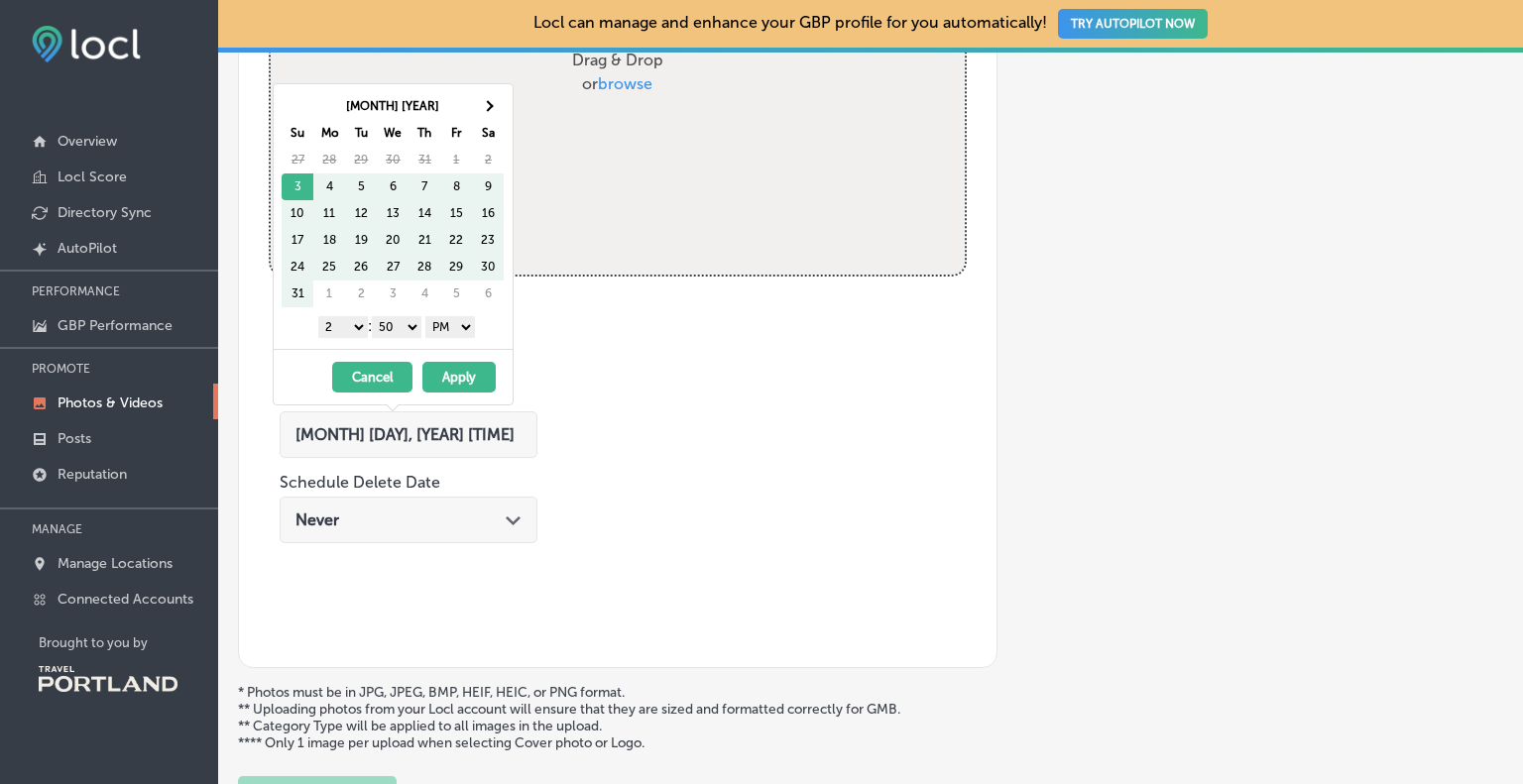 click on "Sa" at bounding box center [488, 133] 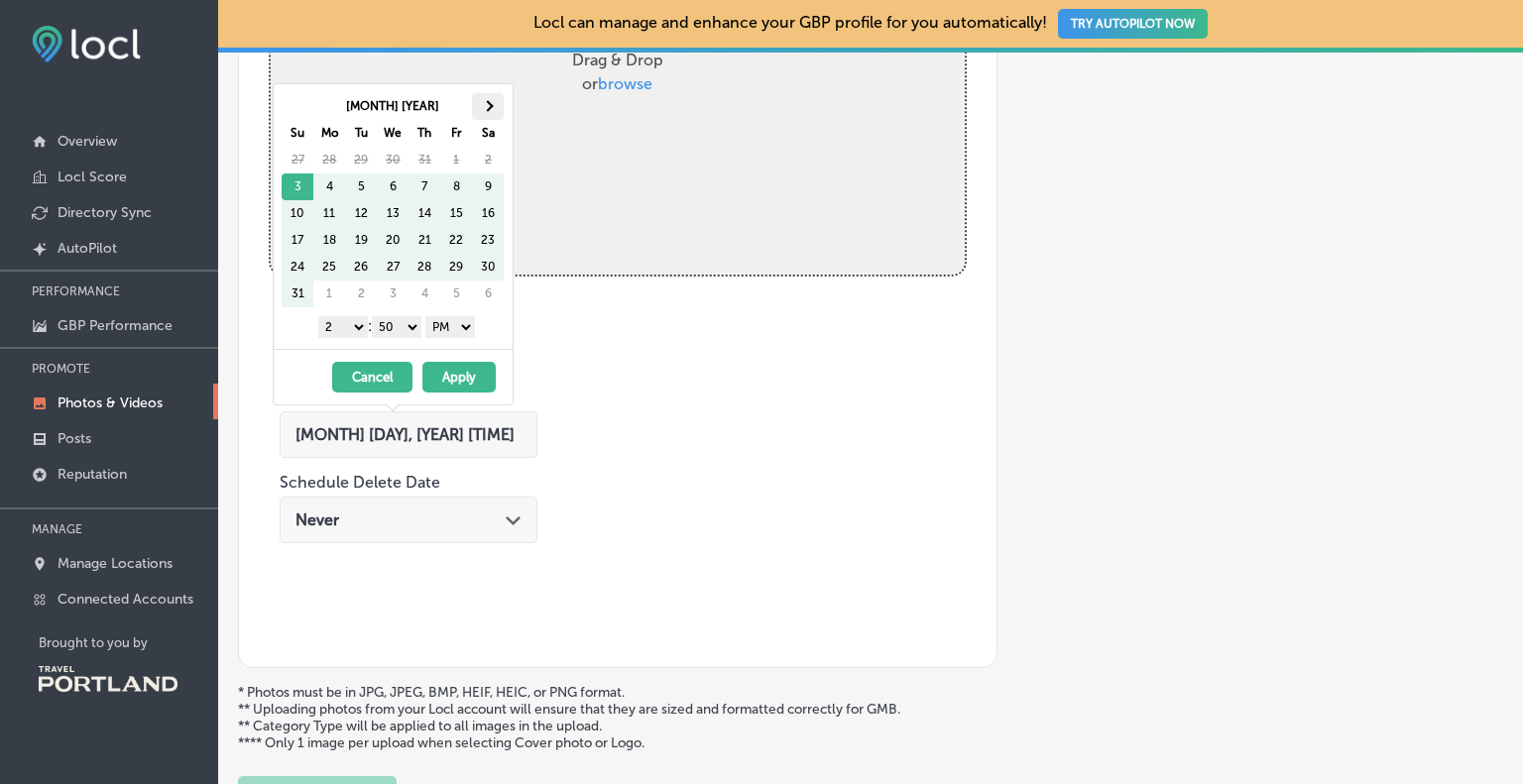 click at bounding box center (488, 106) 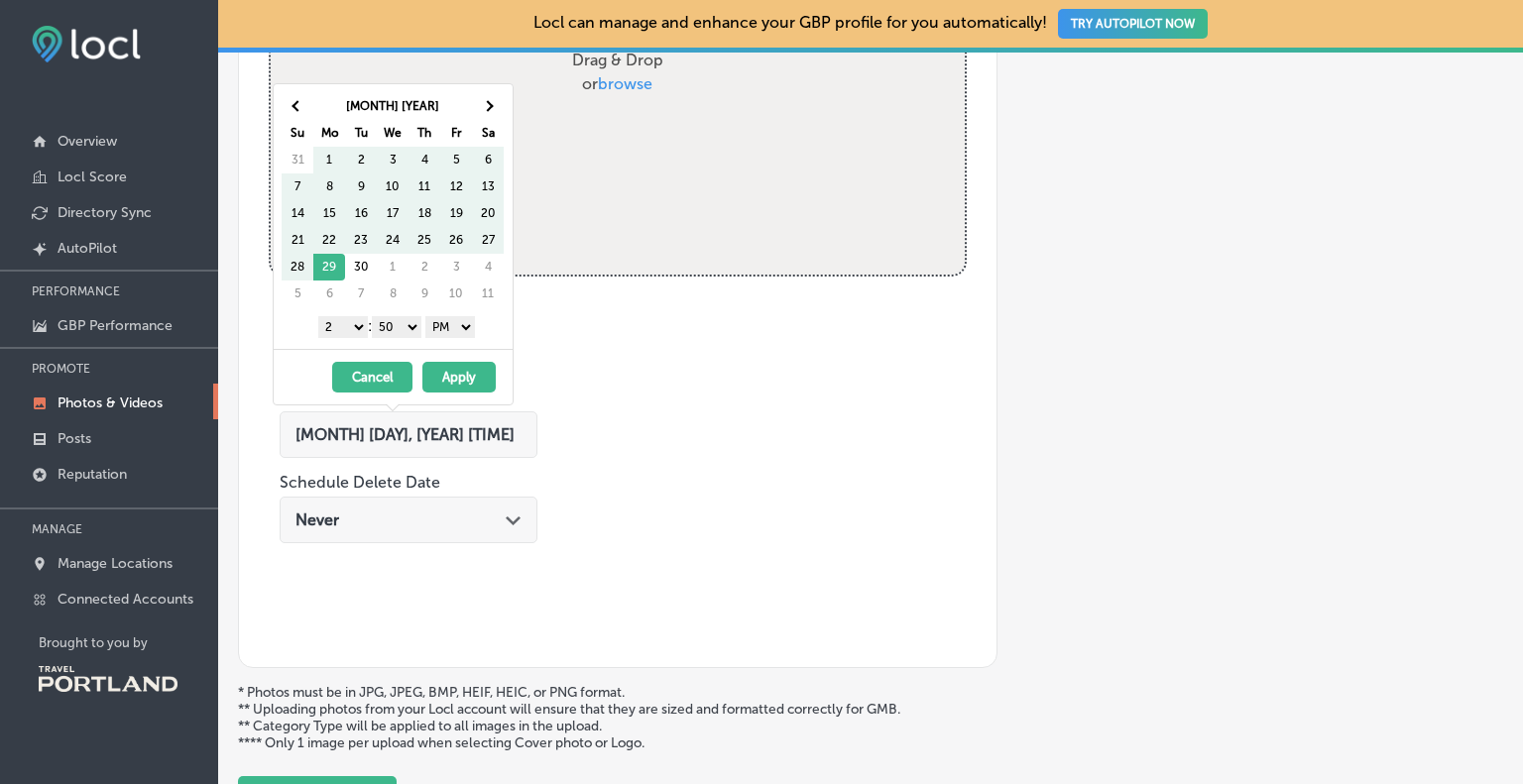 click at bounding box center (488, 106) 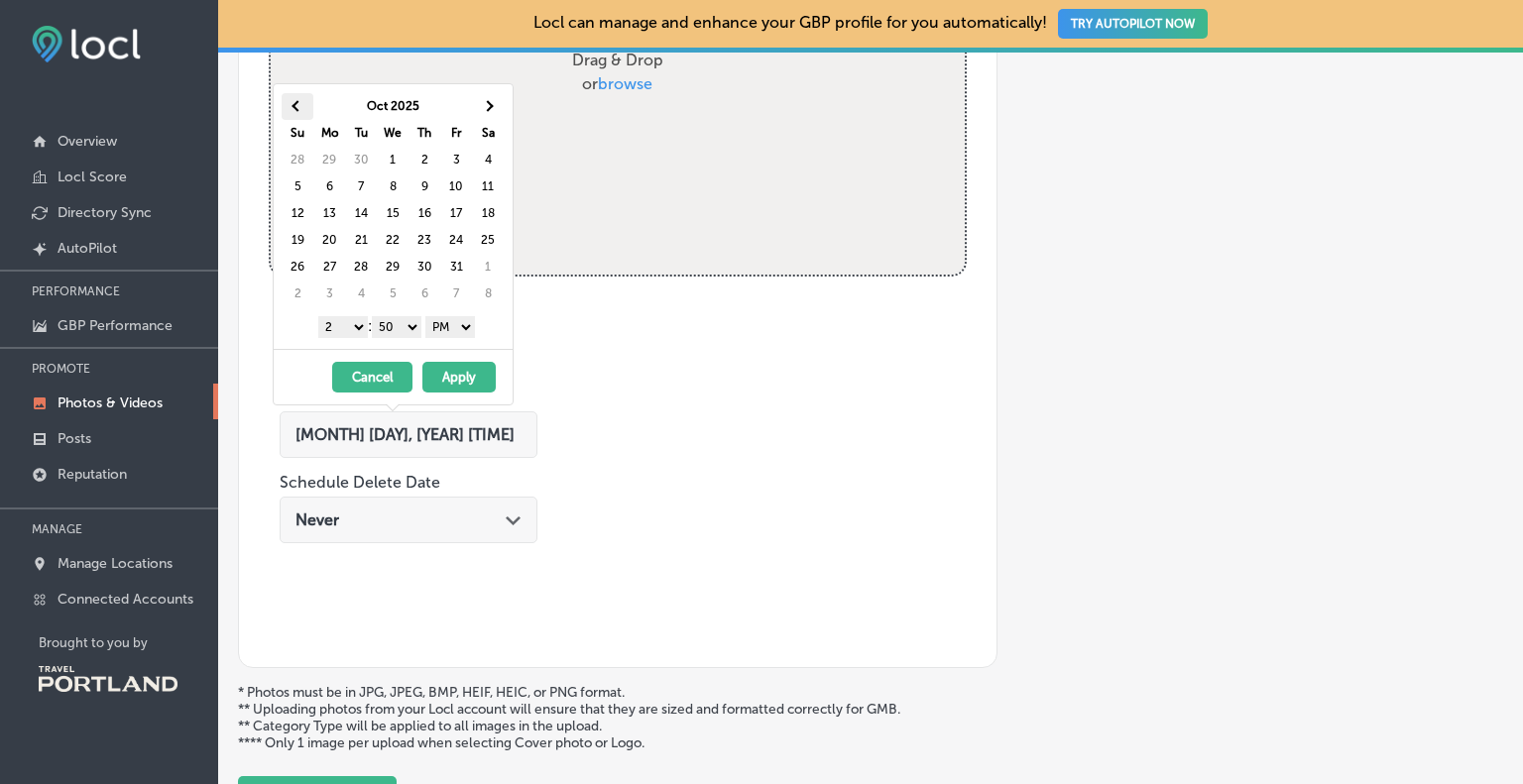 click at bounding box center [297, 106] 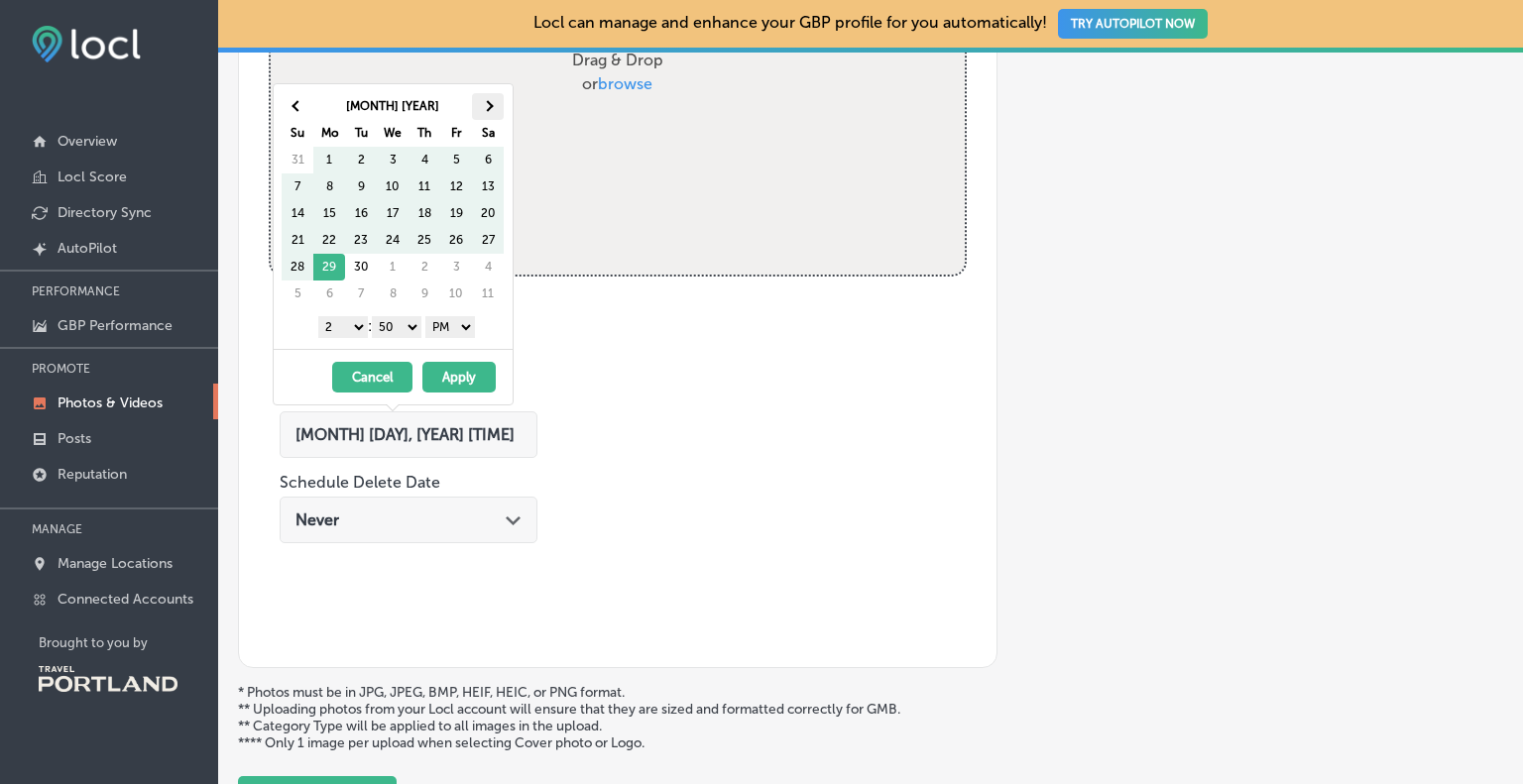 click at bounding box center [488, 106] 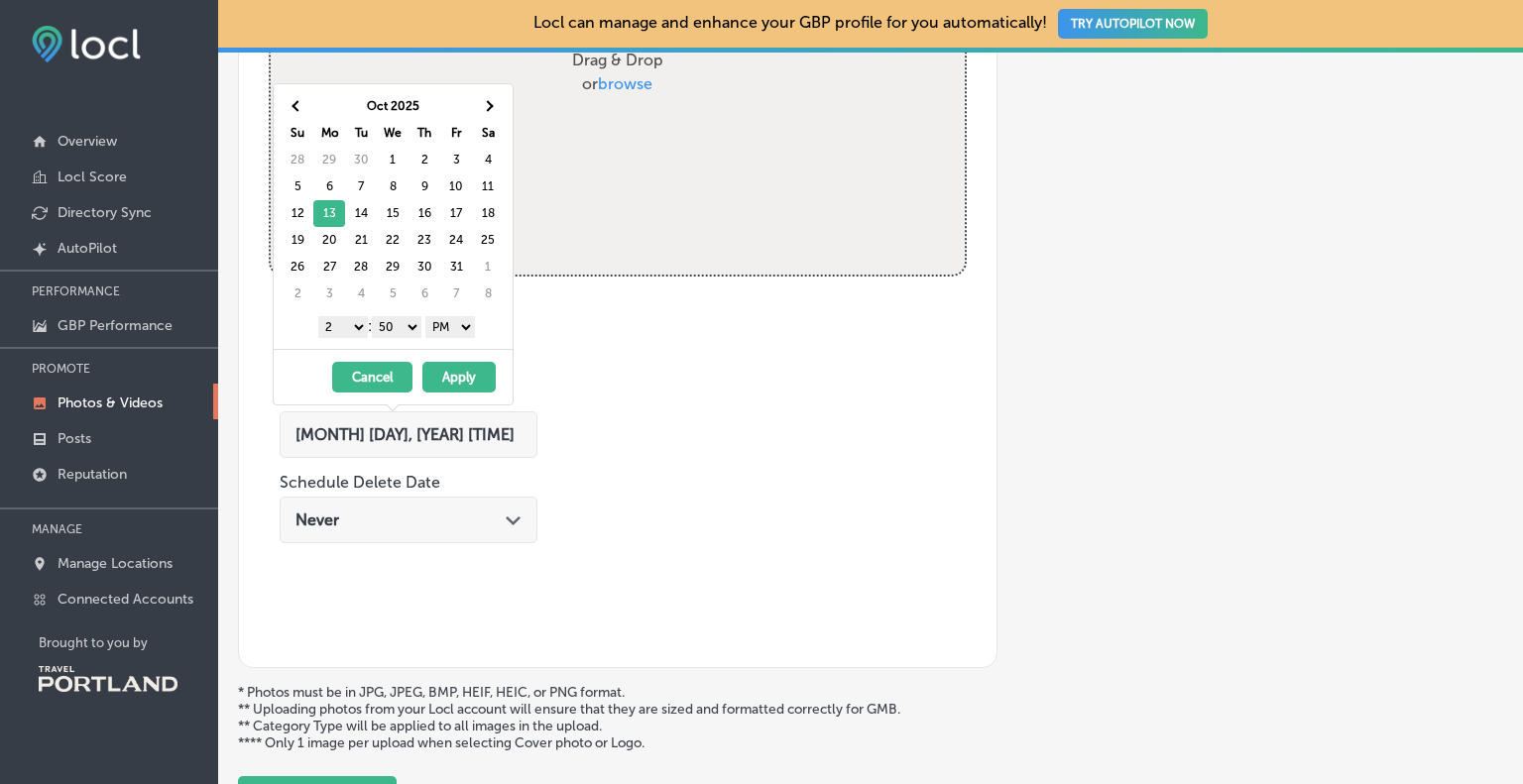 click on "Apply" at bounding box center [459, 377] 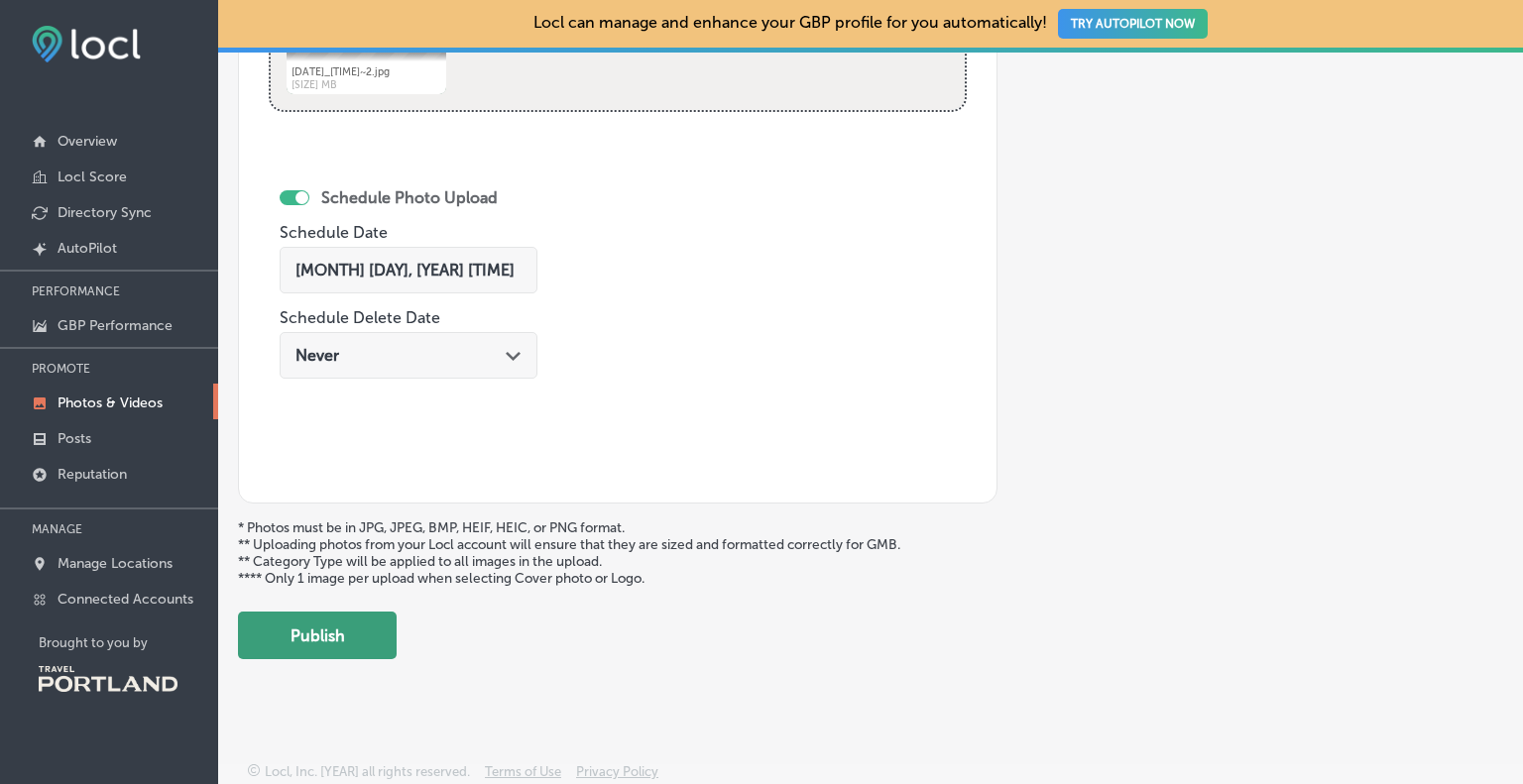 click on "Publish" at bounding box center [317, 635] 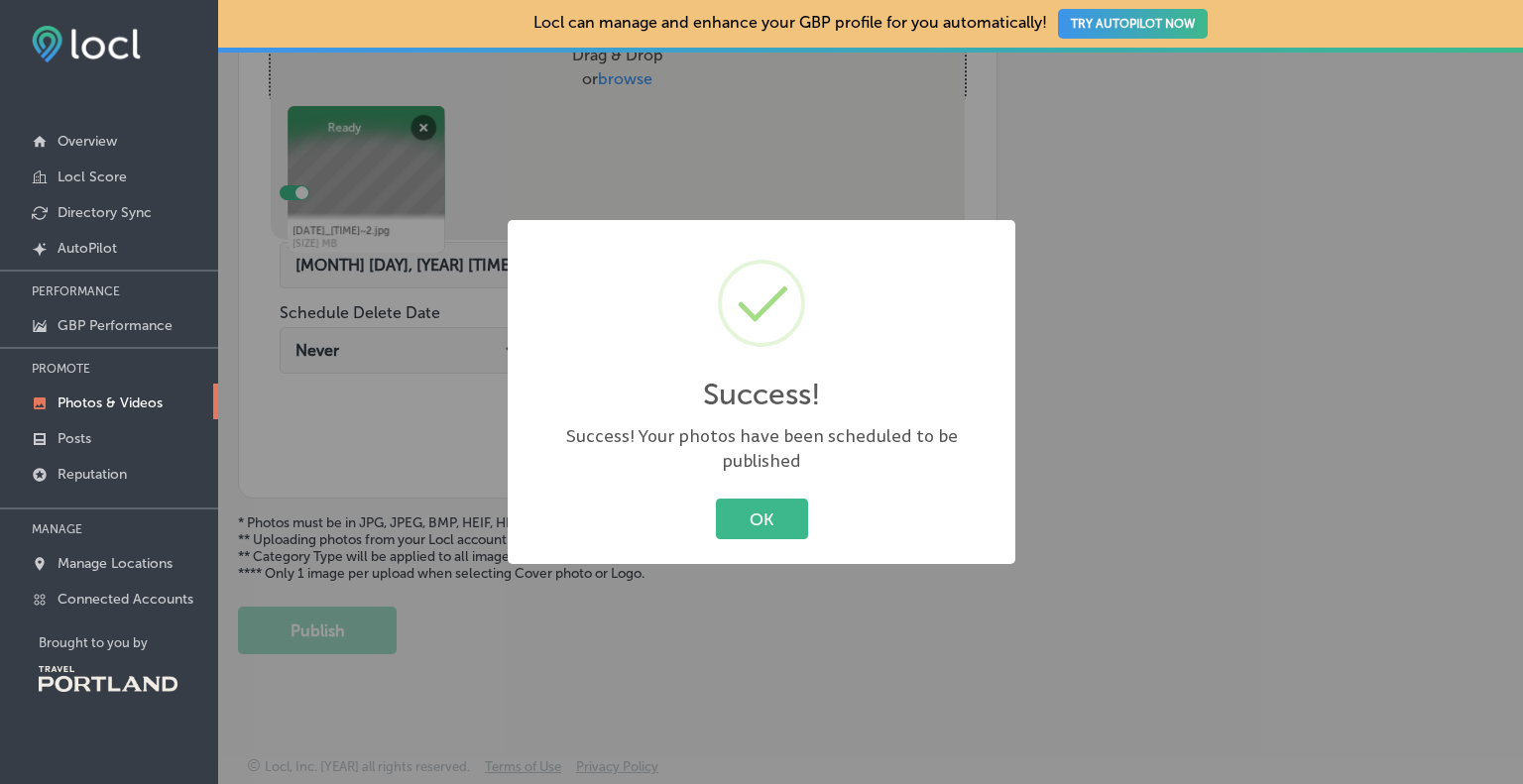scroll, scrollTop: 569, scrollLeft: 0, axis: vertical 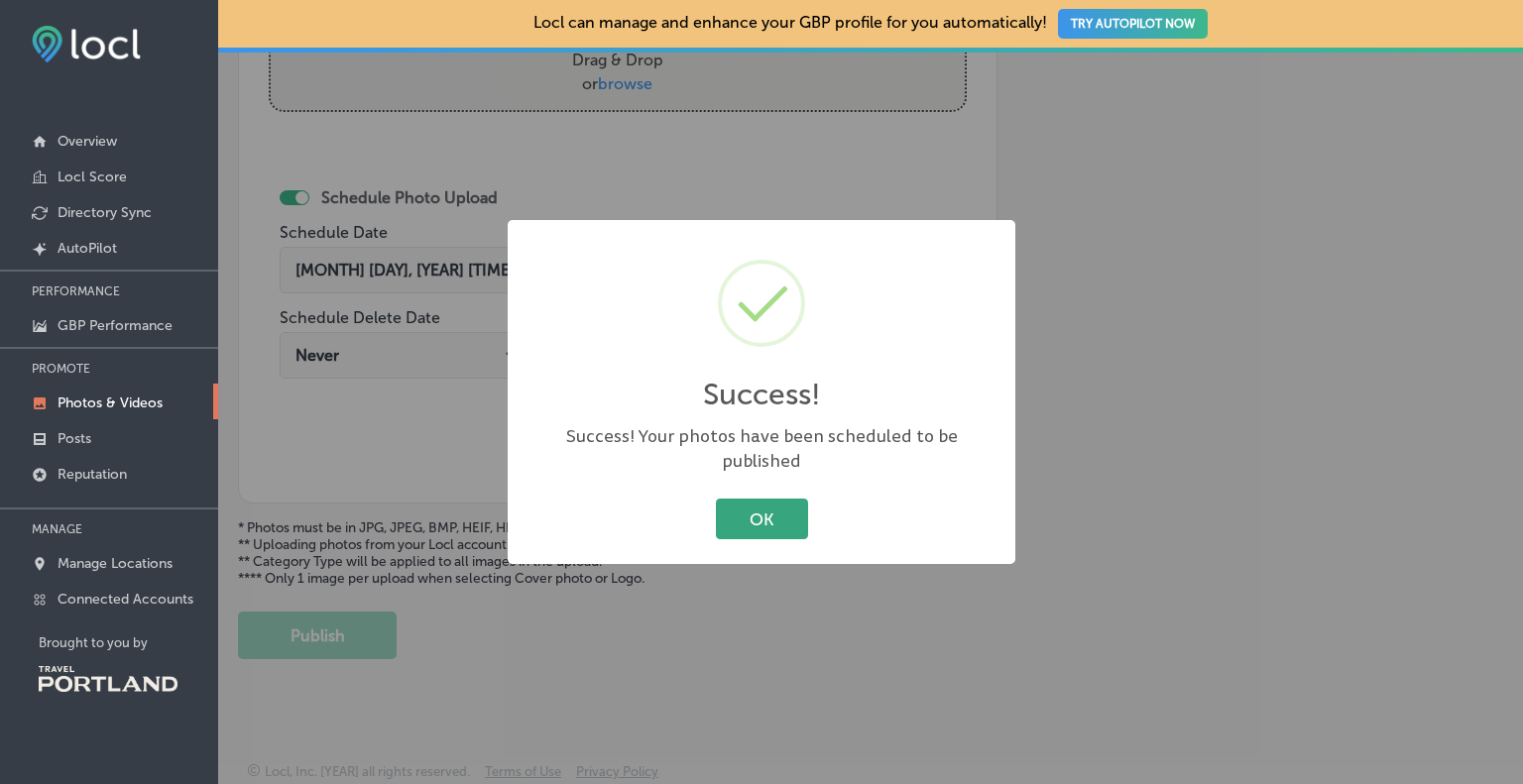 click on "OK" at bounding box center [762, 518] 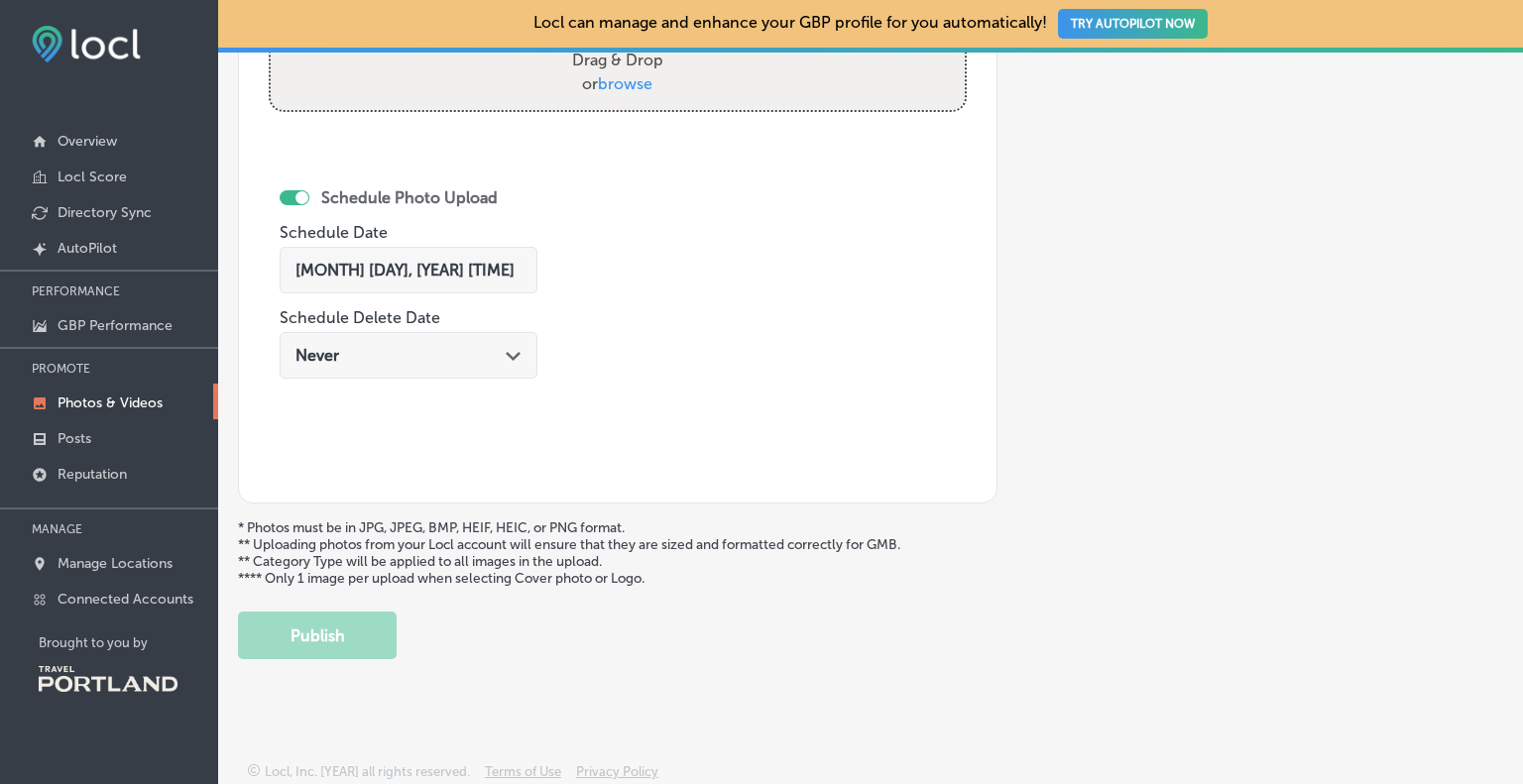 scroll, scrollTop: 272, scrollLeft: 0, axis: vertical 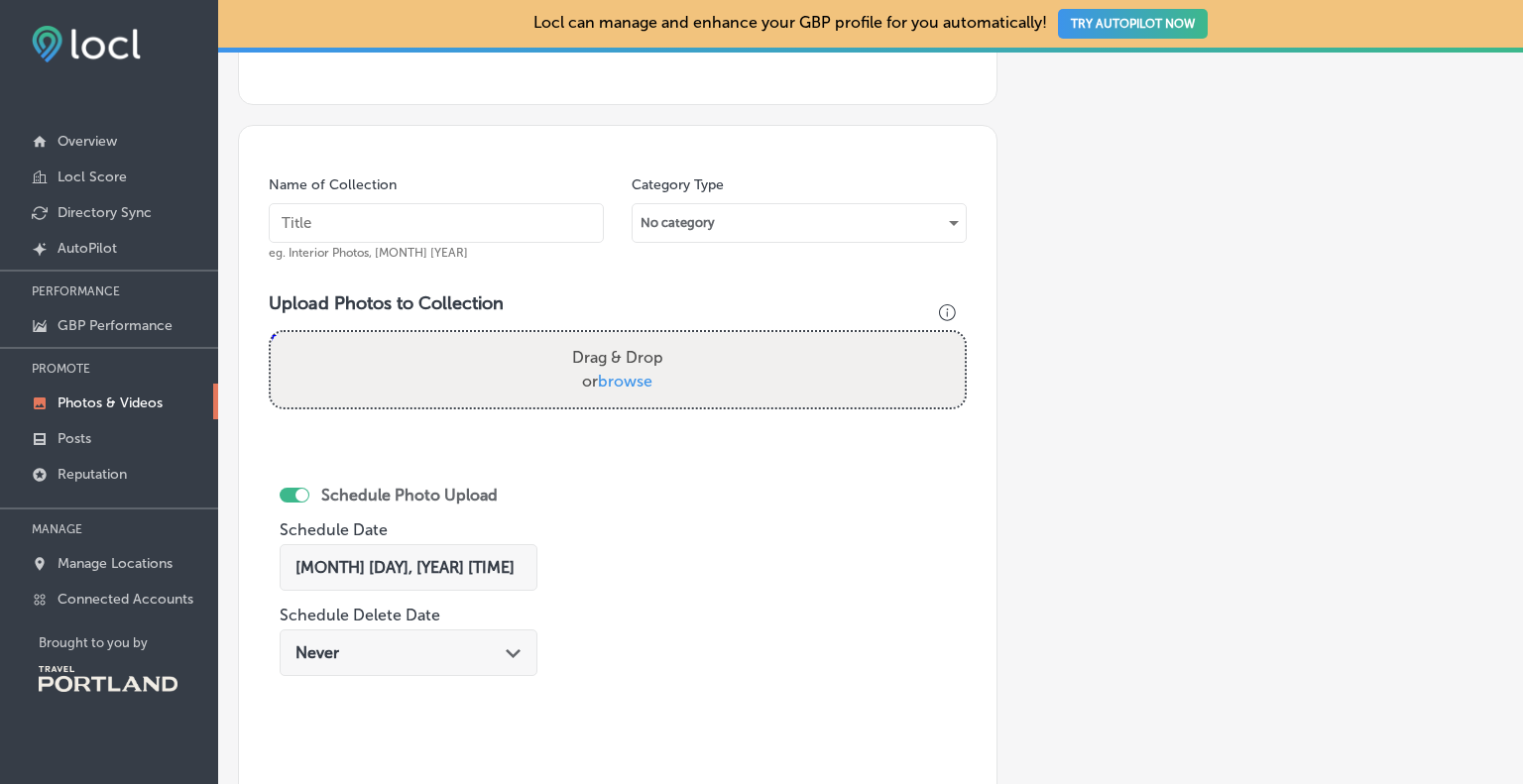 click on "Drag & Drop  or  browse" at bounding box center [618, 370] 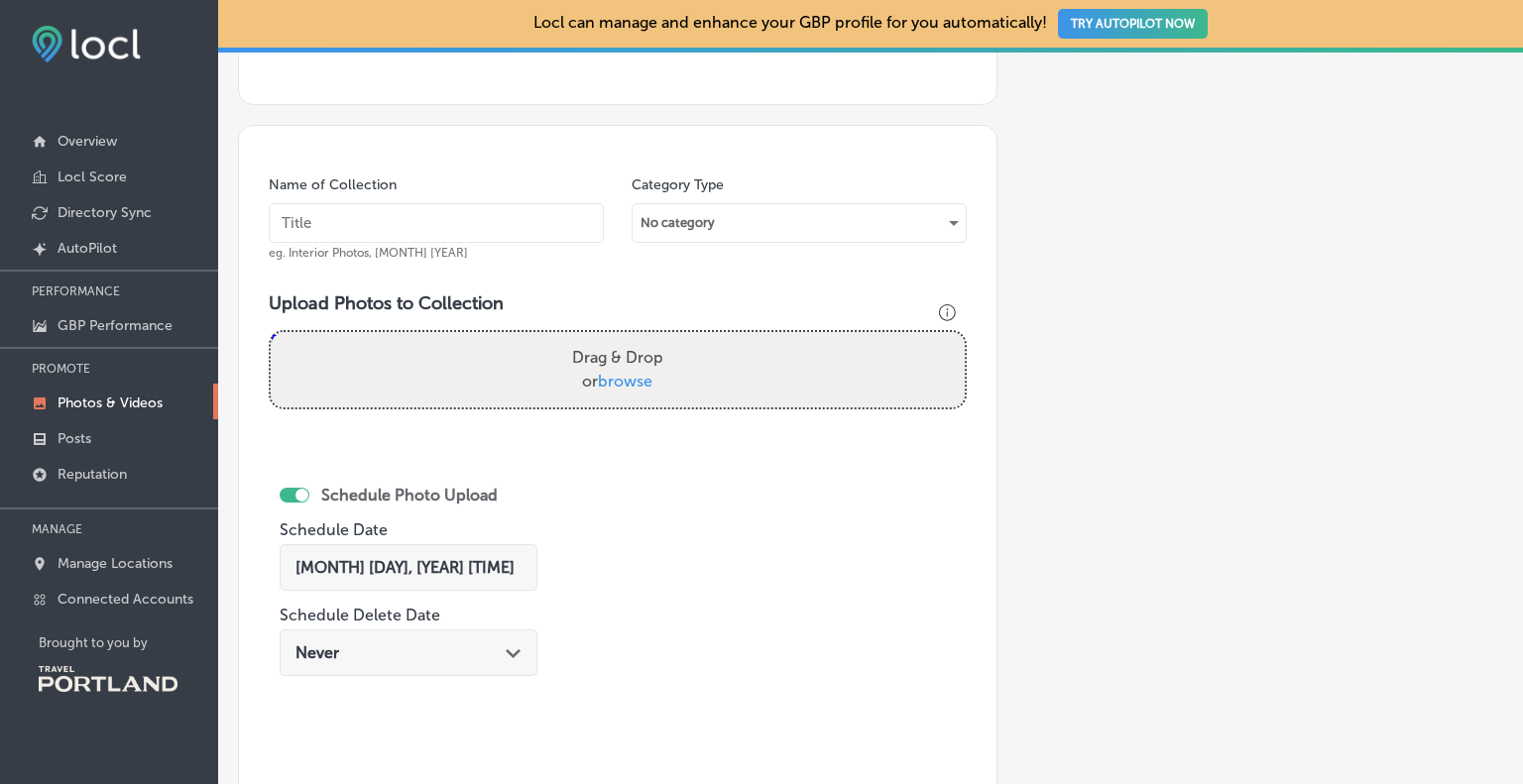 type on "C:\fakepath\20250802_150128~2.jpg" 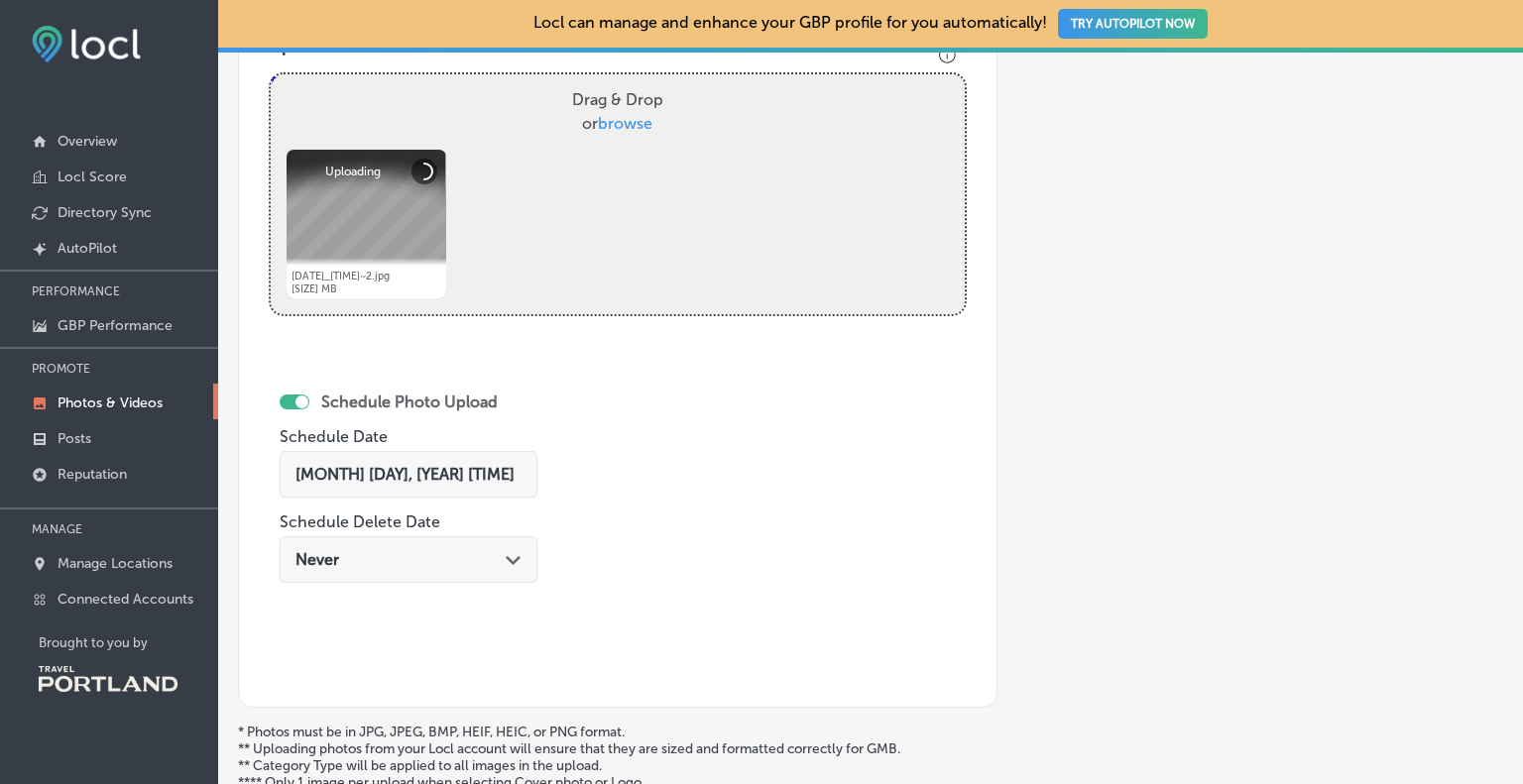 scroll, scrollTop: 569, scrollLeft: 0, axis: vertical 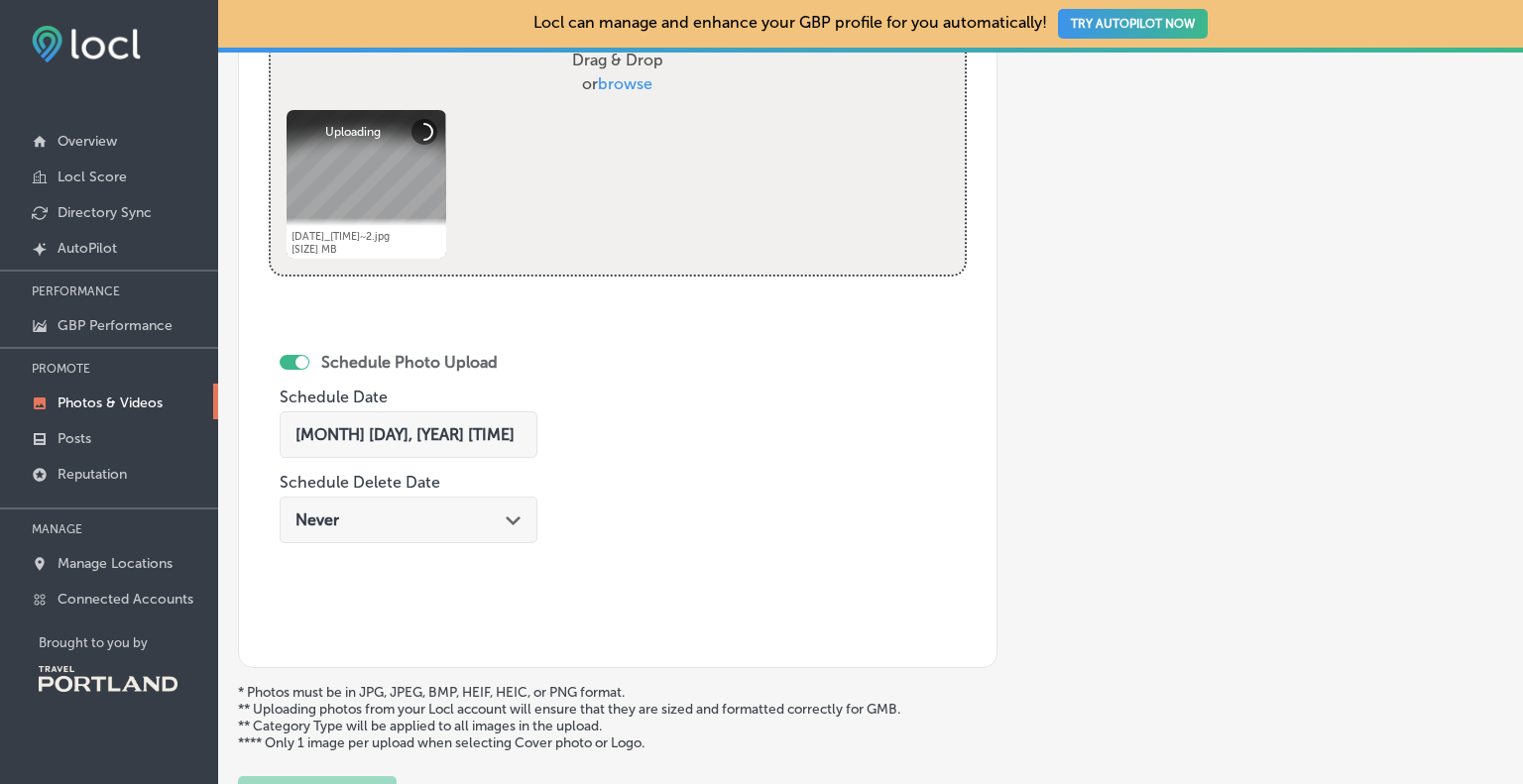 click on "Aug 3, 2025 02:50 PM
Path
Created with Sketch." at bounding box center [409, 434] 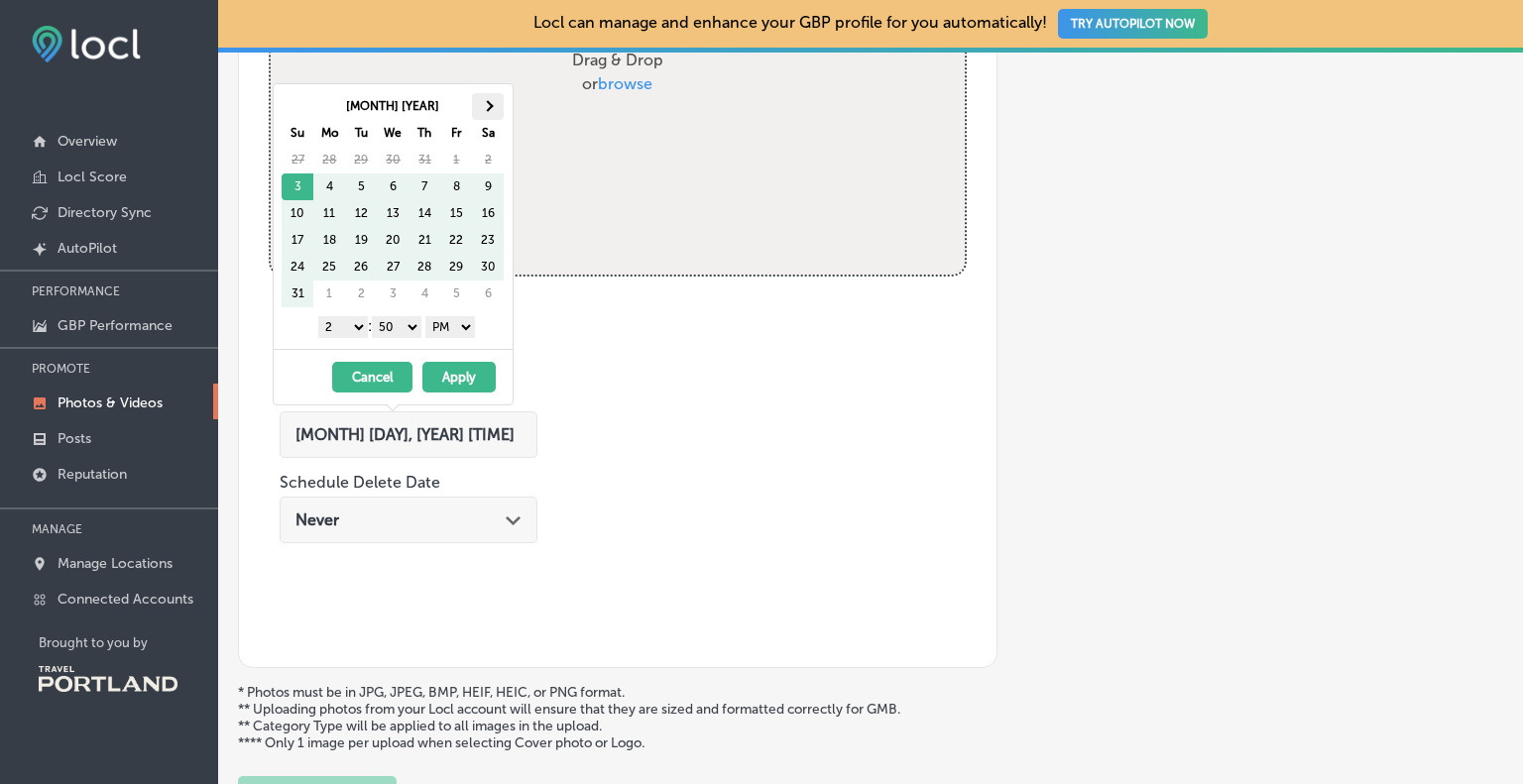 click at bounding box center (488, 106) 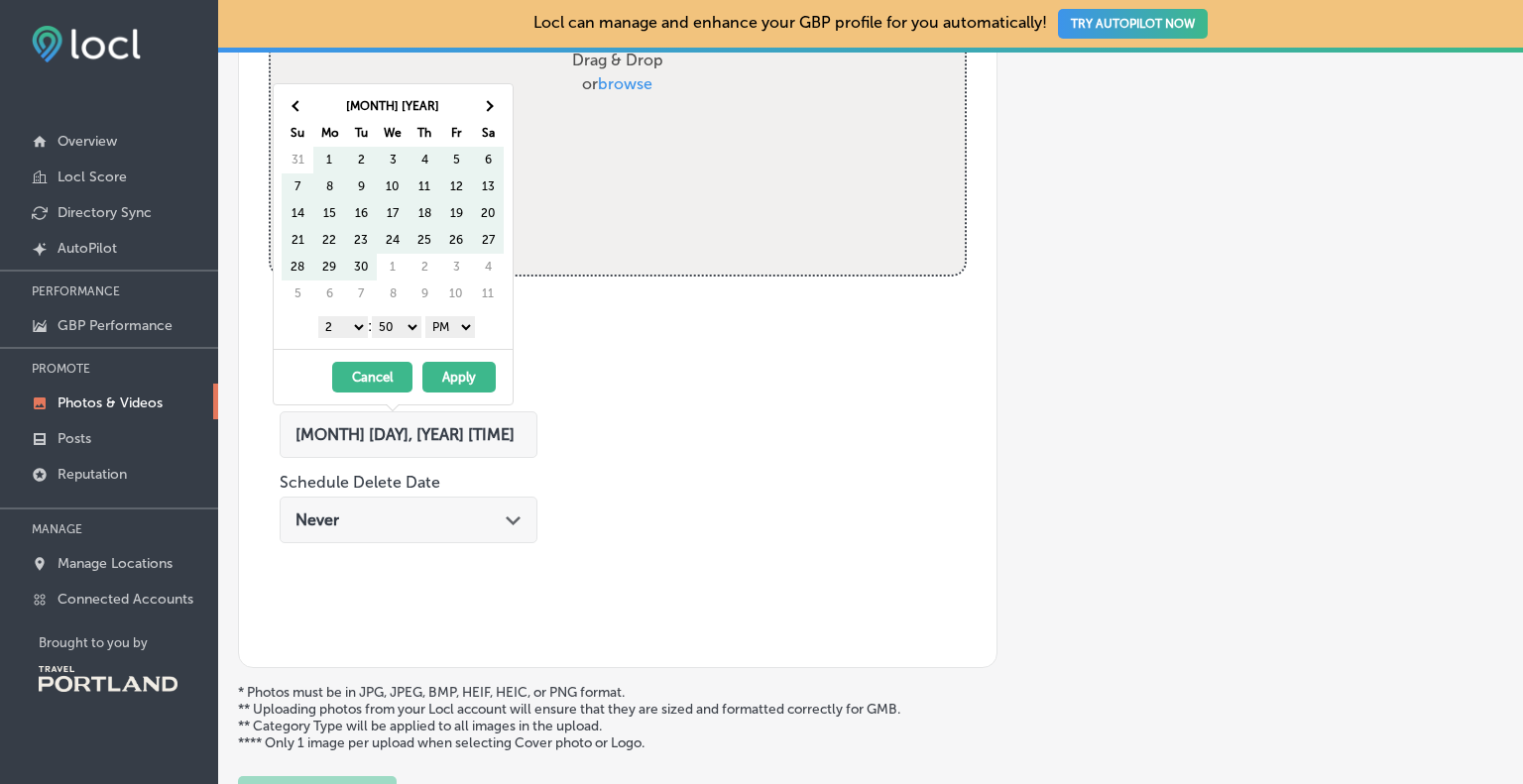 click at bounding box center [488, 106] 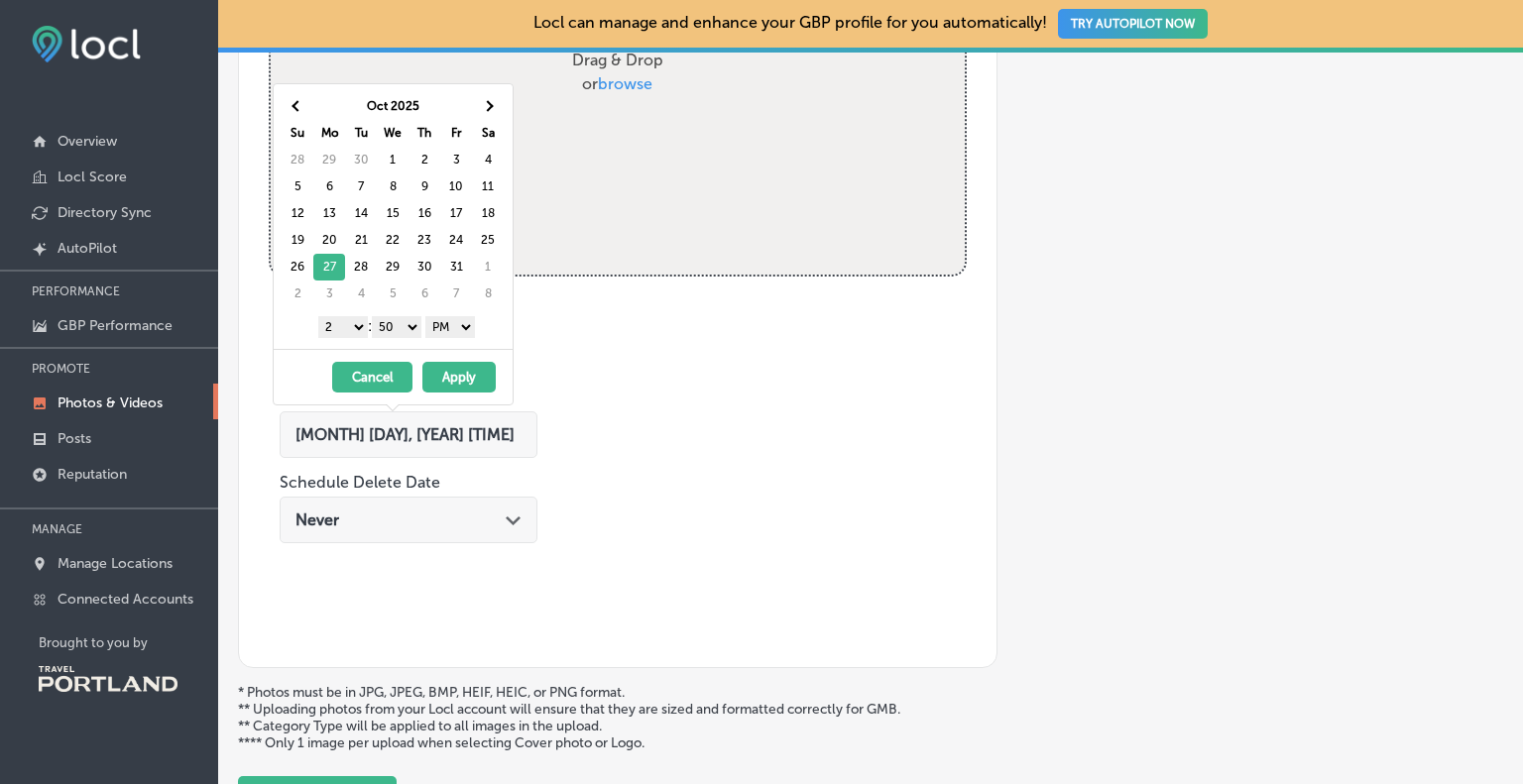 click on "Apply" at bounding box center (459, 377) 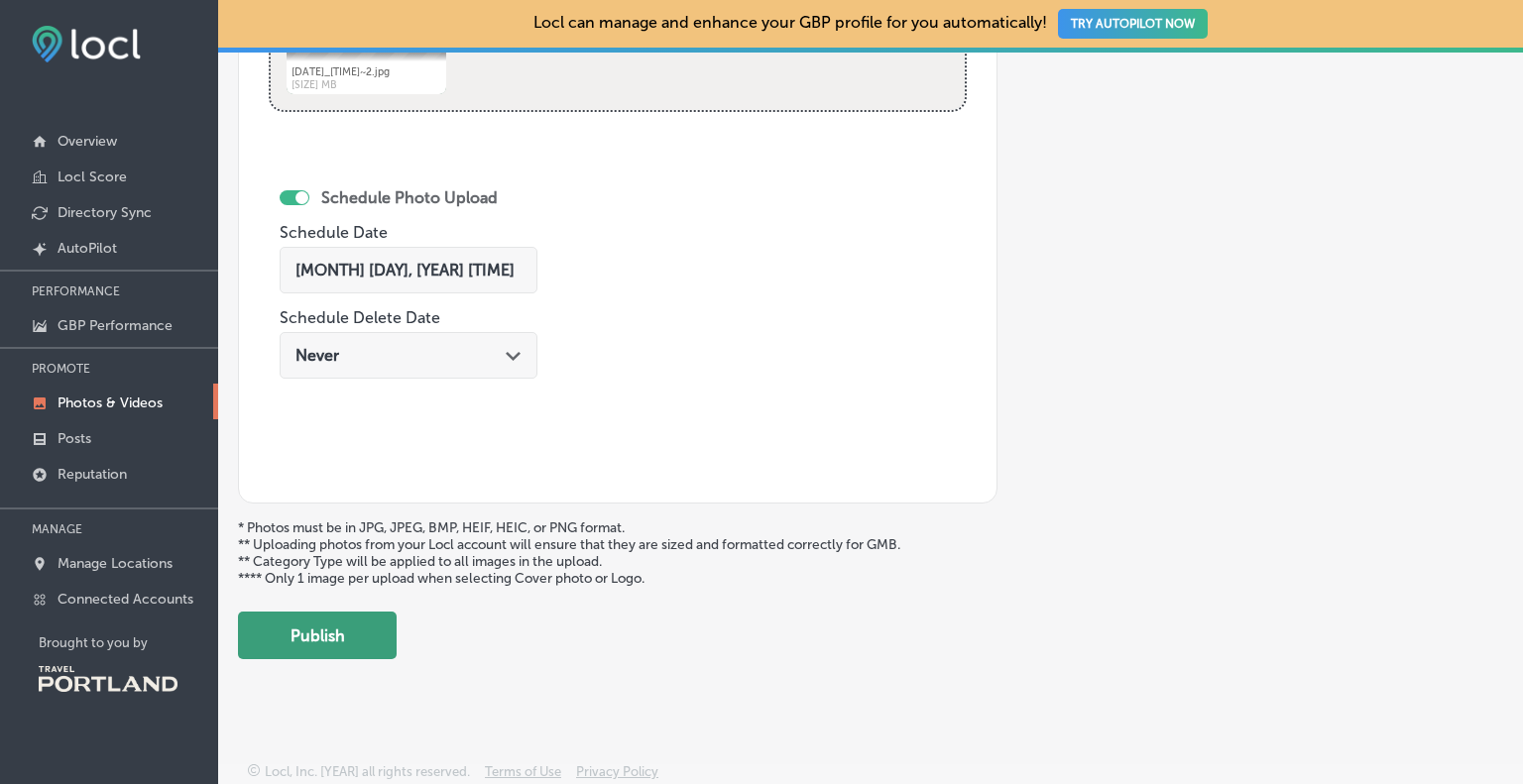 click on "Publish" at bounding box center [317, 635] 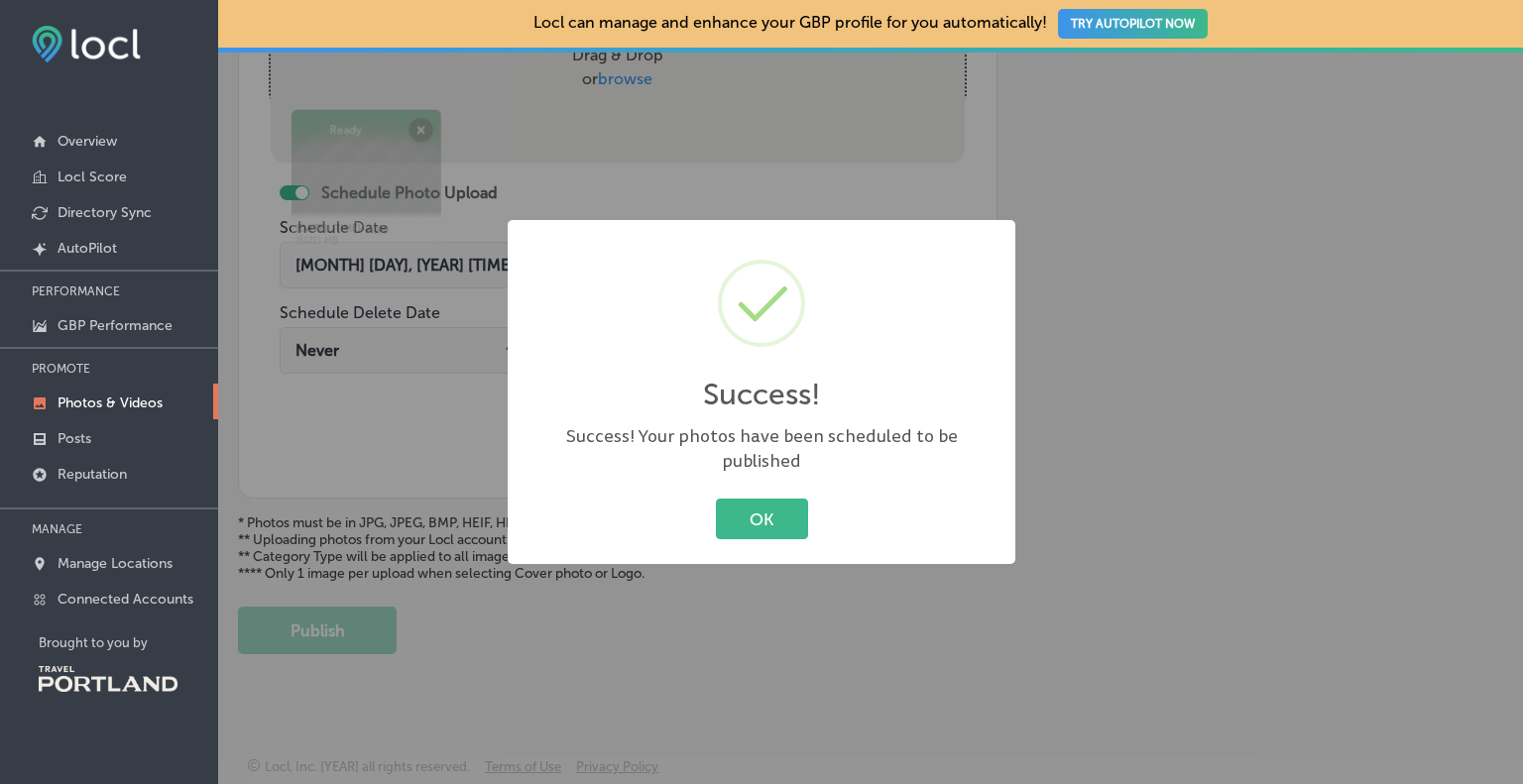 scroll, scrollTop: 569, scrollLeft: 0, axis: vertical 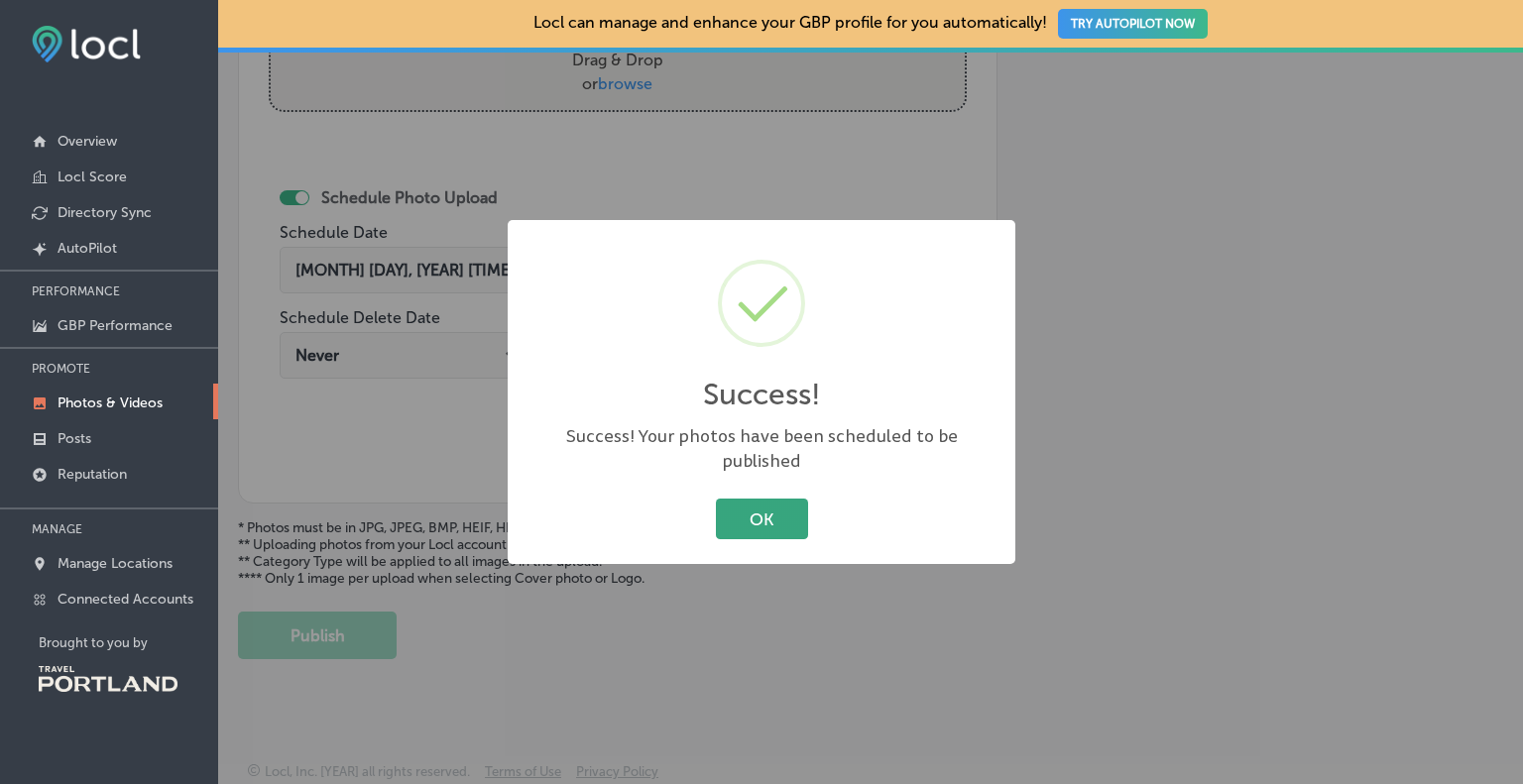click on "OK" at bounding box center (762, 518) 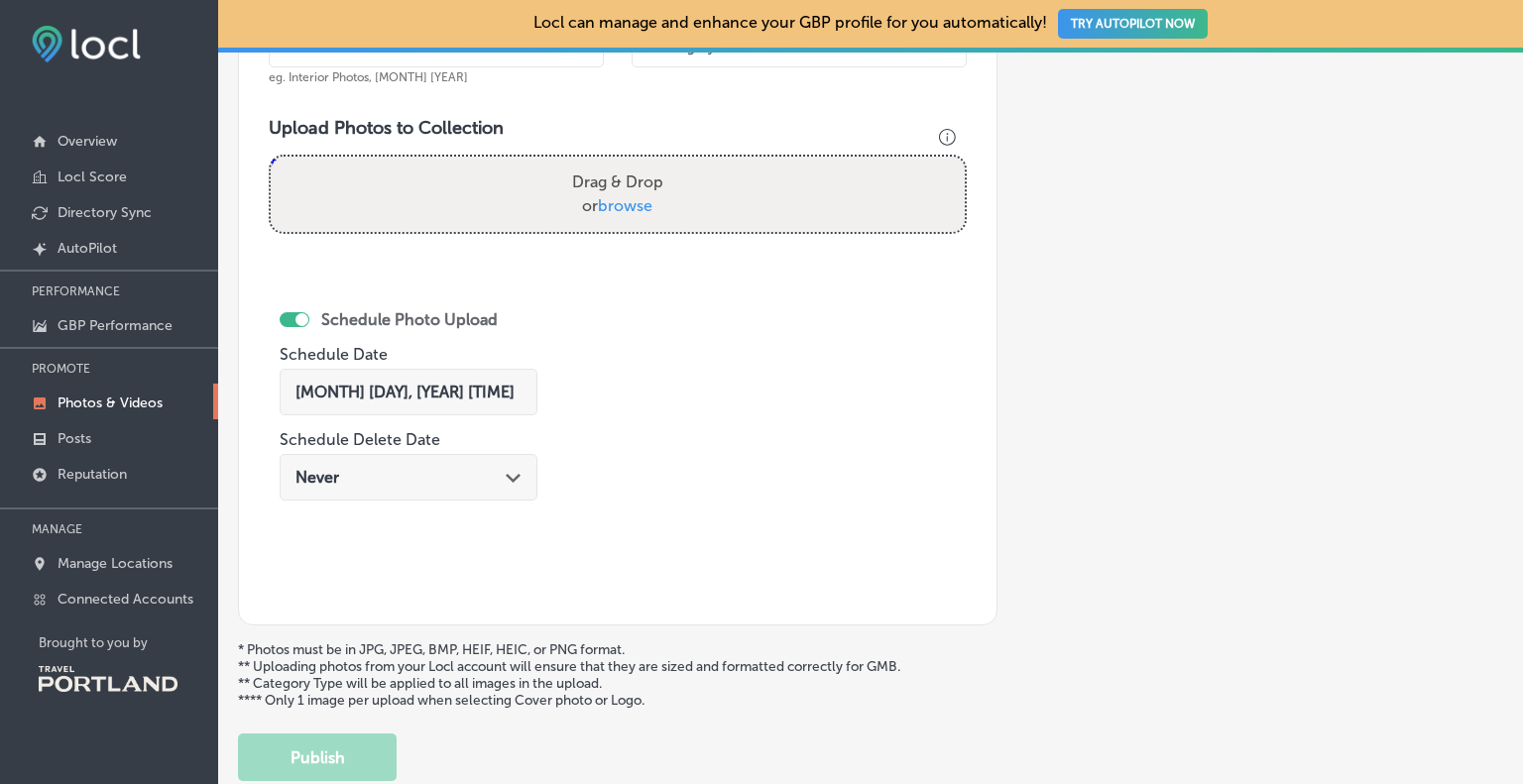scroll, scrollTop: 172, scrollLeft: 0, axis: vertical 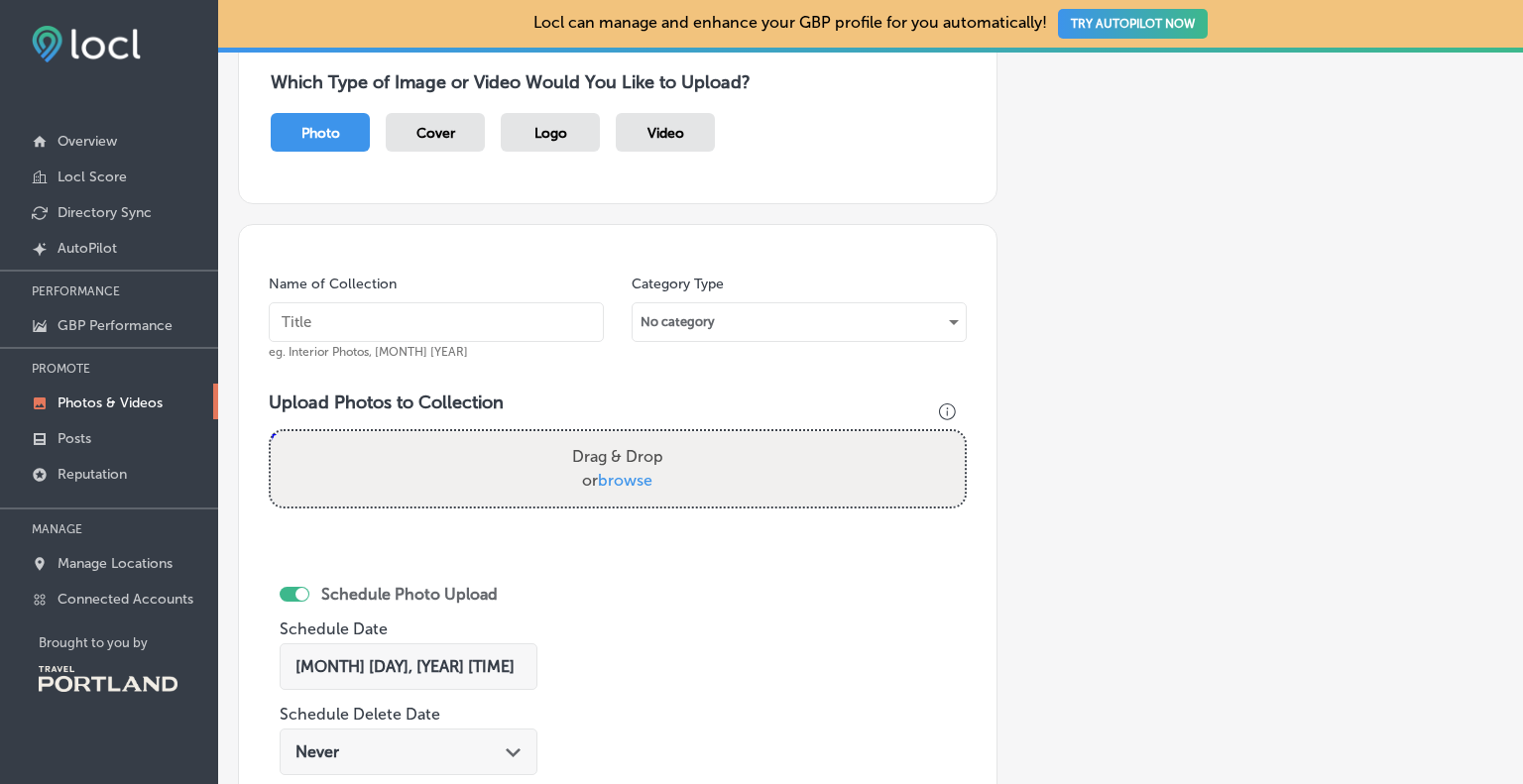 click on "Drag & Drop  or  browse" at bounding box center [618, 469] 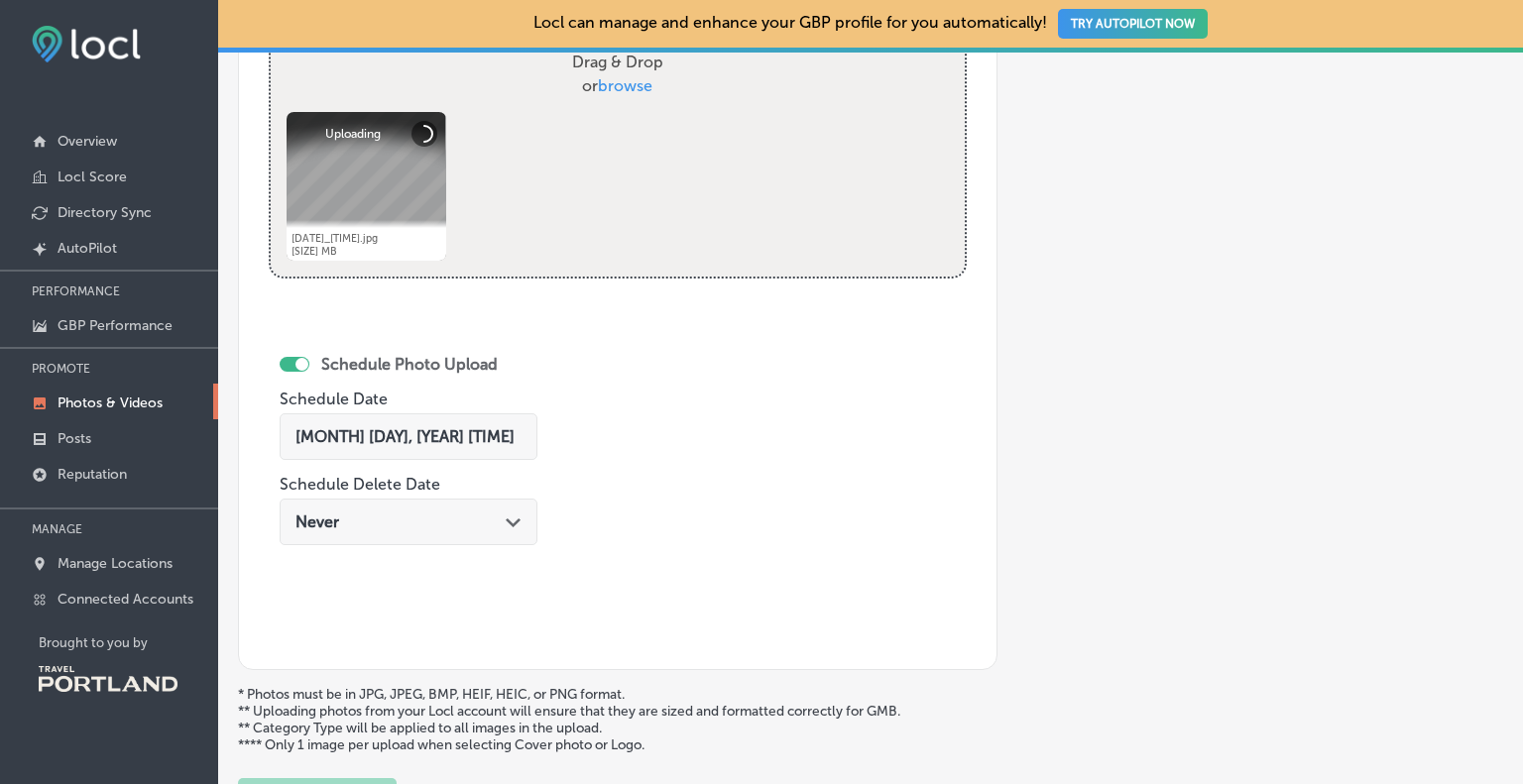 scroll, scrollTop: 569, scrollLeft: 0, axis: vertical 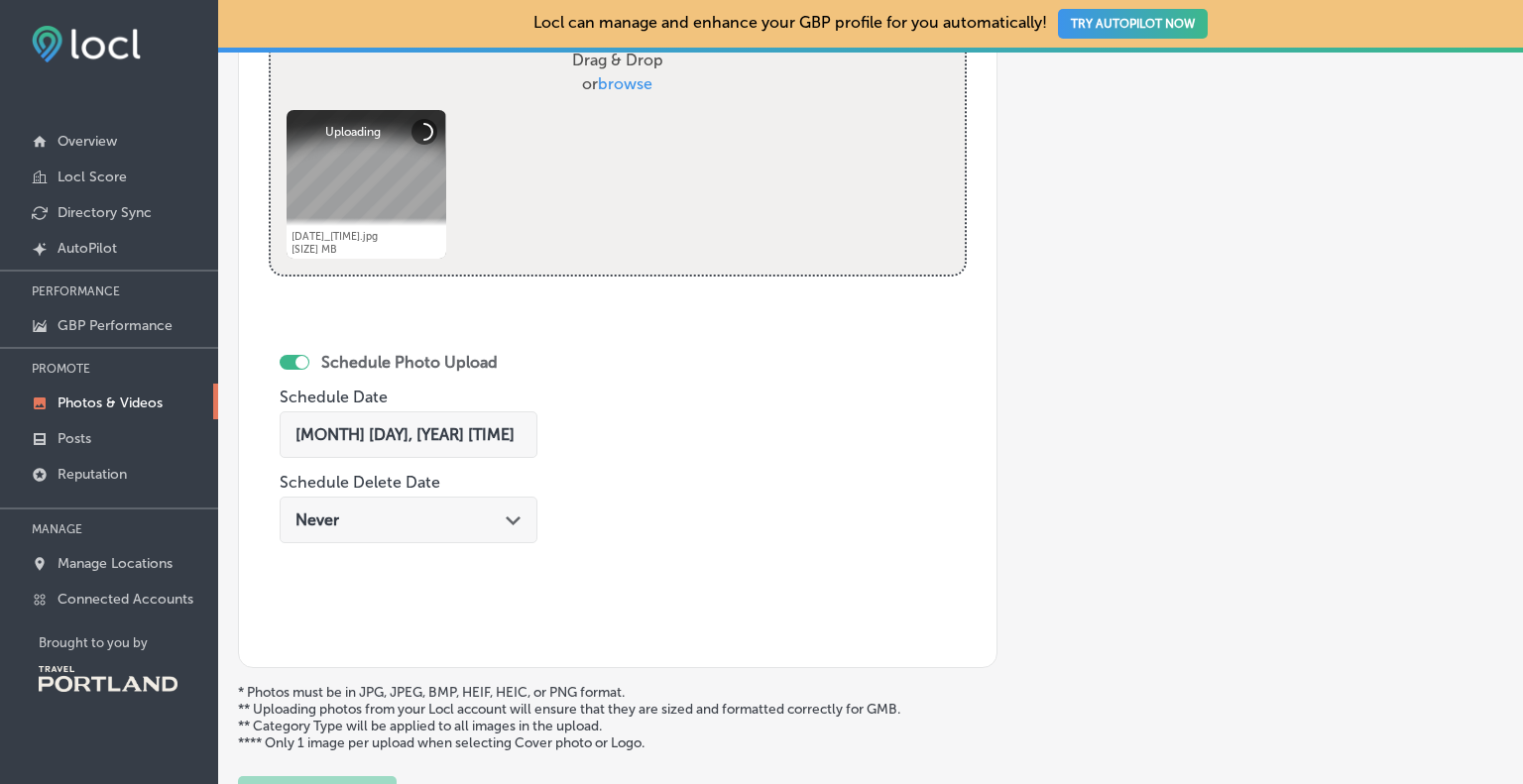 click on "Aug 3, 2025 02:50 PM
Path
Created with Sketch." at bounding box center (409, 434) 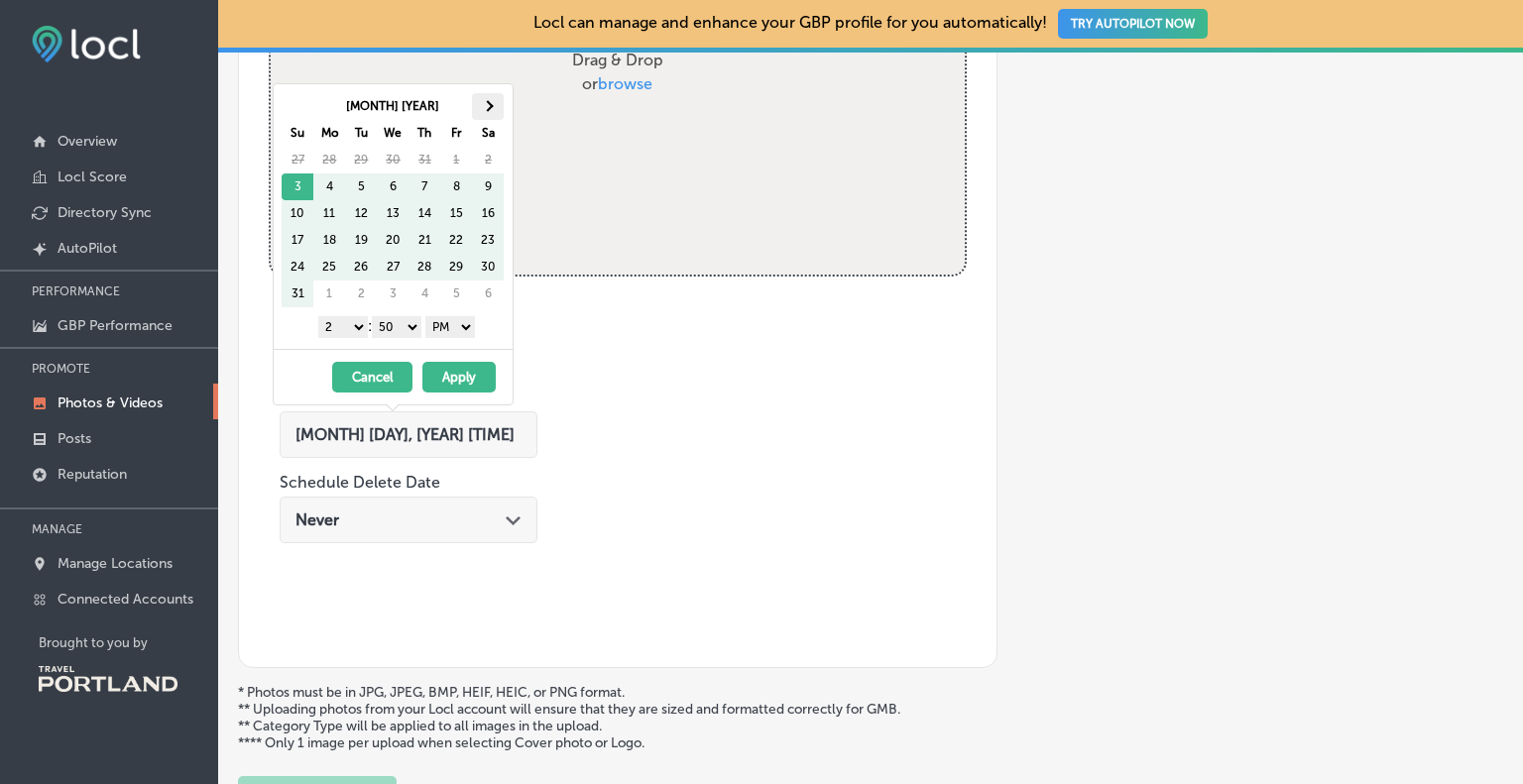 click at bounding box center [488, 106] 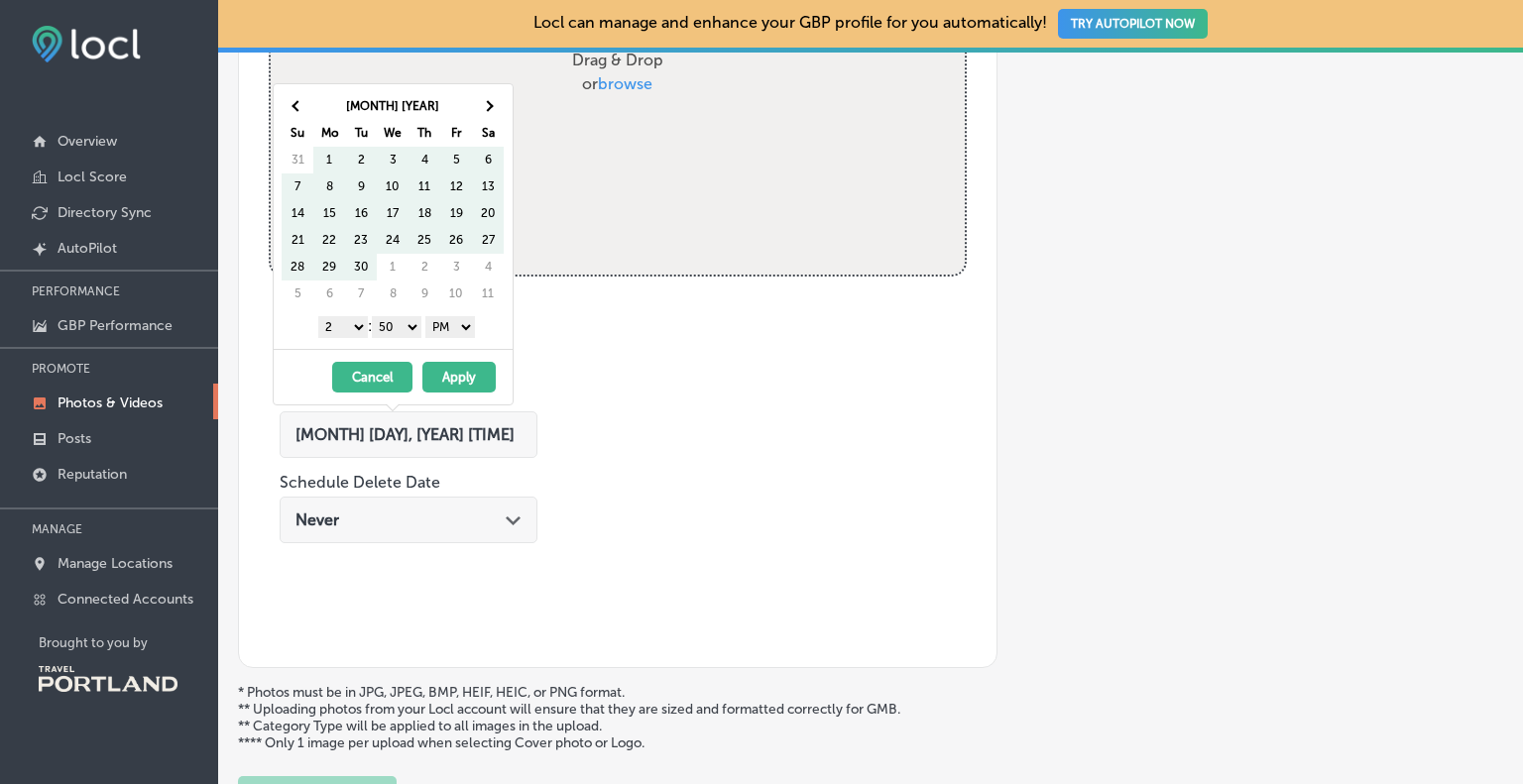 click at bounding box center [488, 106] 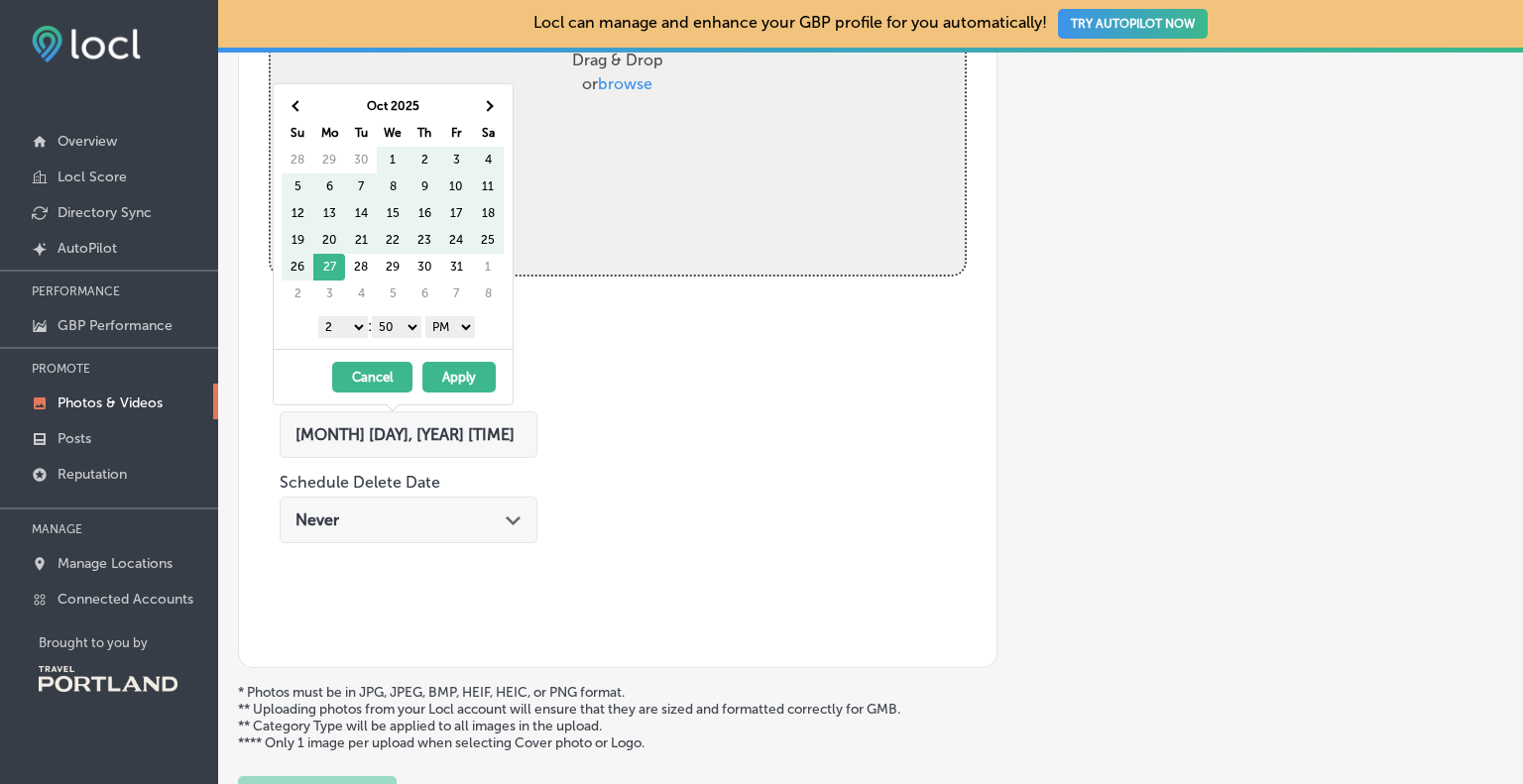 click at bounding box center [488, 106] 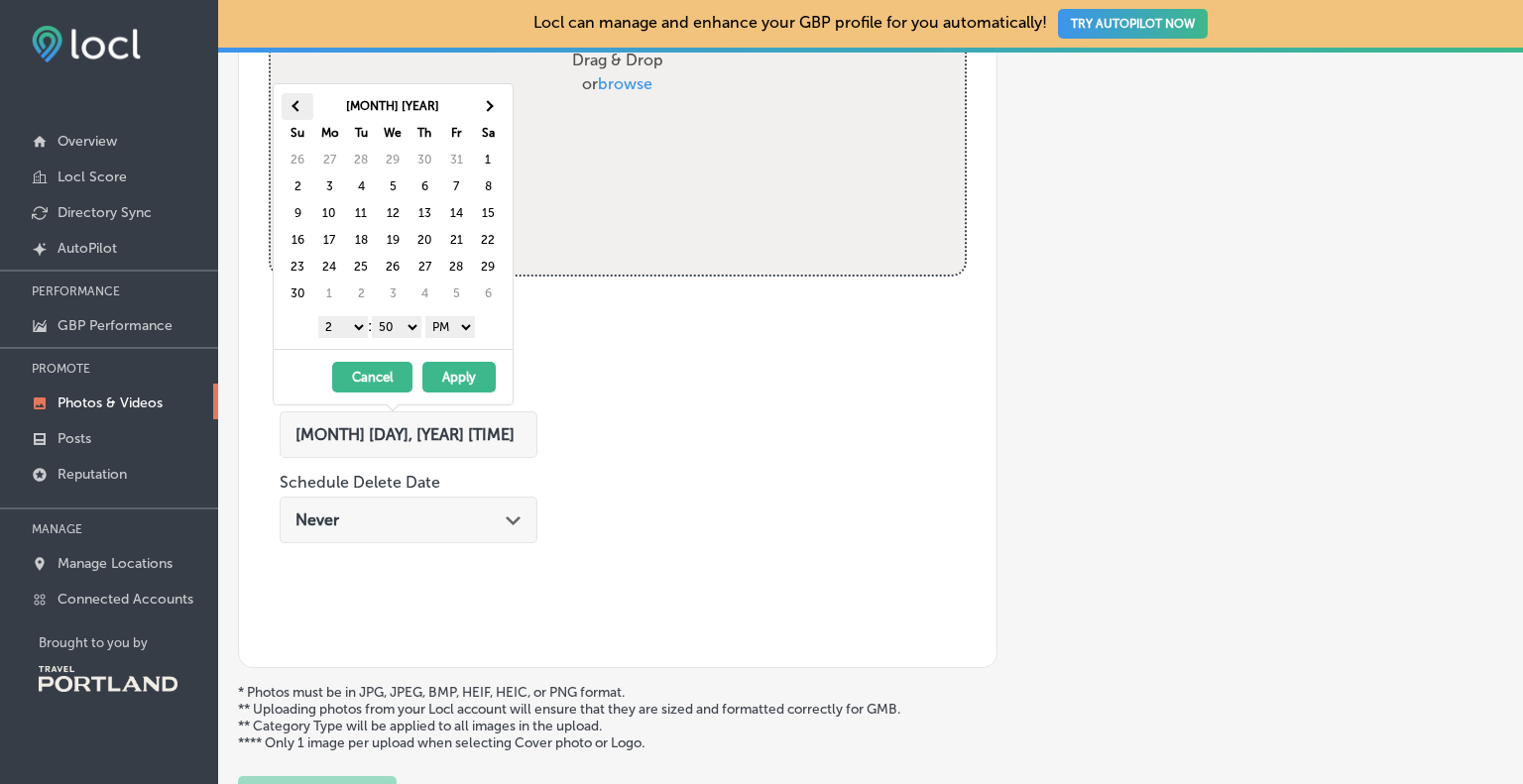 click at bounding box center [297, 106] 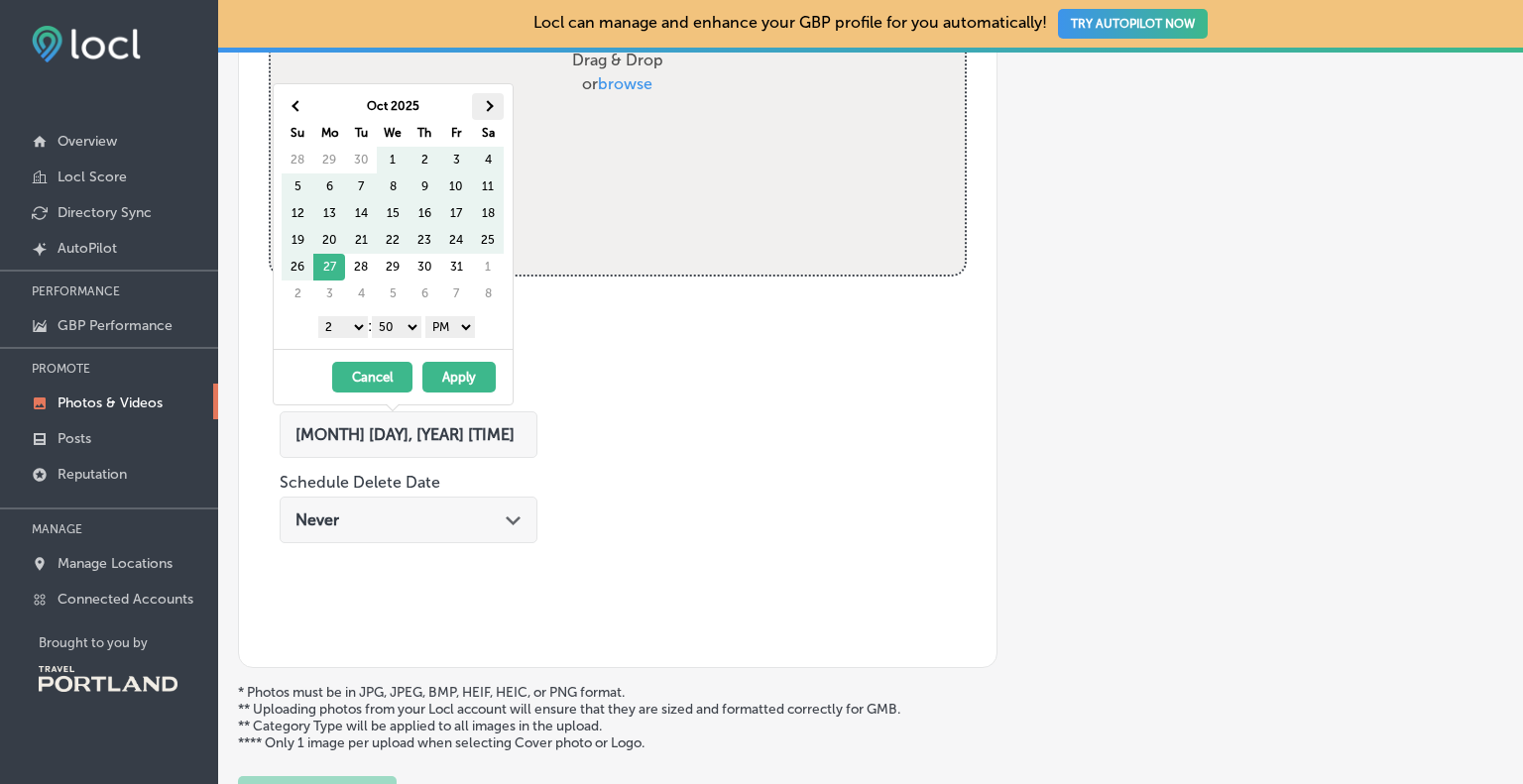click at bounding box center (488, 106) 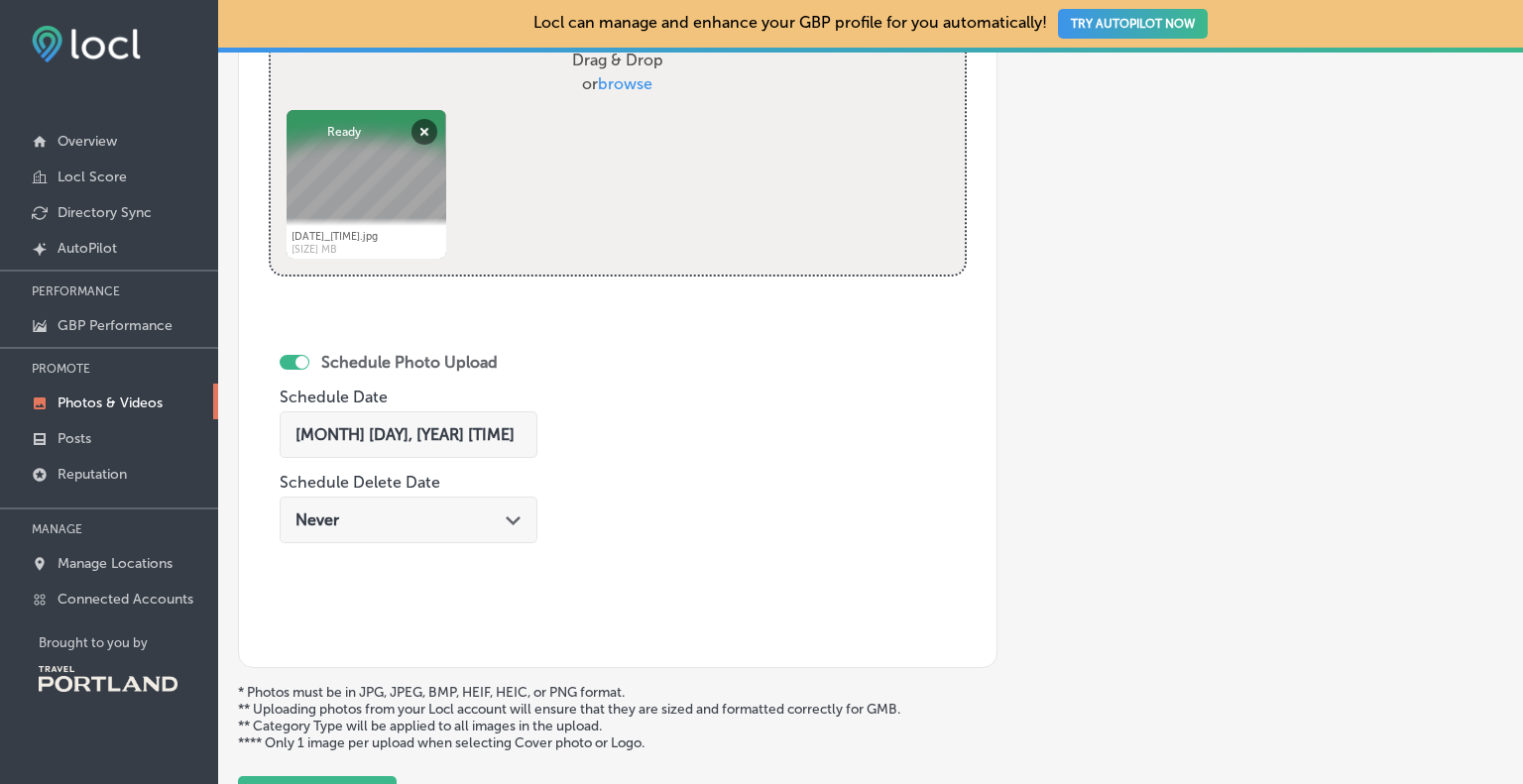 click on "Schedule Photo Upload Schedule Date Nov 10, 2025 02:50 PM
Path
Created with Sketch.
Schedule Delete Date Never
Path
Created with Sketch." at bounding box center (413, 450) 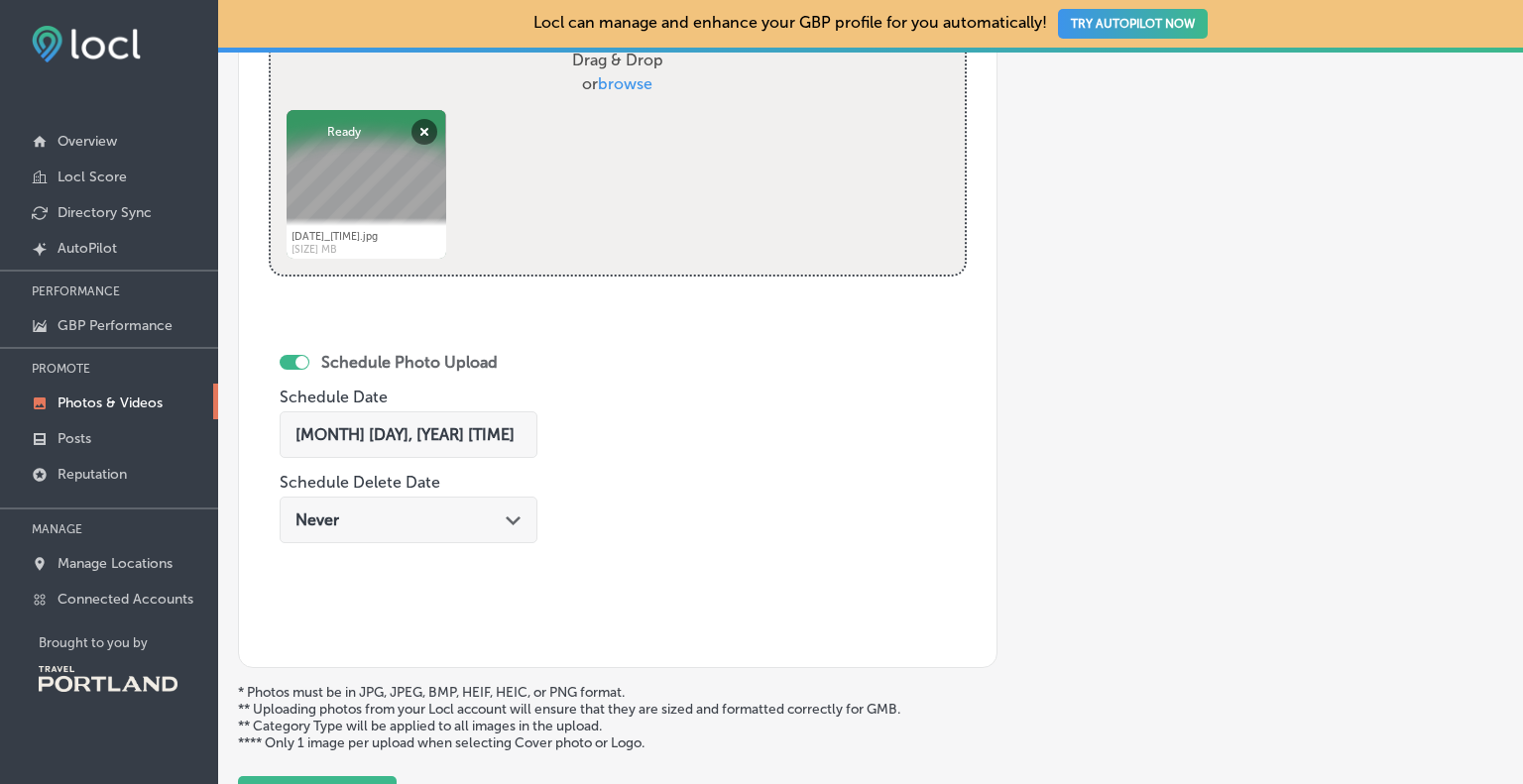 click on "Schedule Photo Upload Schedule Date Nov 10, 2025 02:50 PM
Path
Created with Sketch.
Schedule Delete Date Never
Path
Created with Sketch." at bounding box center [413, 450] 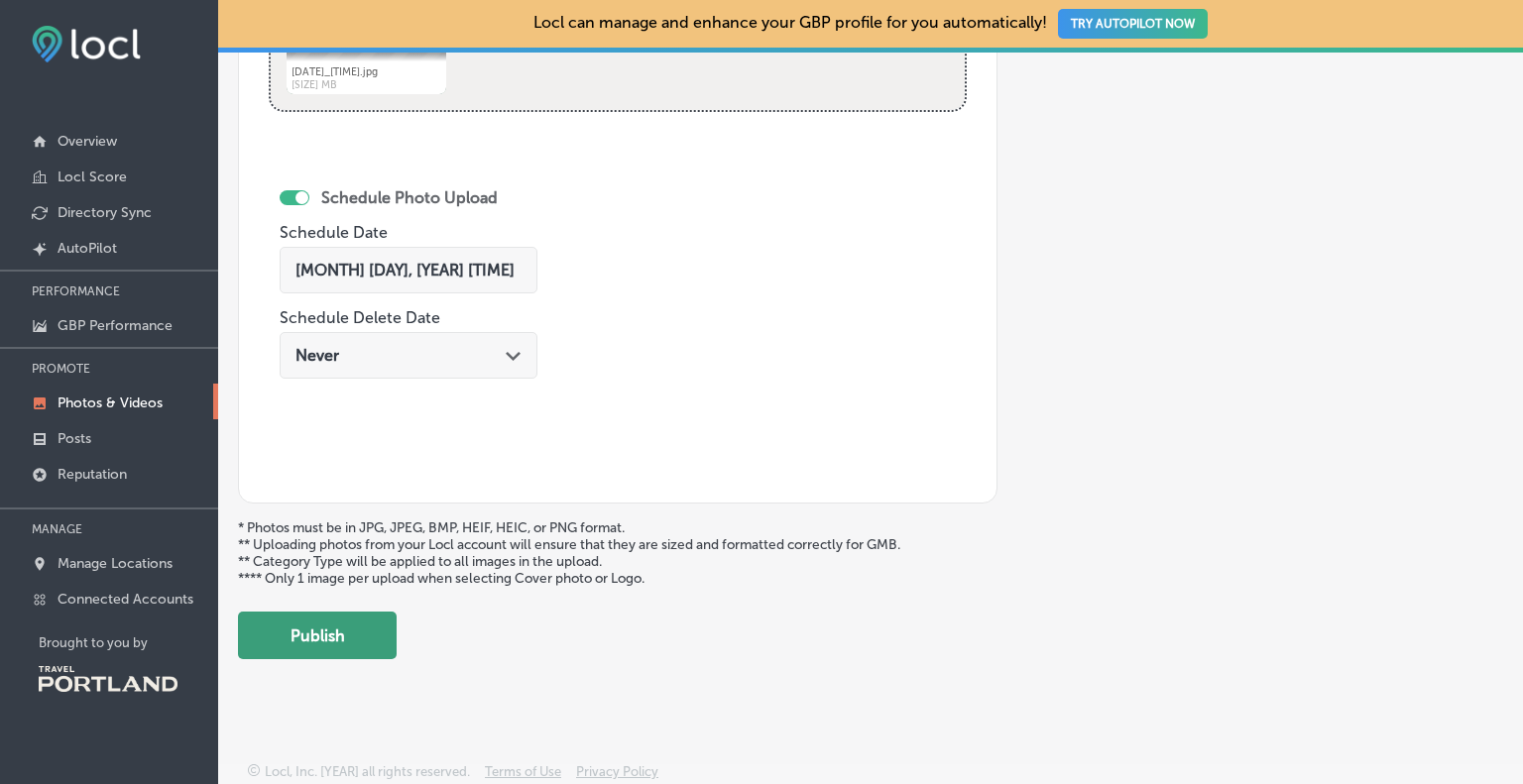 click on "Publish" at bounding box center (317, 635) 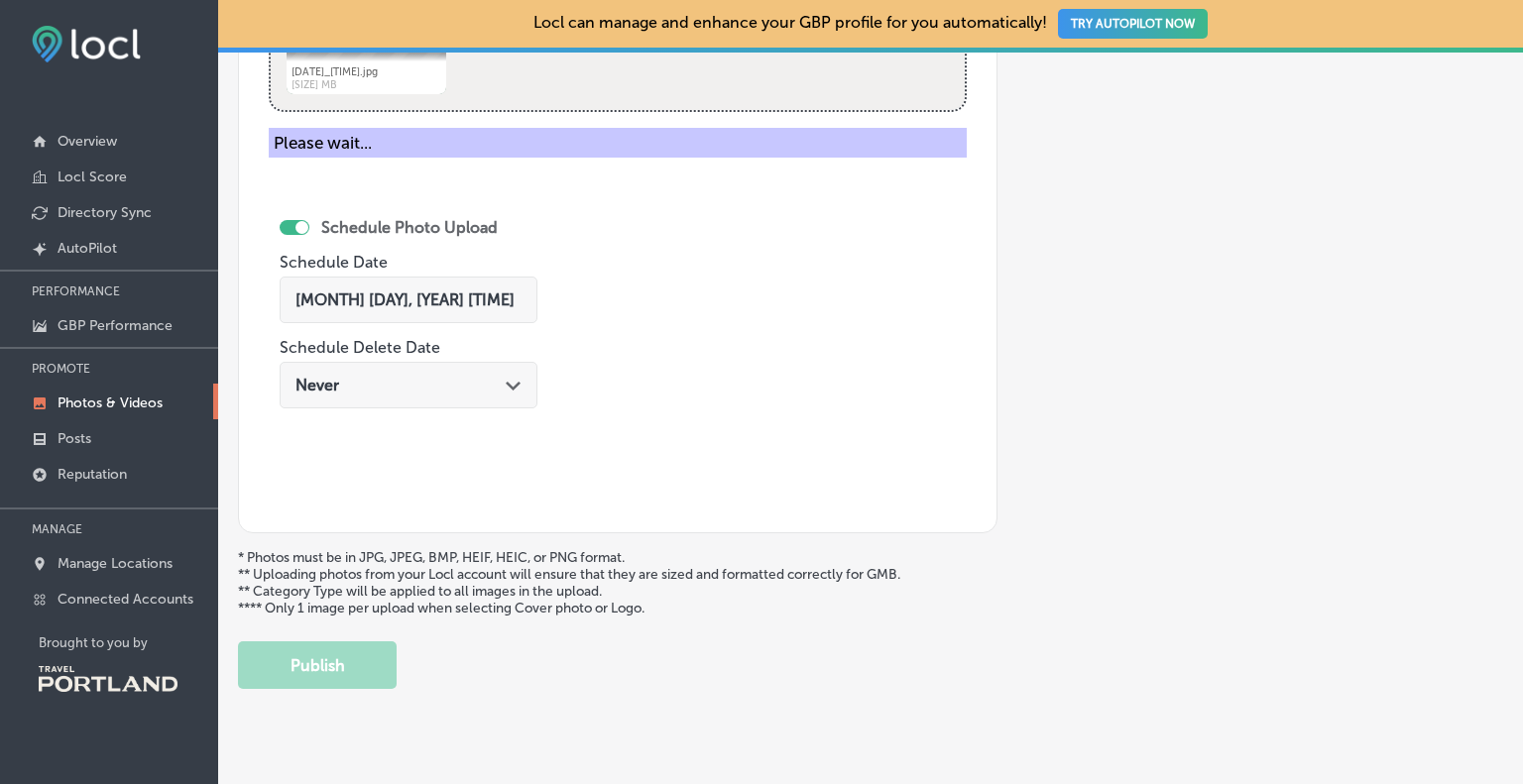 scroll, scrollTop: 569, scrollLeft: 0, axis: vertical 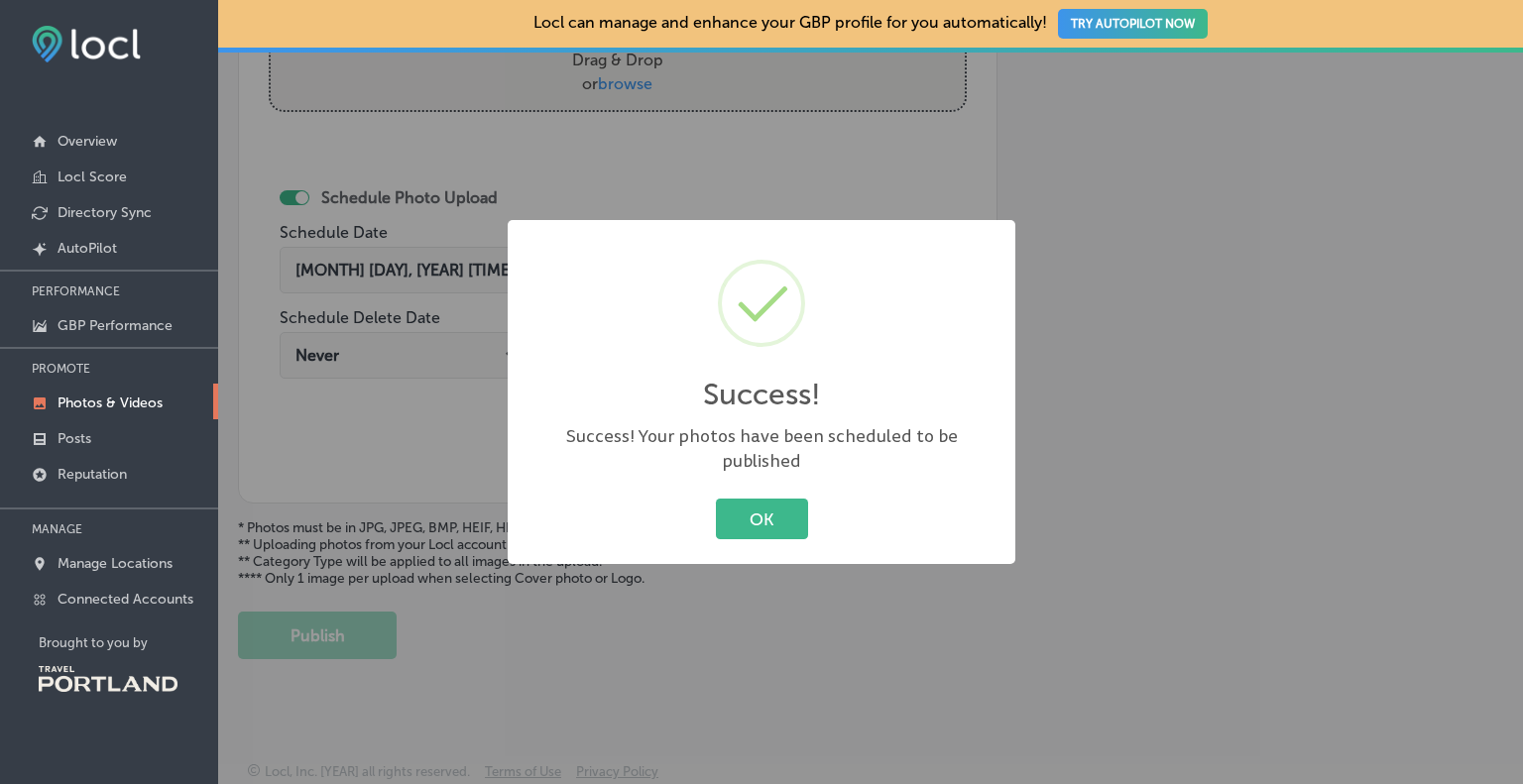 click on "OK" at bounding box center [762, 518] 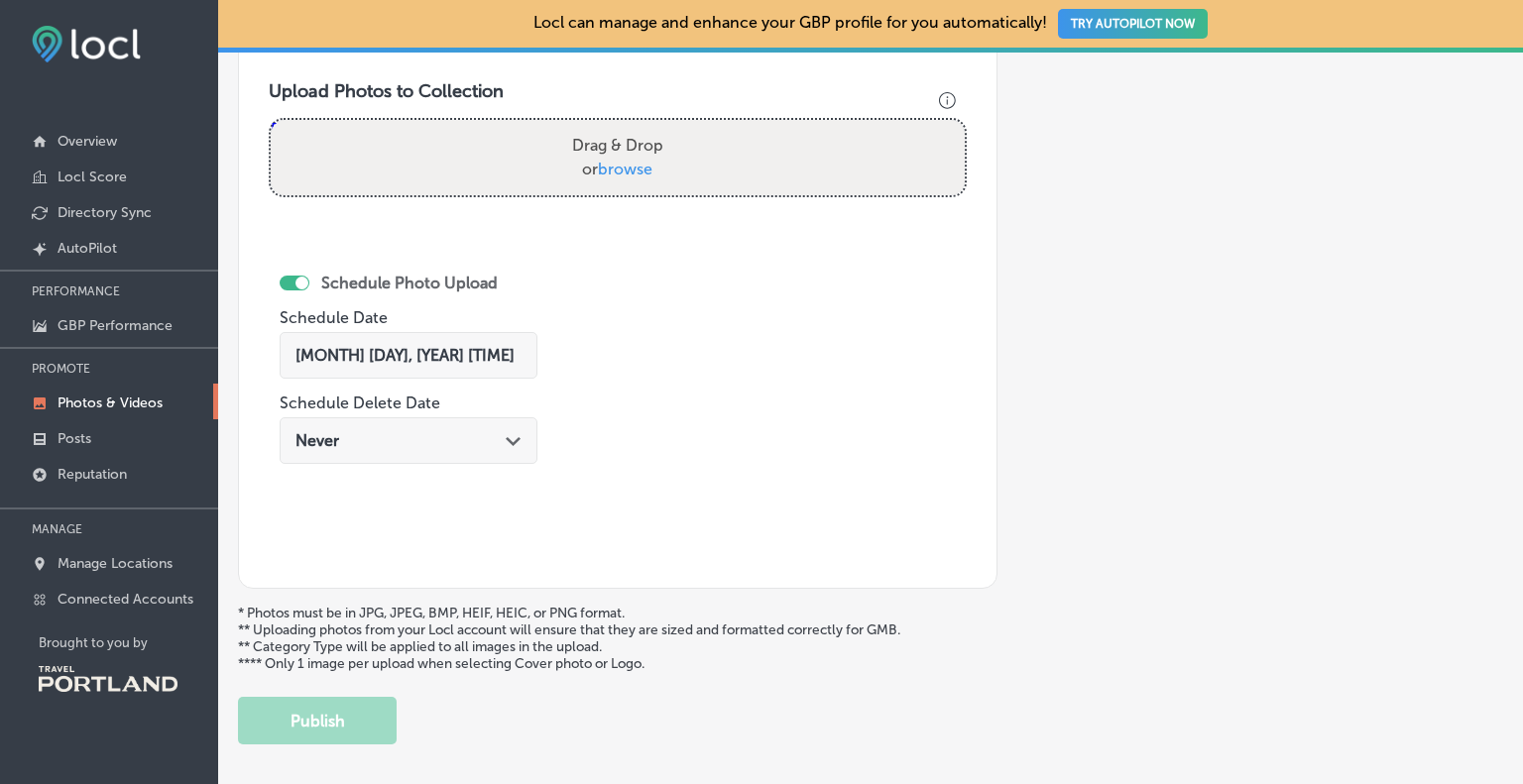 scroll, scrollTop: 371, scrollLeft: 0, axis: vertical 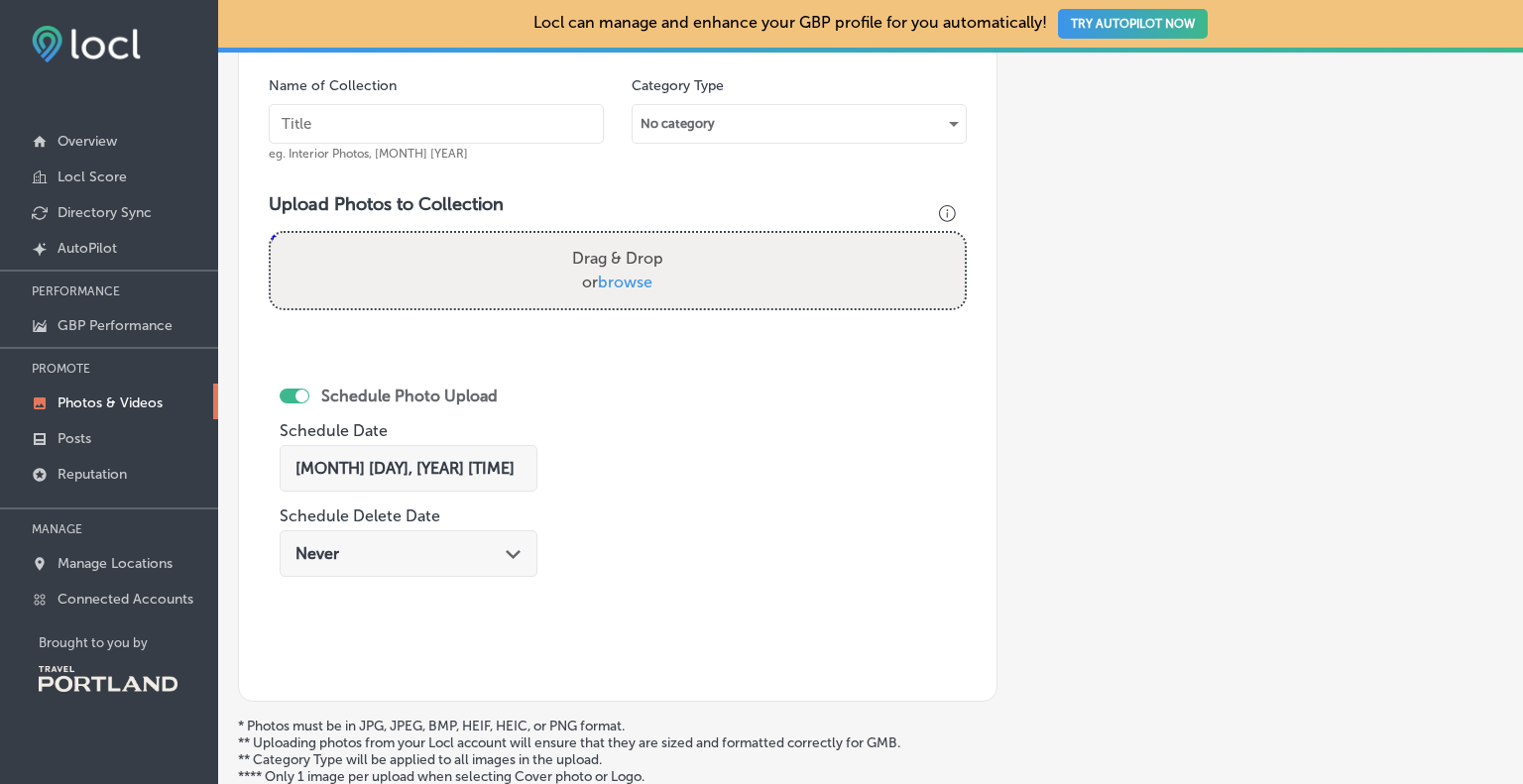 click on "Drag & Drop  or  browse" at bounding box center [618, 271] 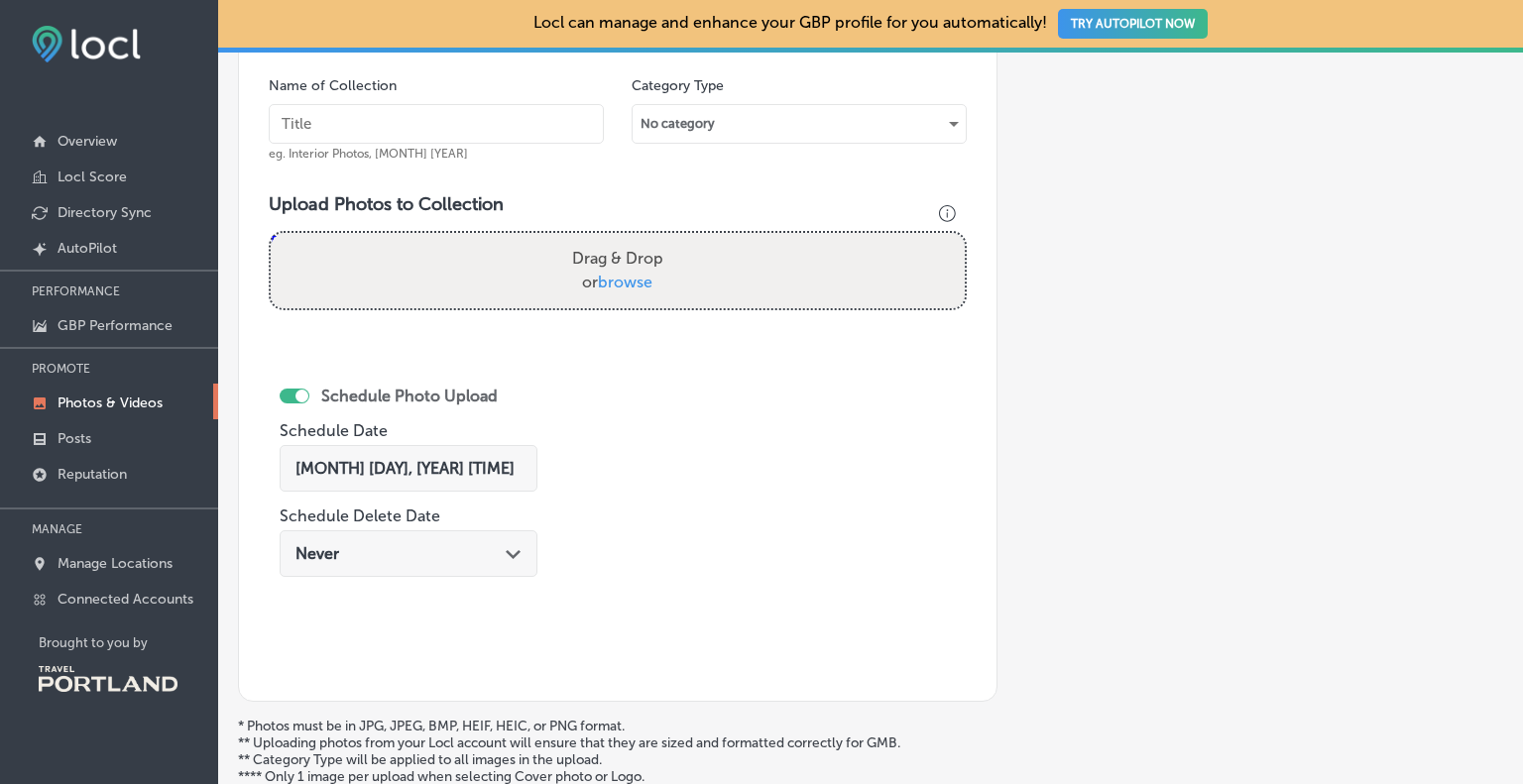 type on "C:\fakepath\20250802_144338~2.jpg" 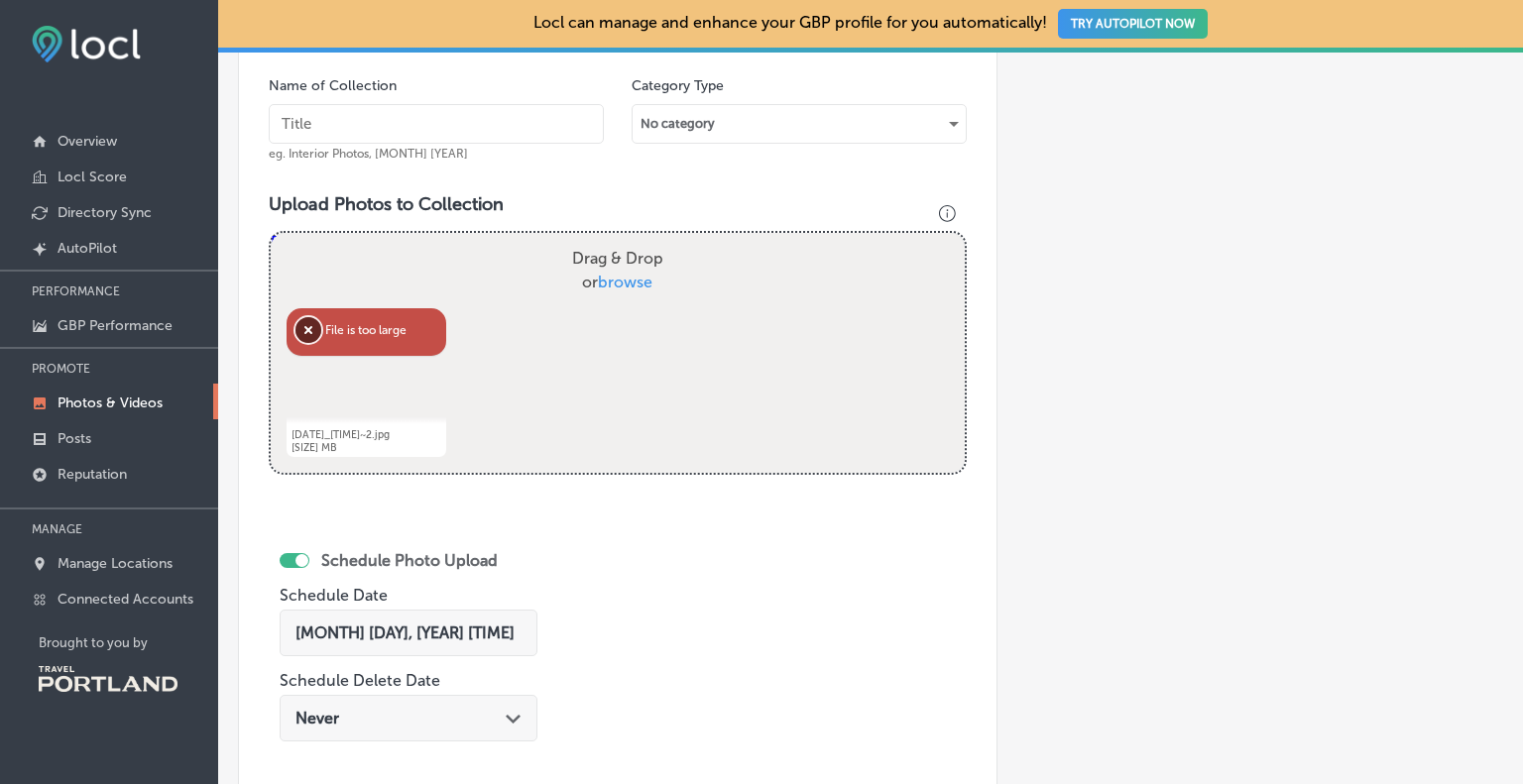 click on "Remove" at bounding box center (308, 330) 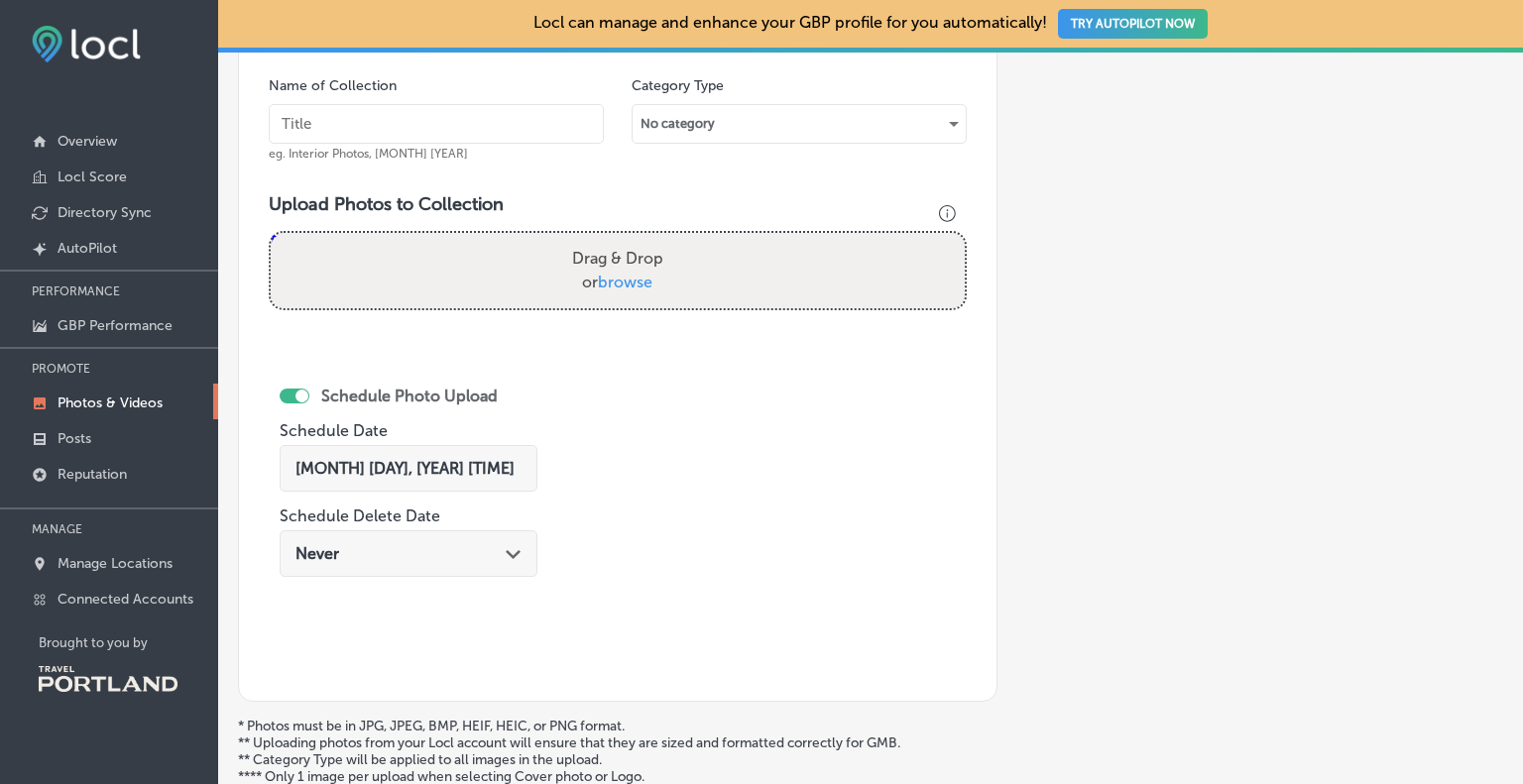 click on "Drag & Drop  or  browse" at bounding box center [618, 271] 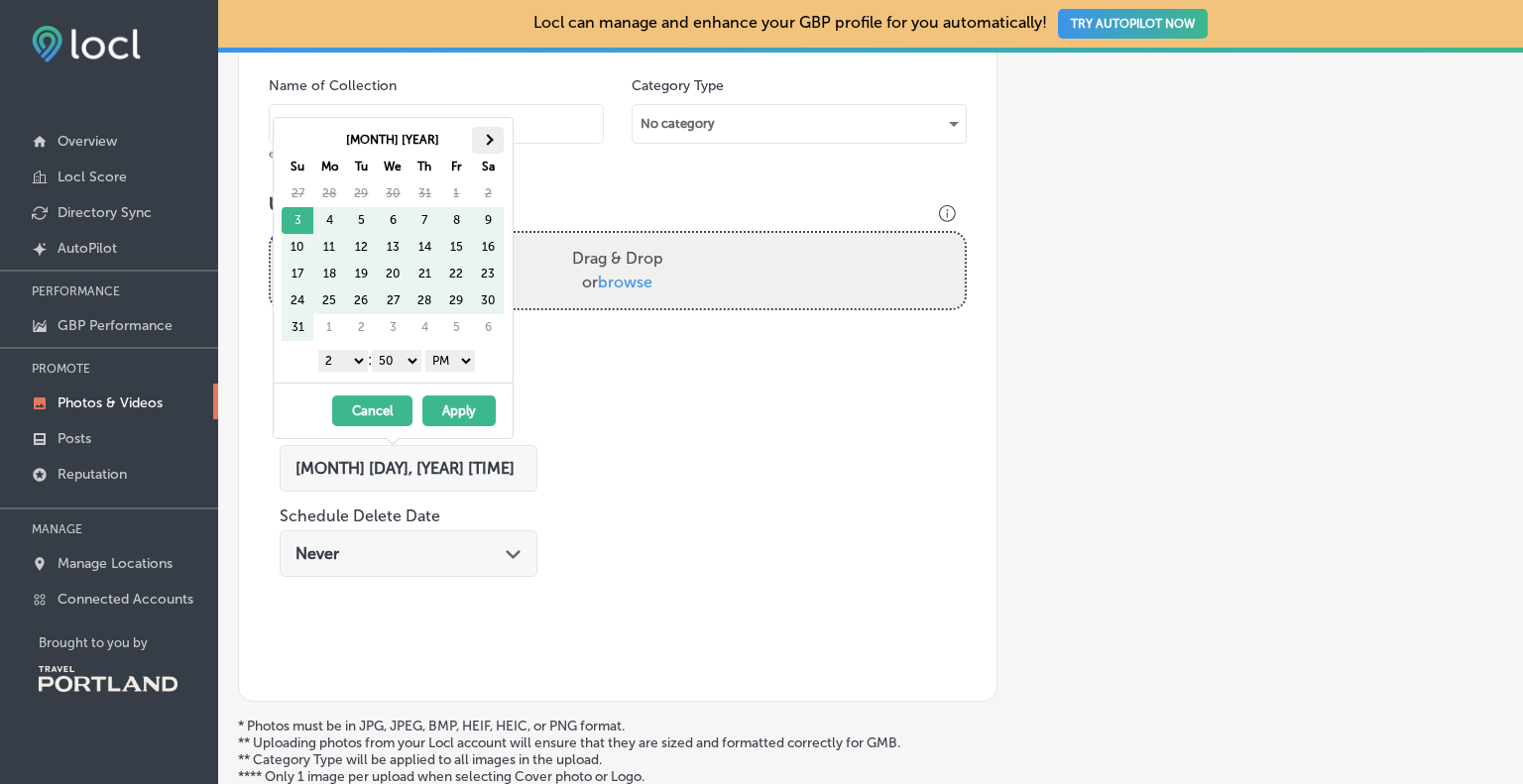 click at bounding box center [488, 140] 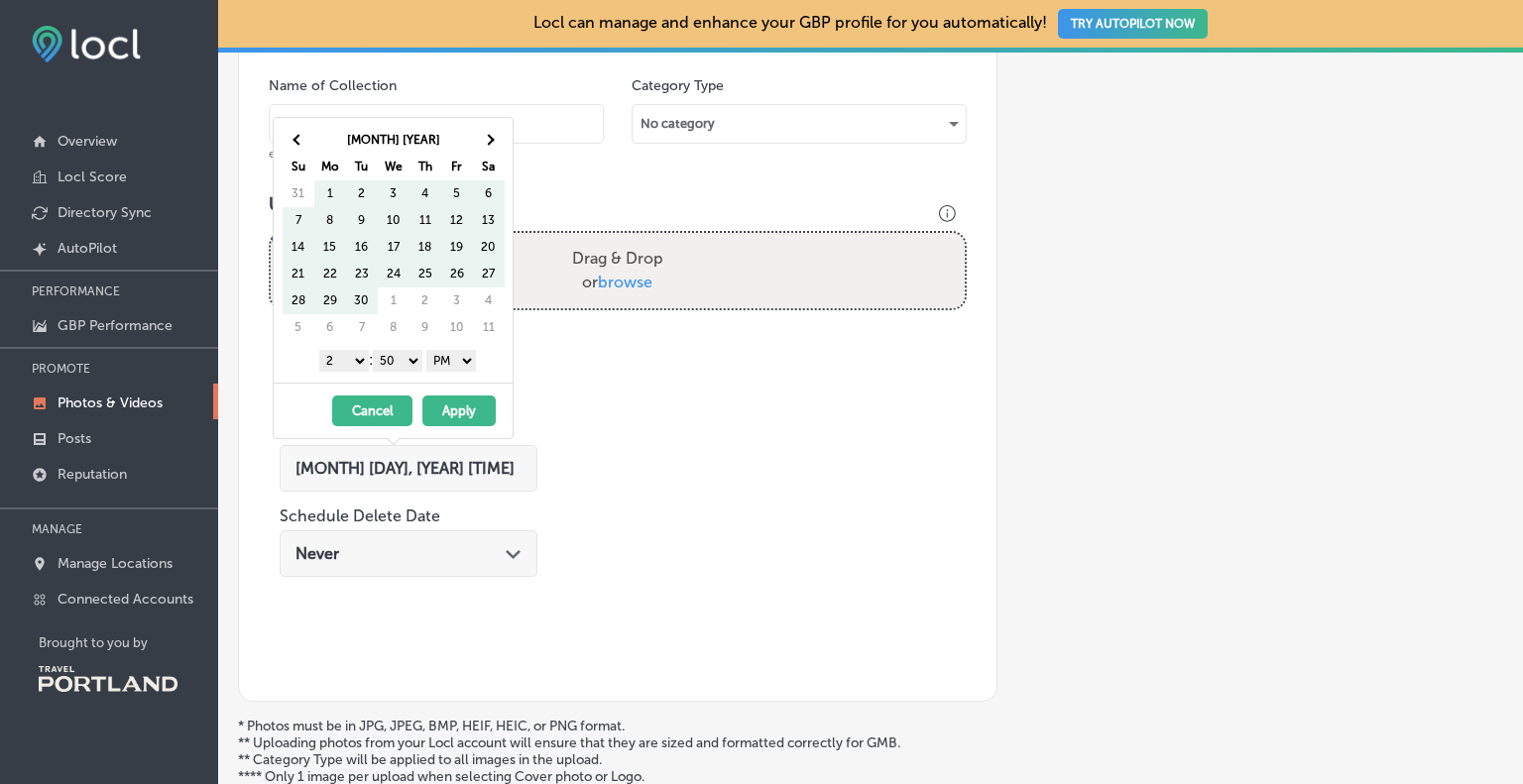 click at bounding box center [488, 140] 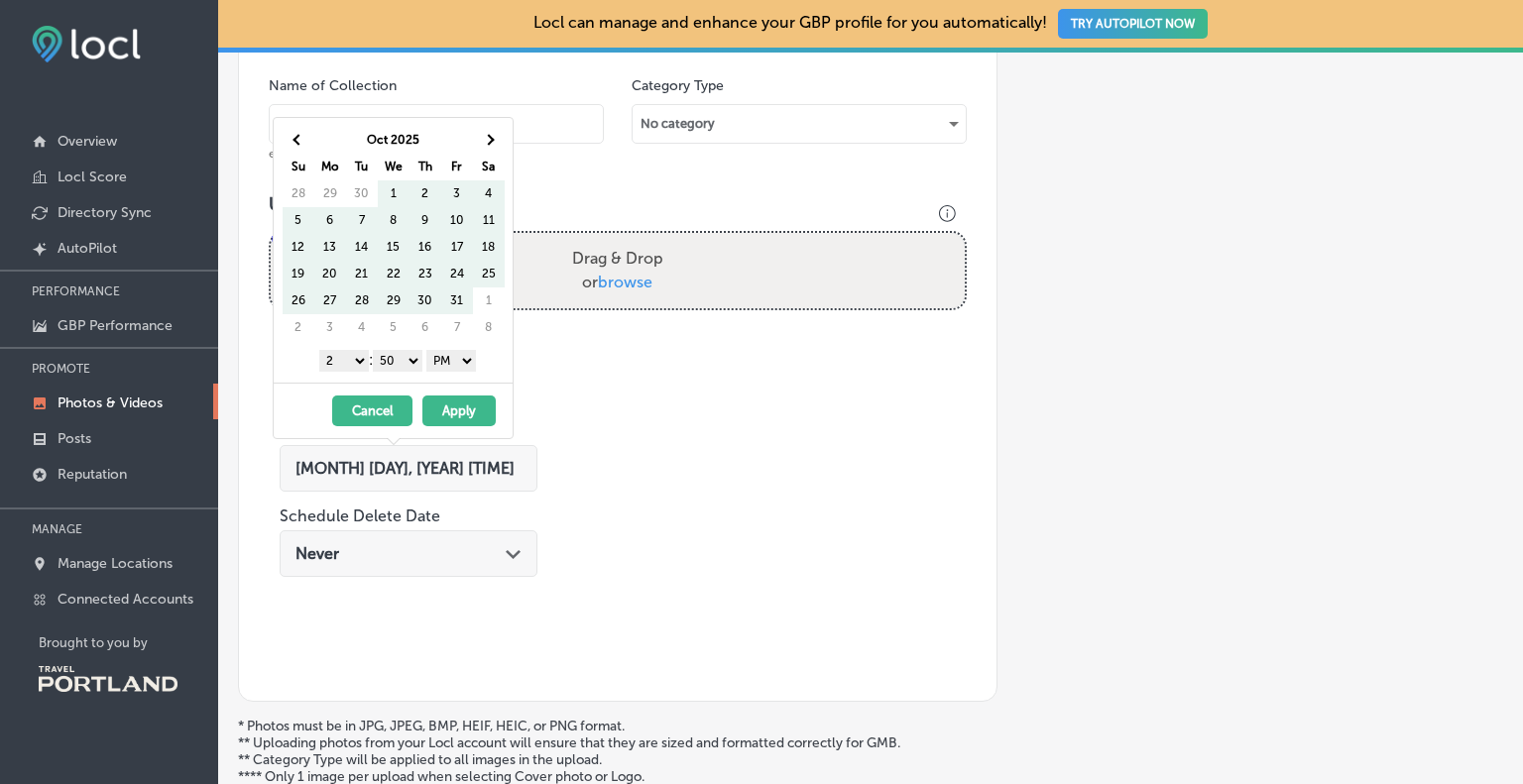 click at bounding box center [488, 140] 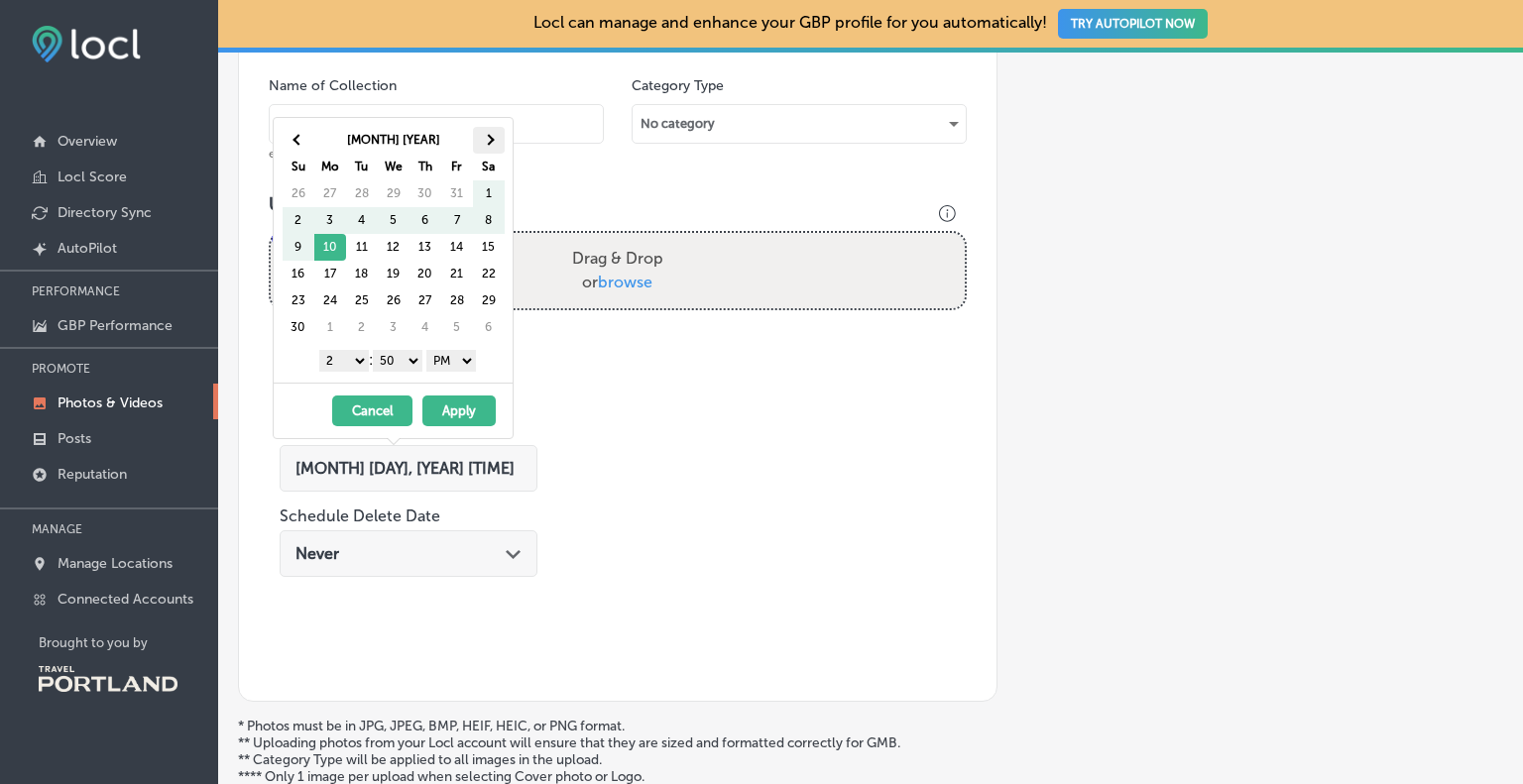 click at bounding box center (489, 140) 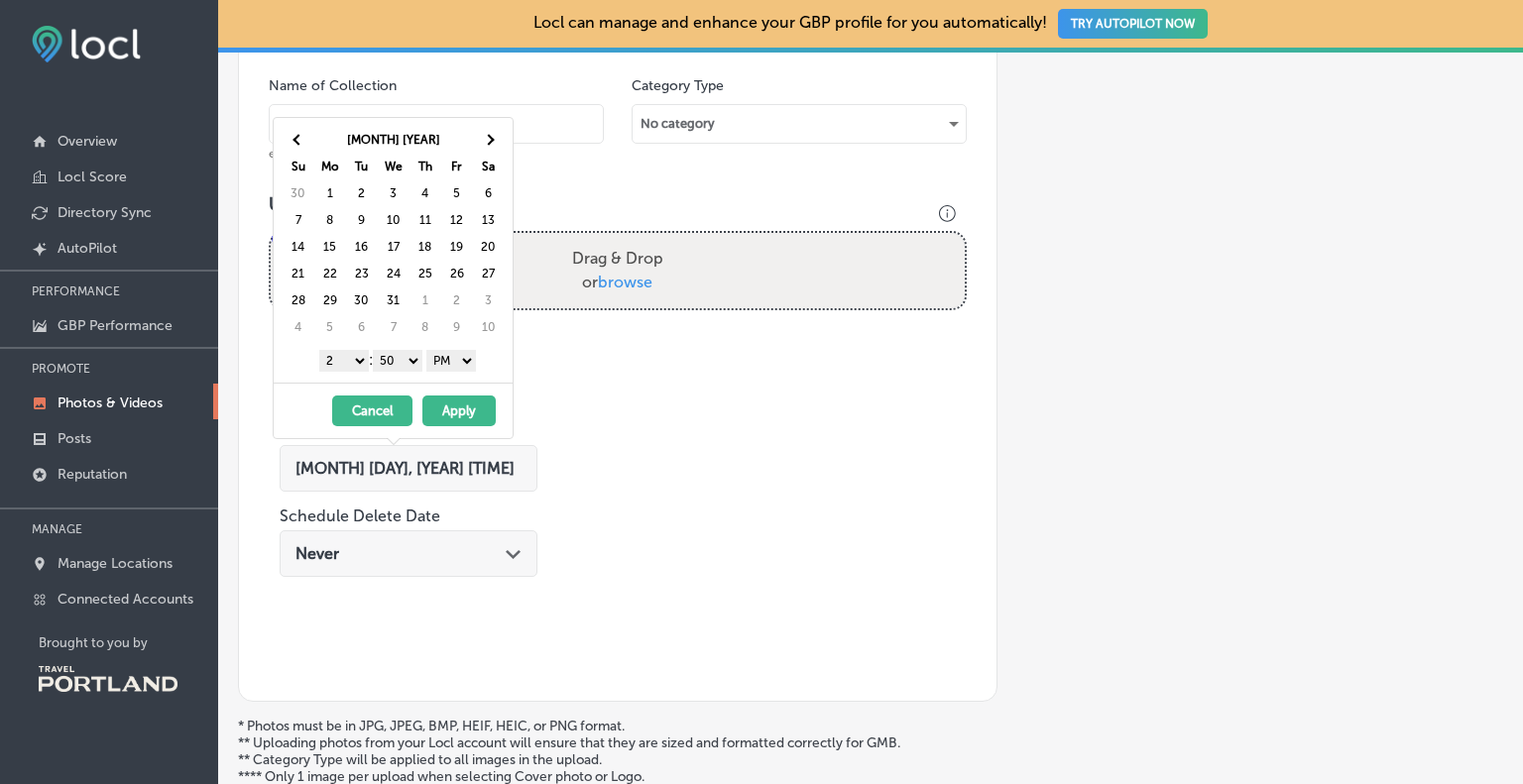 click on "Cancel" at bounding box center (372, 410) 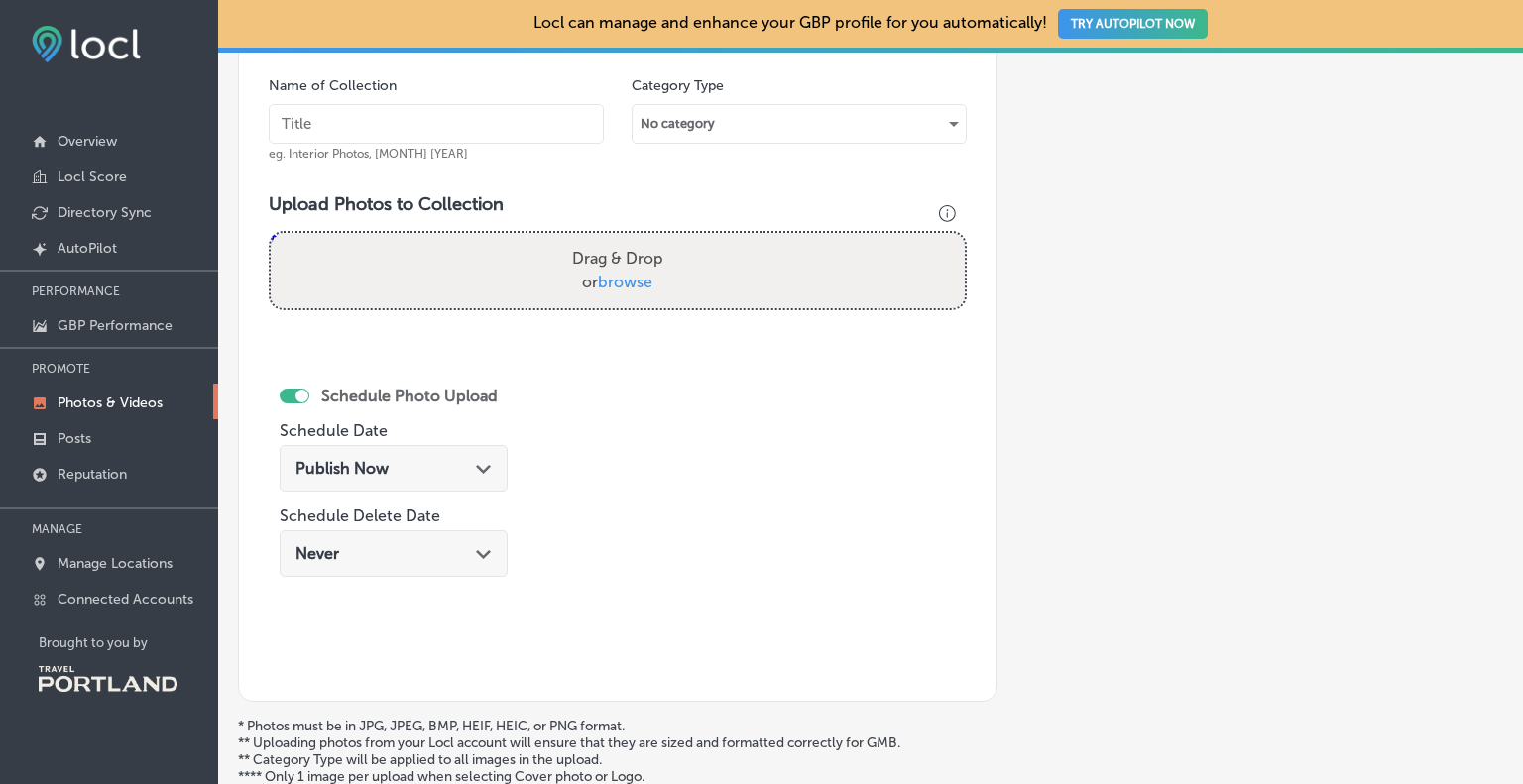 click on "browse" at bounding box center [625, 281] 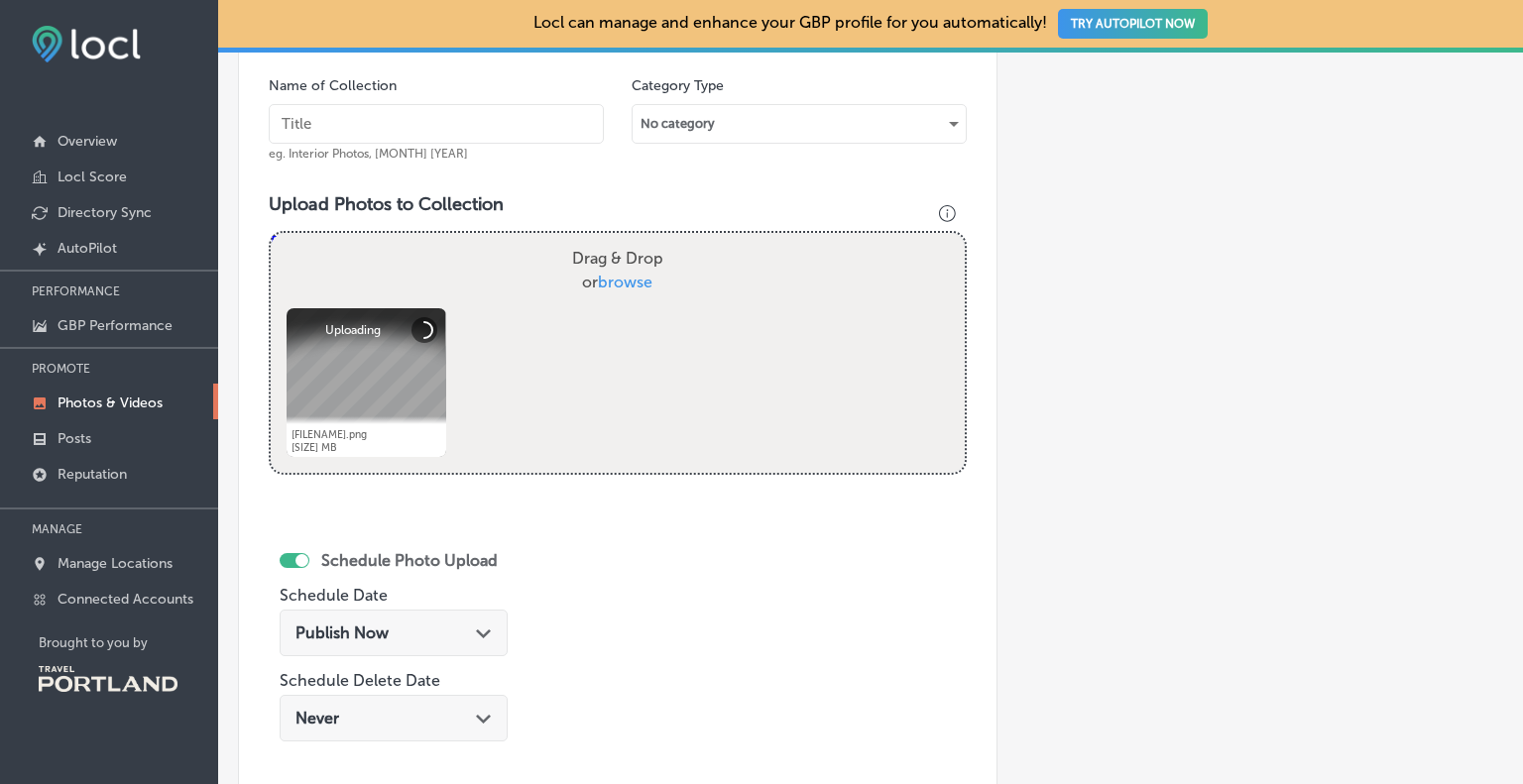 click on "Publish Now
Path
Created with Sketch." at bounding box center (394, 632) 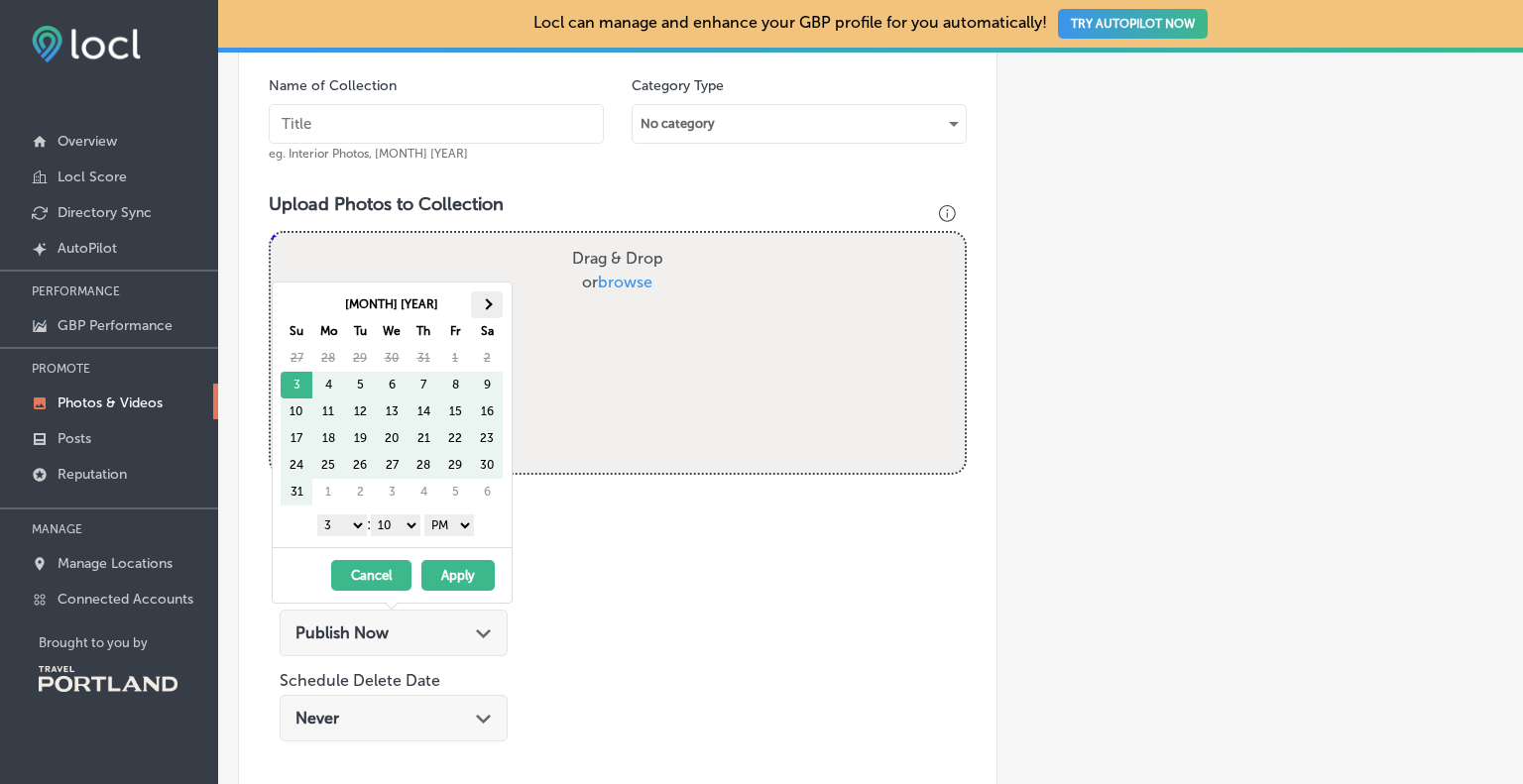 click at bounding box center [487, 304] 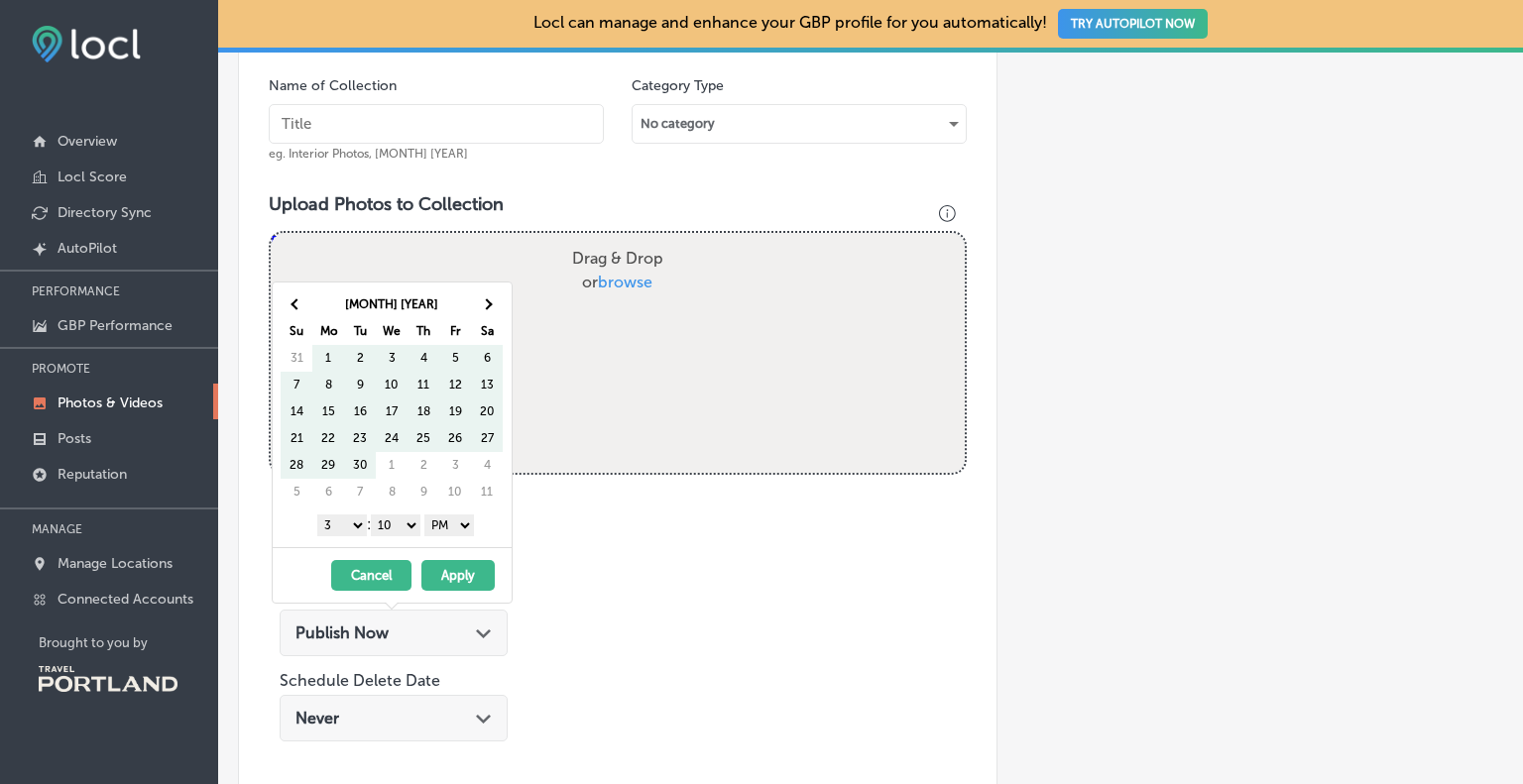 click at bounding box center (487, 304) 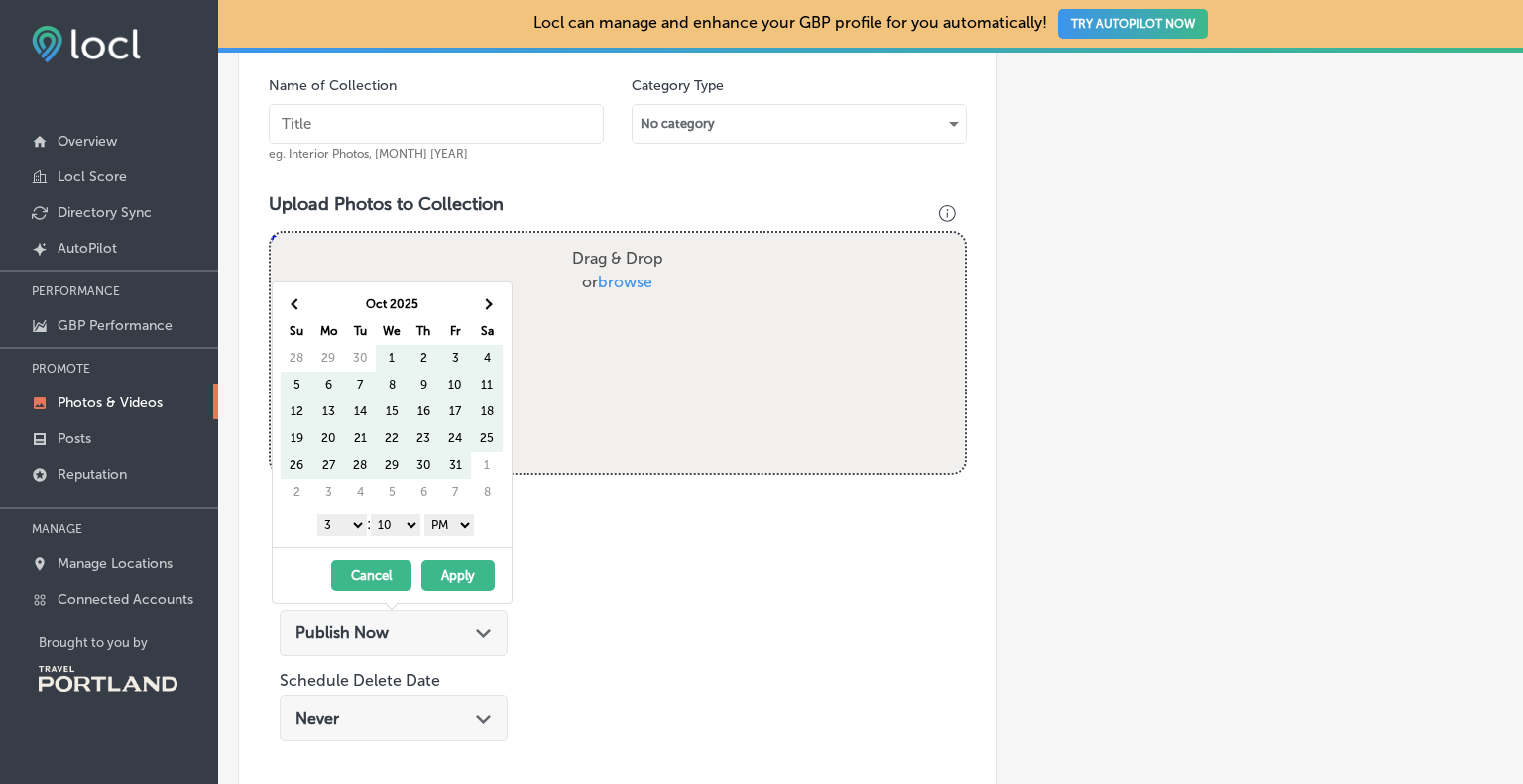 click at bounding box center [487, 304] 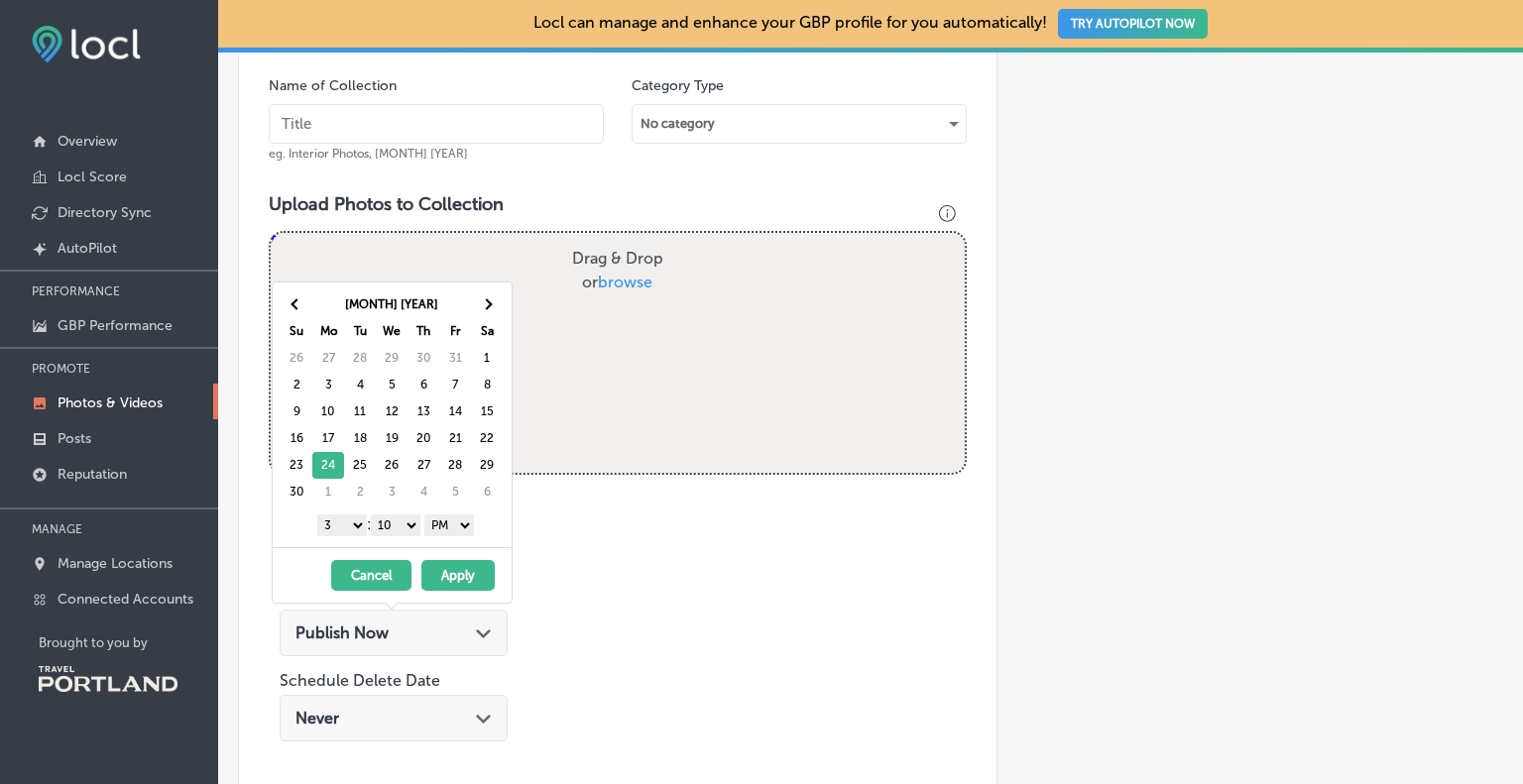 click on "Apply" at bounding box center [458, 575] 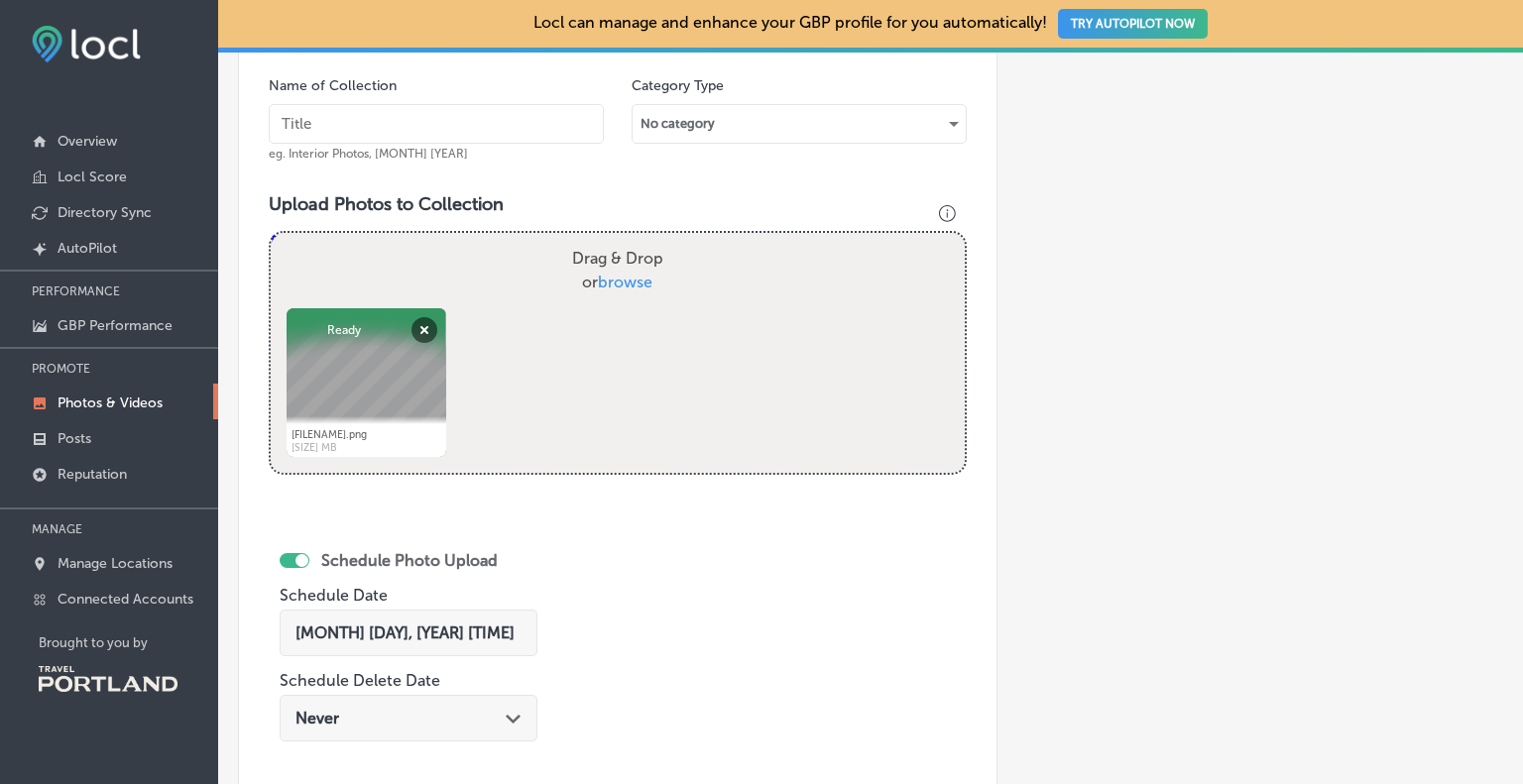 scroll, scrollTop: 569, scrollLeft: 0, axis: vertical 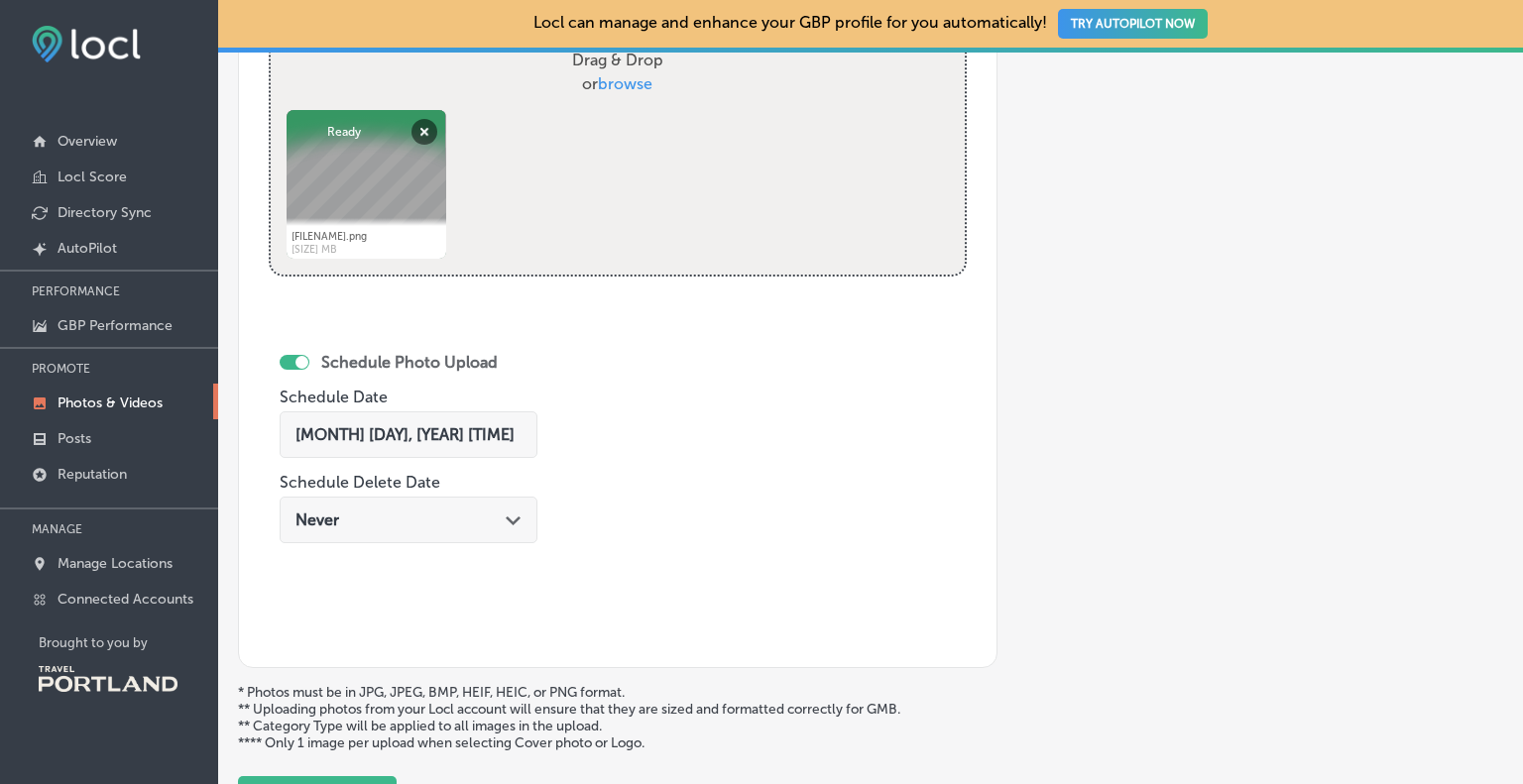 click on "[MONTH] 3, 2025 [TIME]" at bounding box center [405, 434] 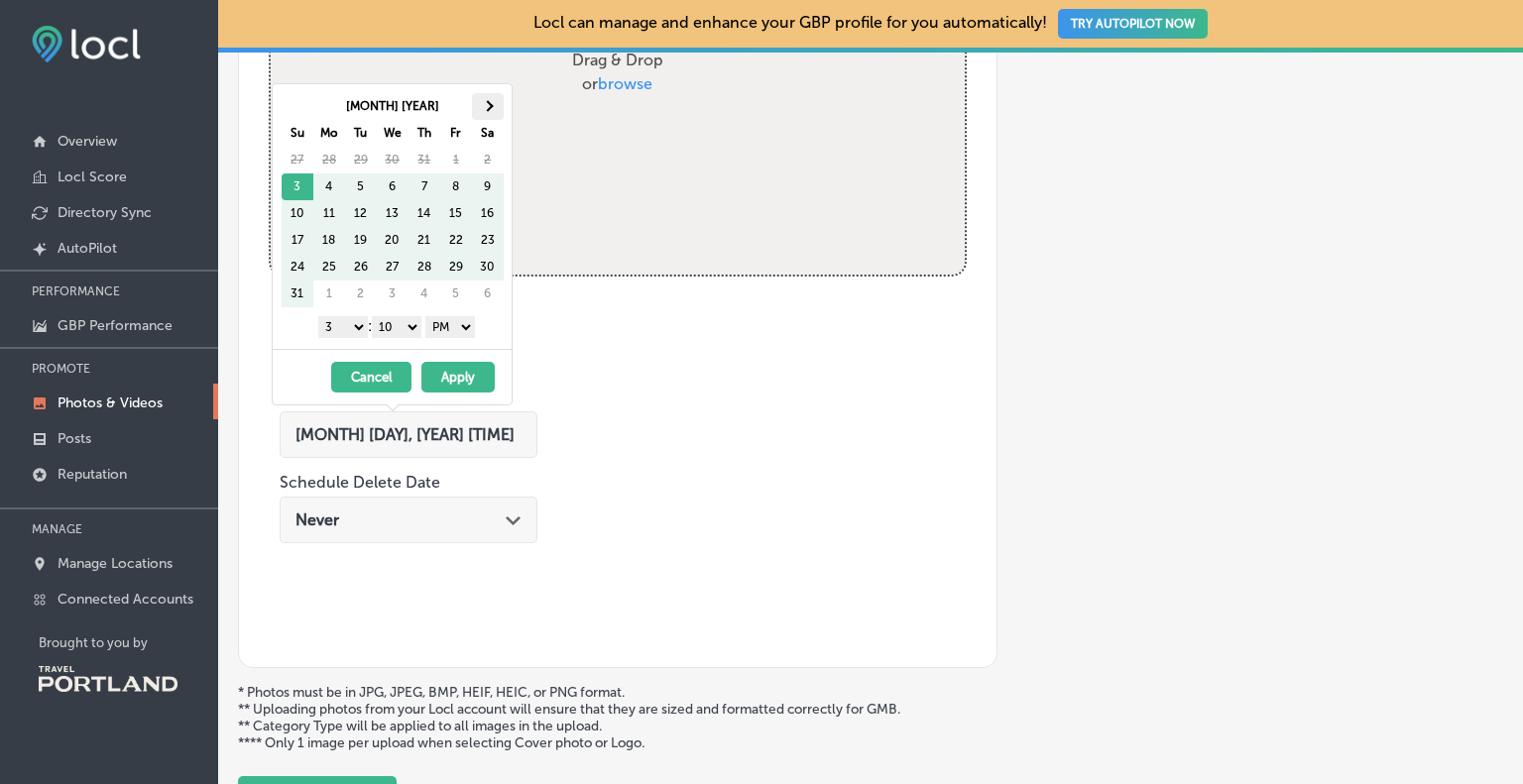 click at bounding box center [488, 106] 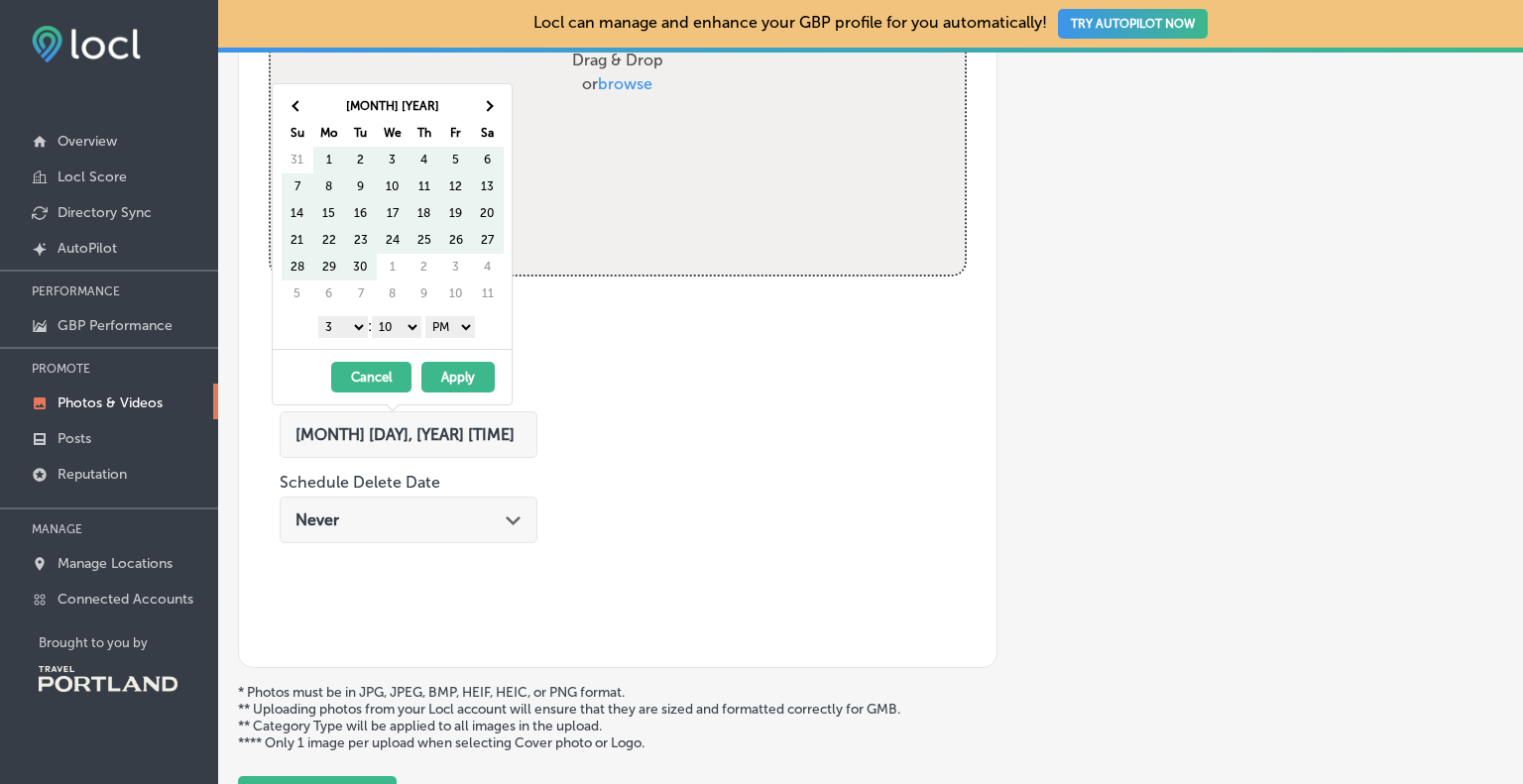 click at bounding box center (488, 106) 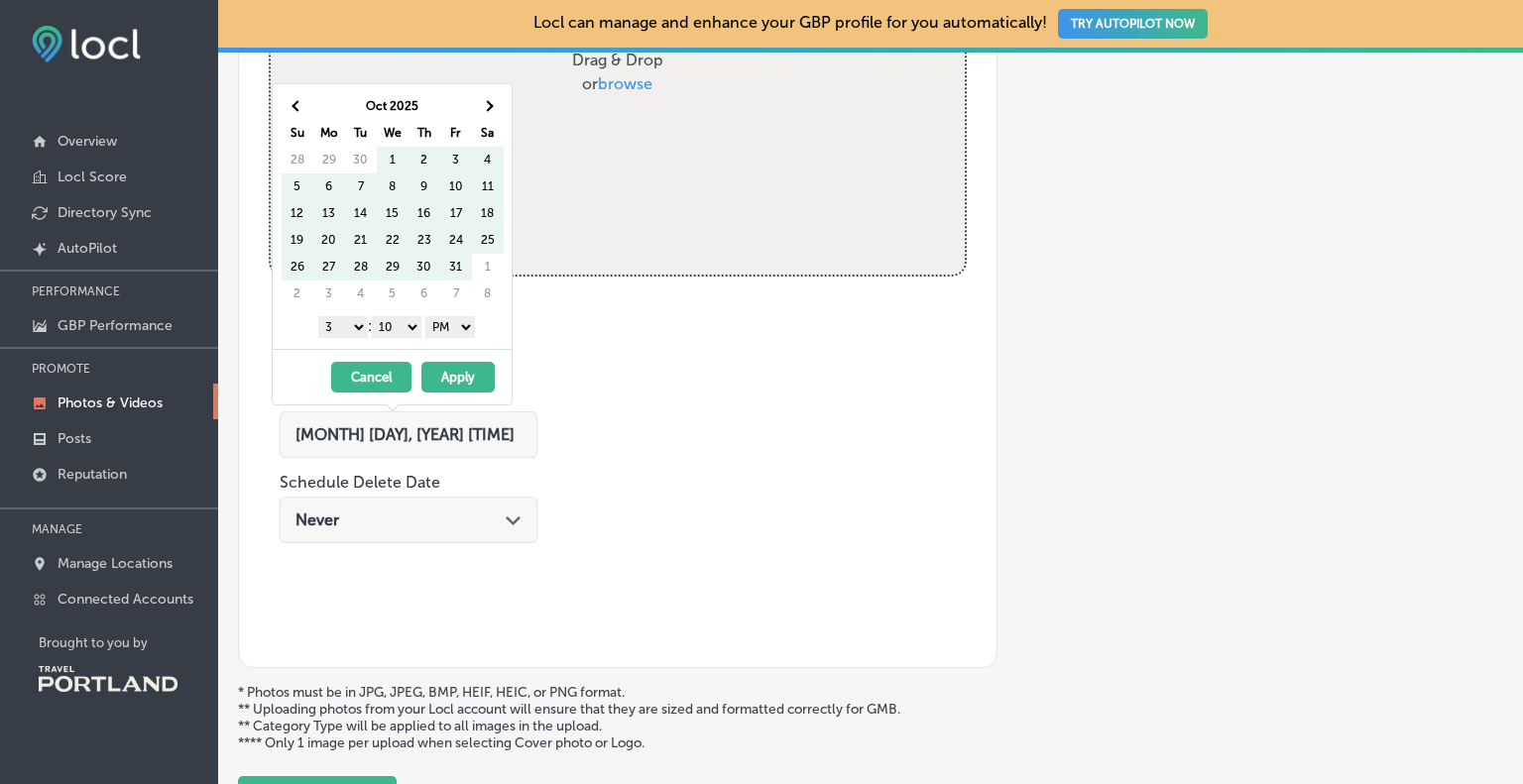 click at bounding box center [488, 106] 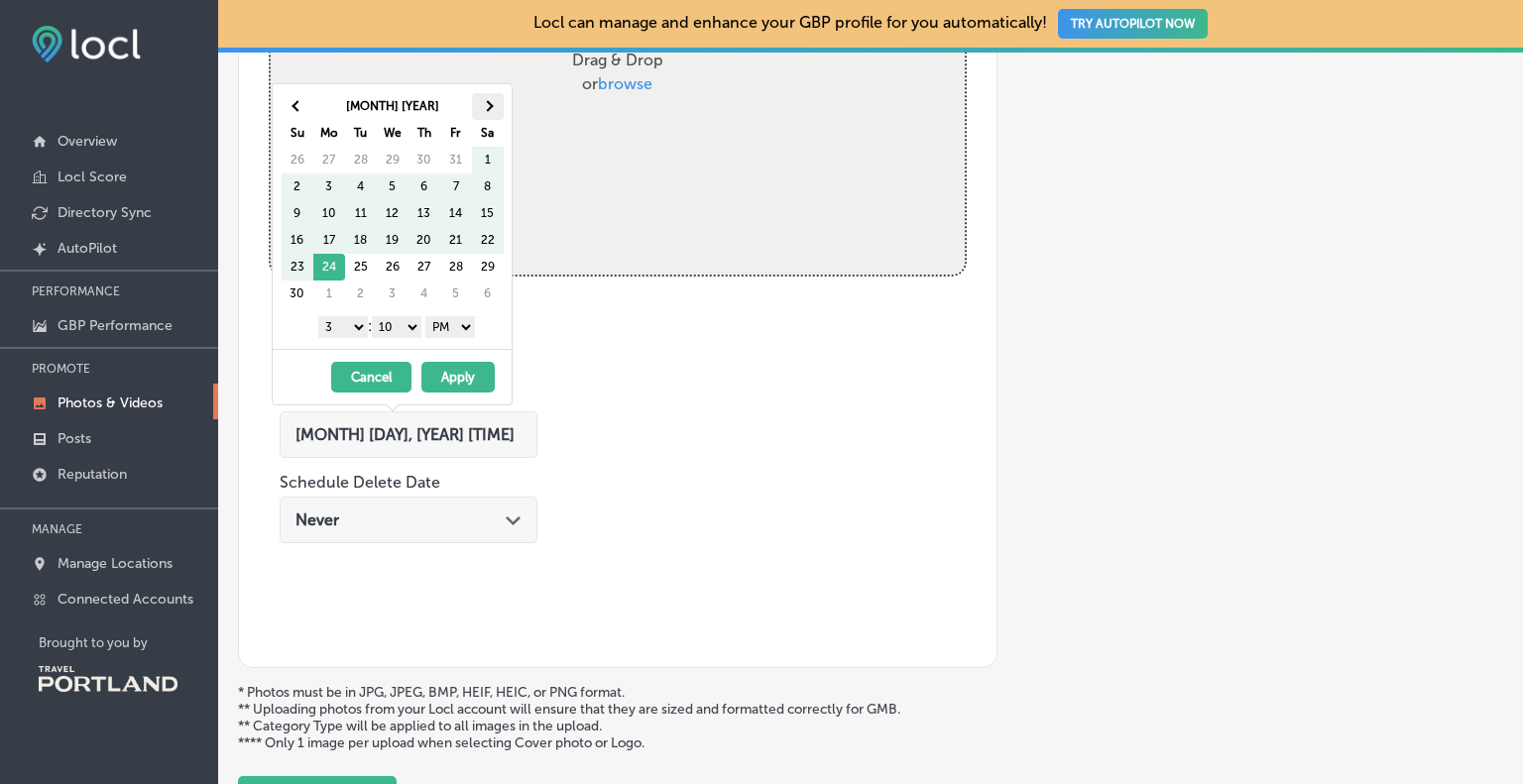 click at bounding box center [488, 106] 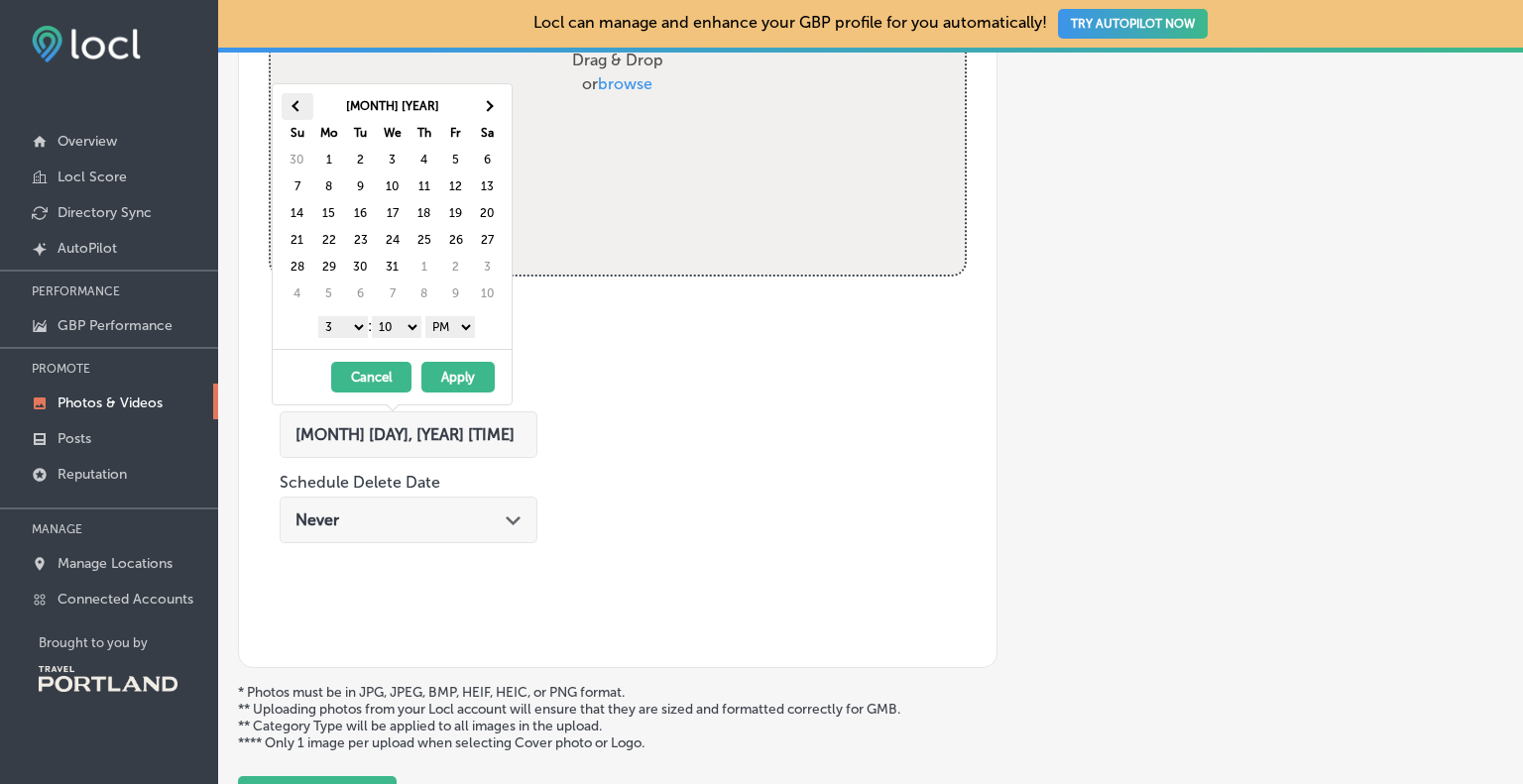 click at bounding box center (297, 106) 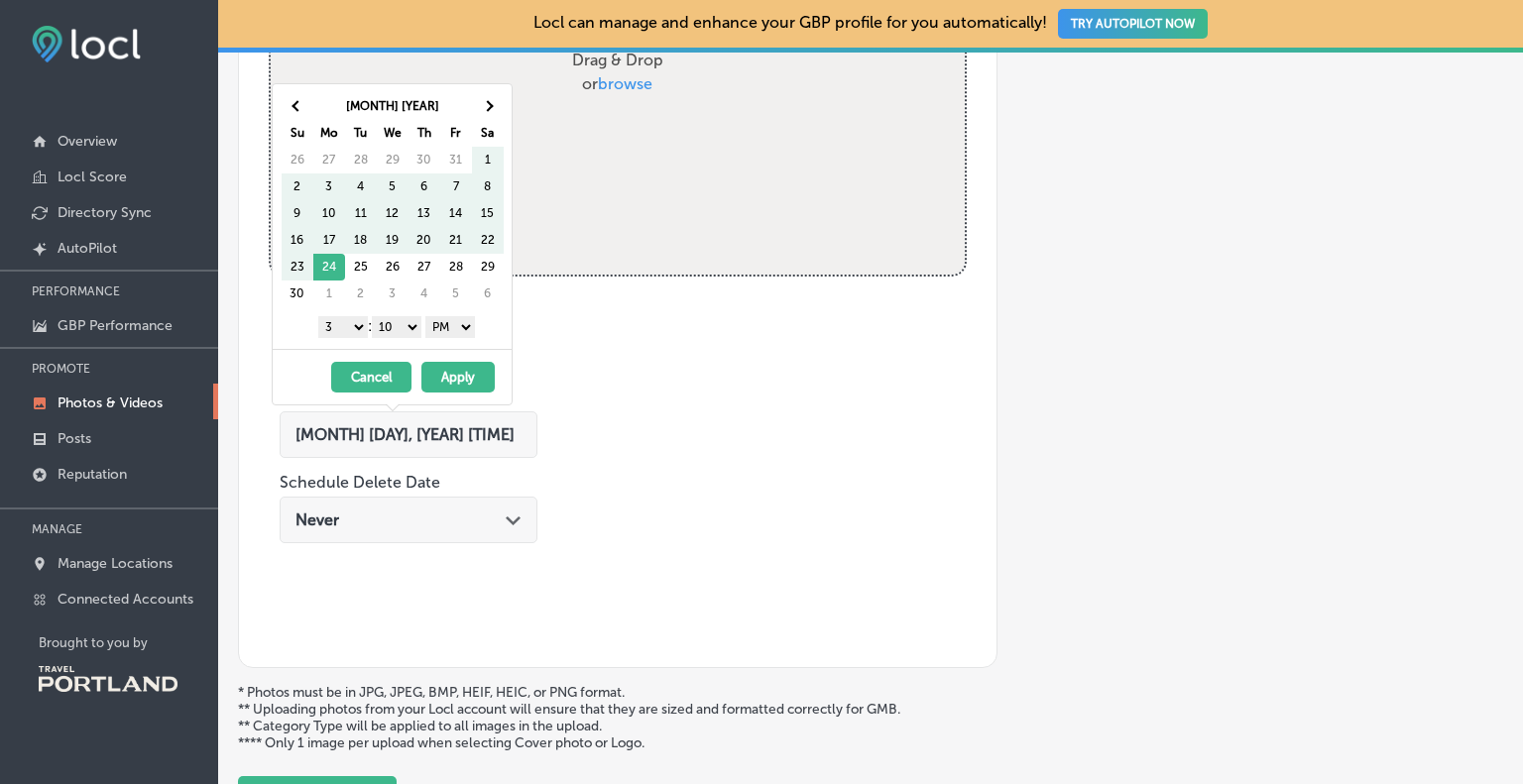 click on "Name of Collection eg. Interior Photos, March 2020   Category Type No category Upload Photos to Collection
Powered by PQINA Drag & Drop  or  browse Untitled design.png Abort Retry Remove Upload Cancel Retry Remove Untitled design.png 4.1 MB Ready tap to undo
Untitled design.png Ready Schedule Photo Upload Schedule Date" at bounding box center (618, 248) 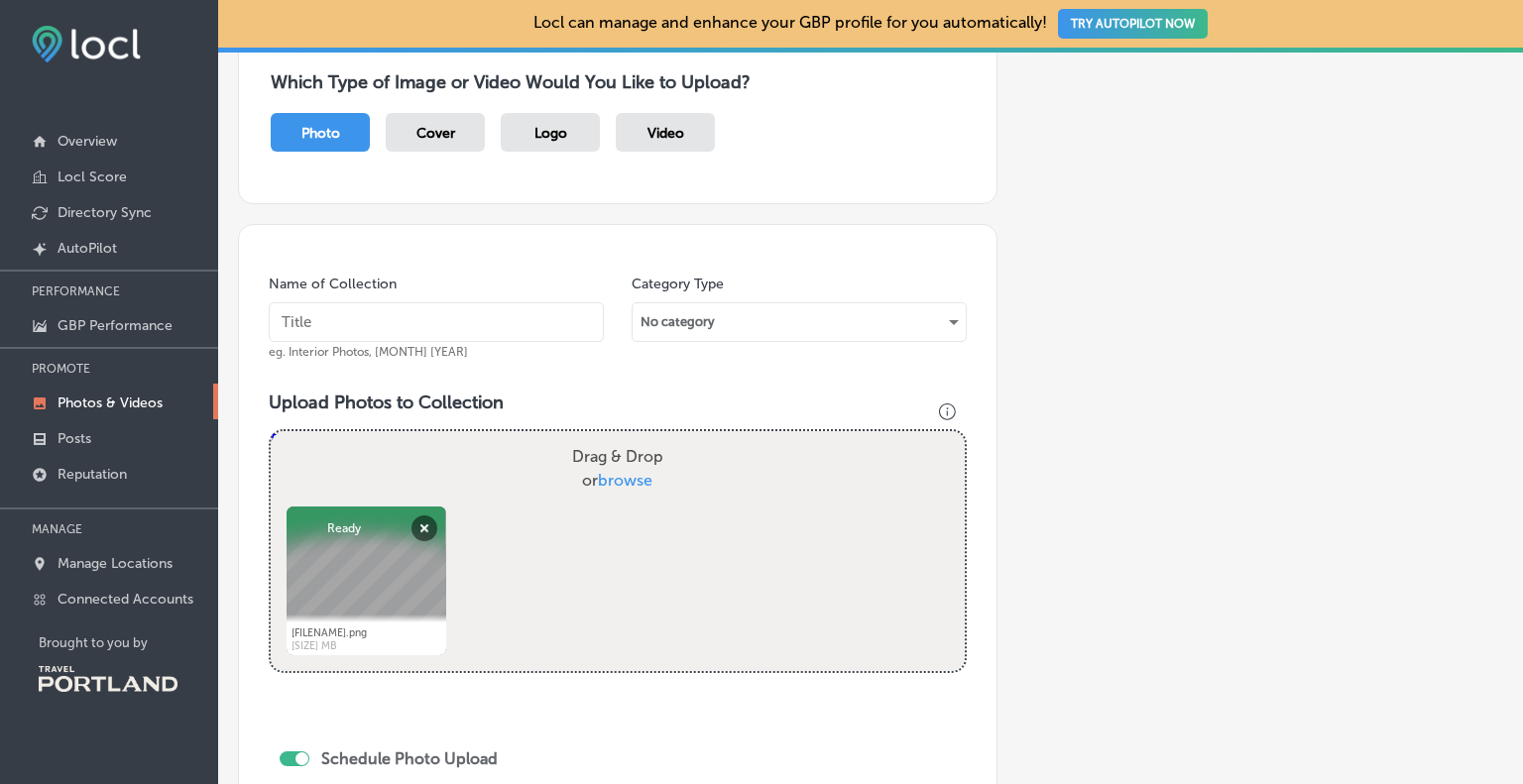 scroll, scrollTop: 470, scrollLeft: 0, axis: vertical 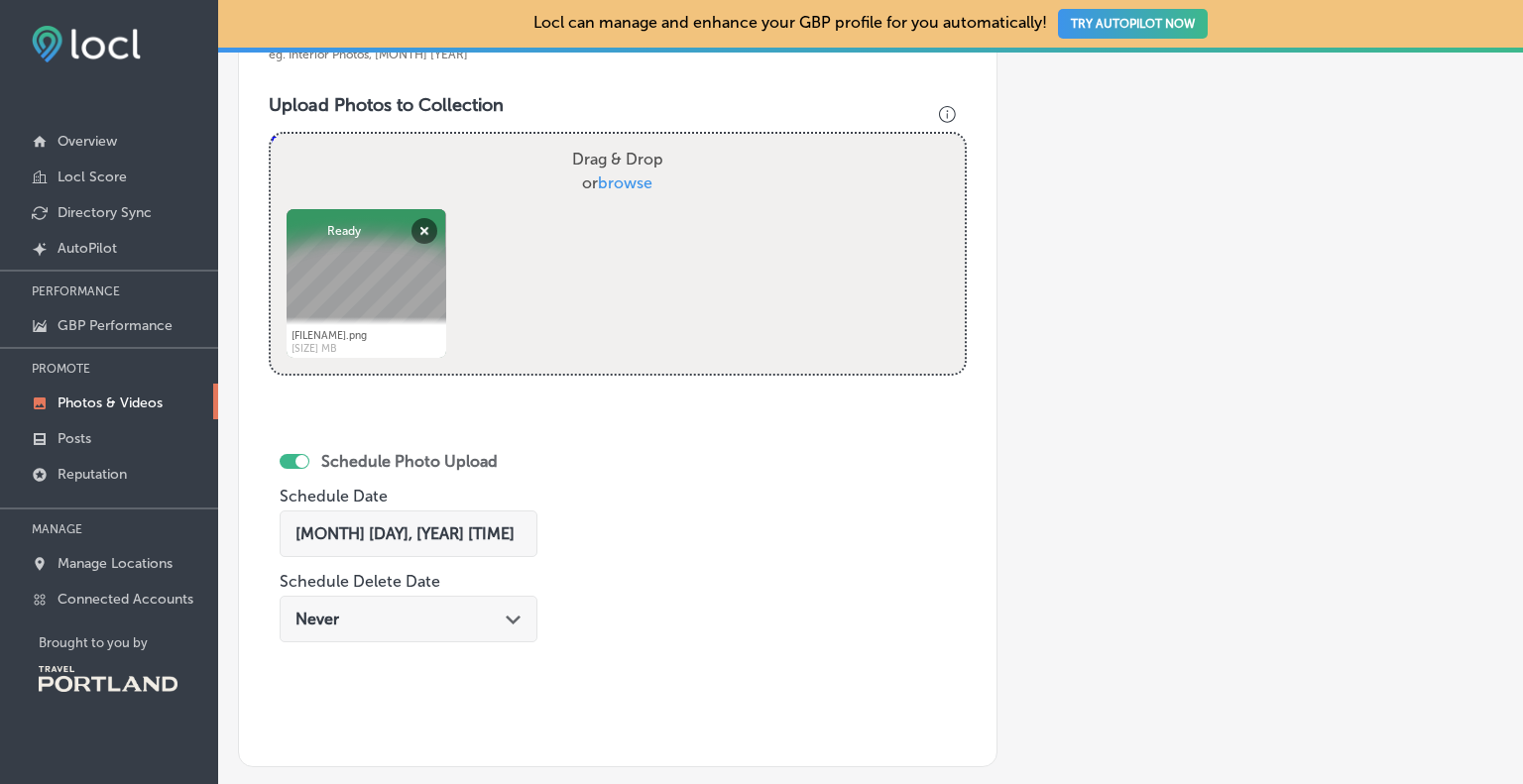 click at bounding box center (294, 461) 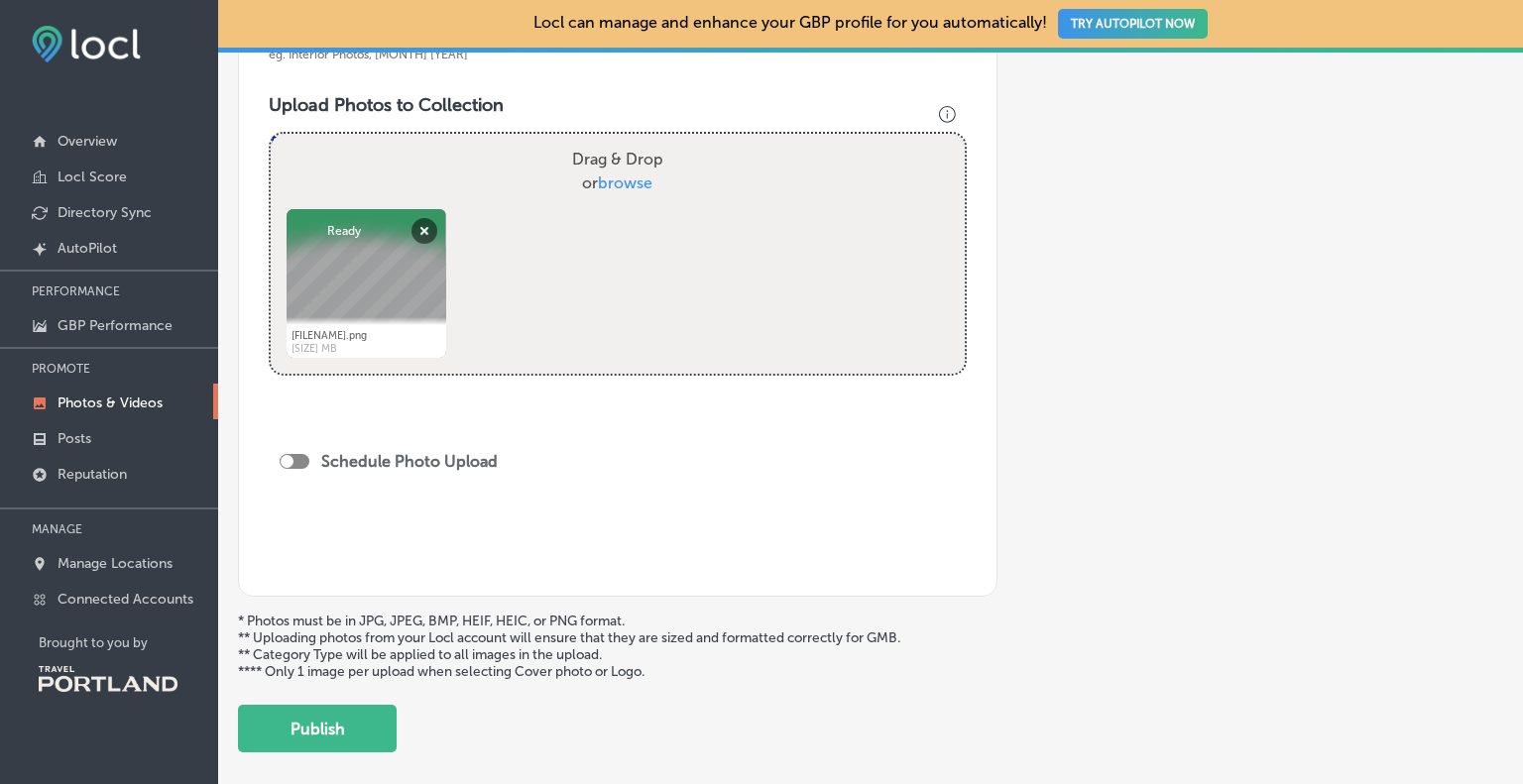 click at bounding box center (287, 461) 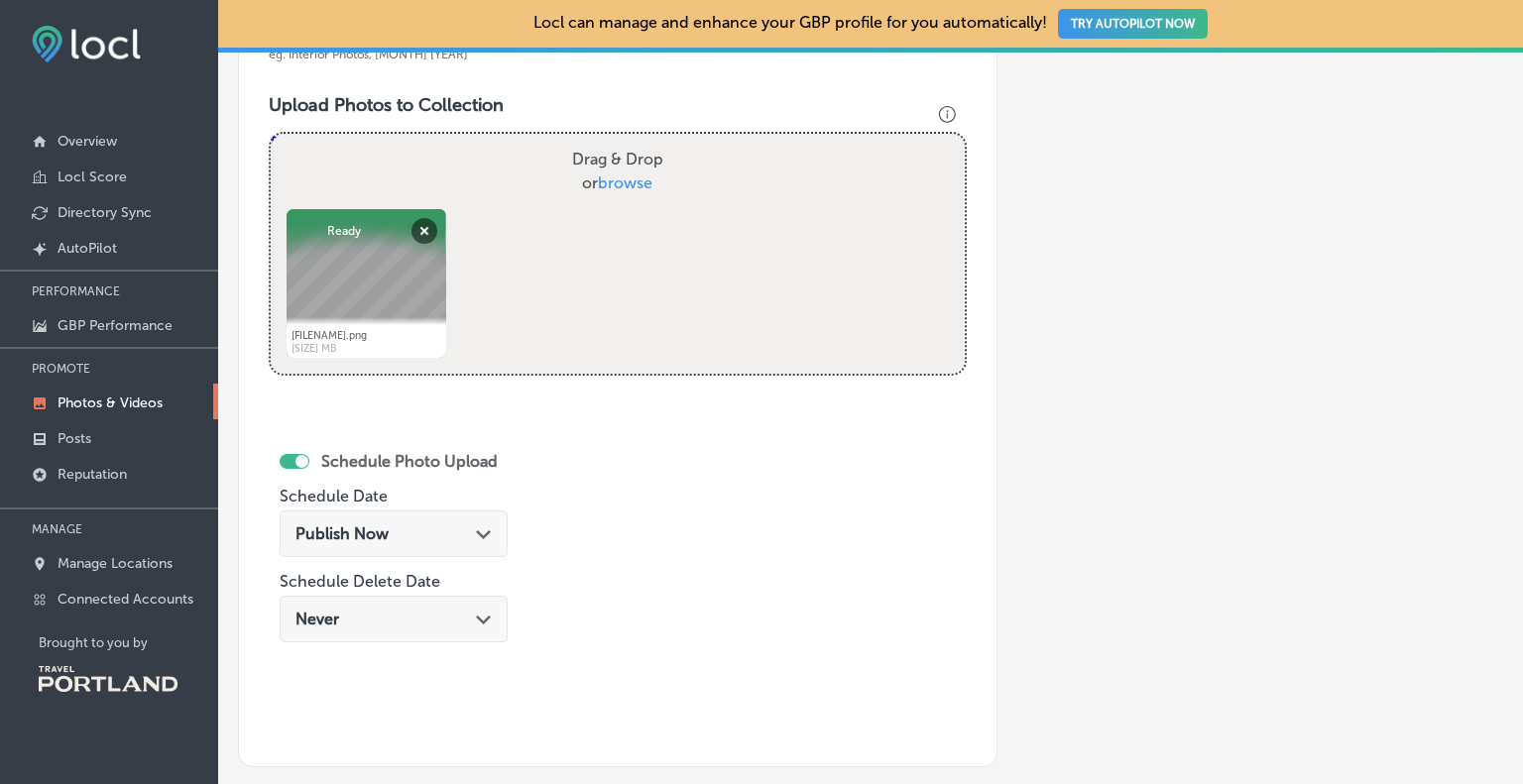 click on "Publish Now
Path
Created with Sketch." at bounding box center (394, 533) 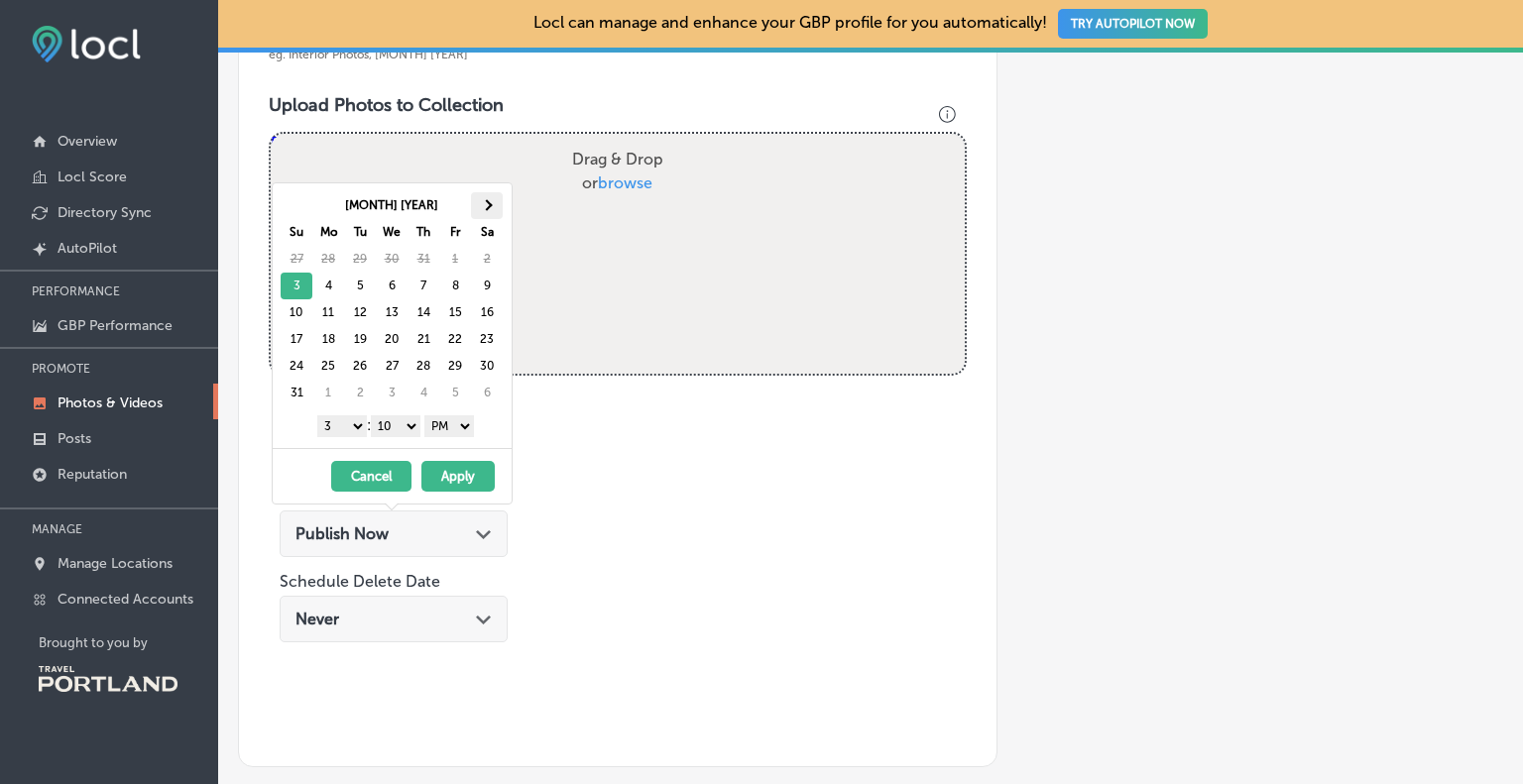 click at bounding box center [487, 205] 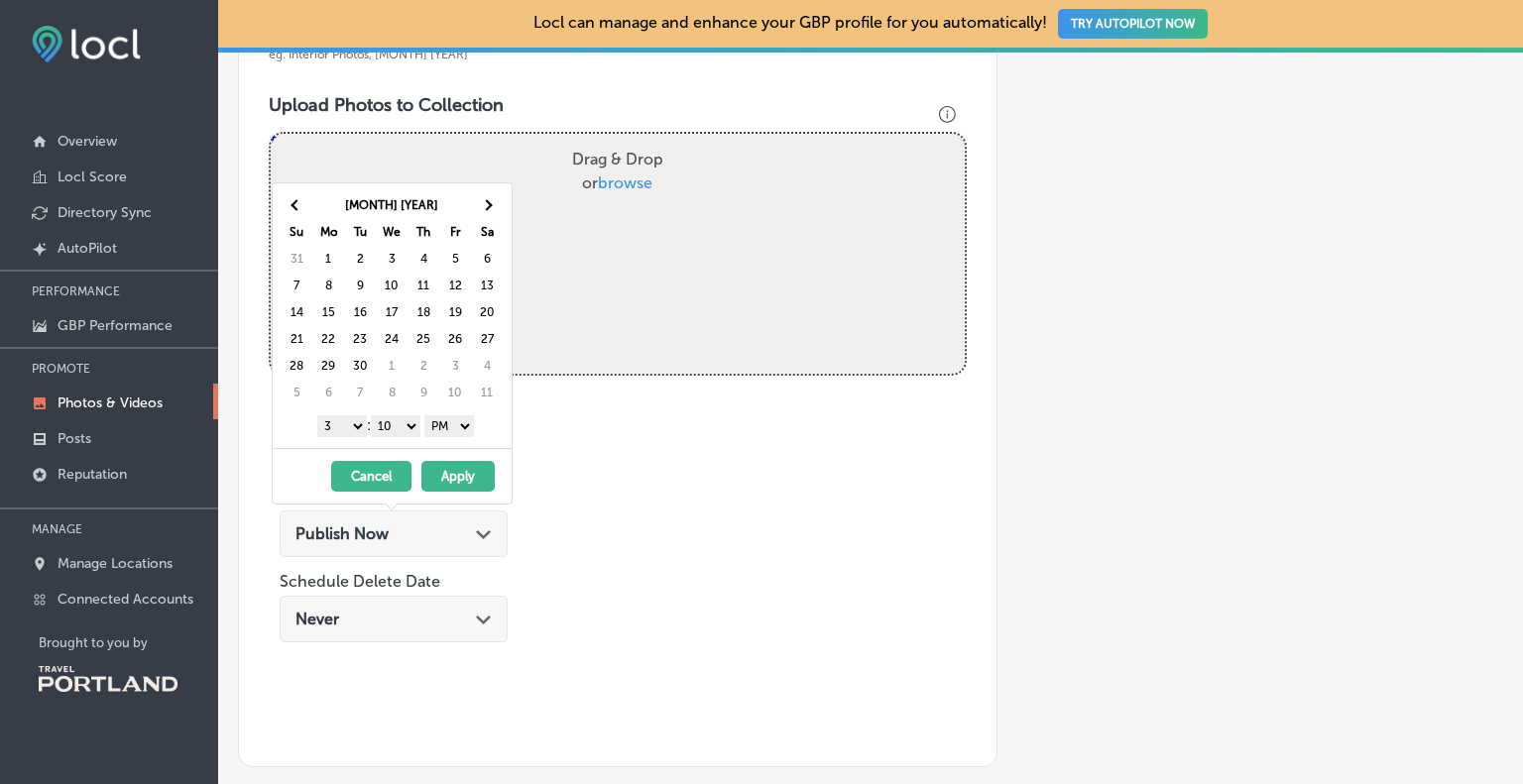click at bounding box center (487, 205) 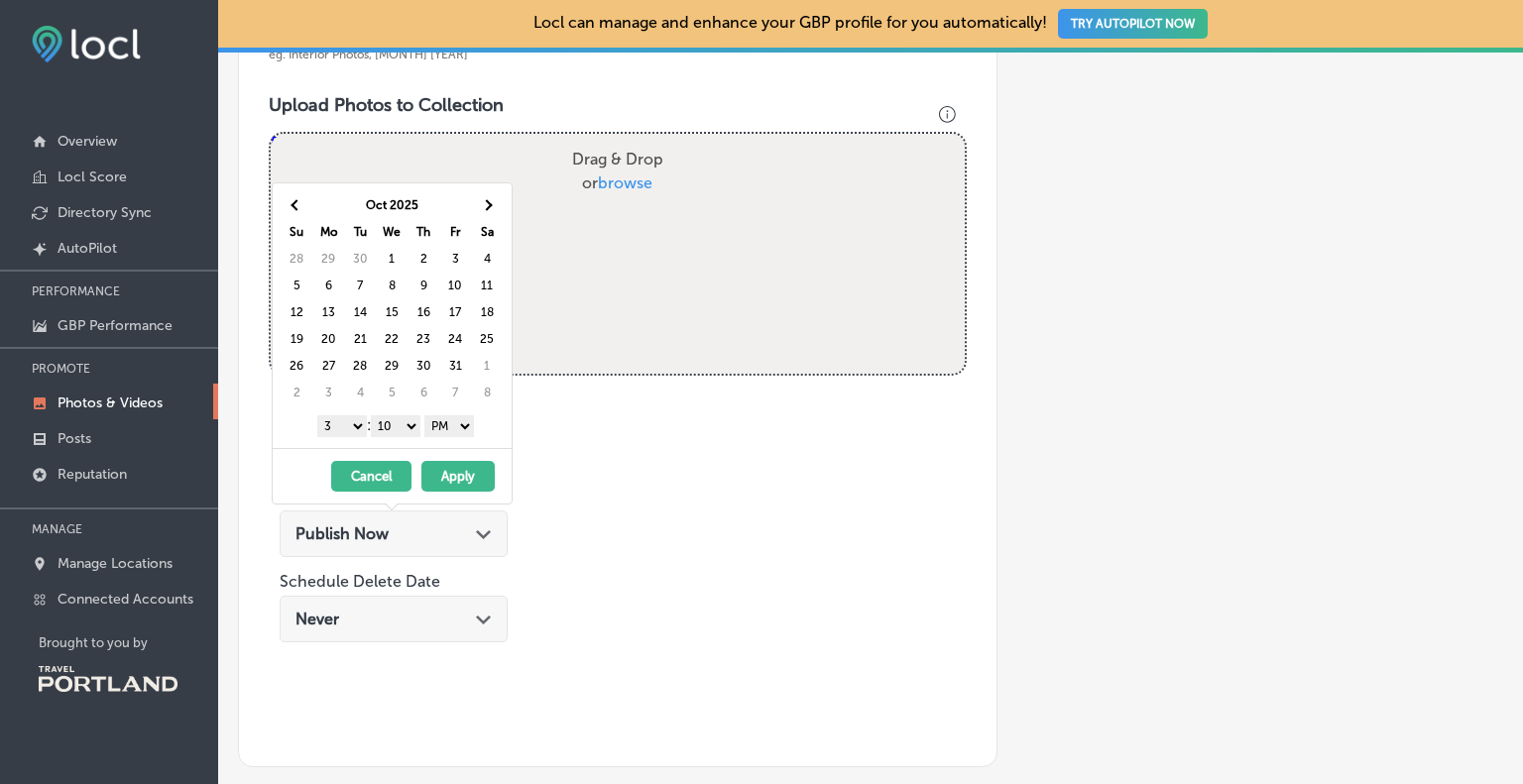 click at bounding box center (487, 205) 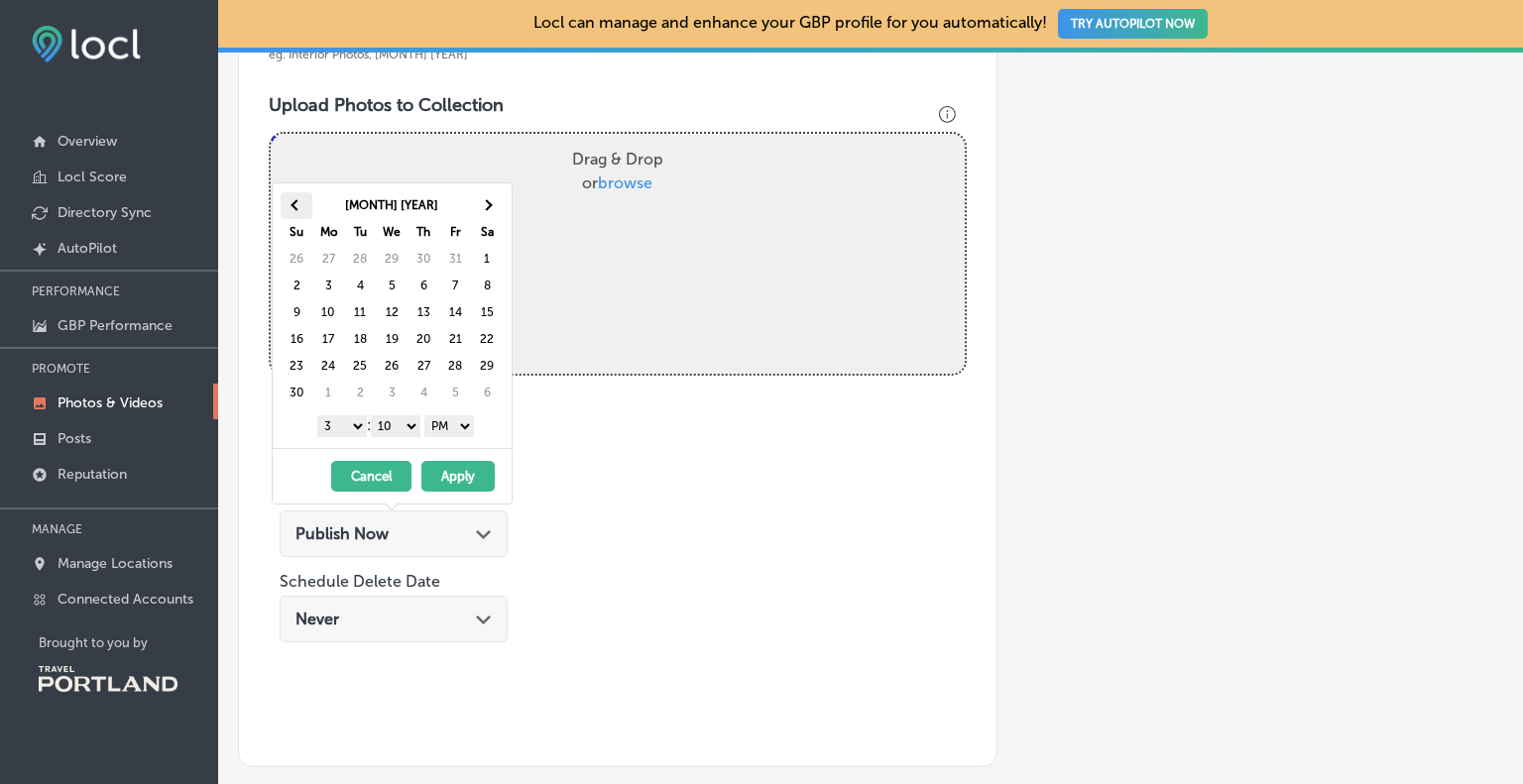 click at bounding box center (296, 205) 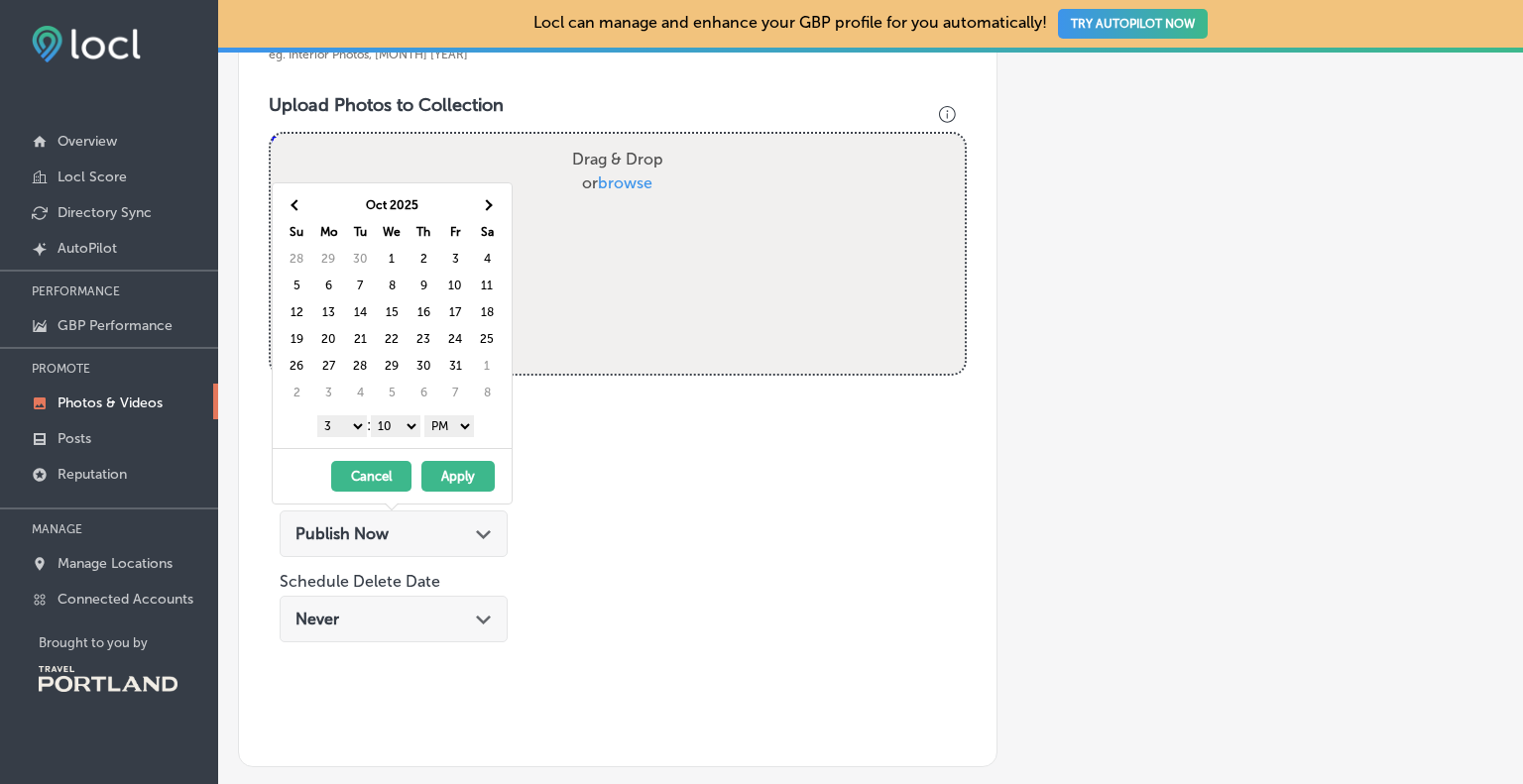 click at bounding box center [295, 205] 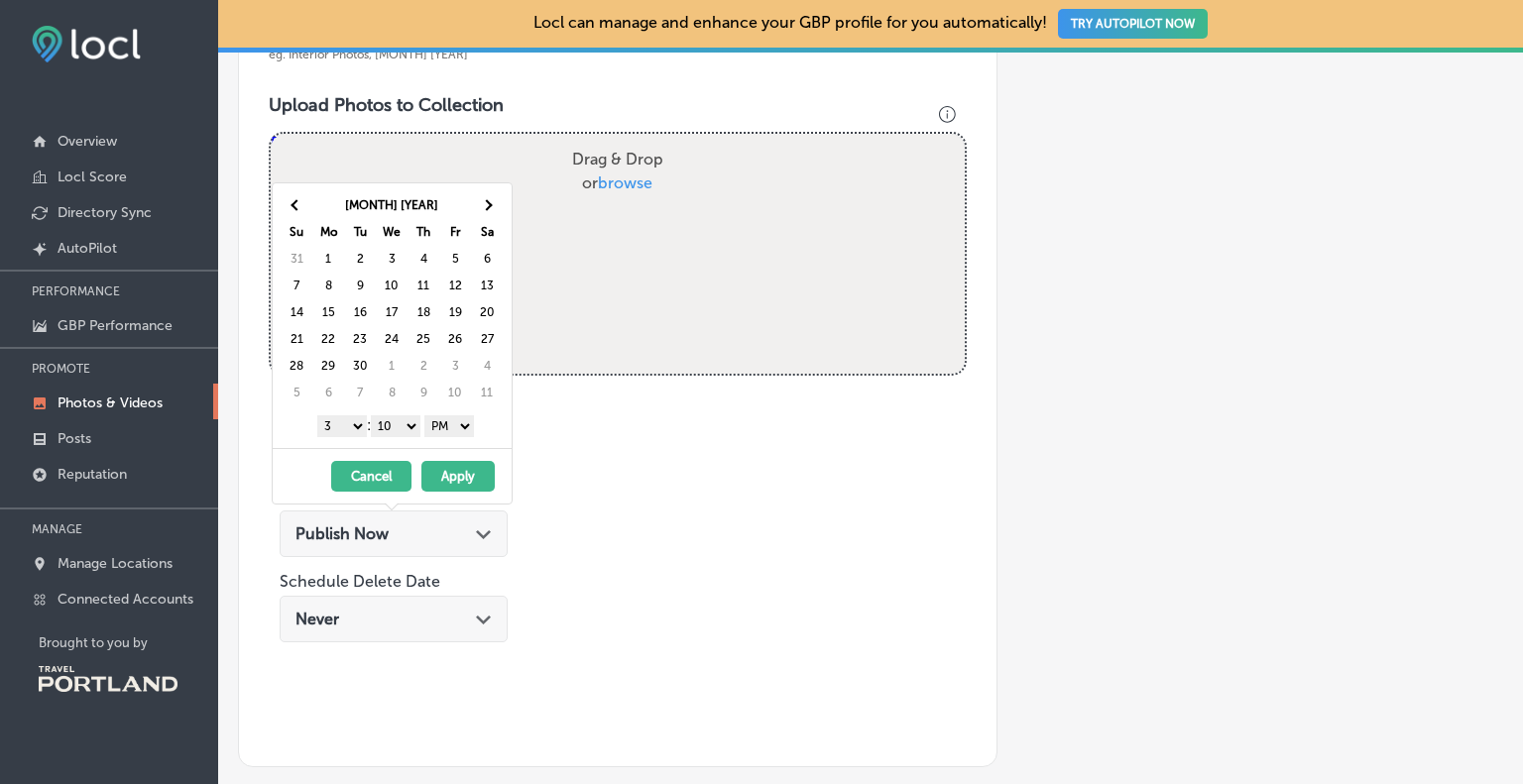click at bounding box center [295, 205] 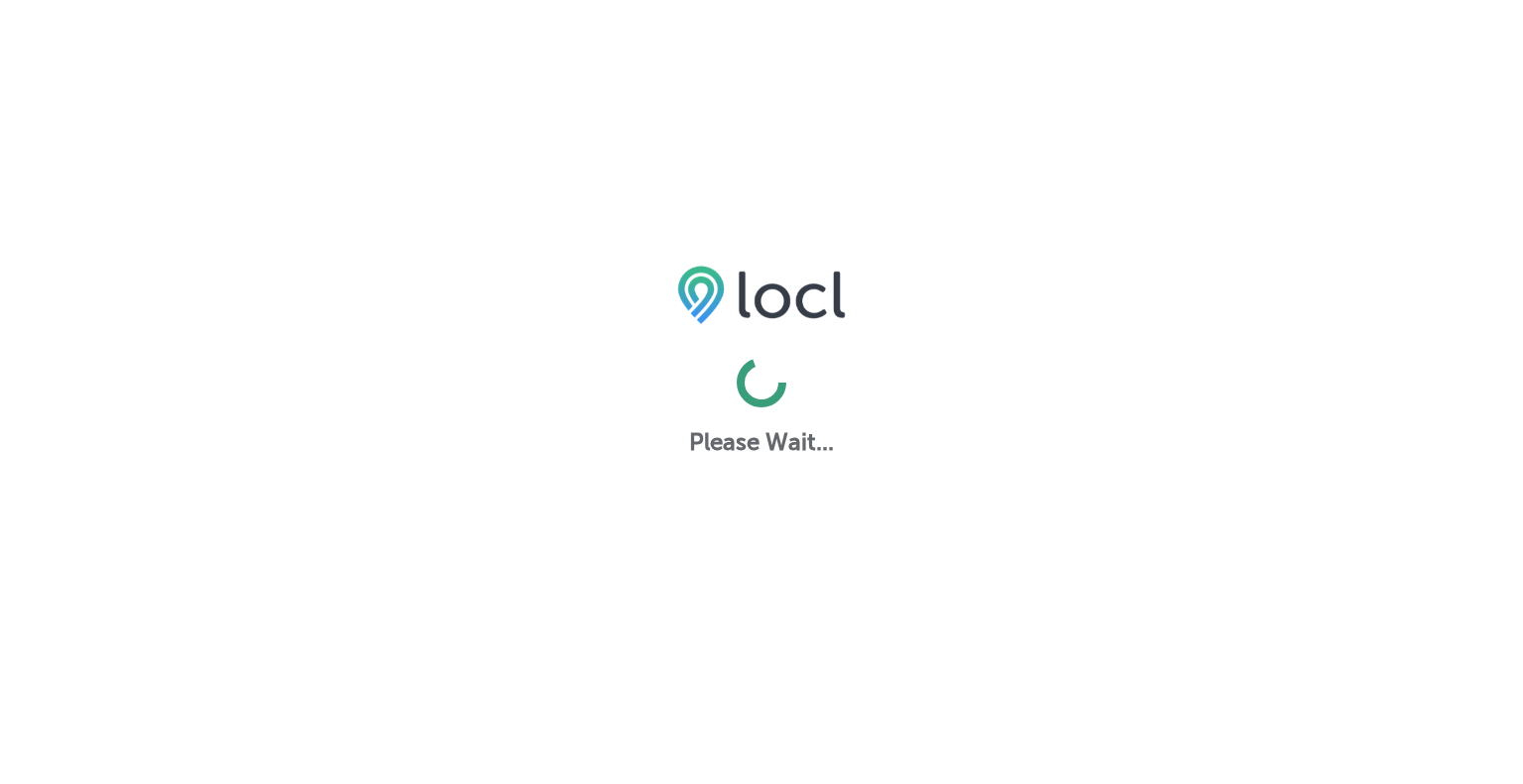 scroll, scrollTop: 0, scrollLeft: 0, axis: both 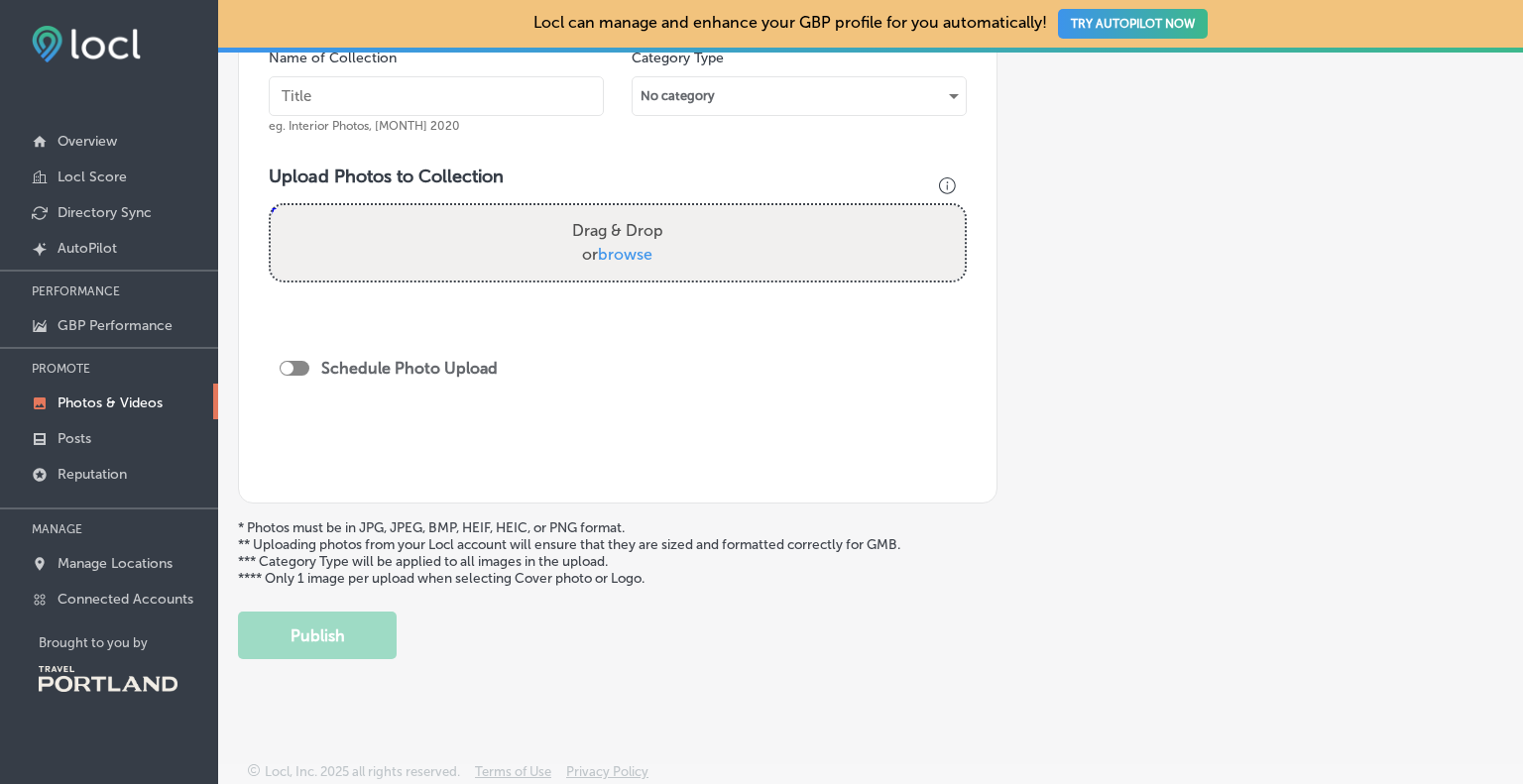 click on "Schedule Photo Upload" at bounding box center (394, 371) 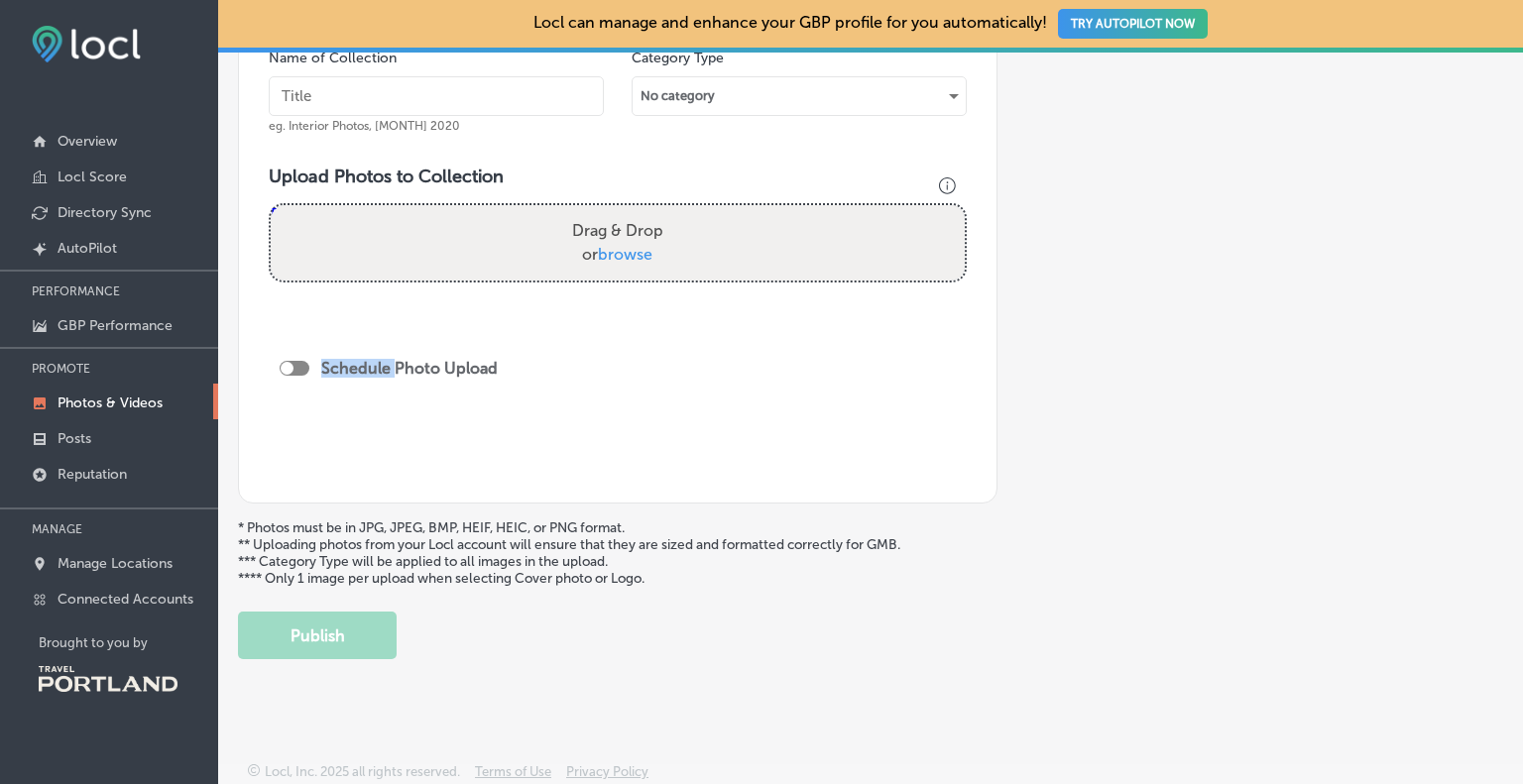 click on "Schedule Photo Upload" at bounding box center [394, 368] 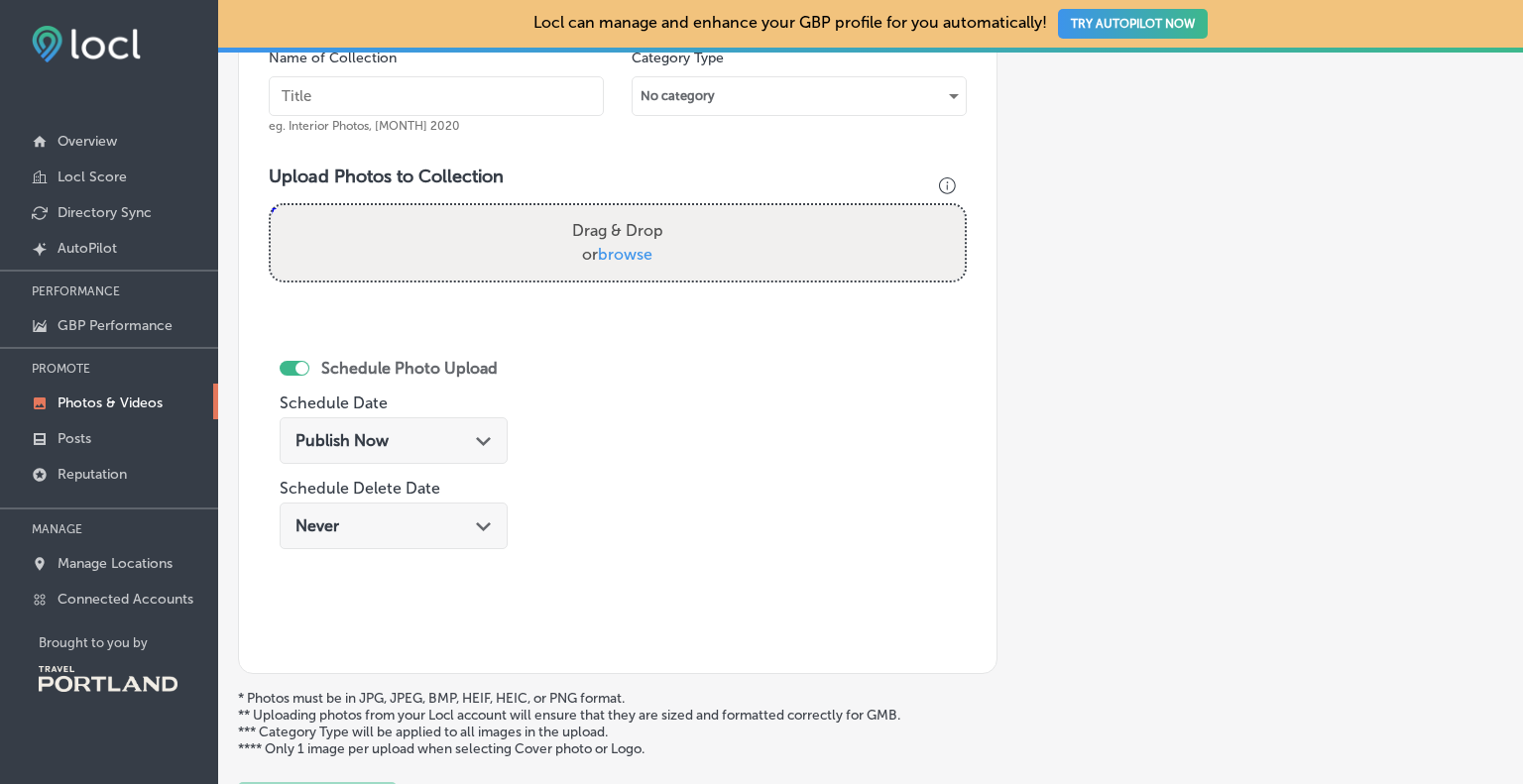 click on "Publish Now" at bounding box center (342, 440) 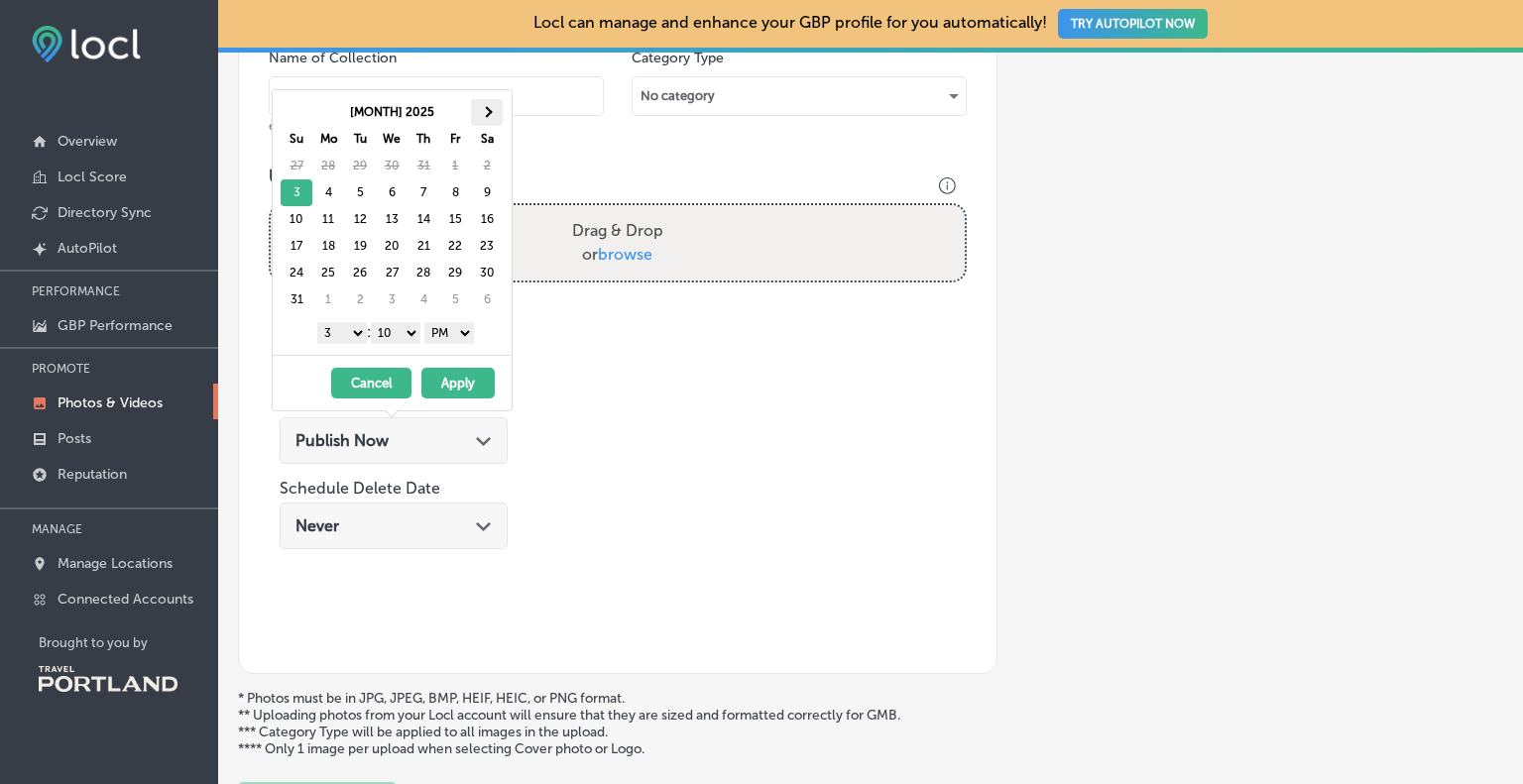 click at bounding box center (487, 112) 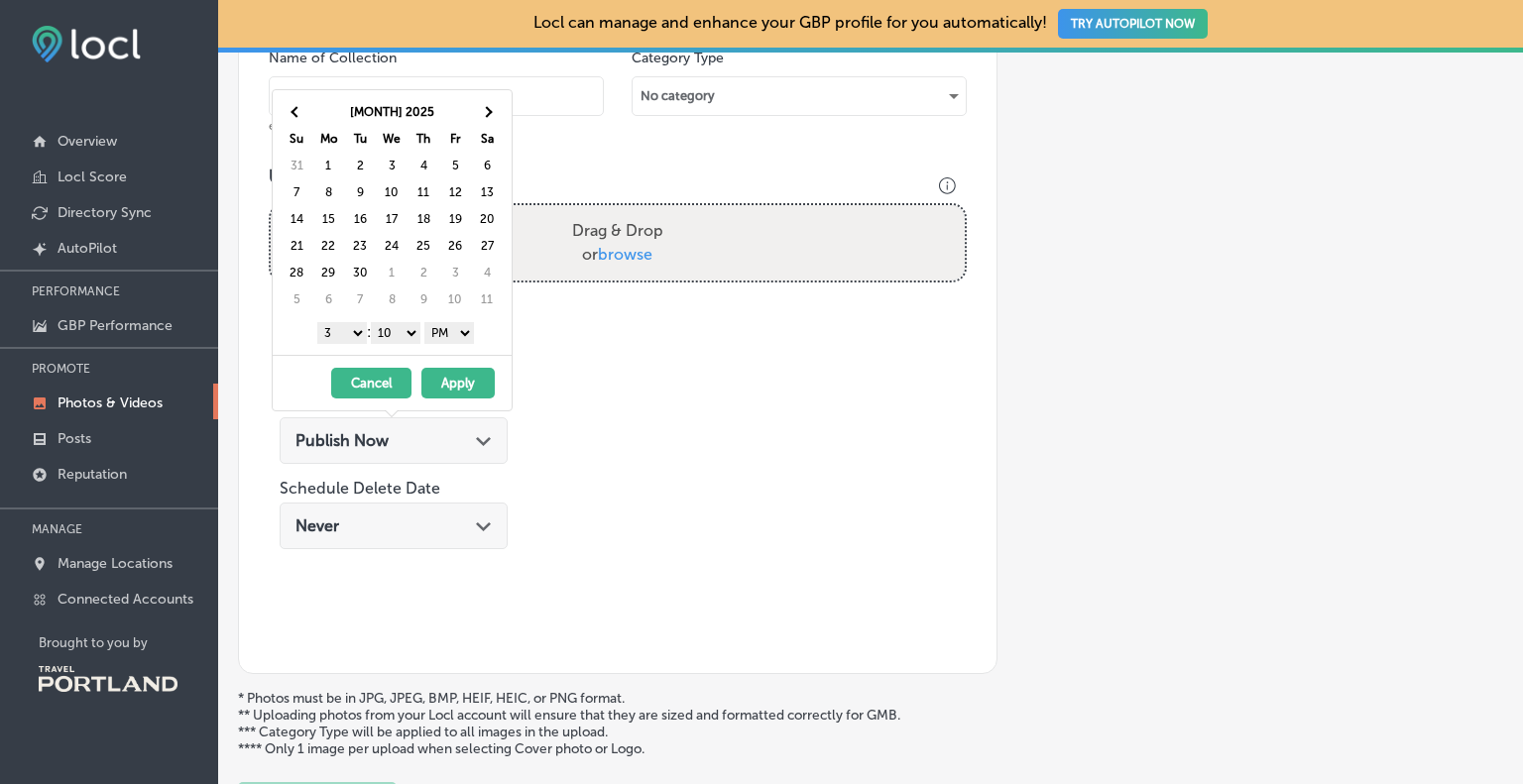 click at bounding box center (487, 112) 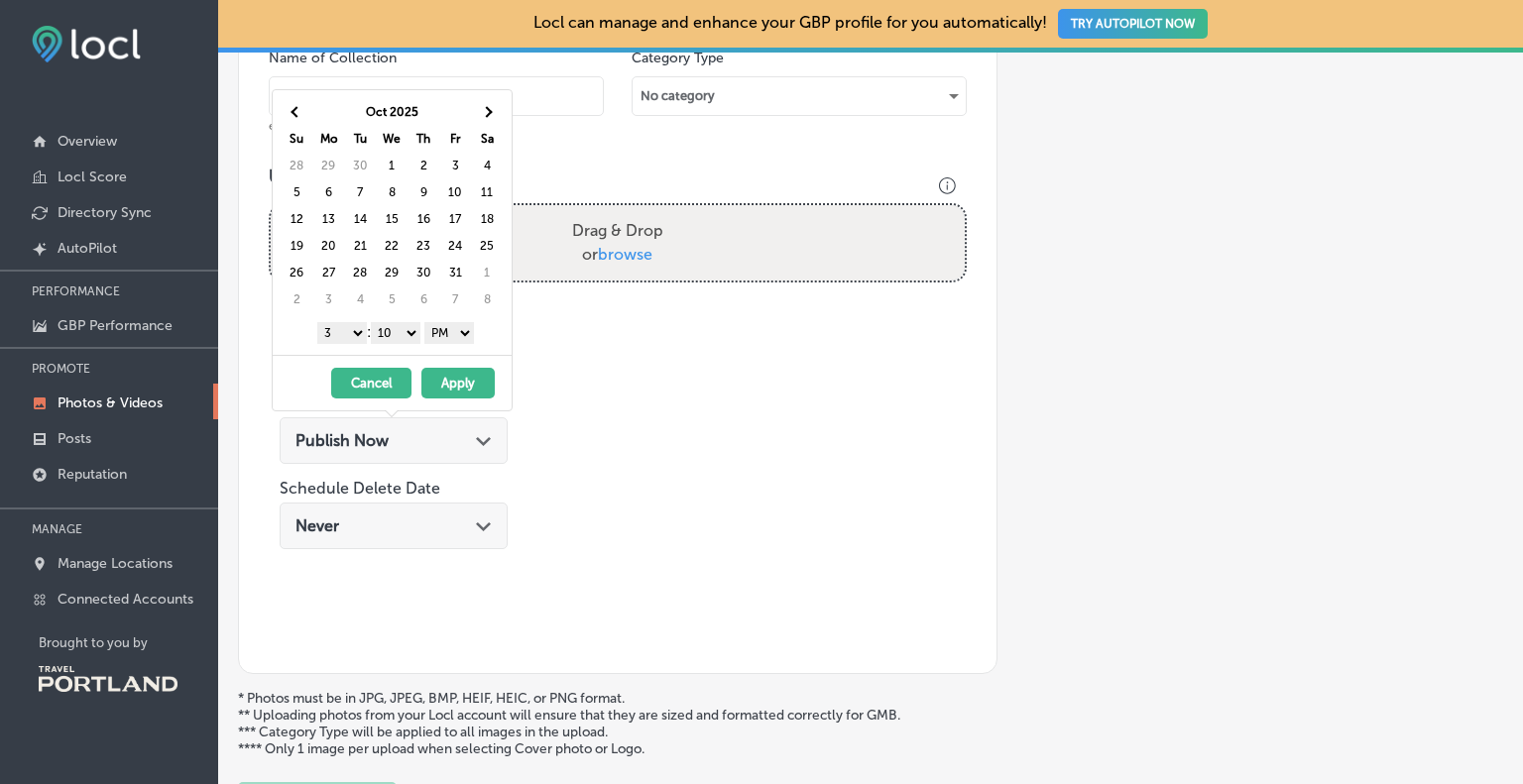 click on "Name of Collection eg. Interior Photos, [MONTH] 2020 Category Type No category Upload Photos to Collection Powered by PQINA Drag & Drop or browse Schedule Photo Upload Schedule Date Publish Now Path Created with Sketch. Schedule Delete Date Never Path Created with Sketch." at bounding box center (618, 336) 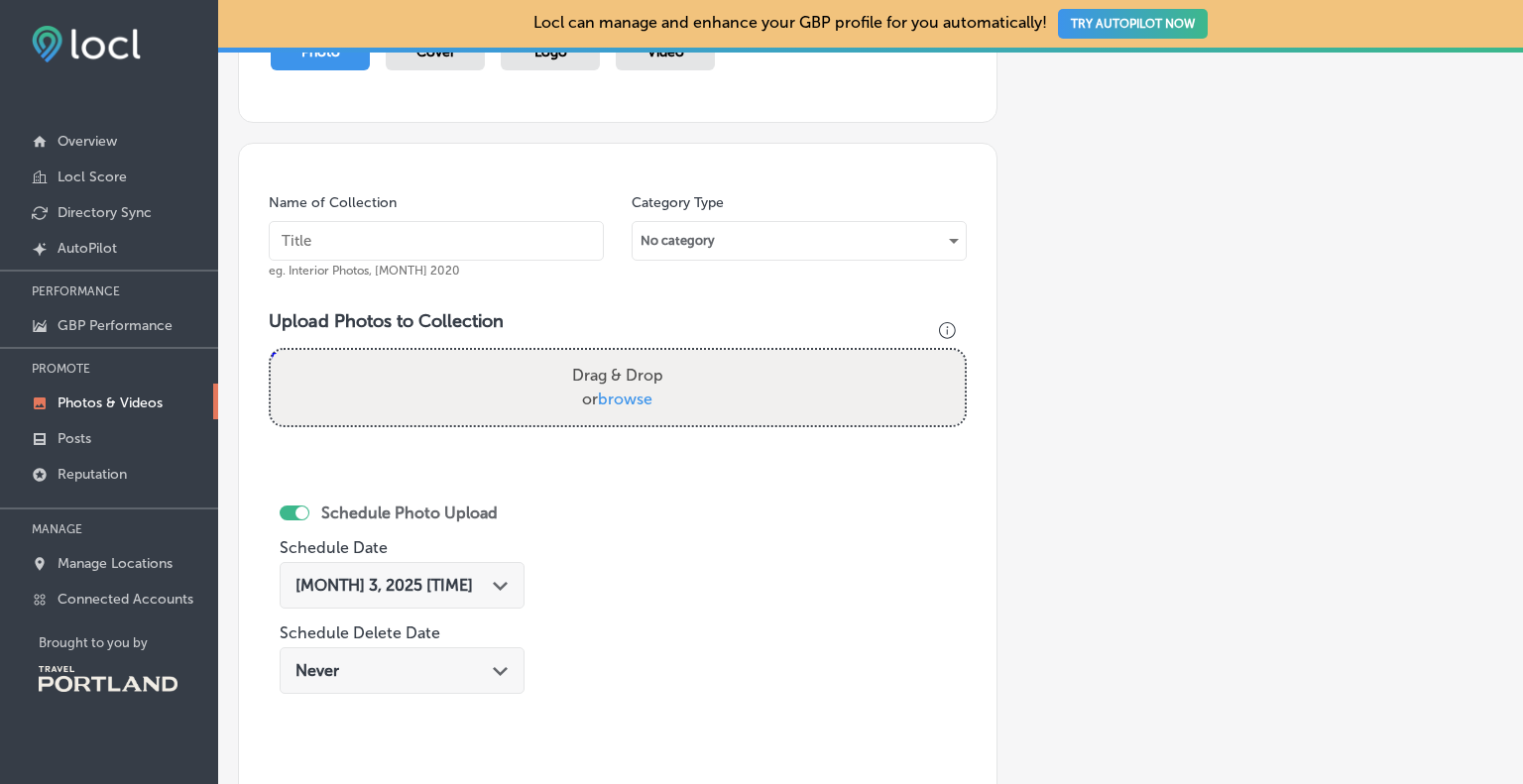 scroll, scrollTop: 2, scrollLeft: 0, axis: vertical 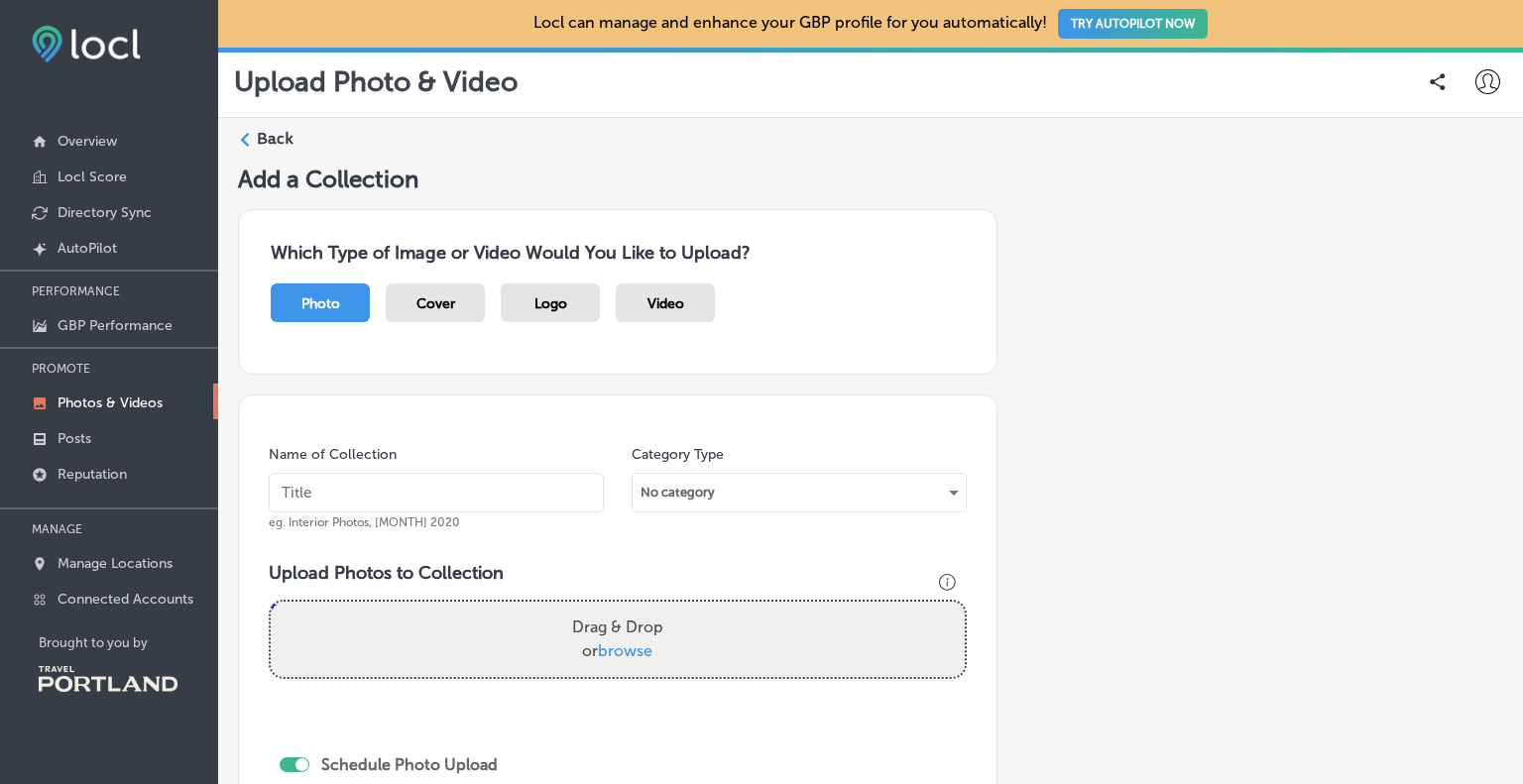 click on "Back" at bounding box center (275, 139) 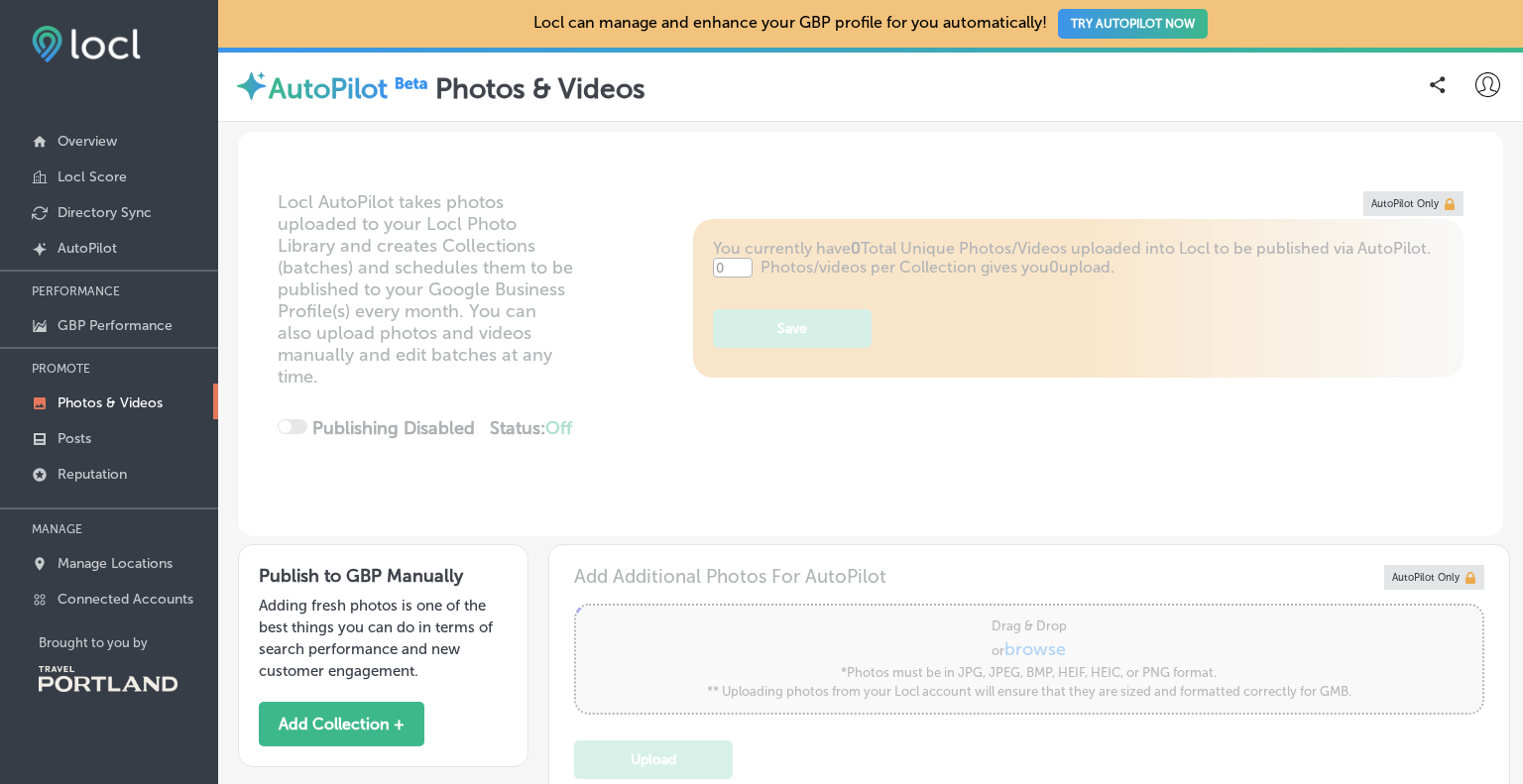 type on "5" 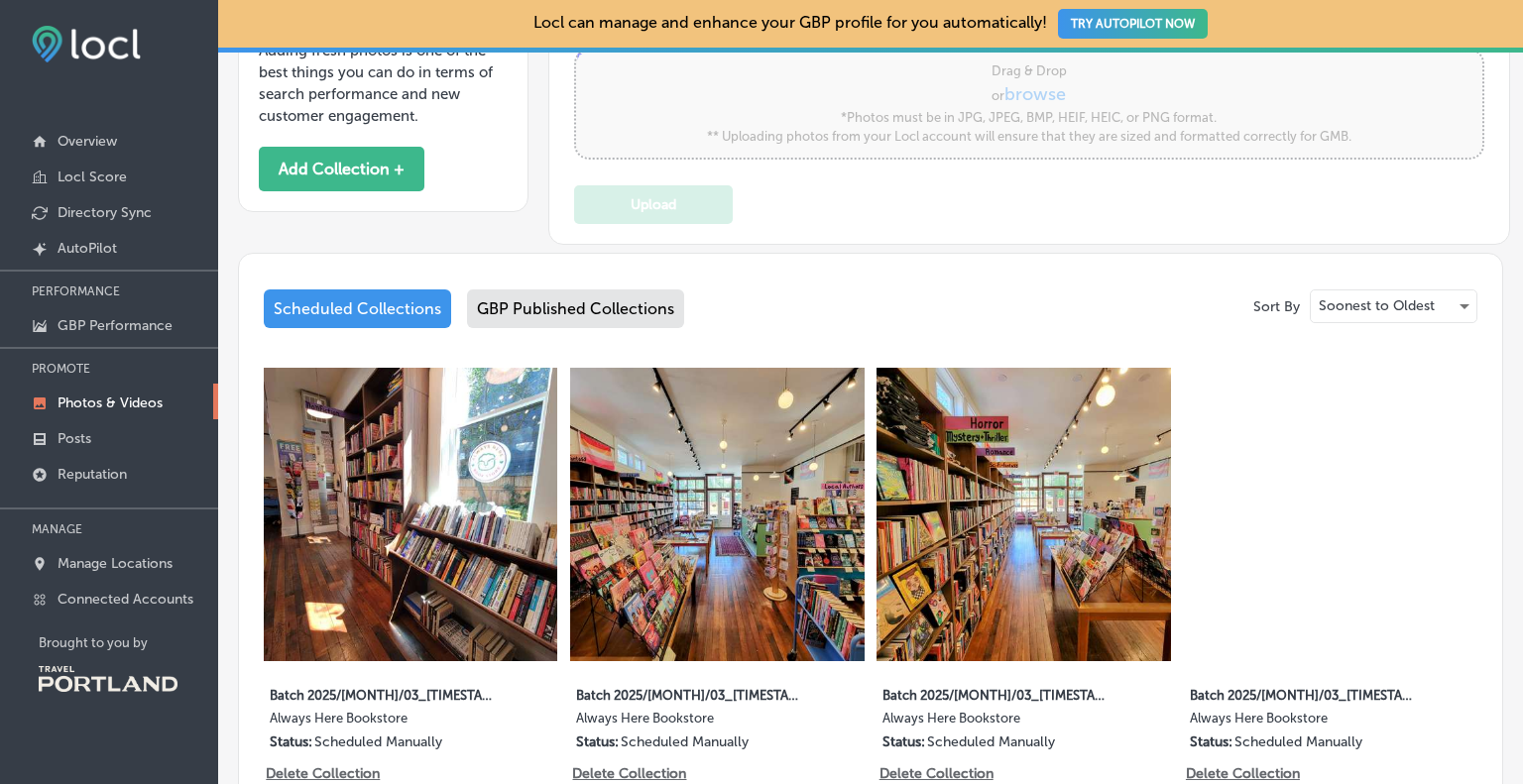 scroll, scrollTop: 396, scrollLeft: 0, axis: vertical 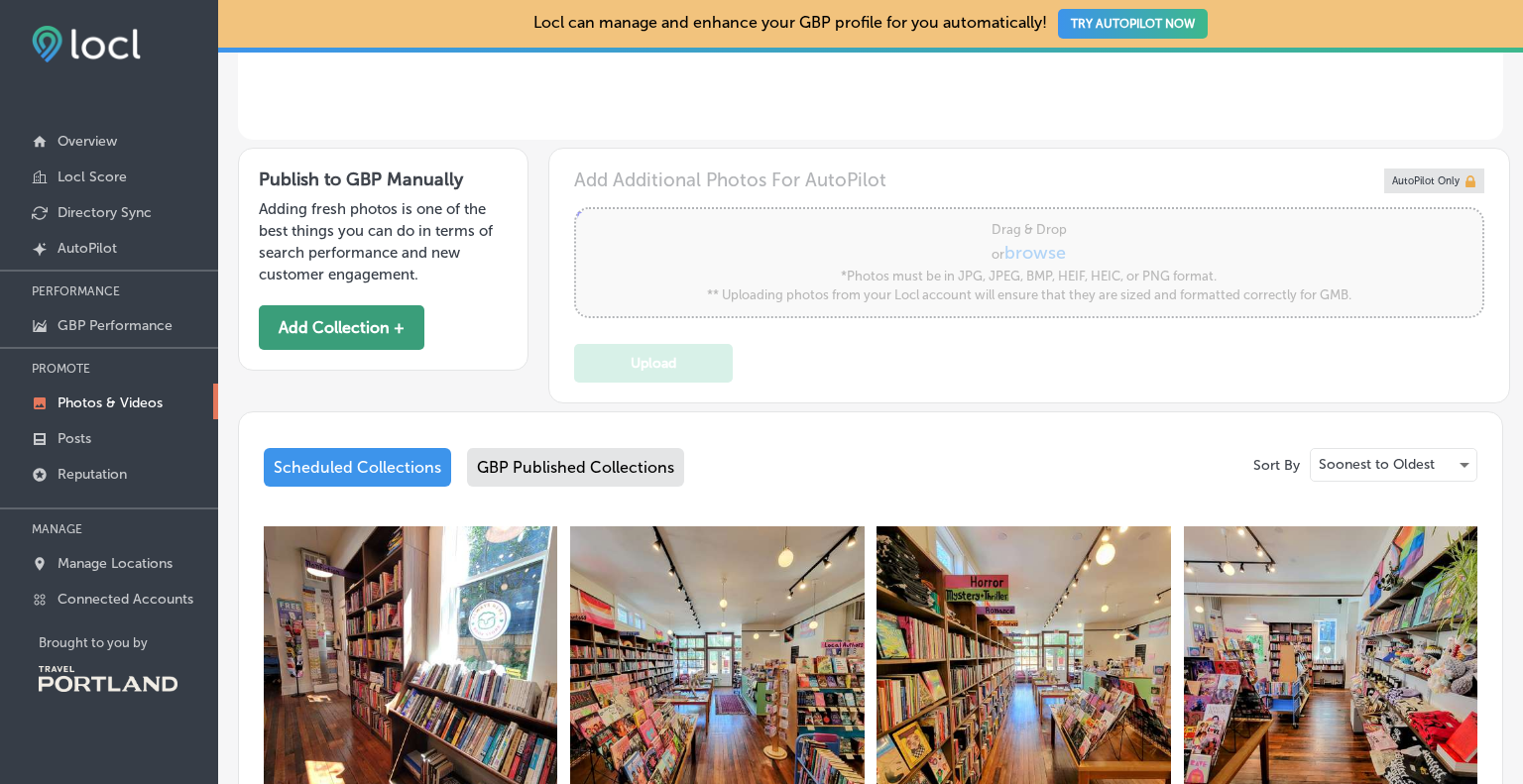 click on "Add Collection +" at bounding box center (341, 327) 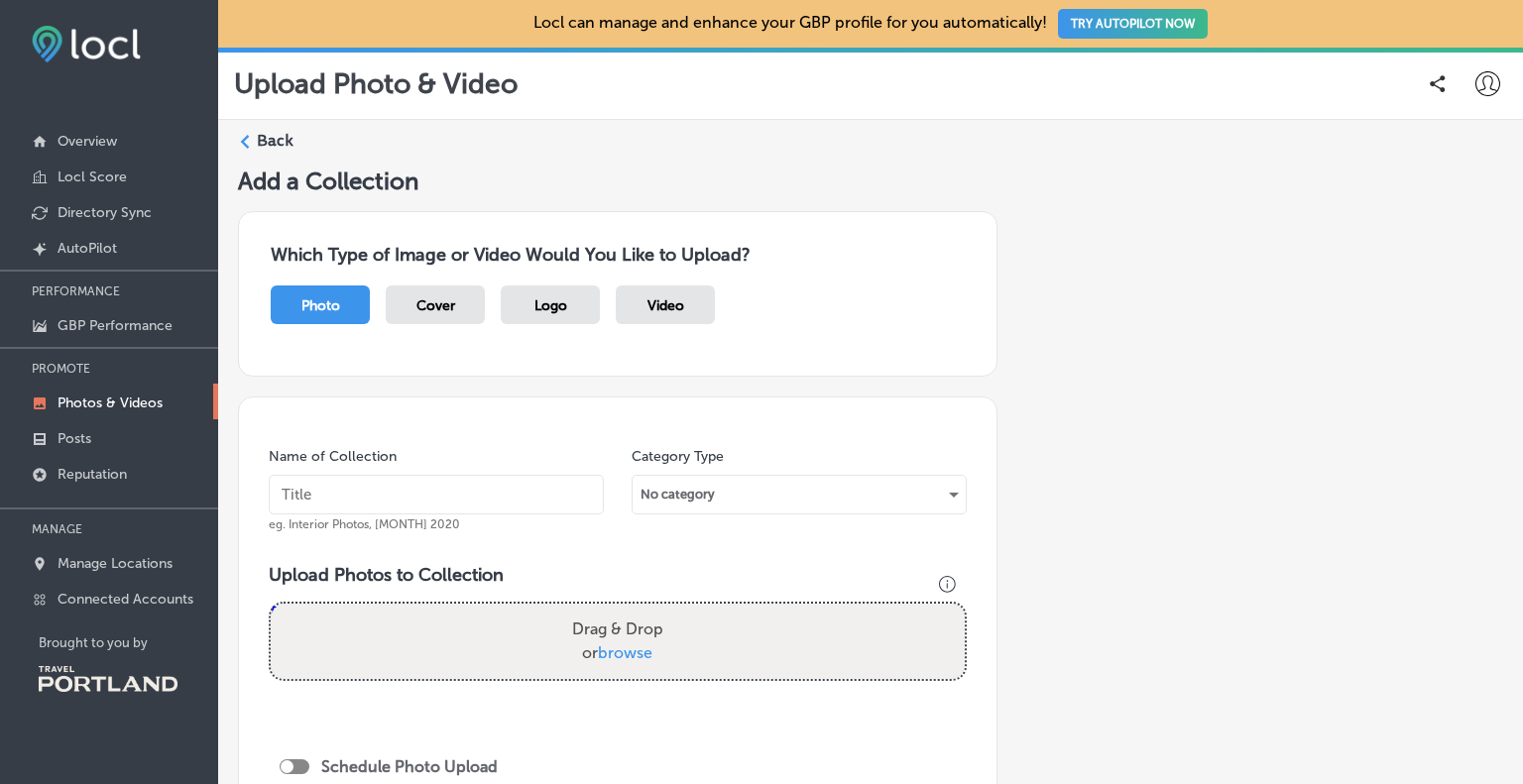 click on "Drag & Drop  or  browse" at bounding box center (618, 641) 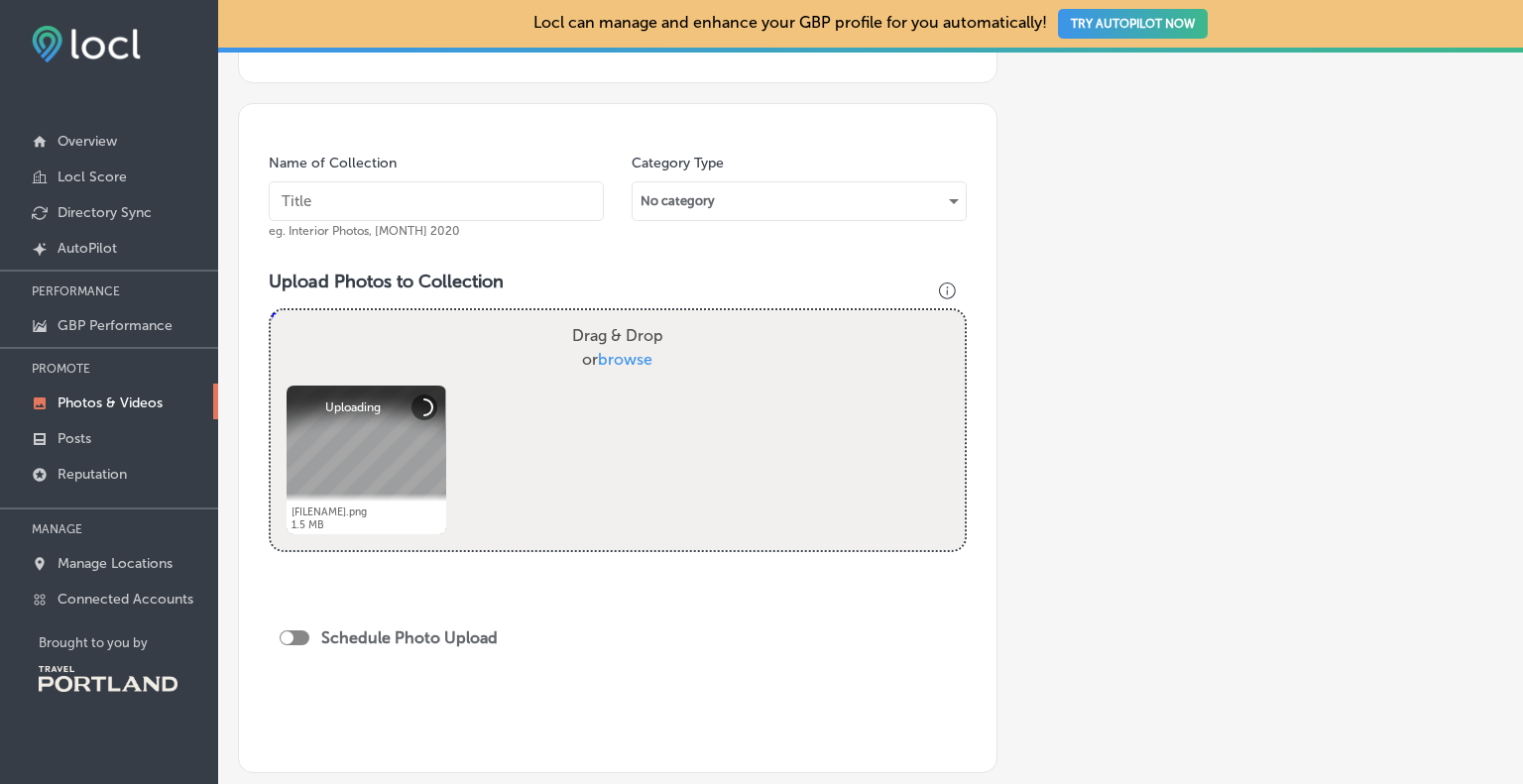 scroll, scrollTop: 297, scrollLeft: 0, axis: vertical 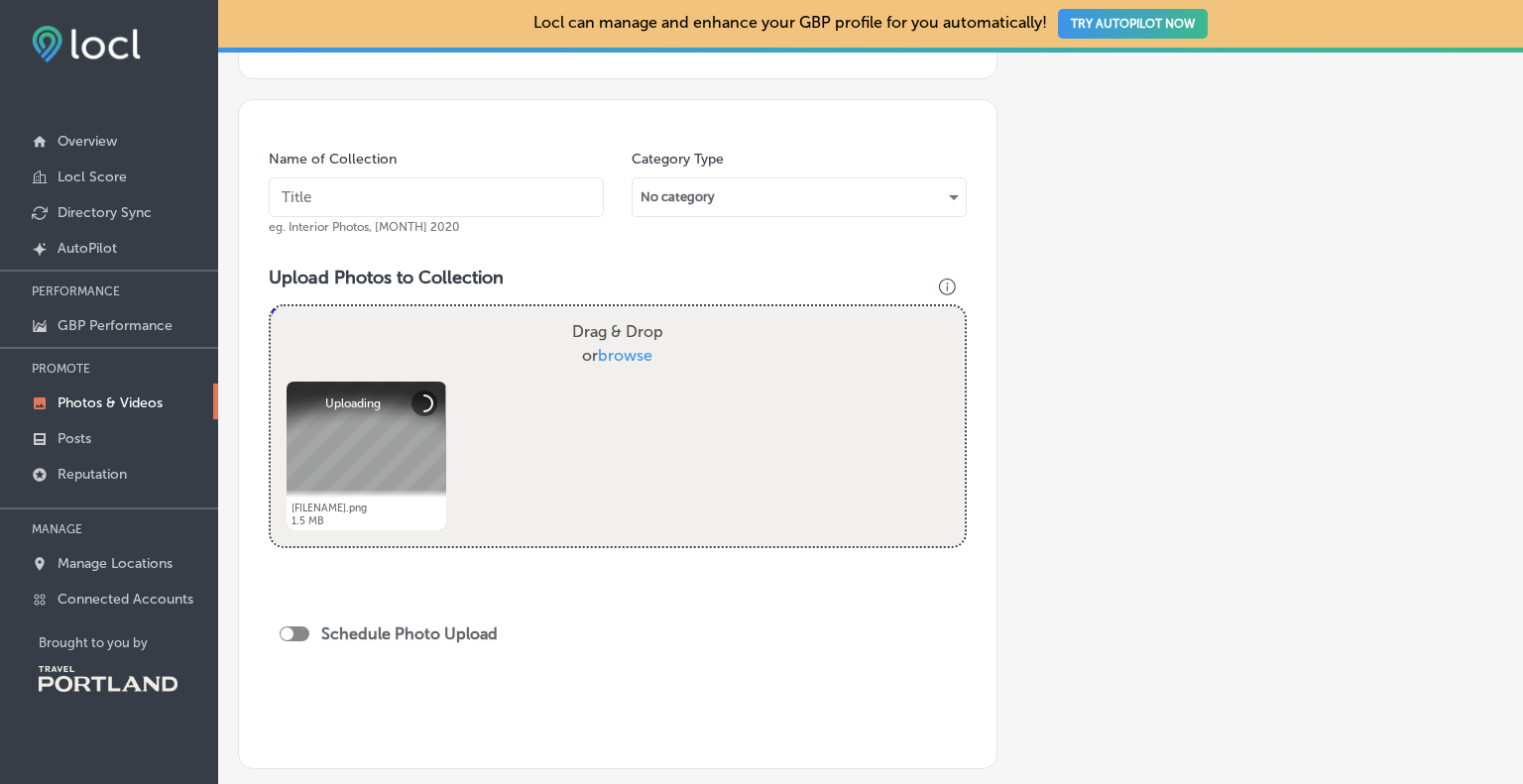 click on "Schedule Photo Upload" at bounding box center [410, 633] 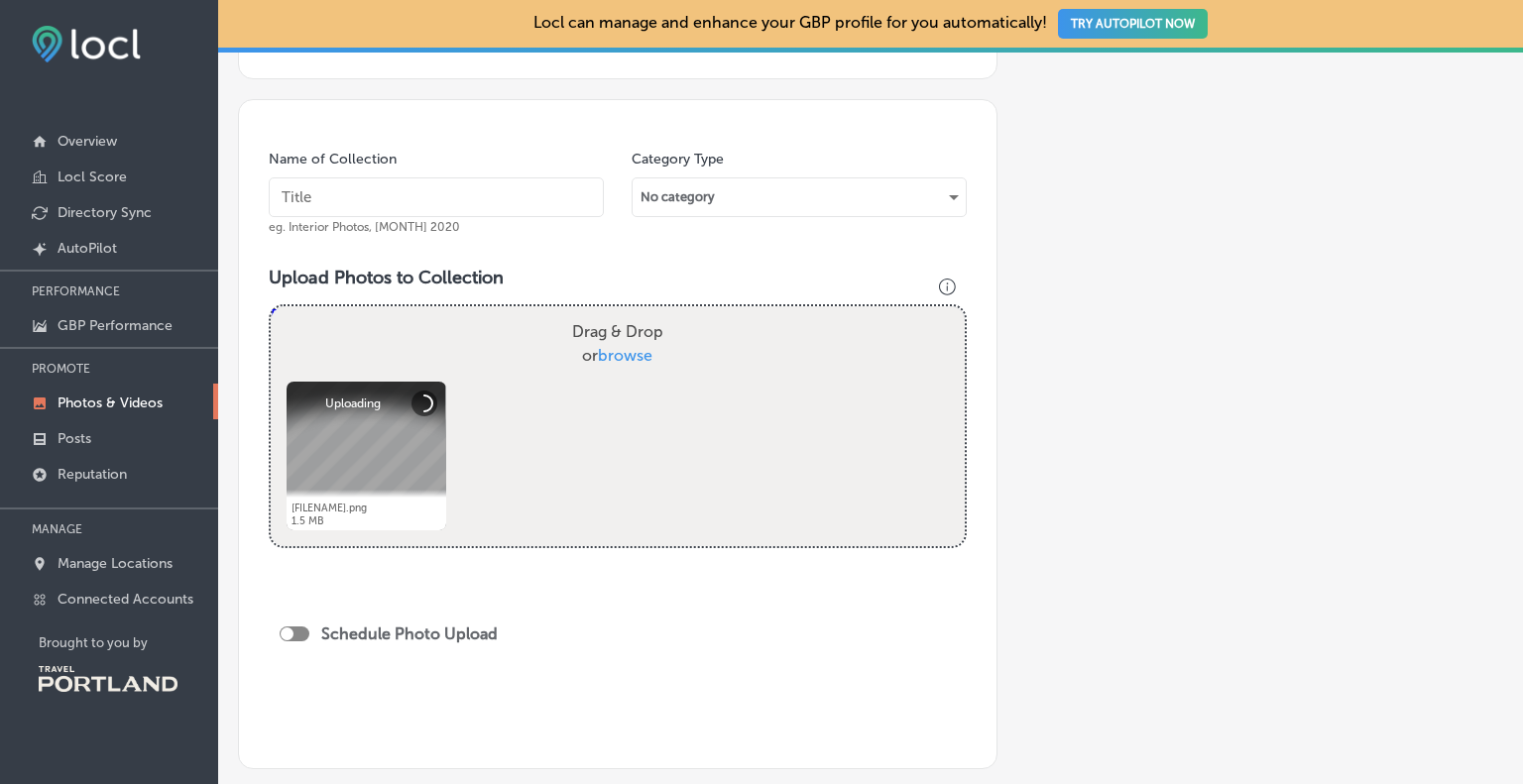 click at bounding box center (294, 633) 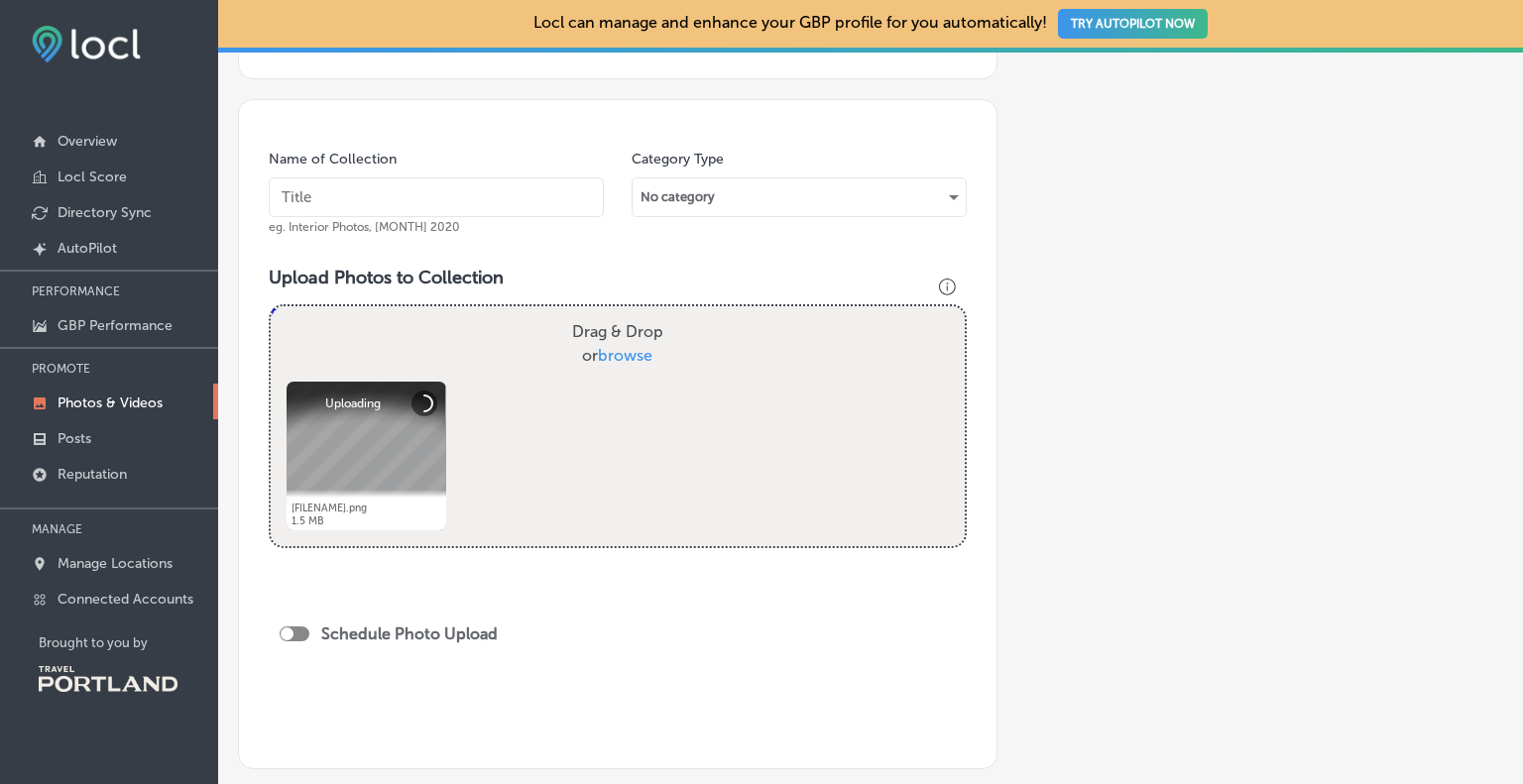 checkbox on "true" 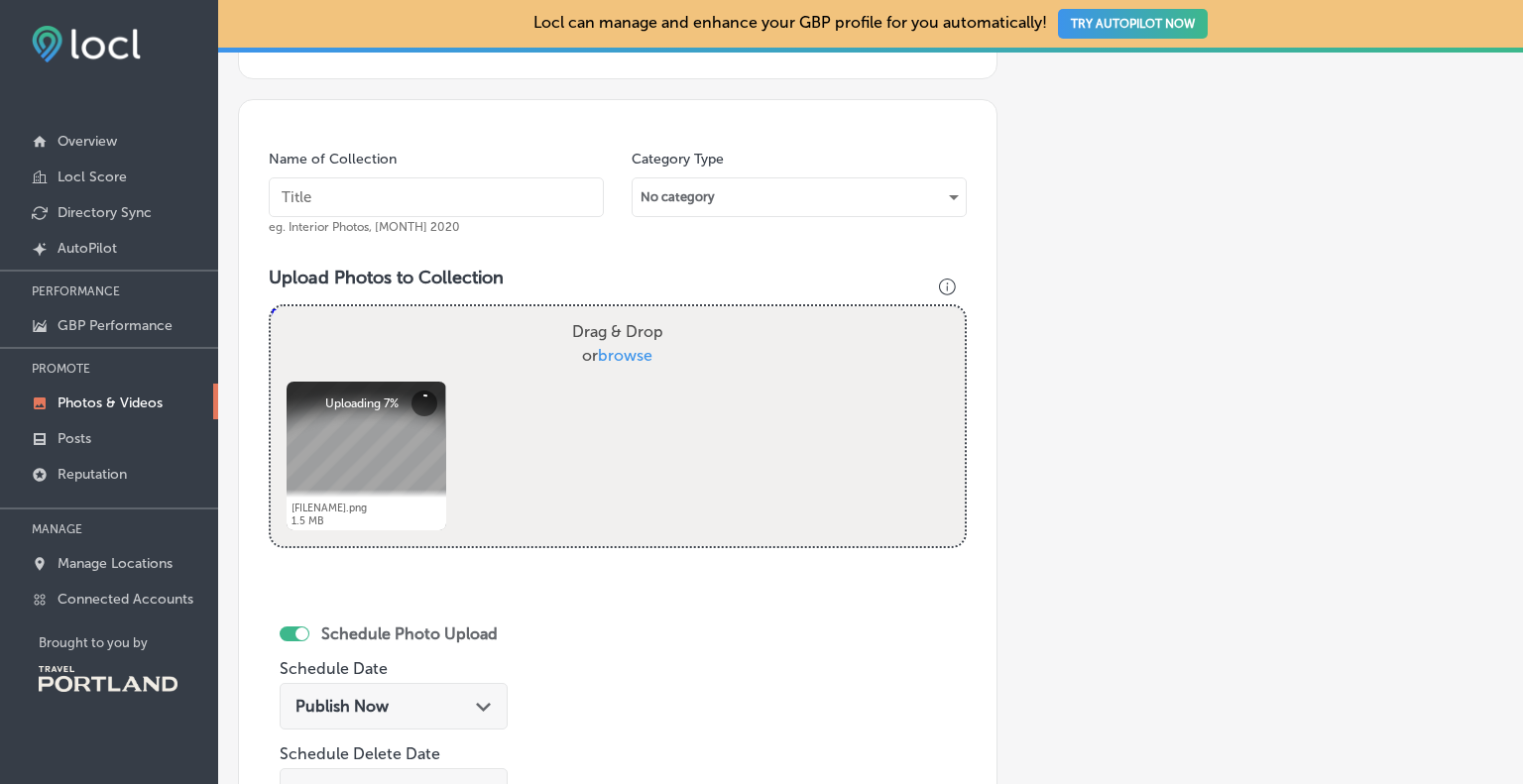 scroll, scrollTop: 694, scrollLeft: 0, axis: vertical 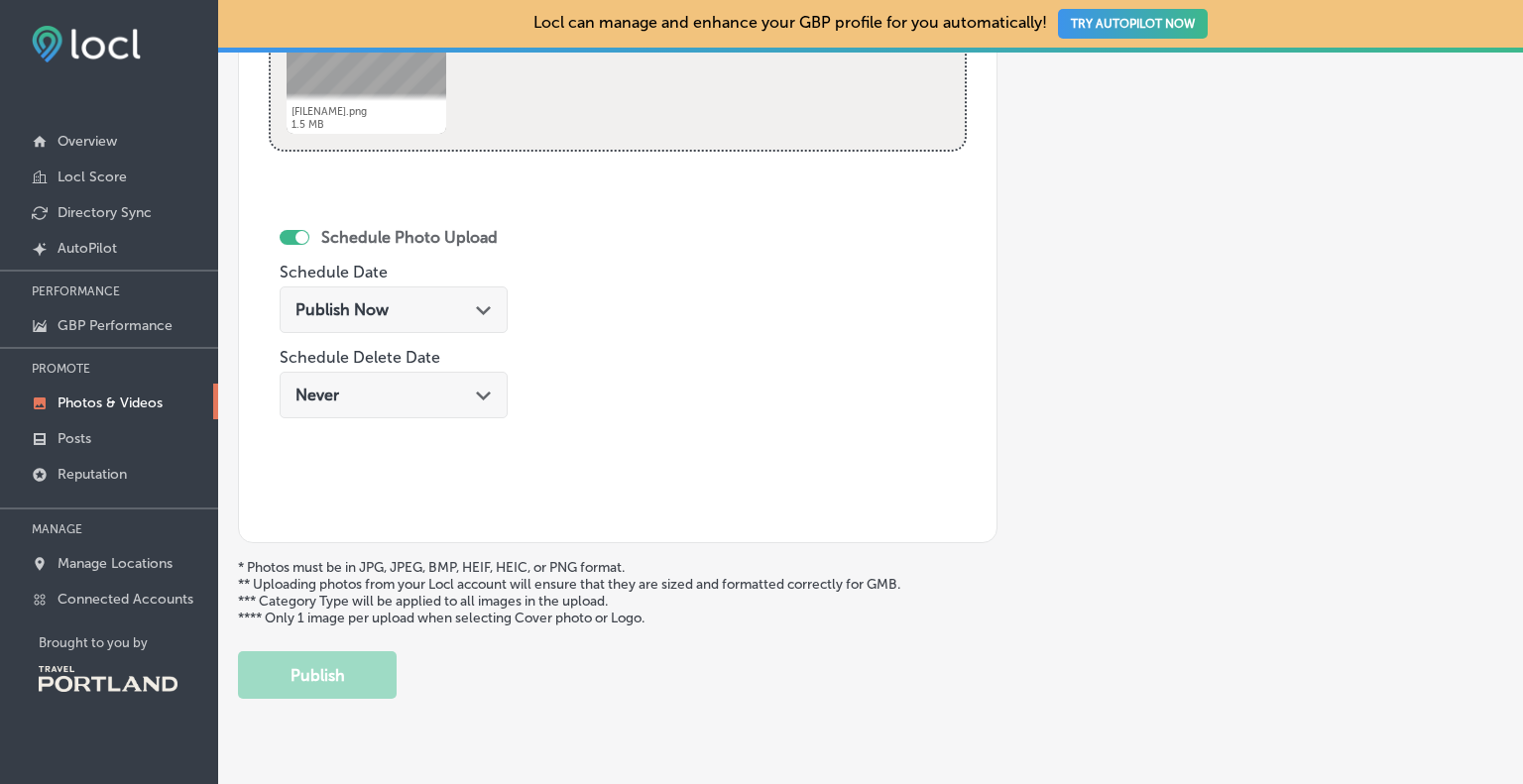 click on "Publish Now
Path
Created with Sketch." at bounding box center (394, 309) 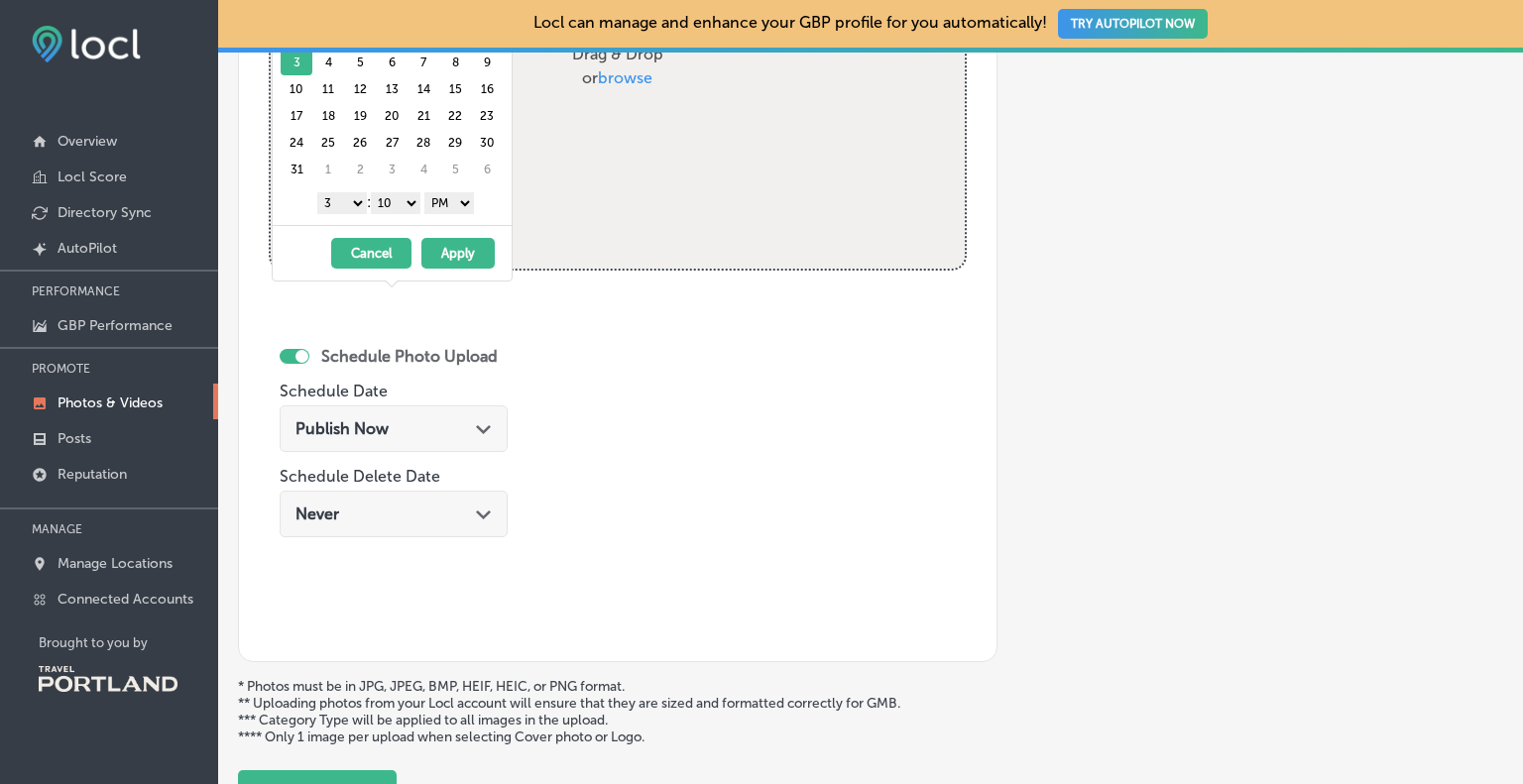 scroll, scrollTop: 396, scrollLeft: 0, axis: vertical 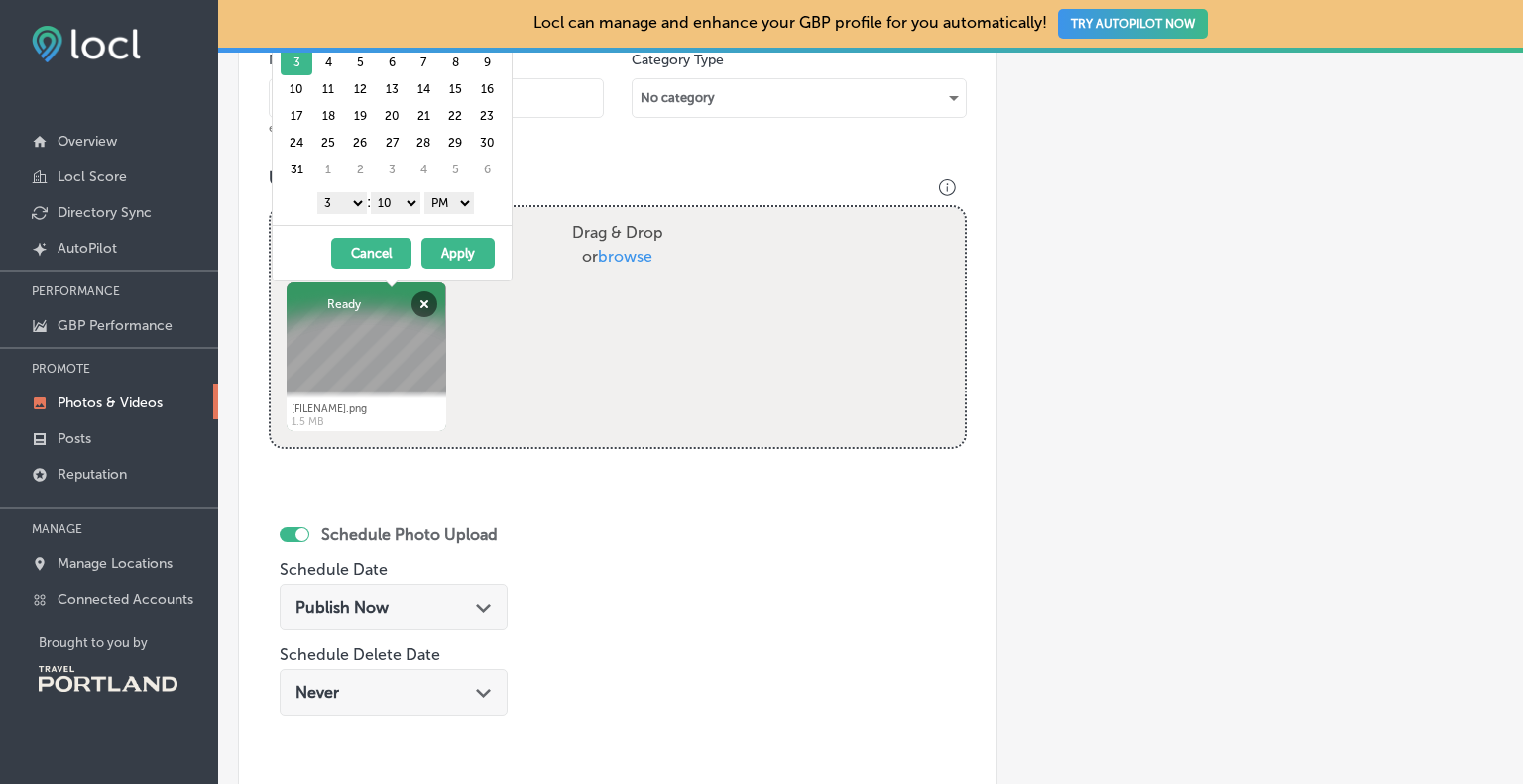 drag, startPoint x: 610, startPoint y: 661, endPoint x: 591, endPoint y: 640, distance: 28.319605 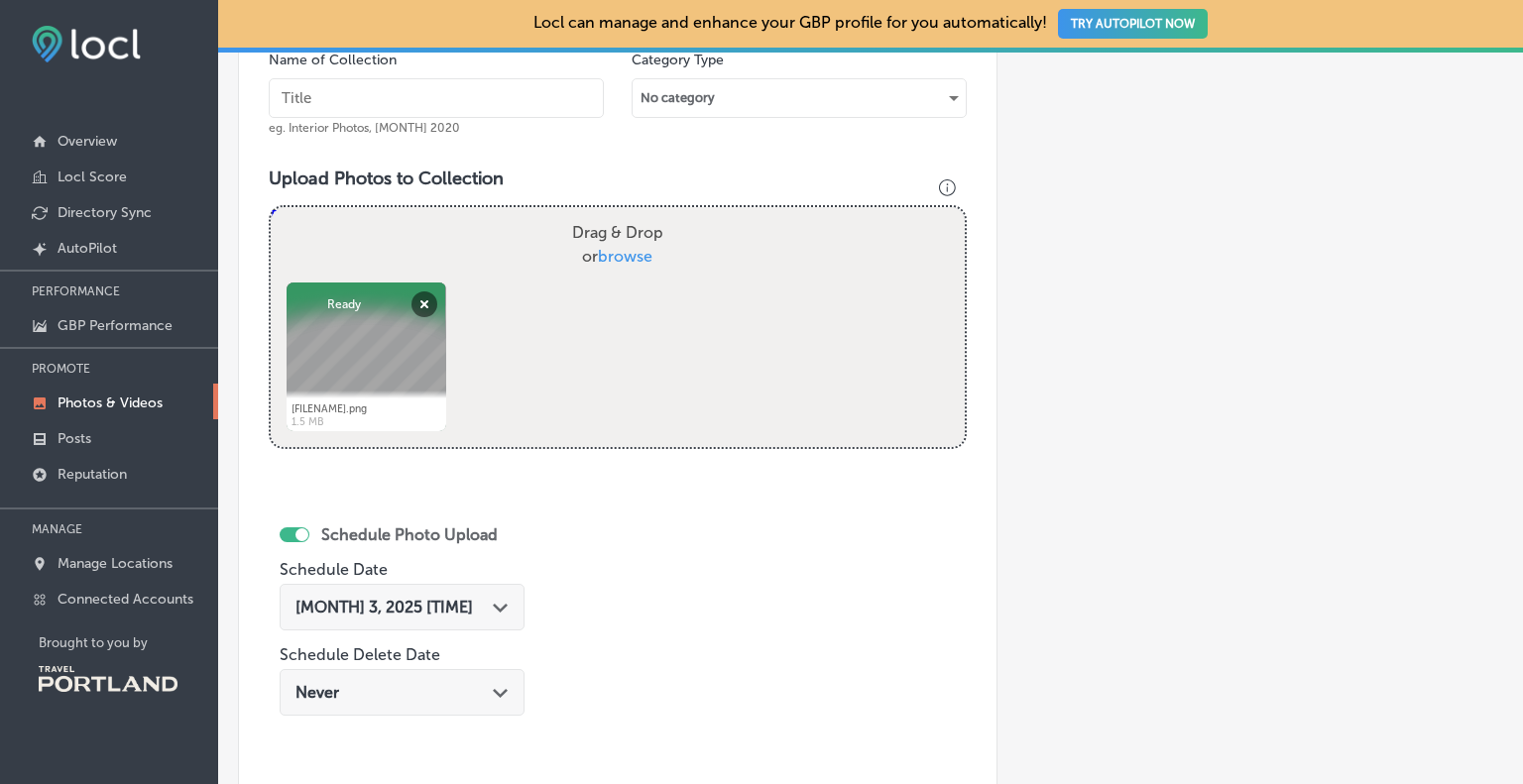 click on "[MONTH] 3, 2025 [TIME] Path Created with Sketch. Schedule Delete Date Never Path Created with Sketch." at bounding box center [402, 607] 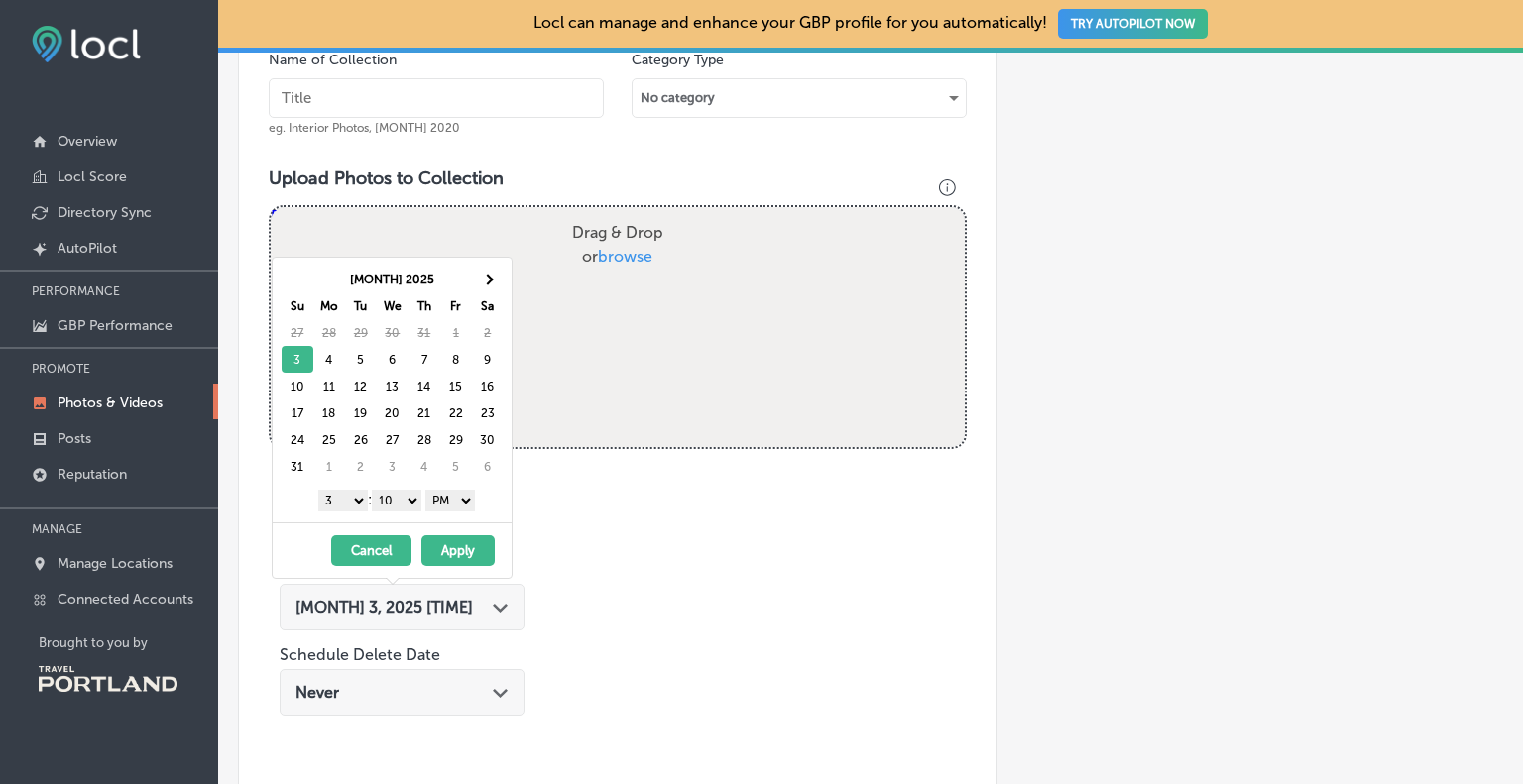 click on "Sa" at bounding box center (488, 305) 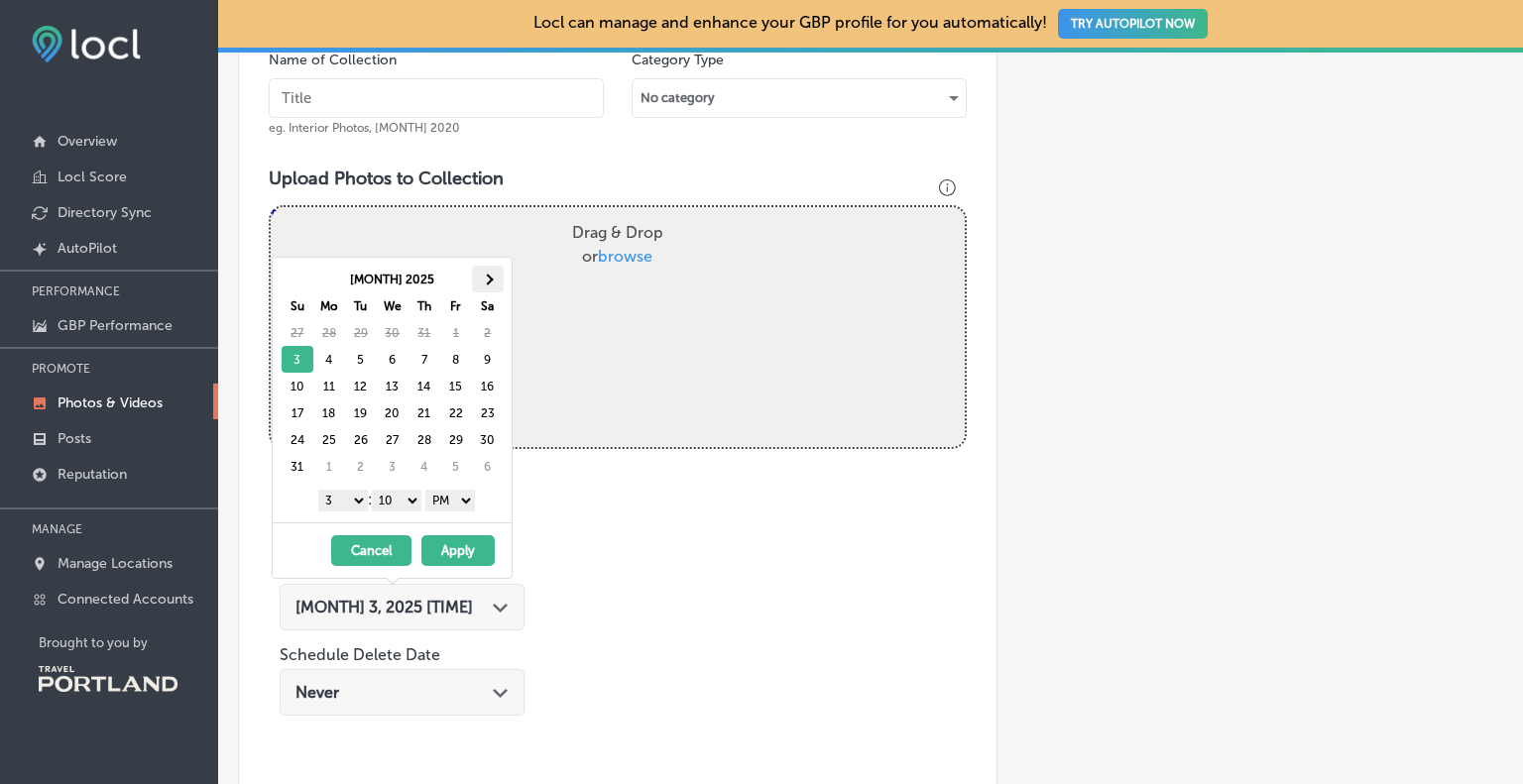 click at bounding box center (488, 279) 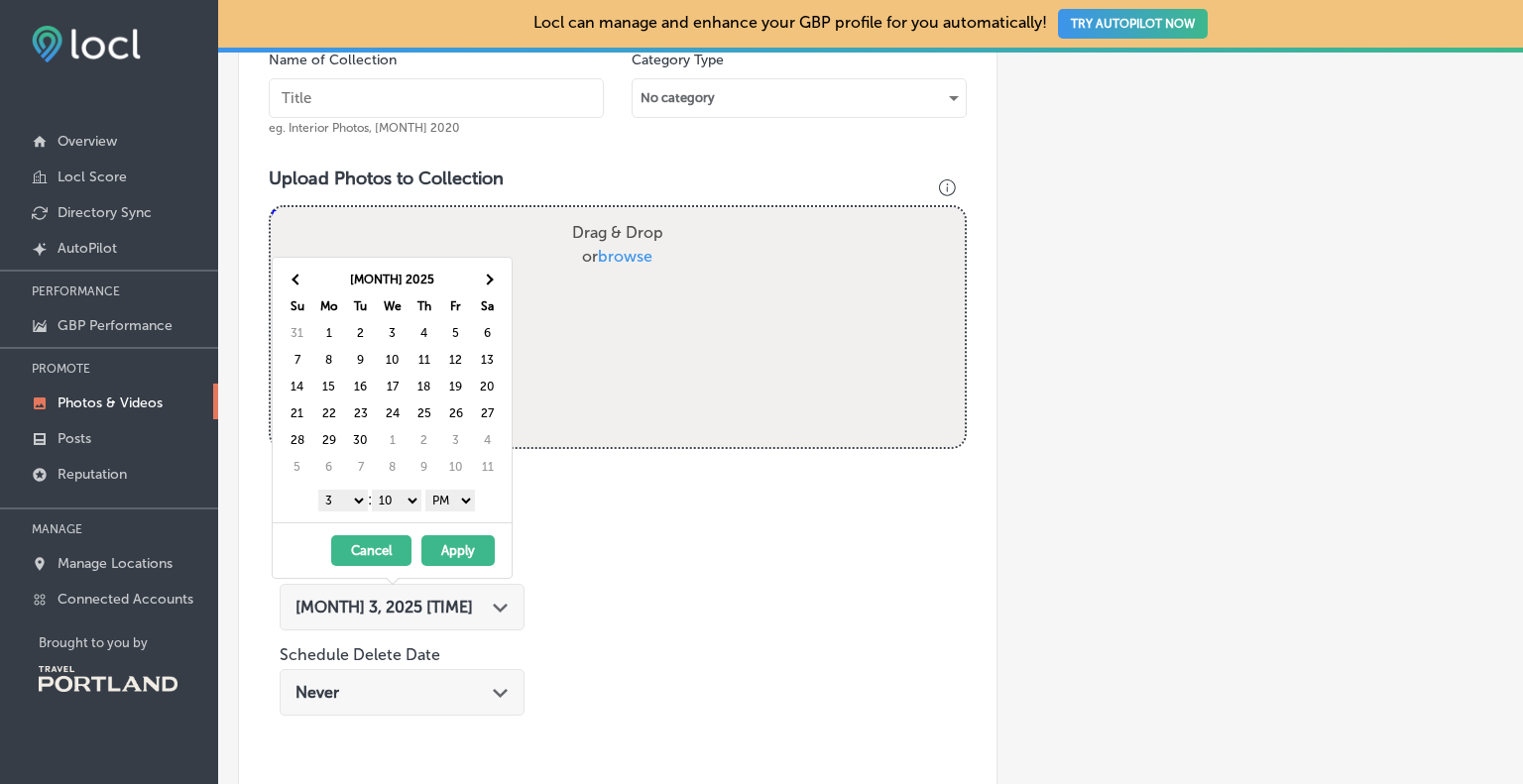 click at bounding box center [488, 279] 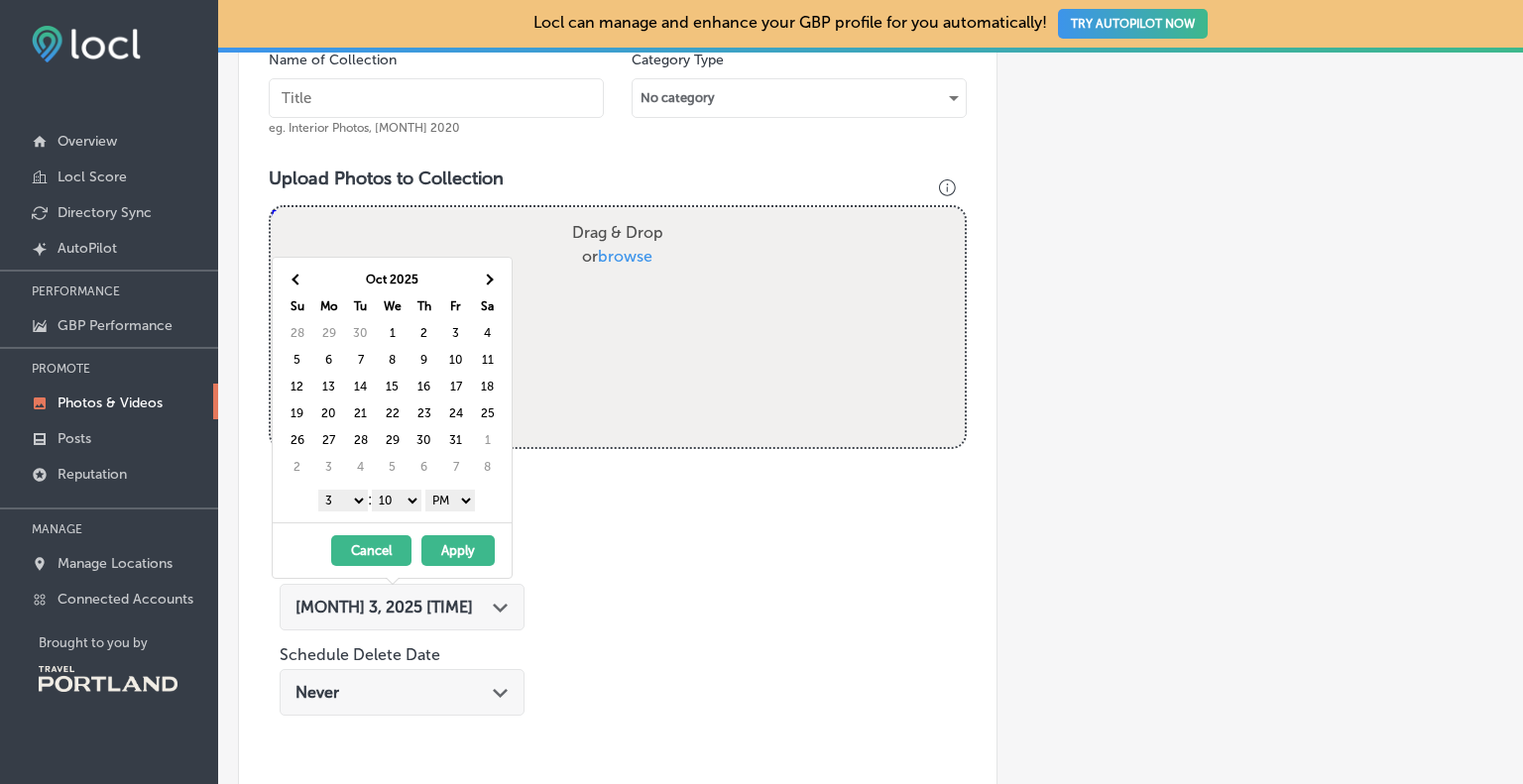click at bounding box center (488, 279) 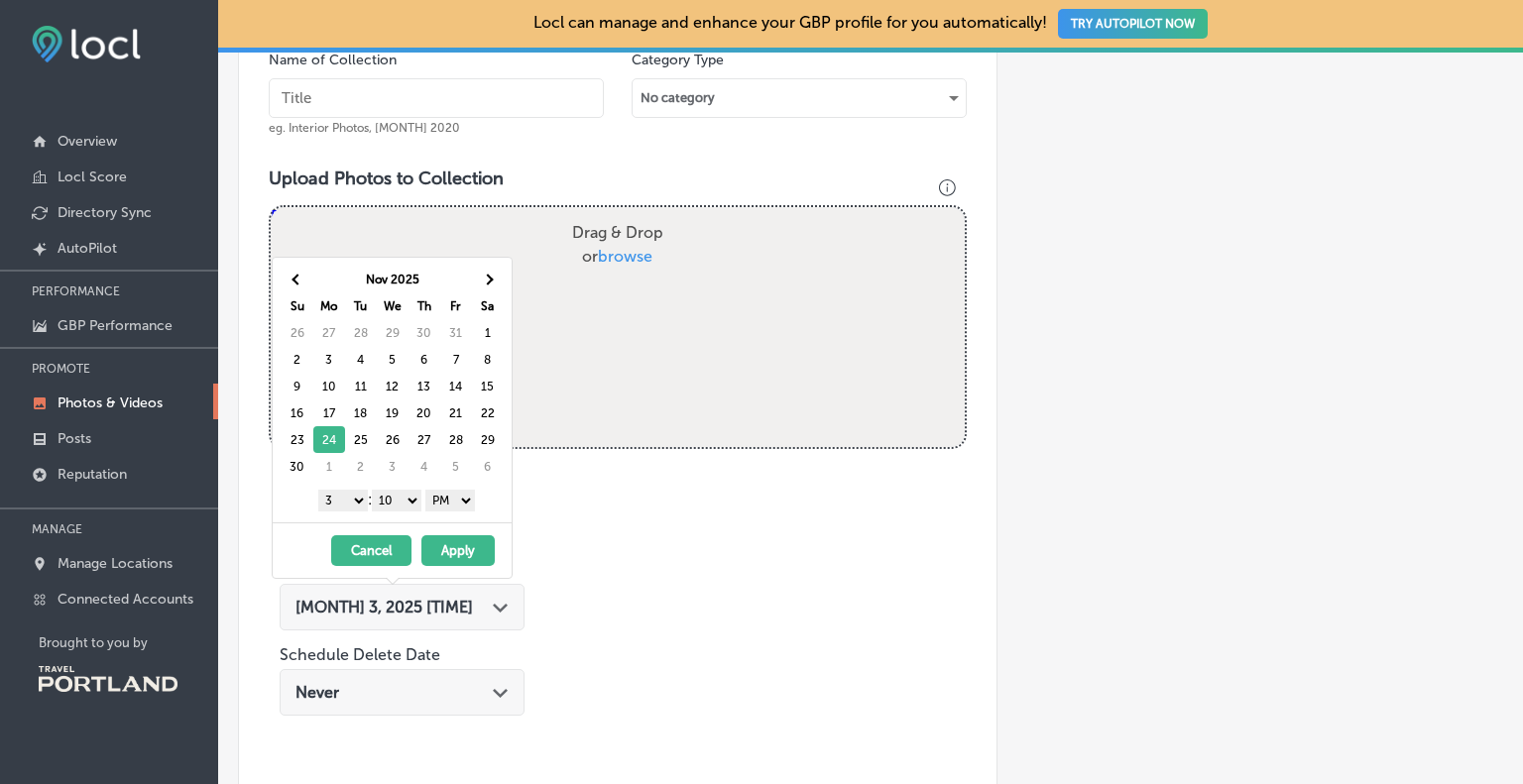 click on "Apply" at bounding box center [458, 550] 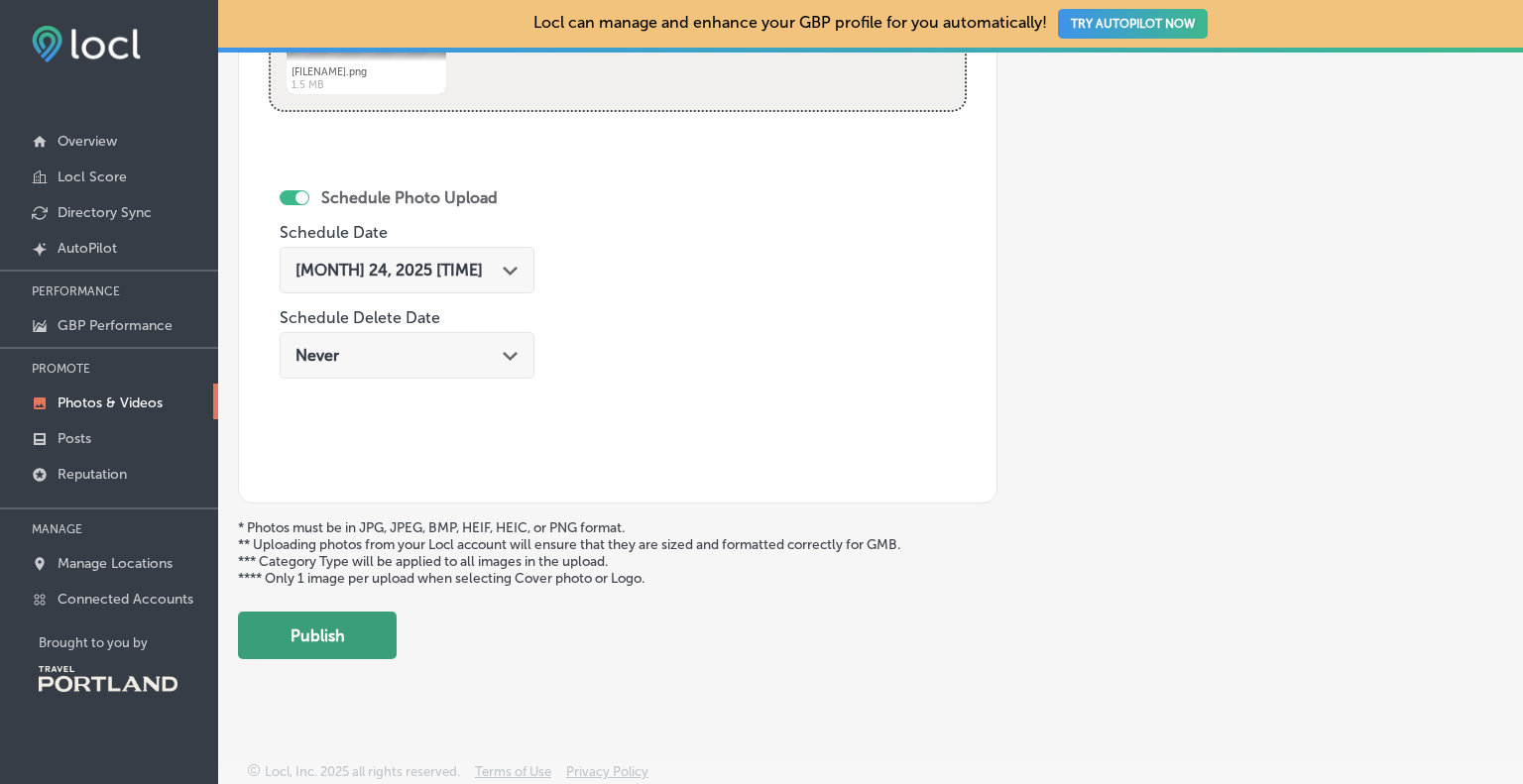 click on "Publish" at bounding box center [317, 635] 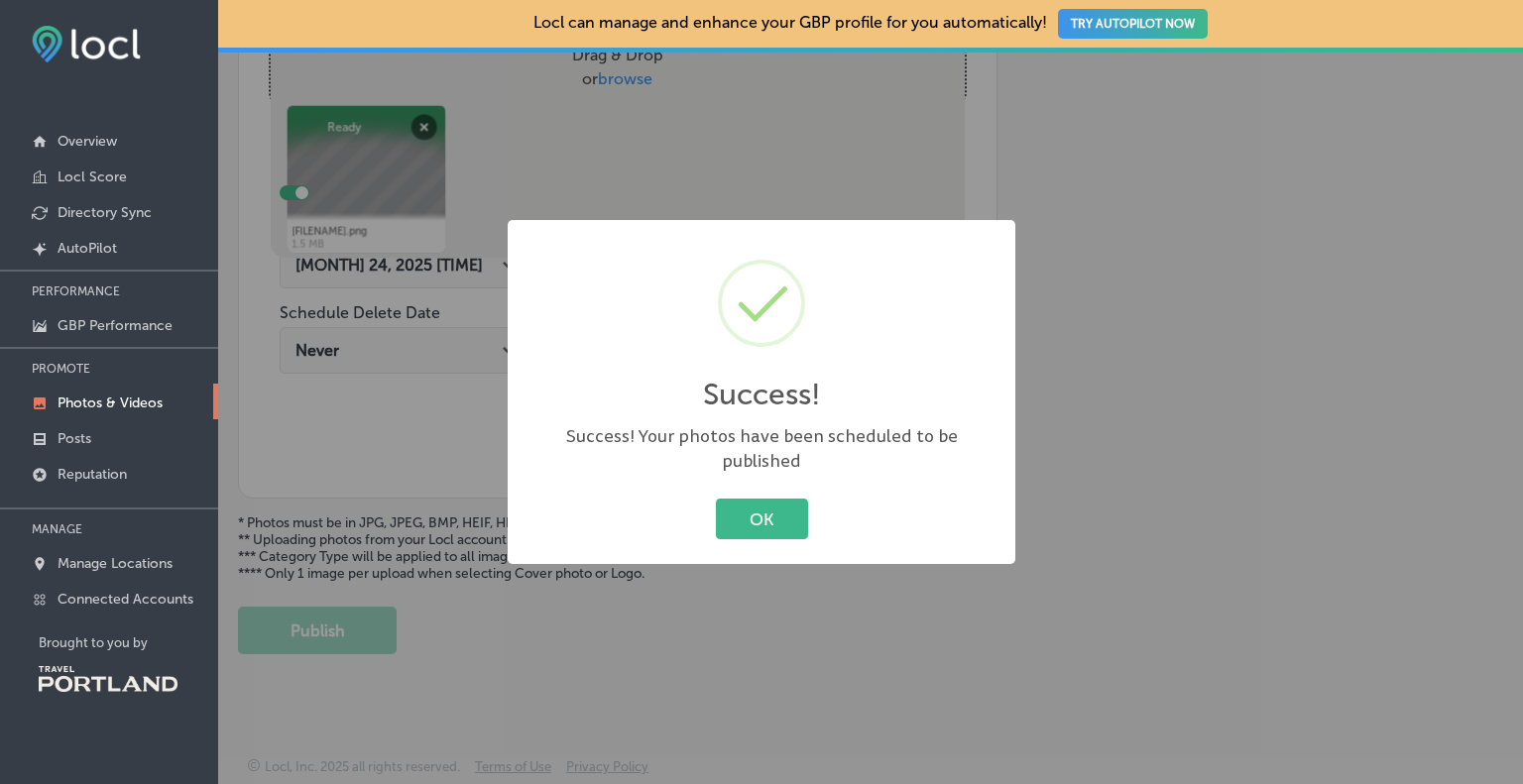 scroll, scrollTop: 569, scrollLeft: 0, axis: vertical 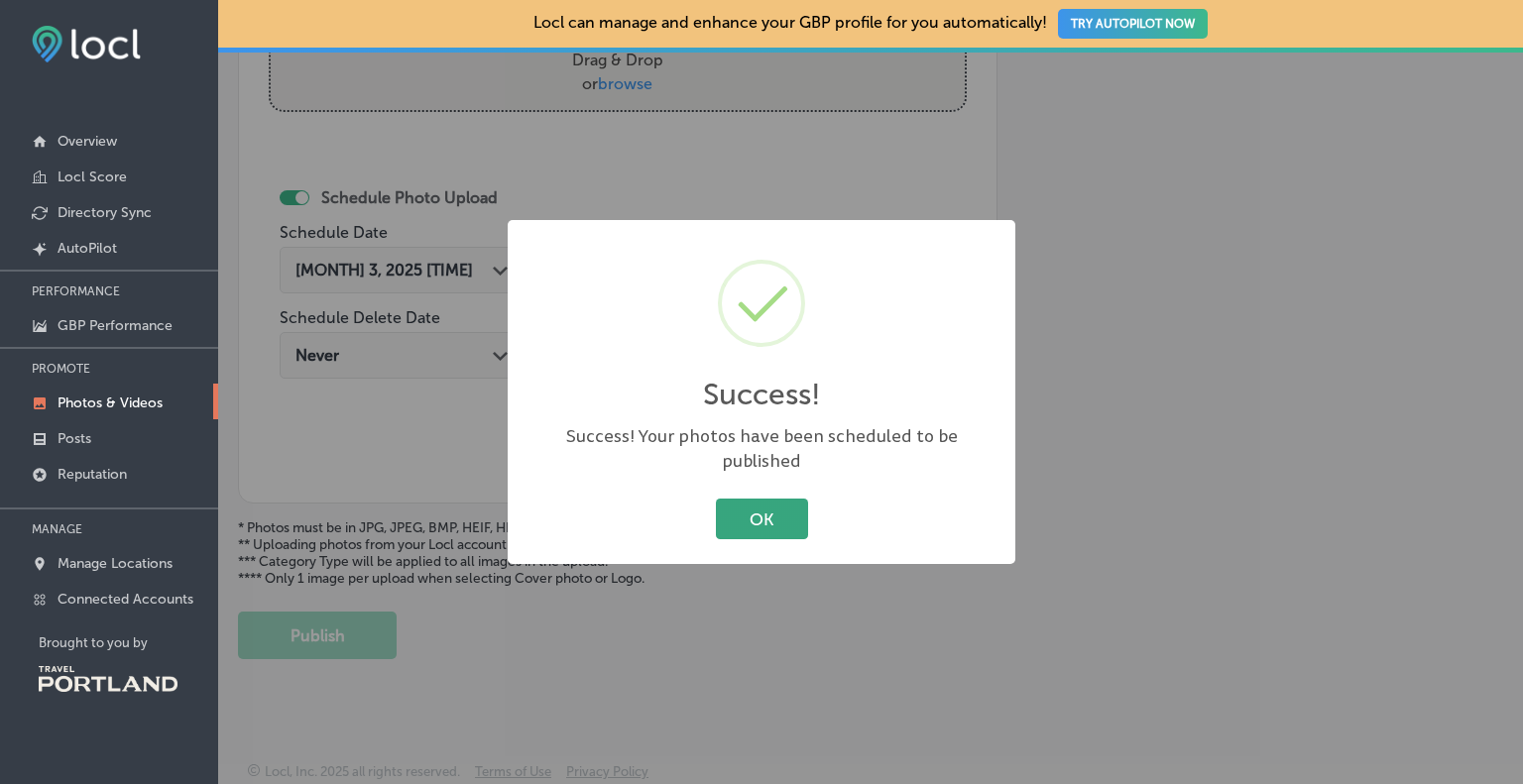 click on "OK" at bounding box center [762, 518] 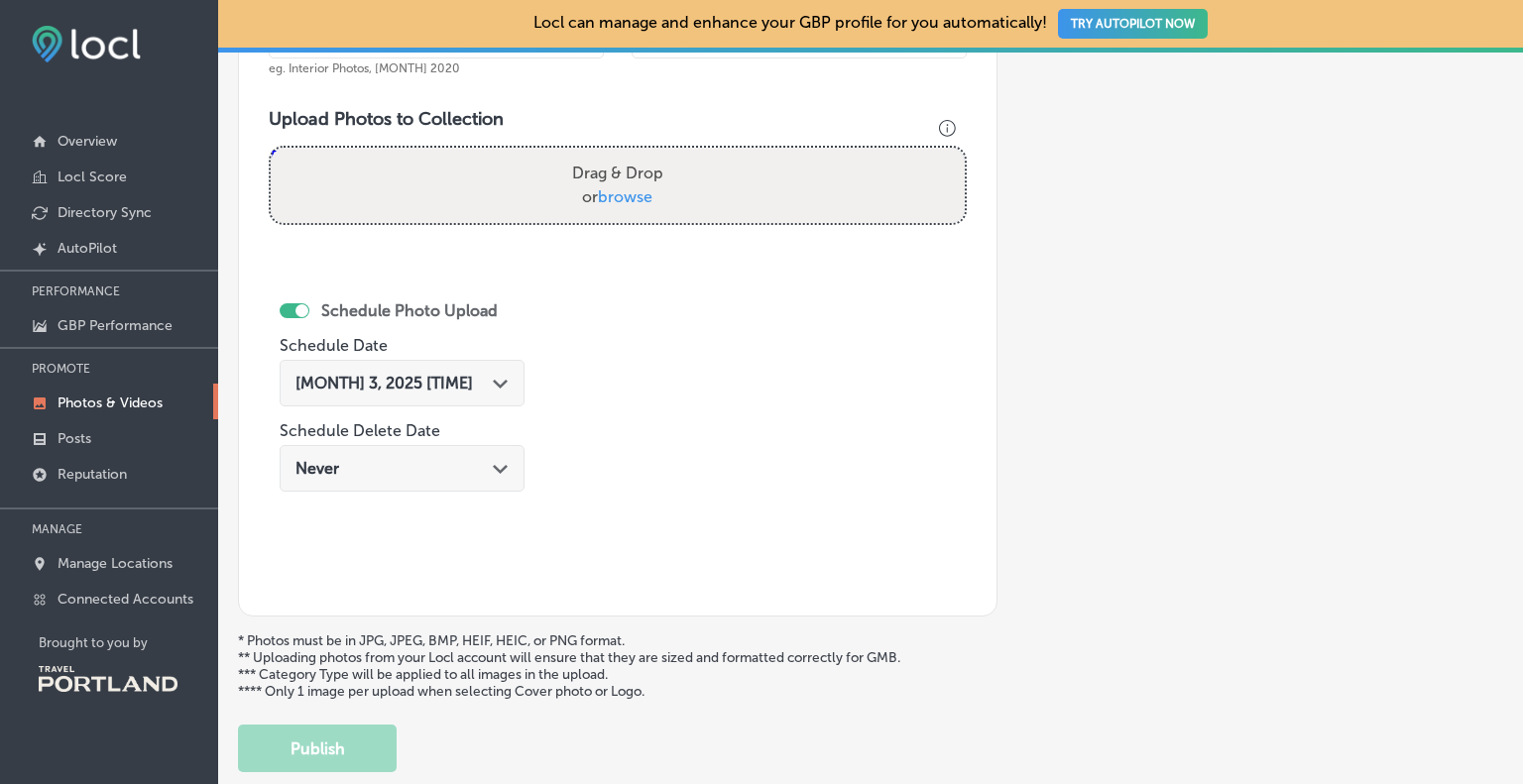scroll, scrollTop: 371, scrollLeft: 0, axis: vertical 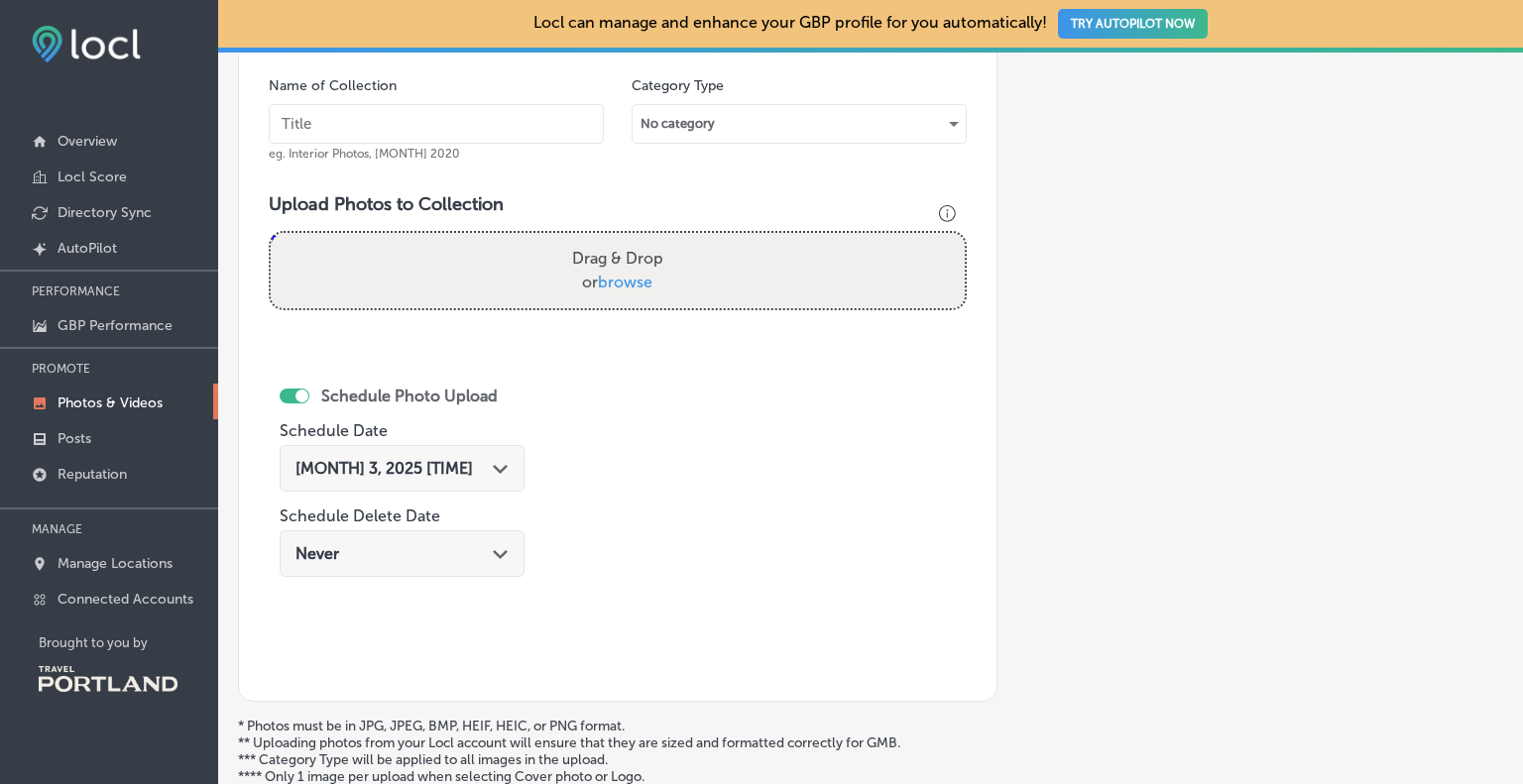 click on "Drag & Drop  or  browse" at bounding box center [618, 271] 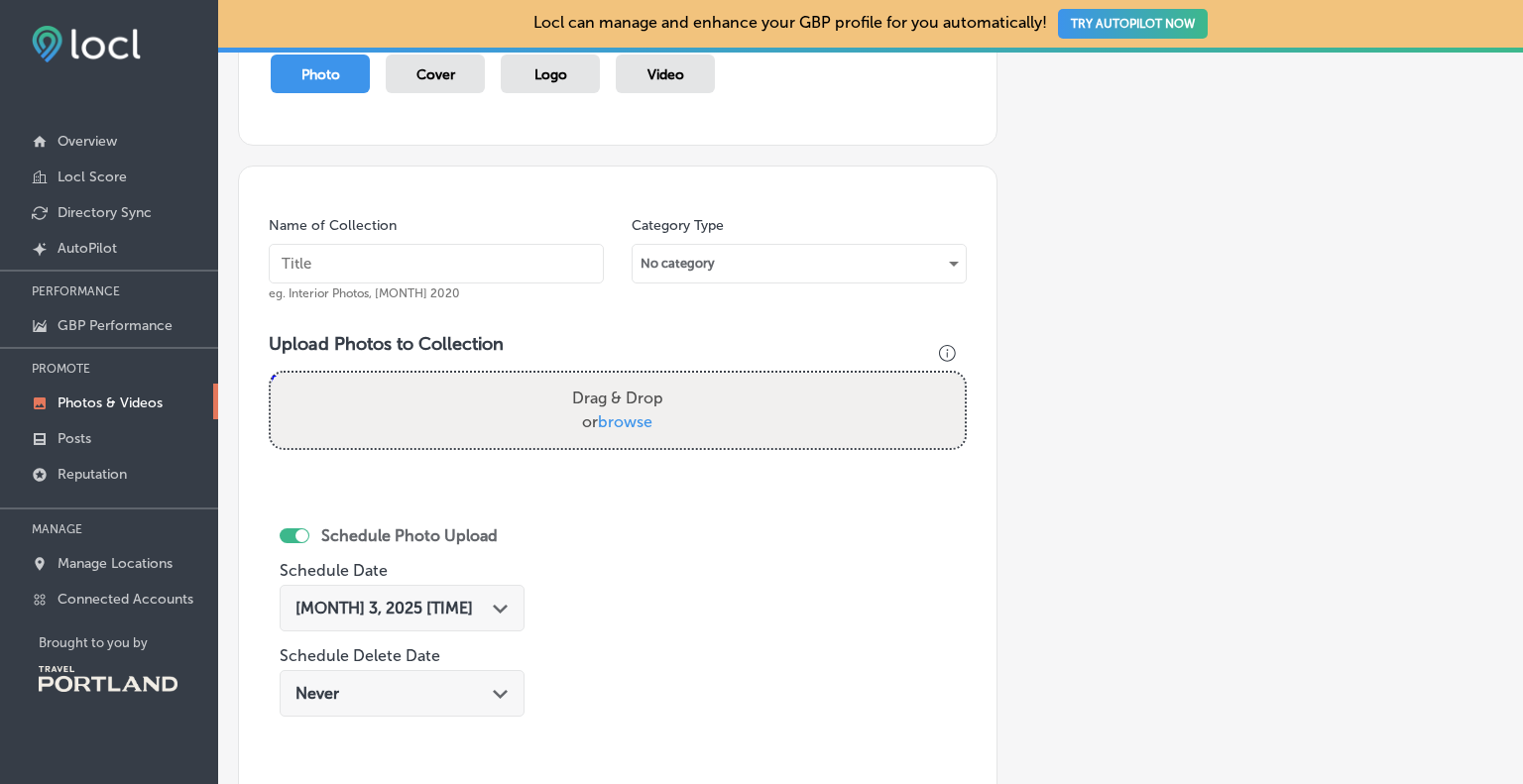 scroll, scrollTop: 0, scrollLeft: 0, axis: both 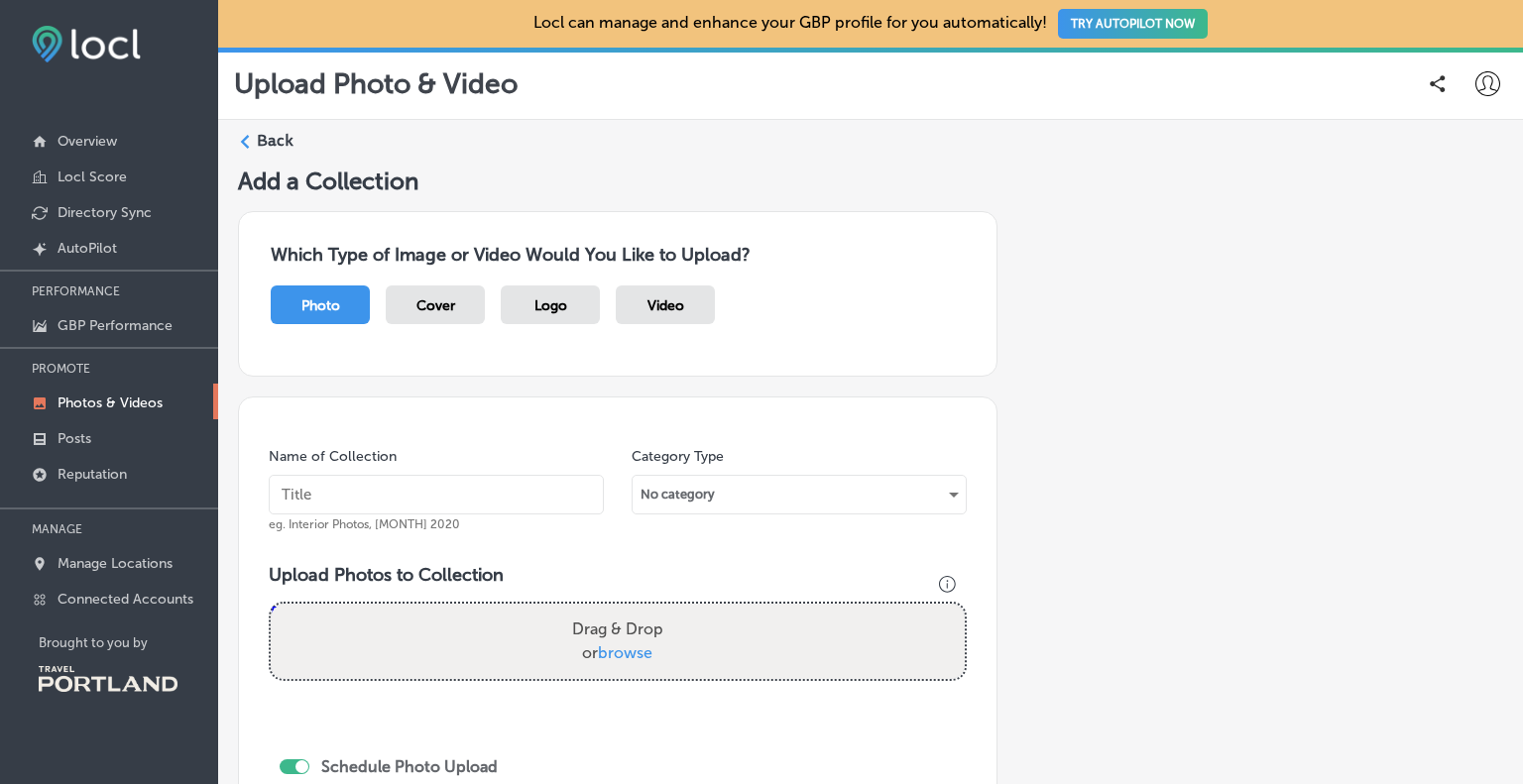 click on "Back" at bounding box center (275, 141) 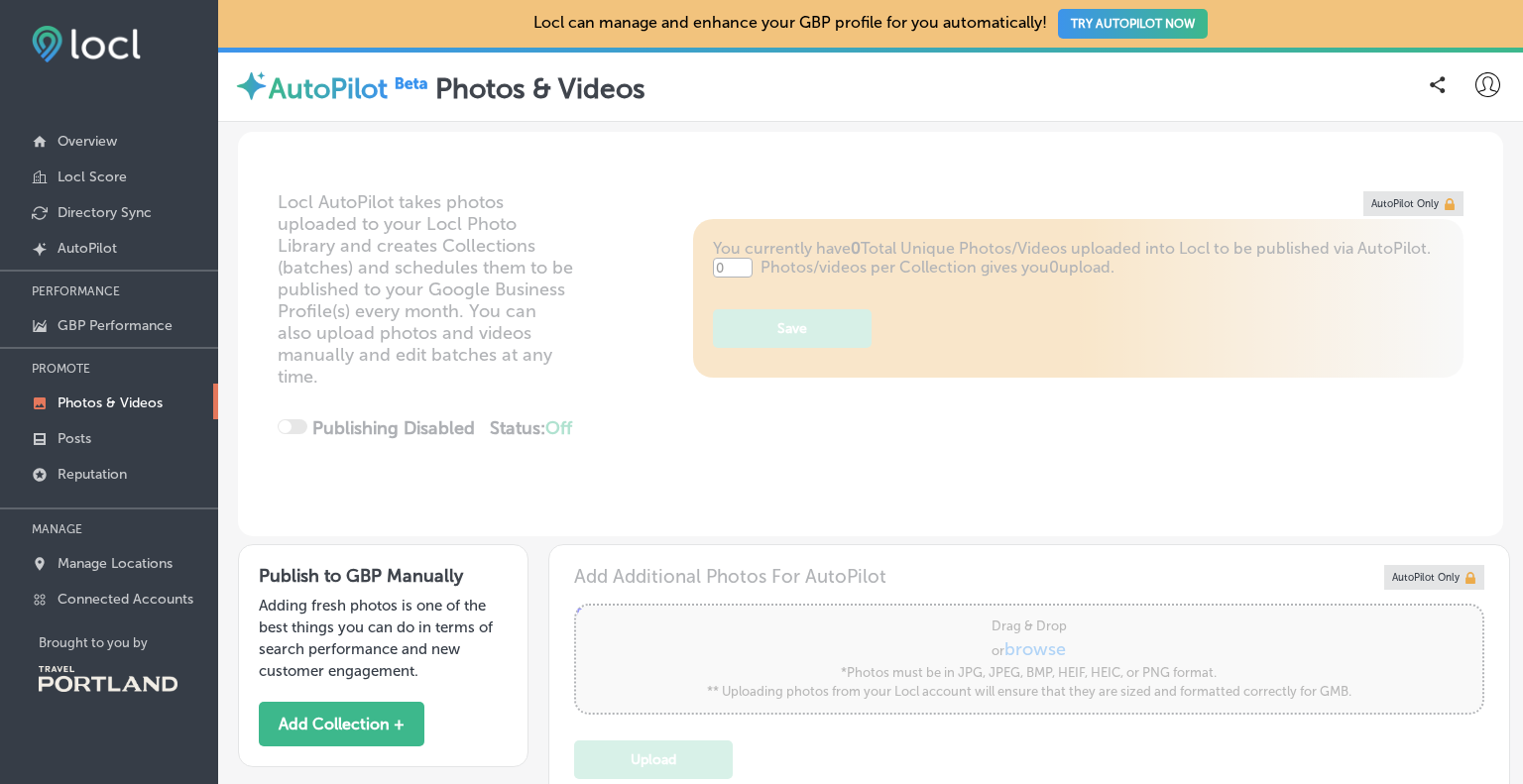 type on "5" 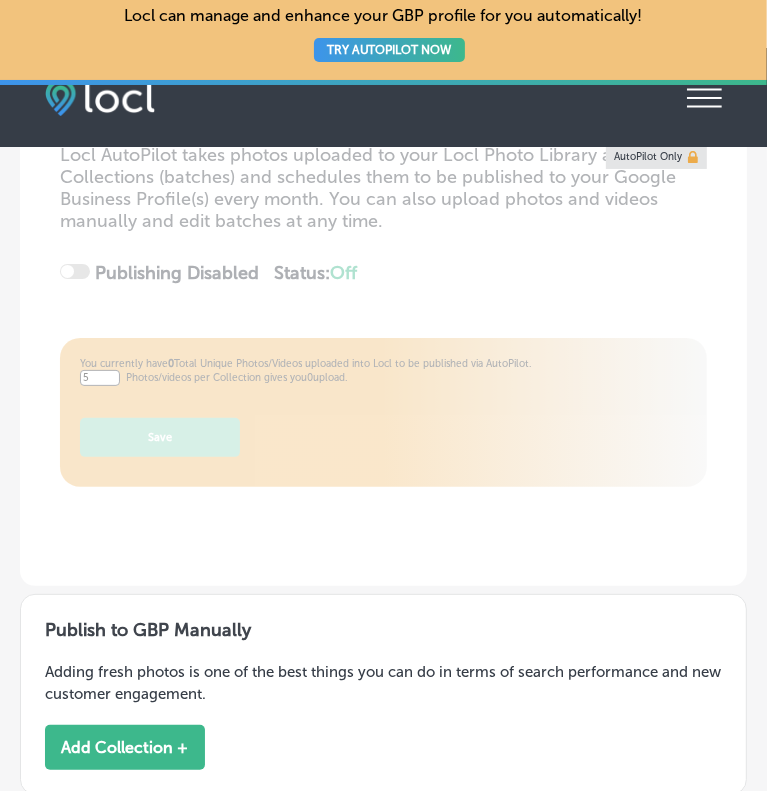 scroll, scrollTop: 893, scrollLeft: 0, axis: vertical 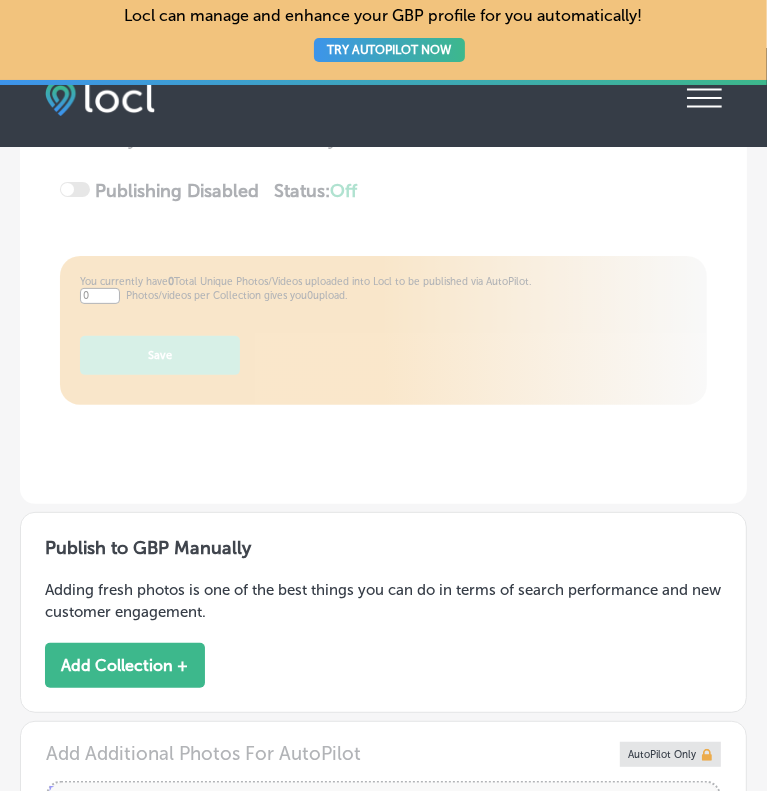 type on "5" 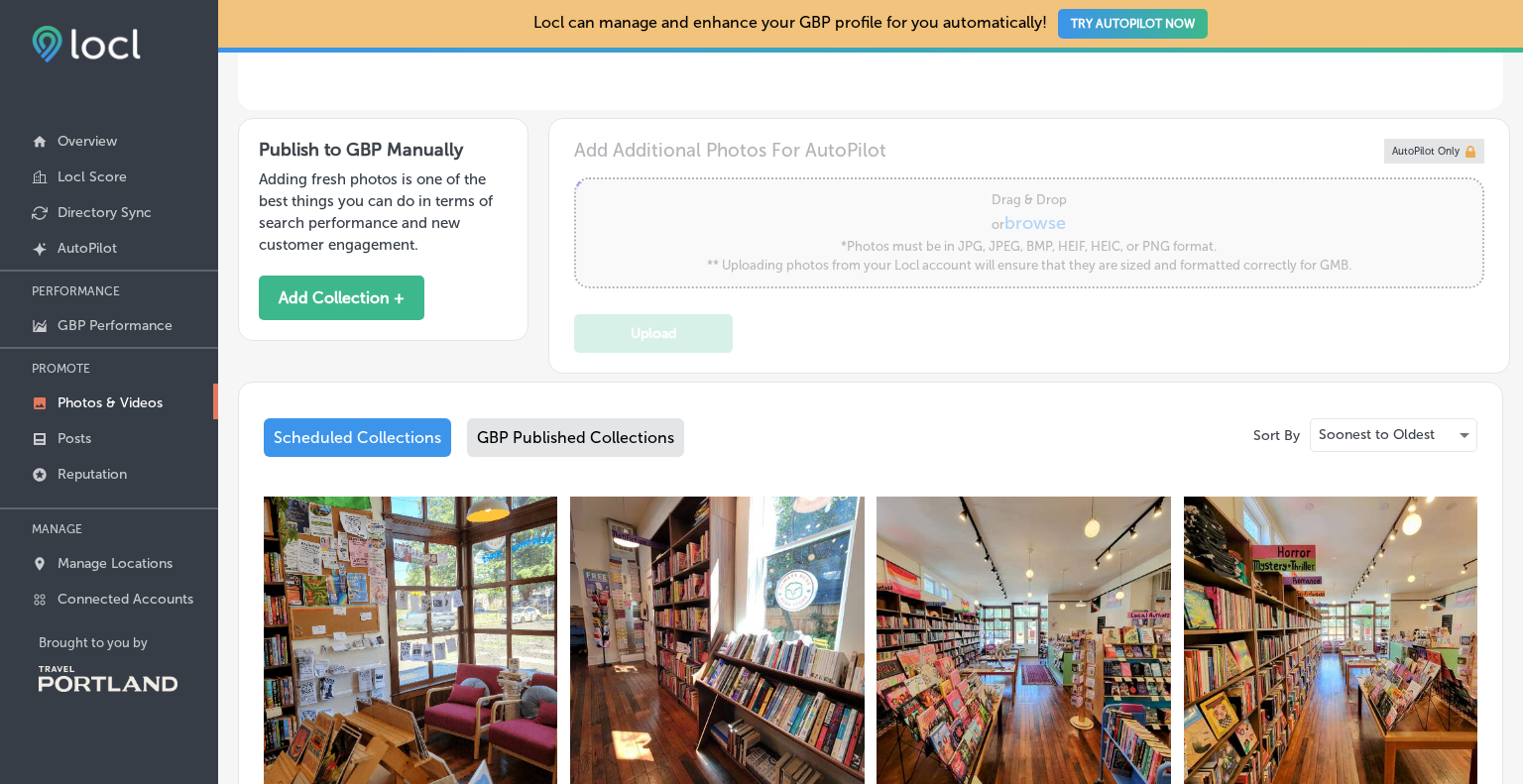 scroll, scrollTop: 397, scrollLeft: 0, axis: vertical 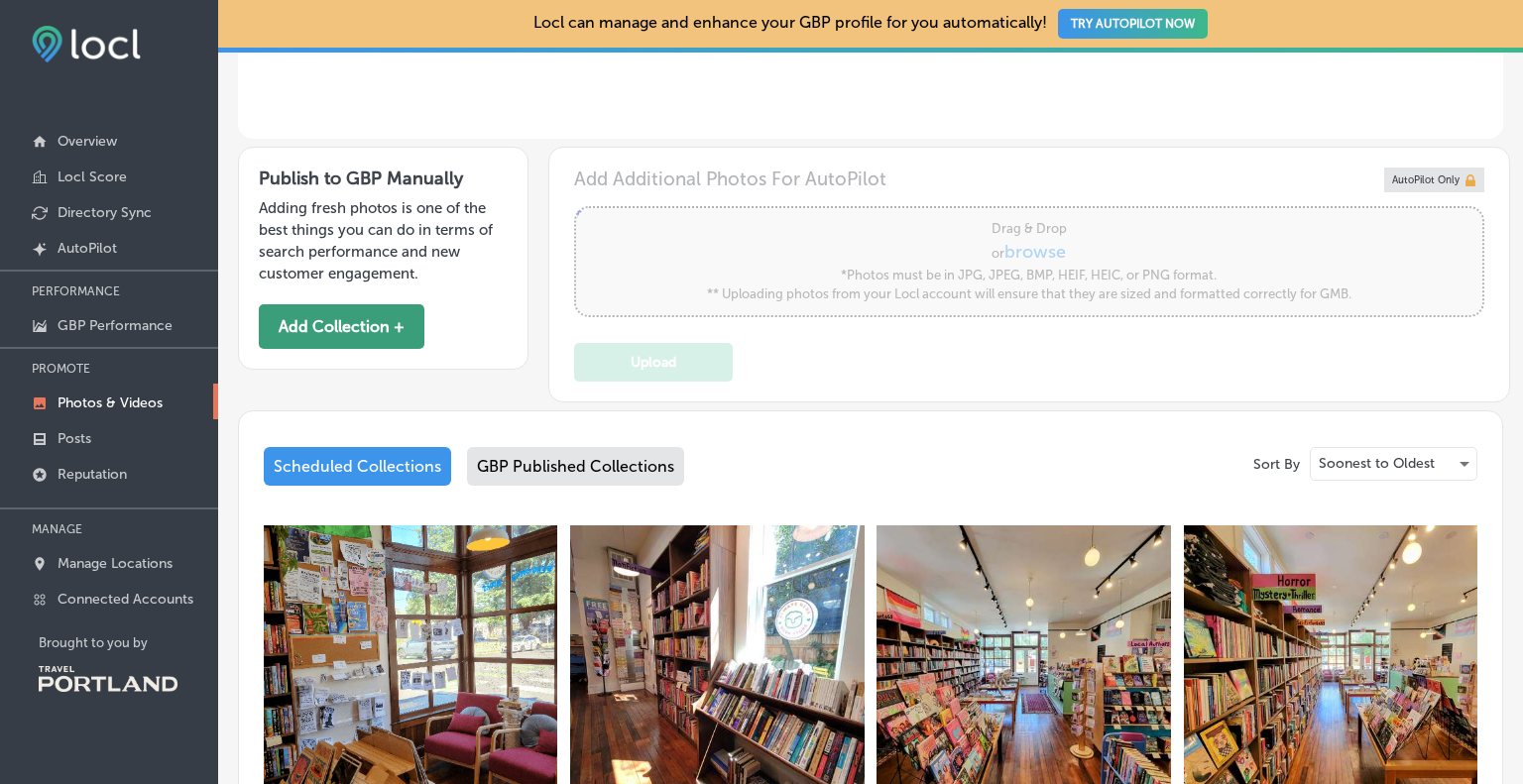 click on "Add Collection +" at bounding box center (341, 326) 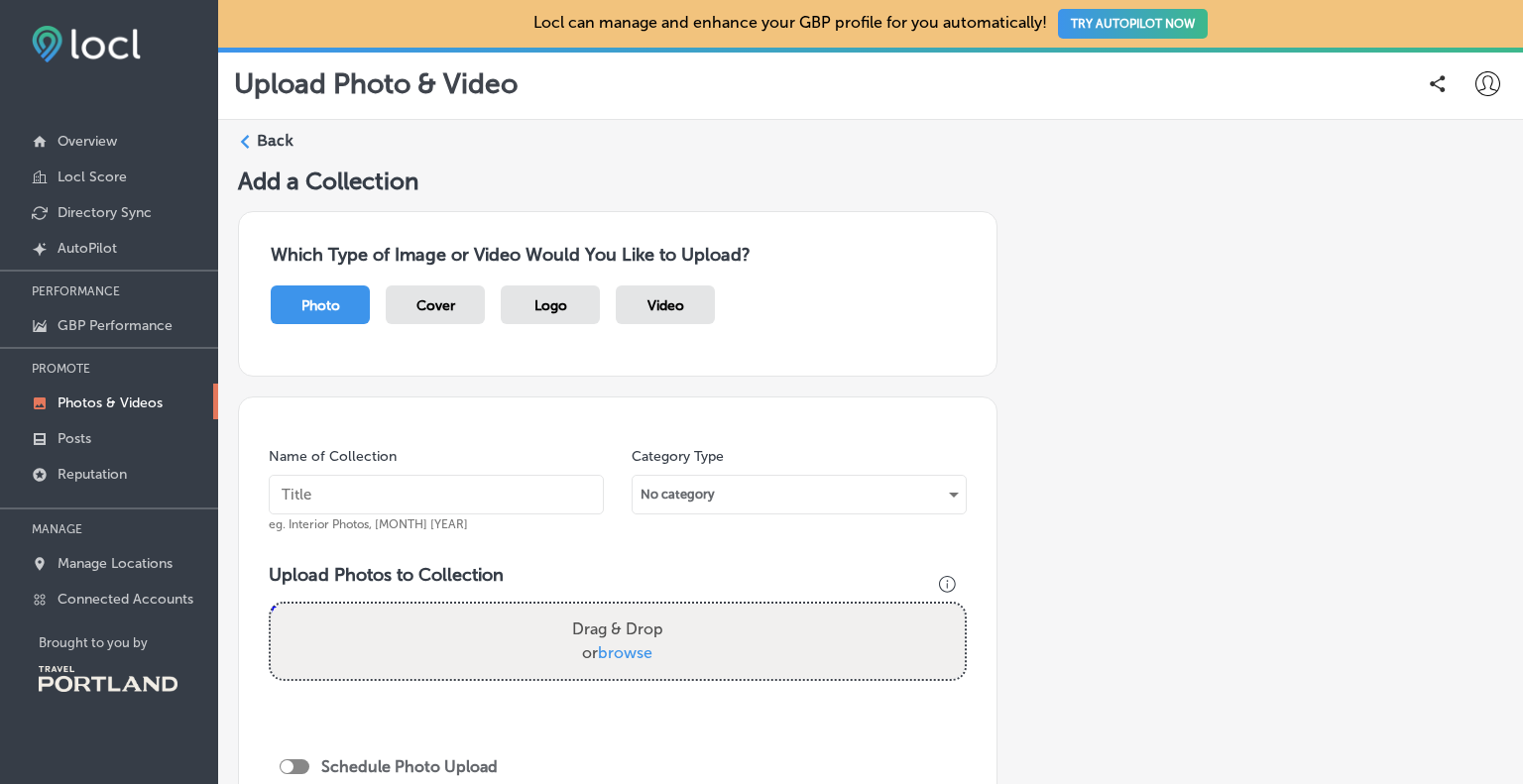 drag, startPoint x: 411, startPoint y: 695, endPoint x: 432, endPoint y: 655, distance: 45.17743 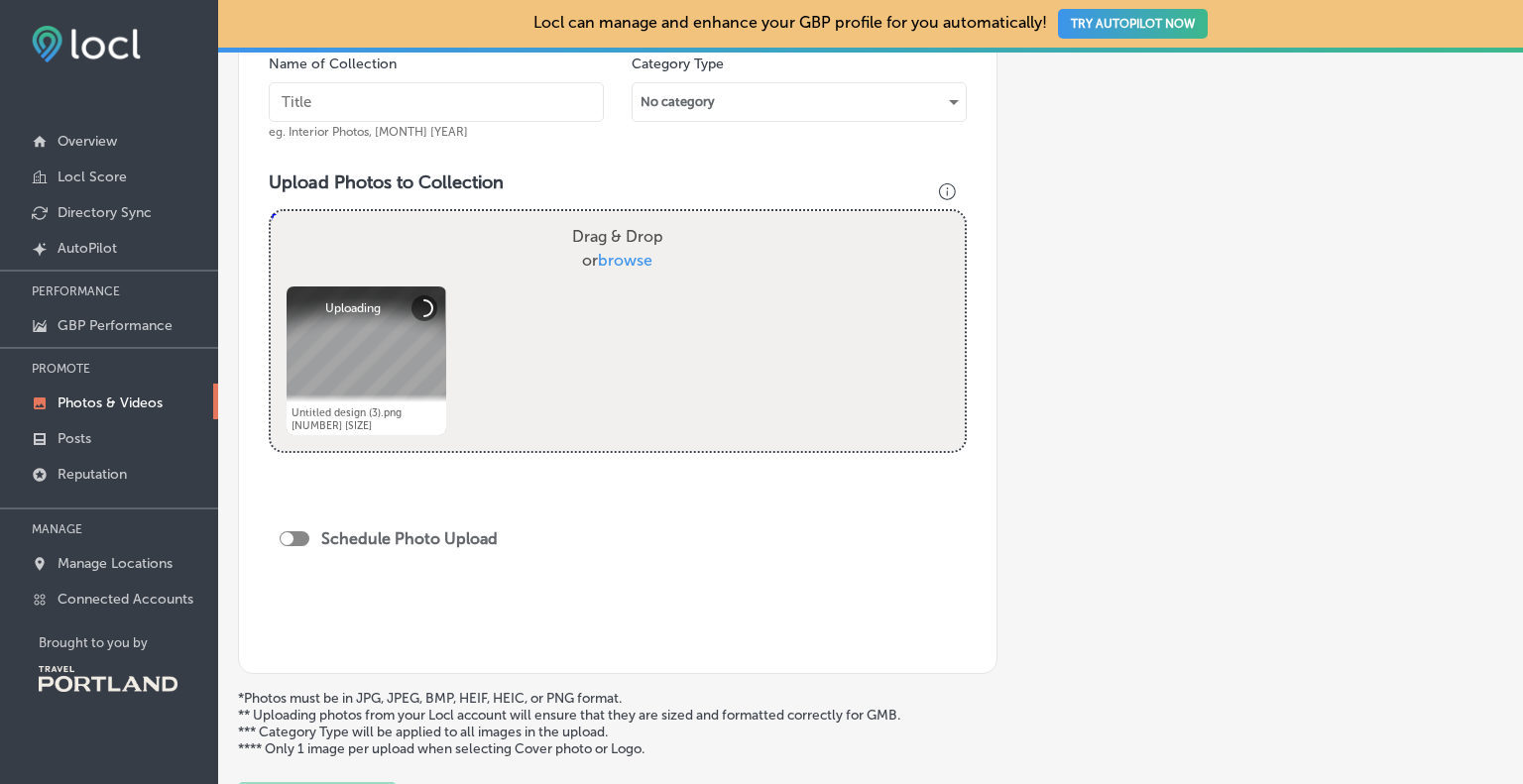 scroll, scrollTop: 396, scrollLeft: 0, axis: vertical 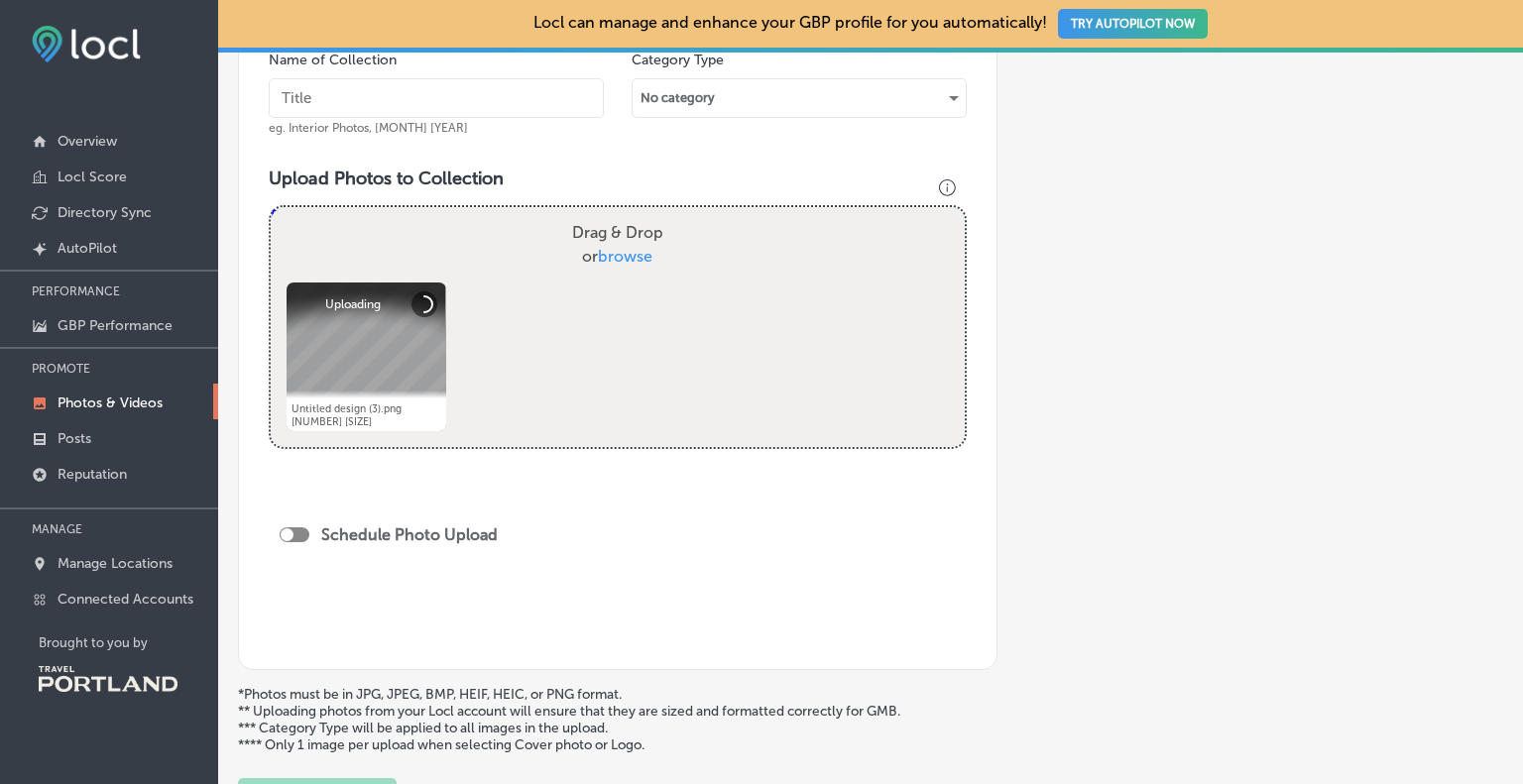 click at bounding box center [287, 534] 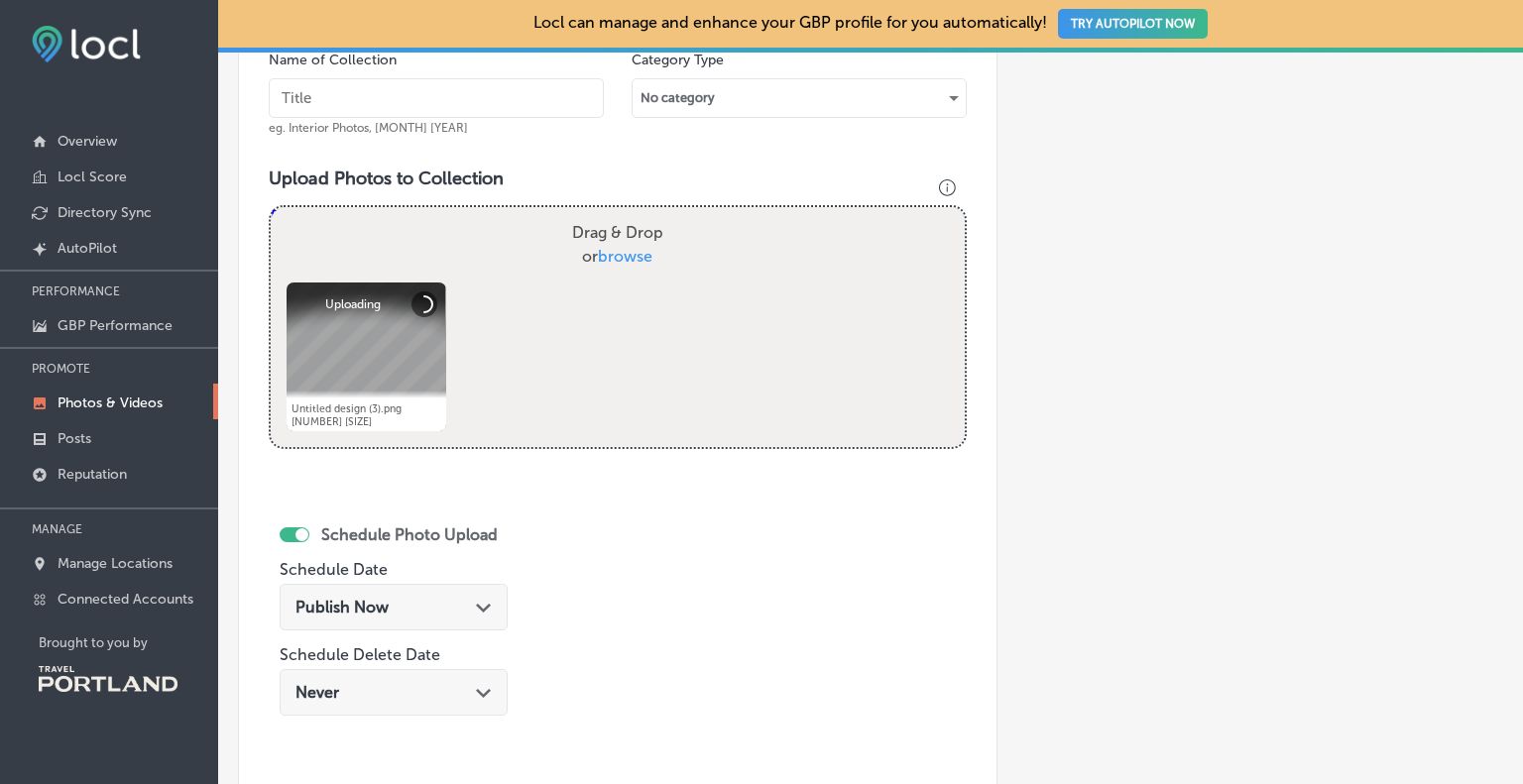 click on "Publish Now
Path
Created with Sketch." at bounding box center (394, 607) 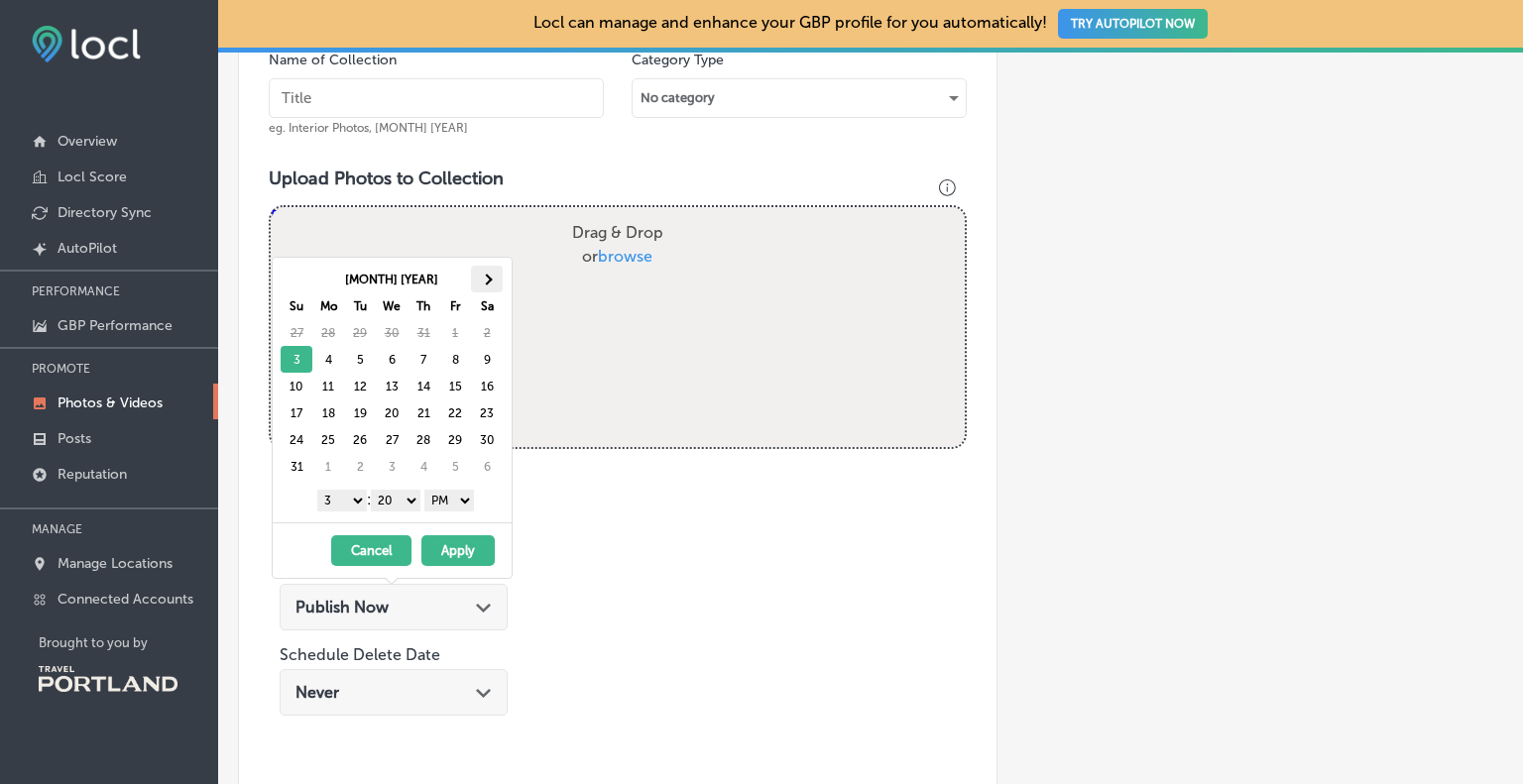 click at bounding box center [487, 279] 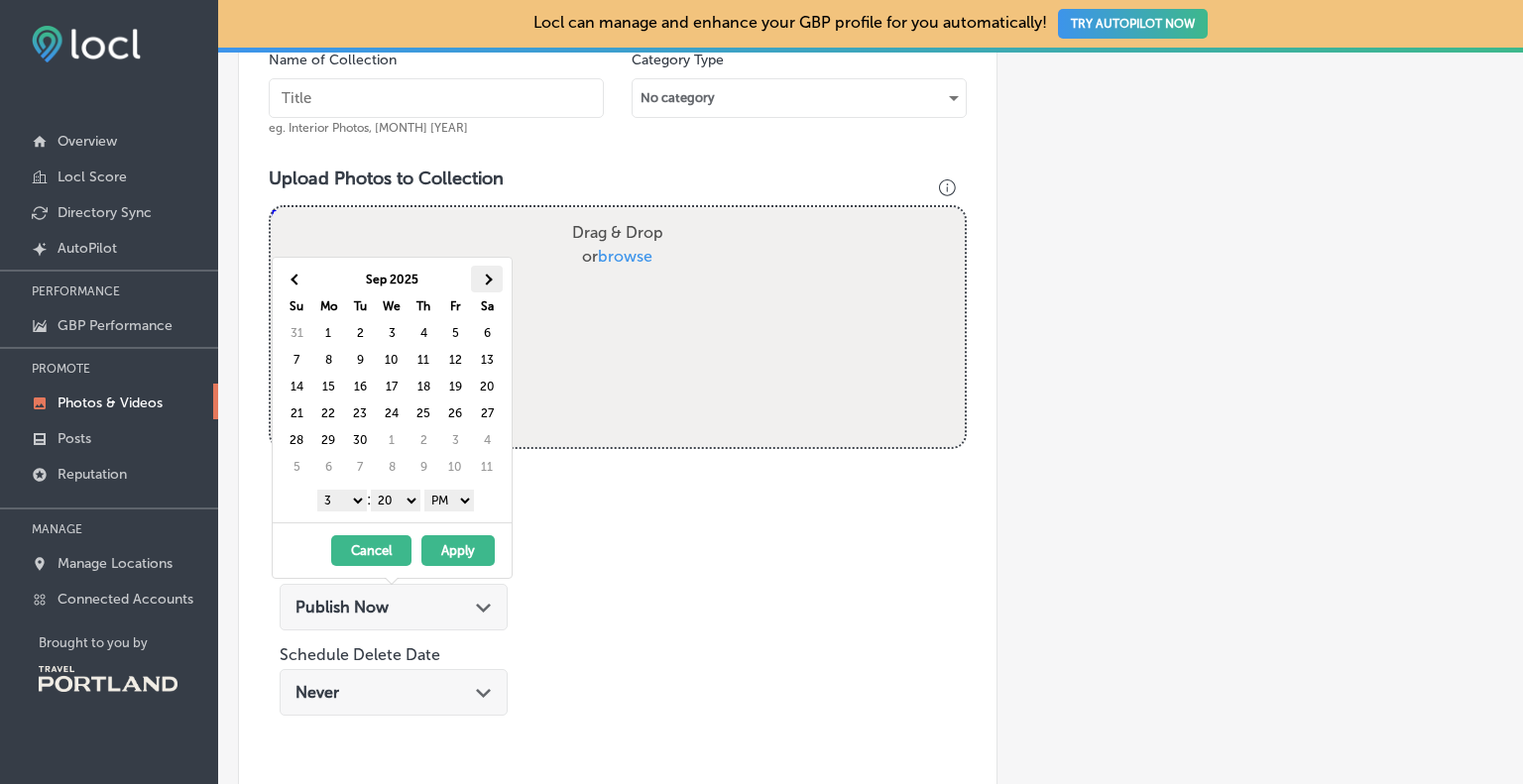 click at bounding box center [487, 279] 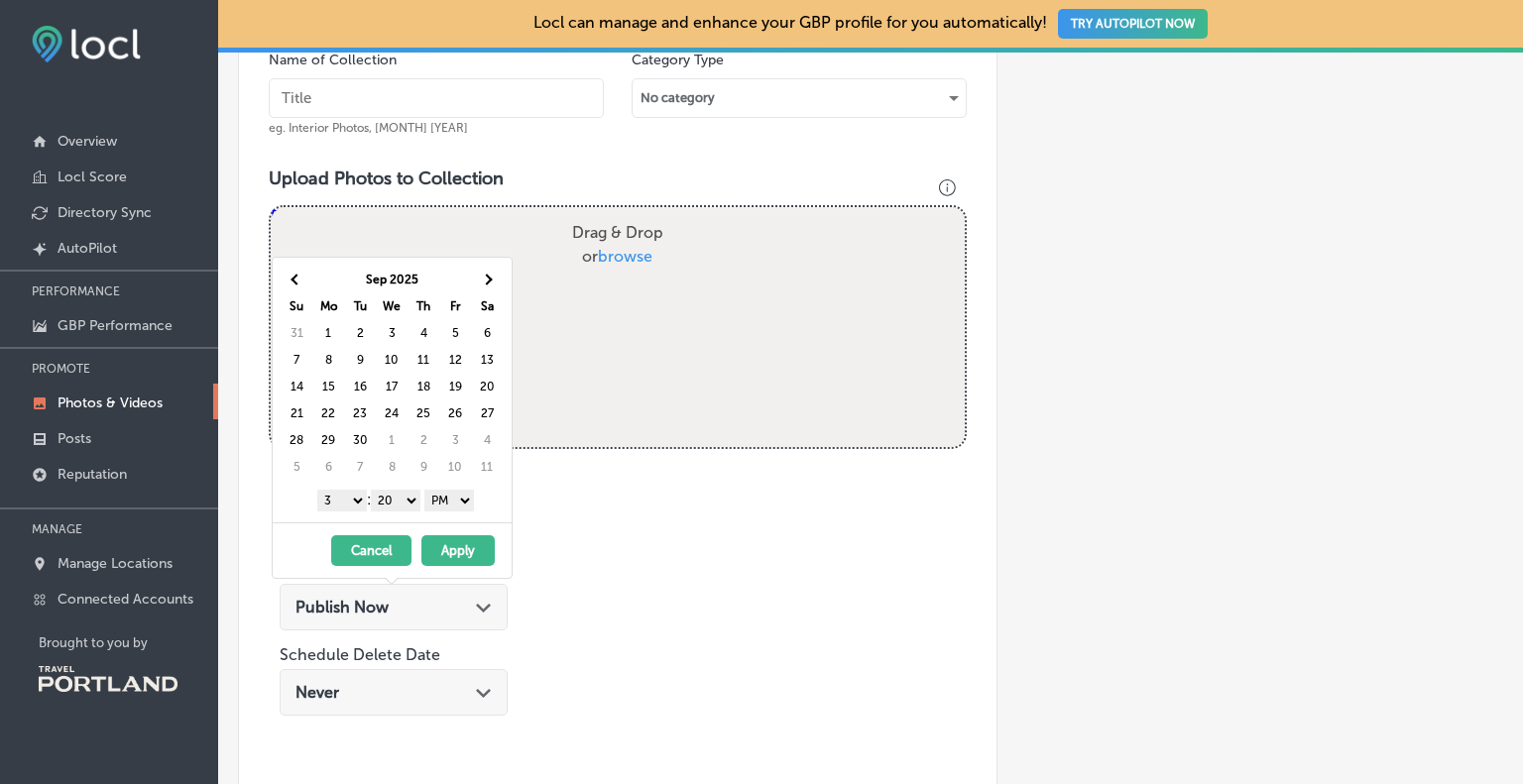click at bounding box center (487, 279) 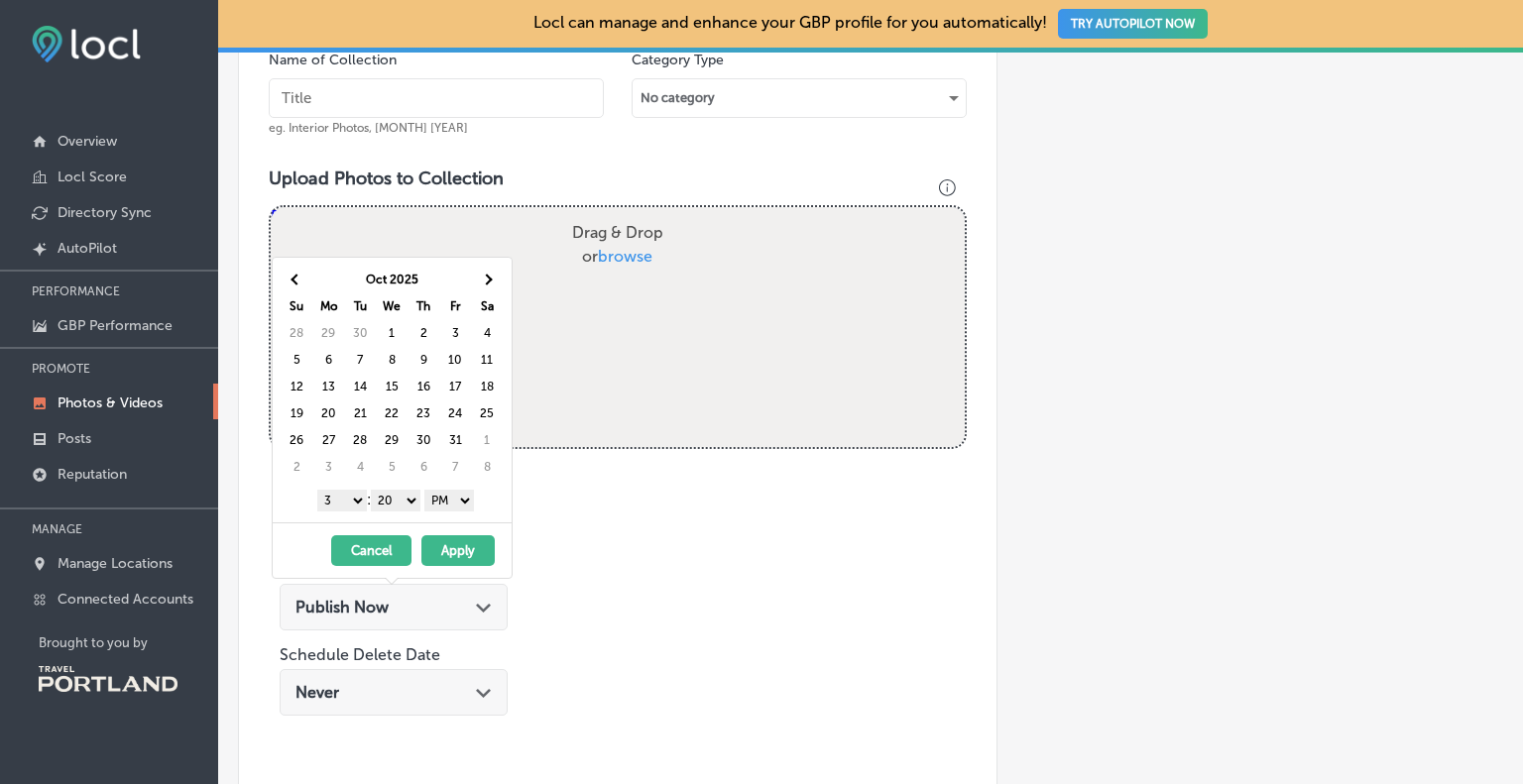 click at bounding box center [487, 279] 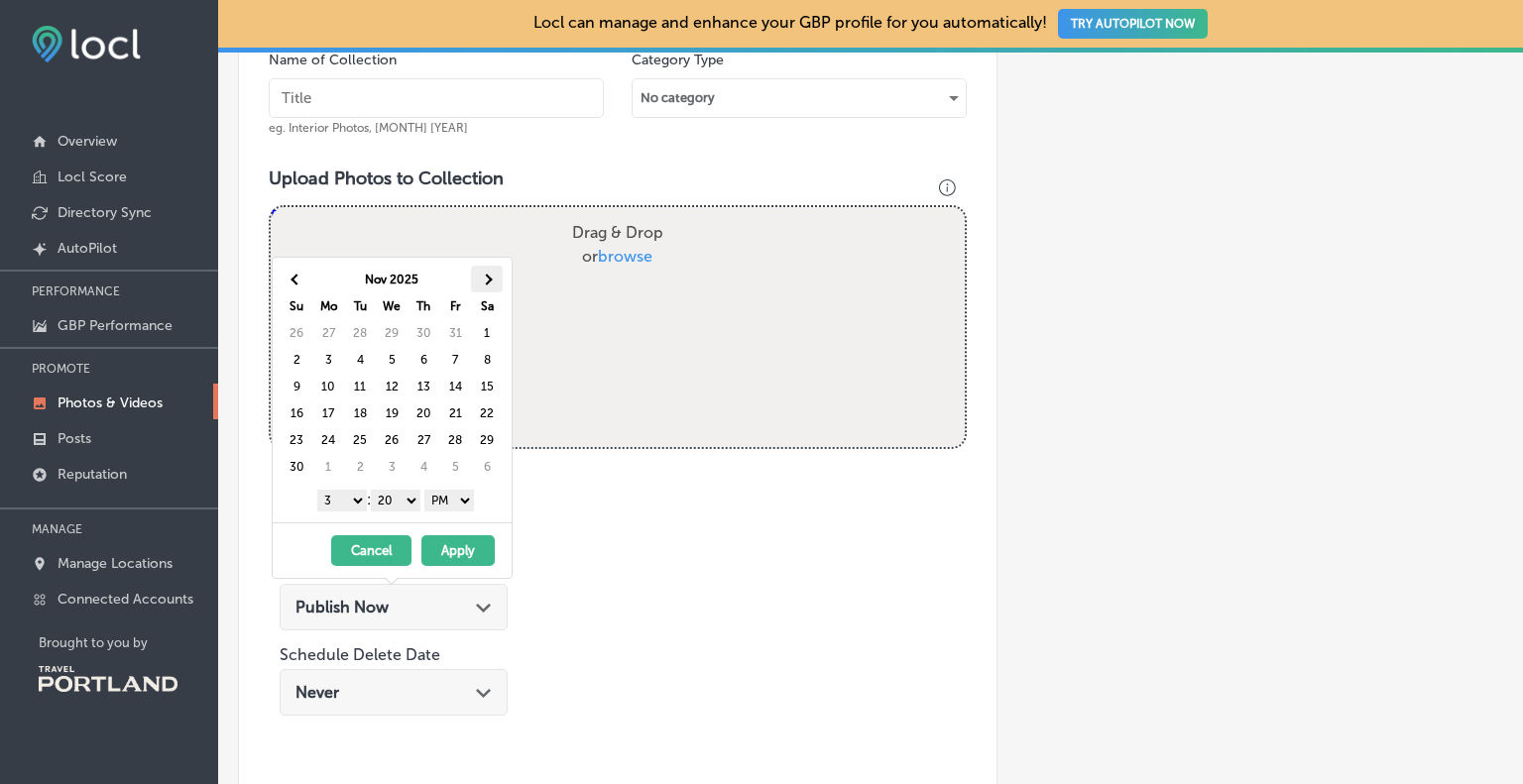 click at bounding box center (487, 279) 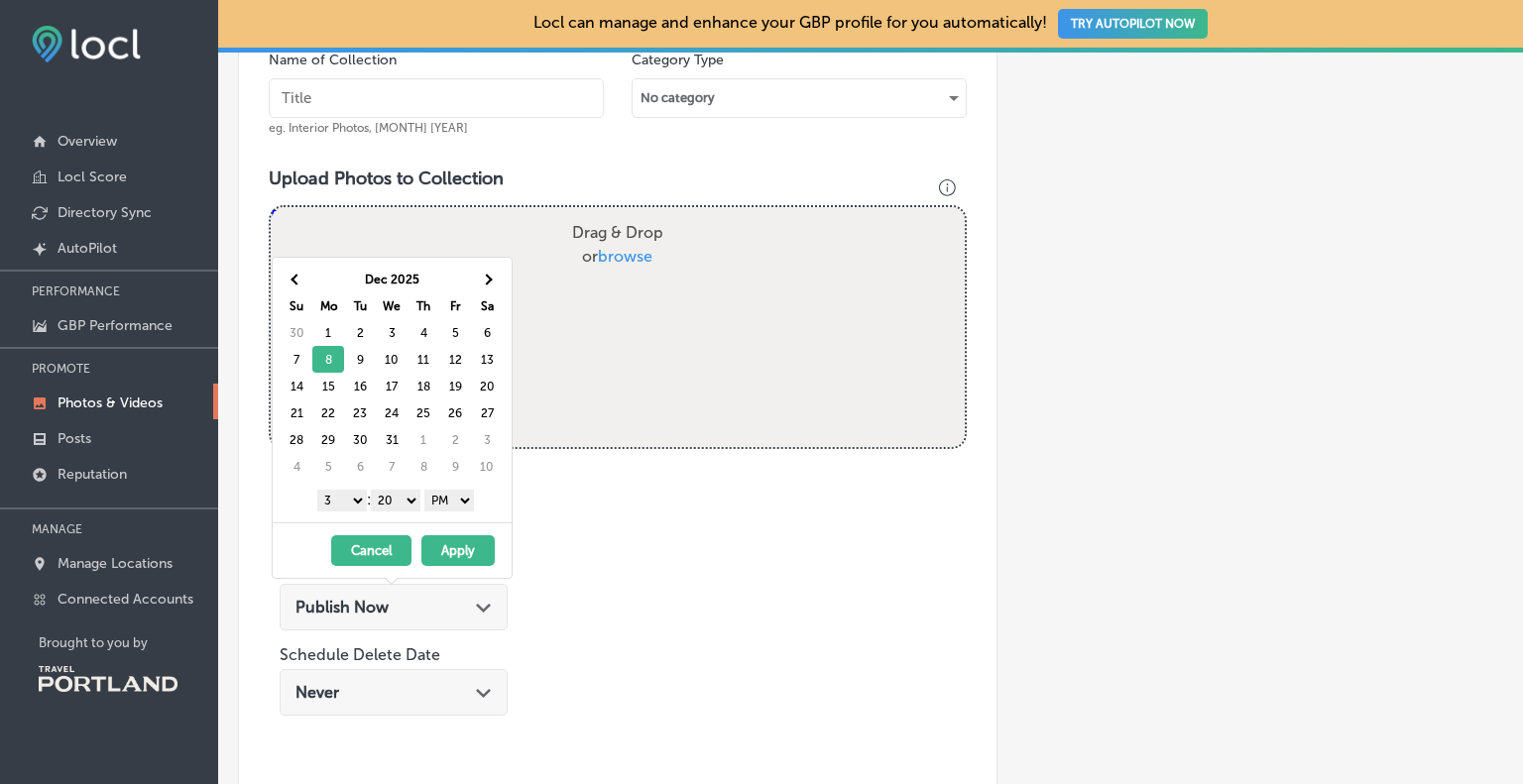 click on "Apply" at bounding box center [458, 550] 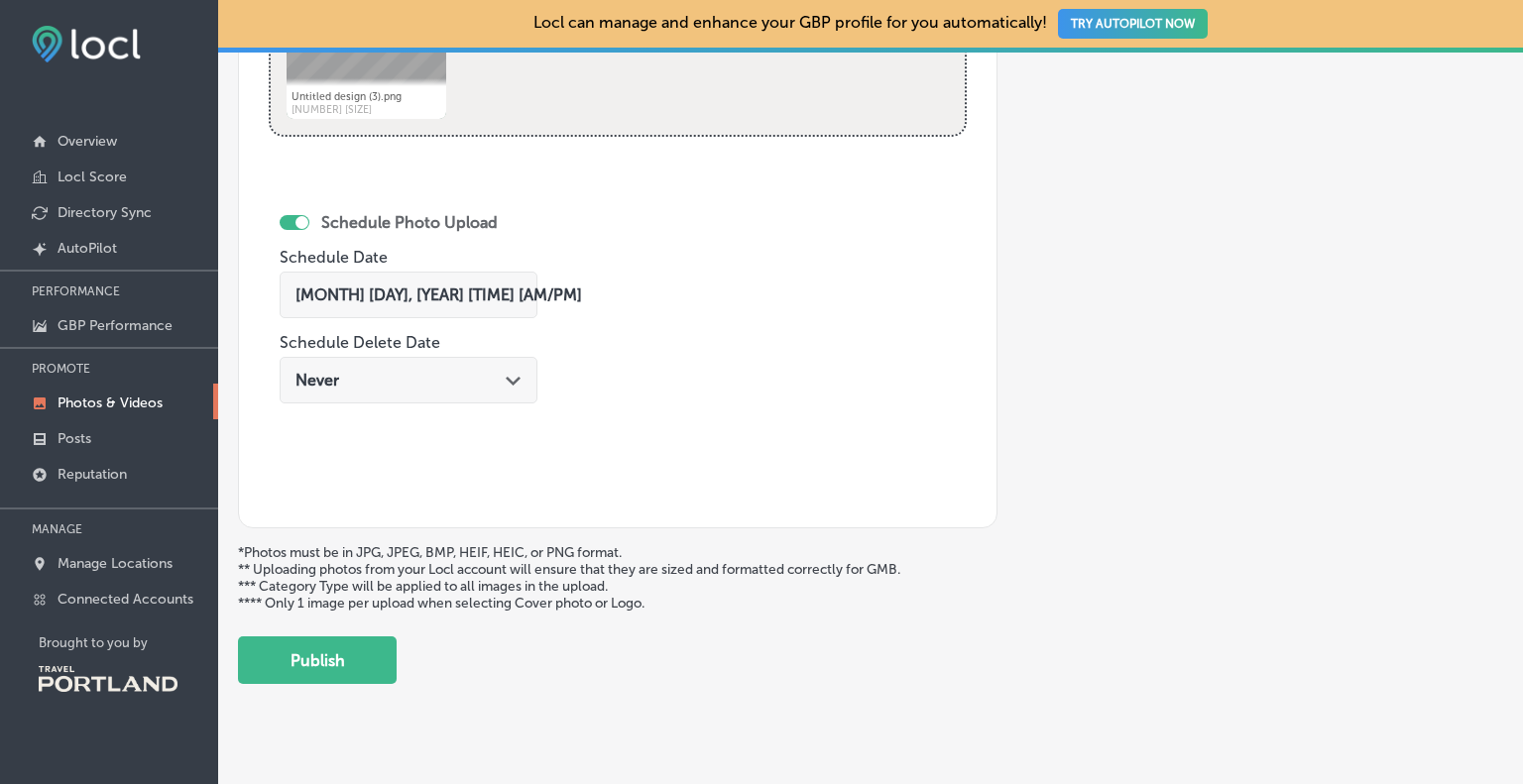 scroll, scrollTop: 733, scrollLeft: 0, axis: vertical 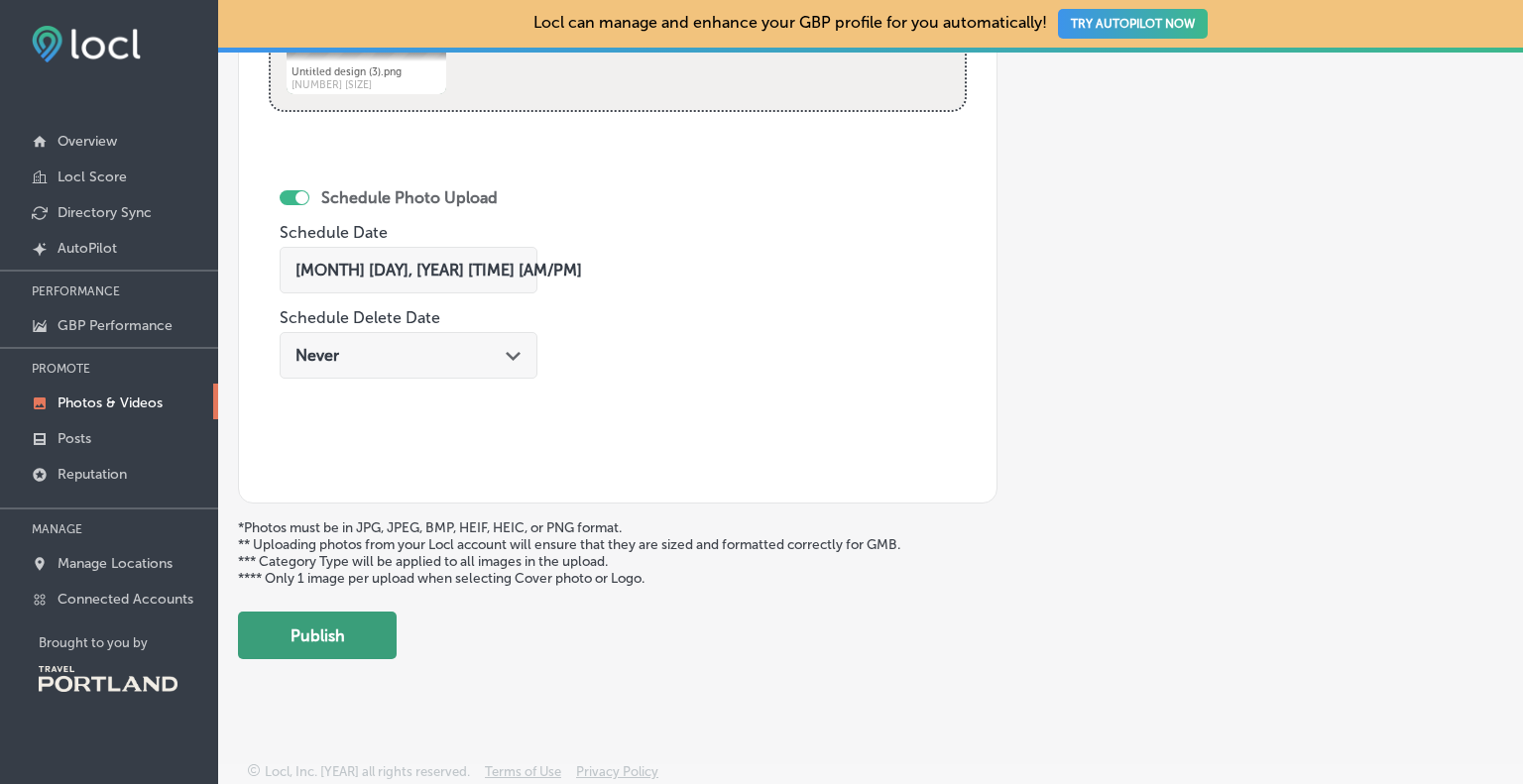 click on "Publish" at bounding box center (317, 635) 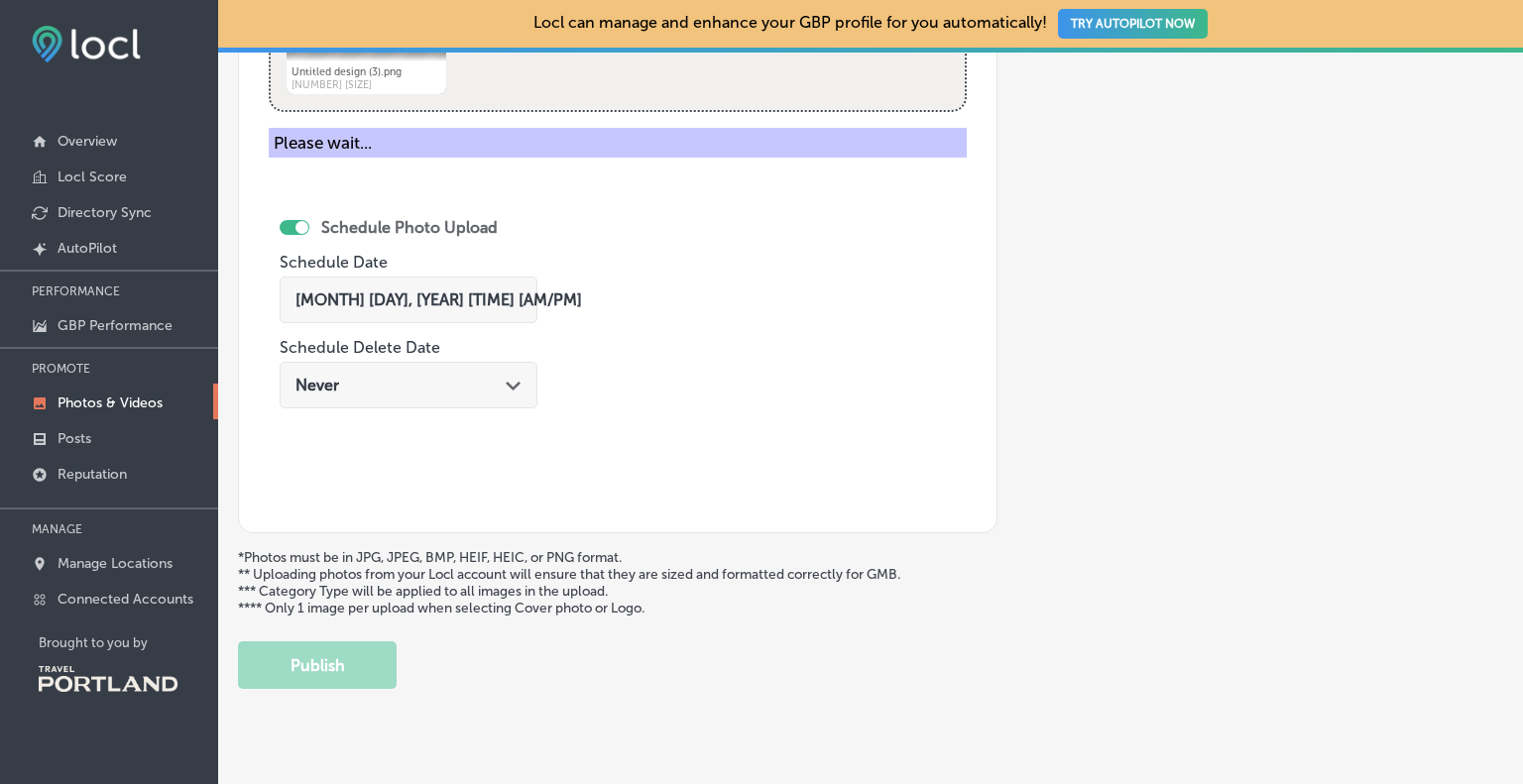 scroll, scrollTop: 569, scrollLeft: 0, axis: vertical 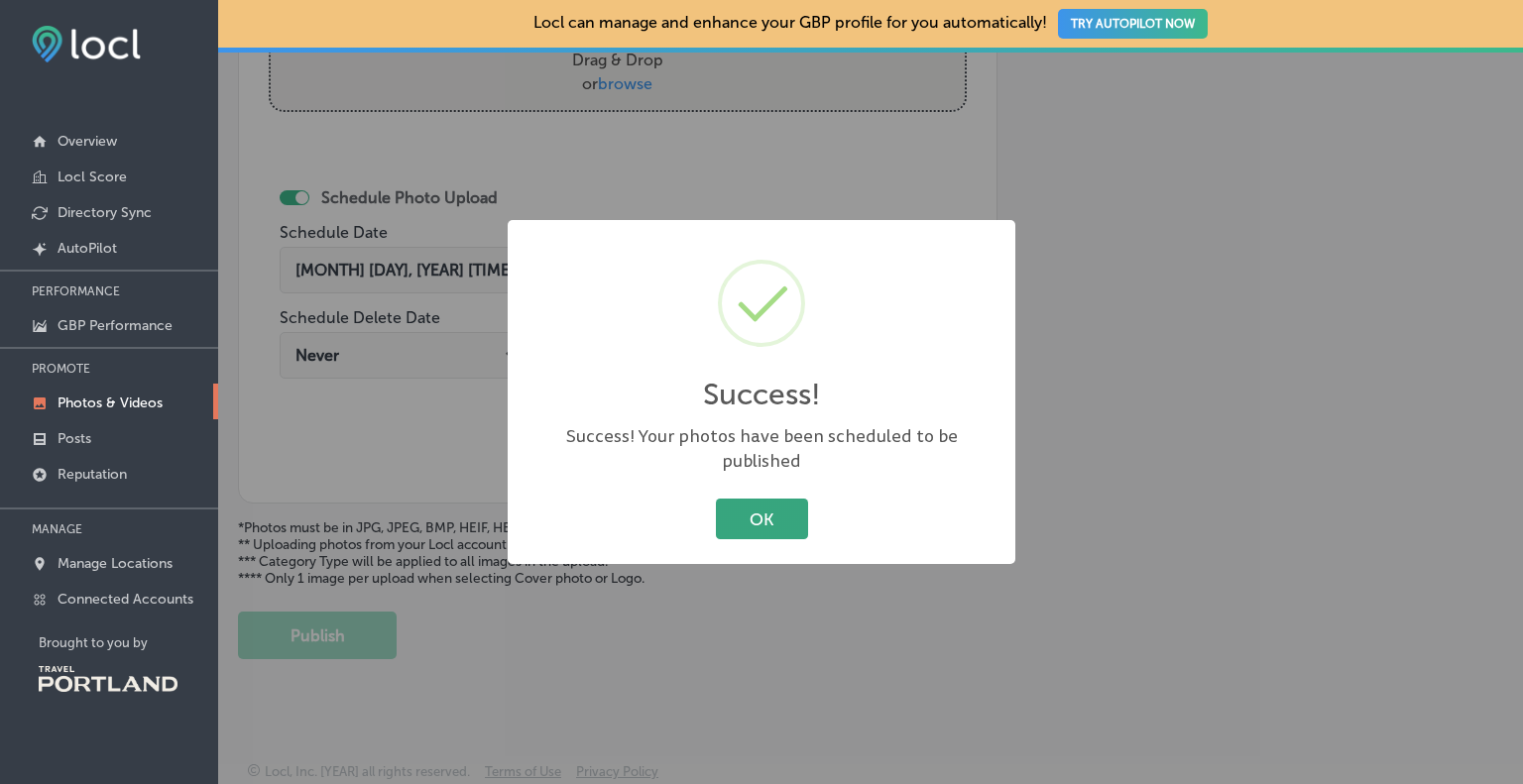 click on "OK" at bounding box center [762, 518] 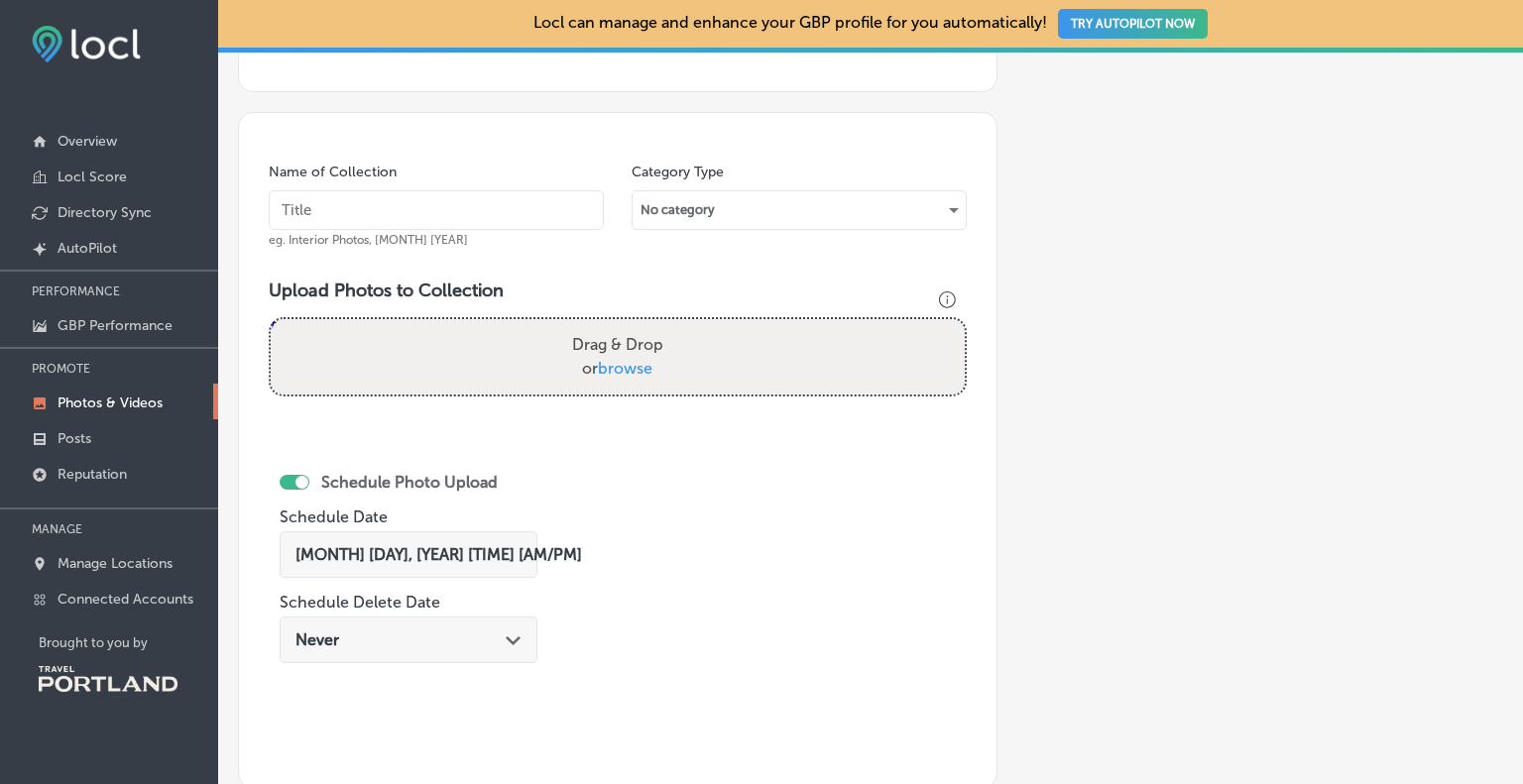 scroll, scrollTop: 272, scrollLeft: 0, axis: vertical 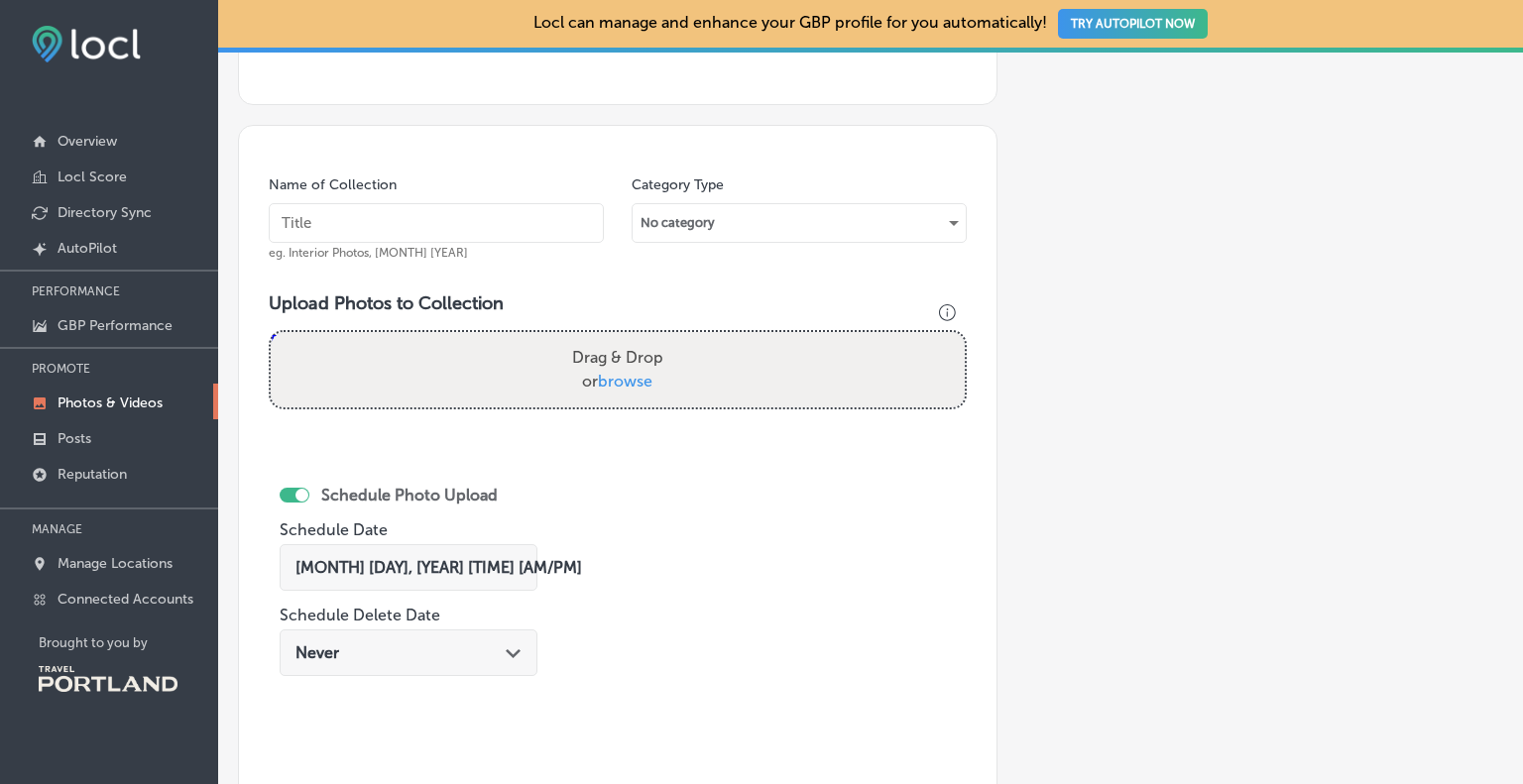 click on "Drag & Drop  or  browse" at bounding box center [618, 370] 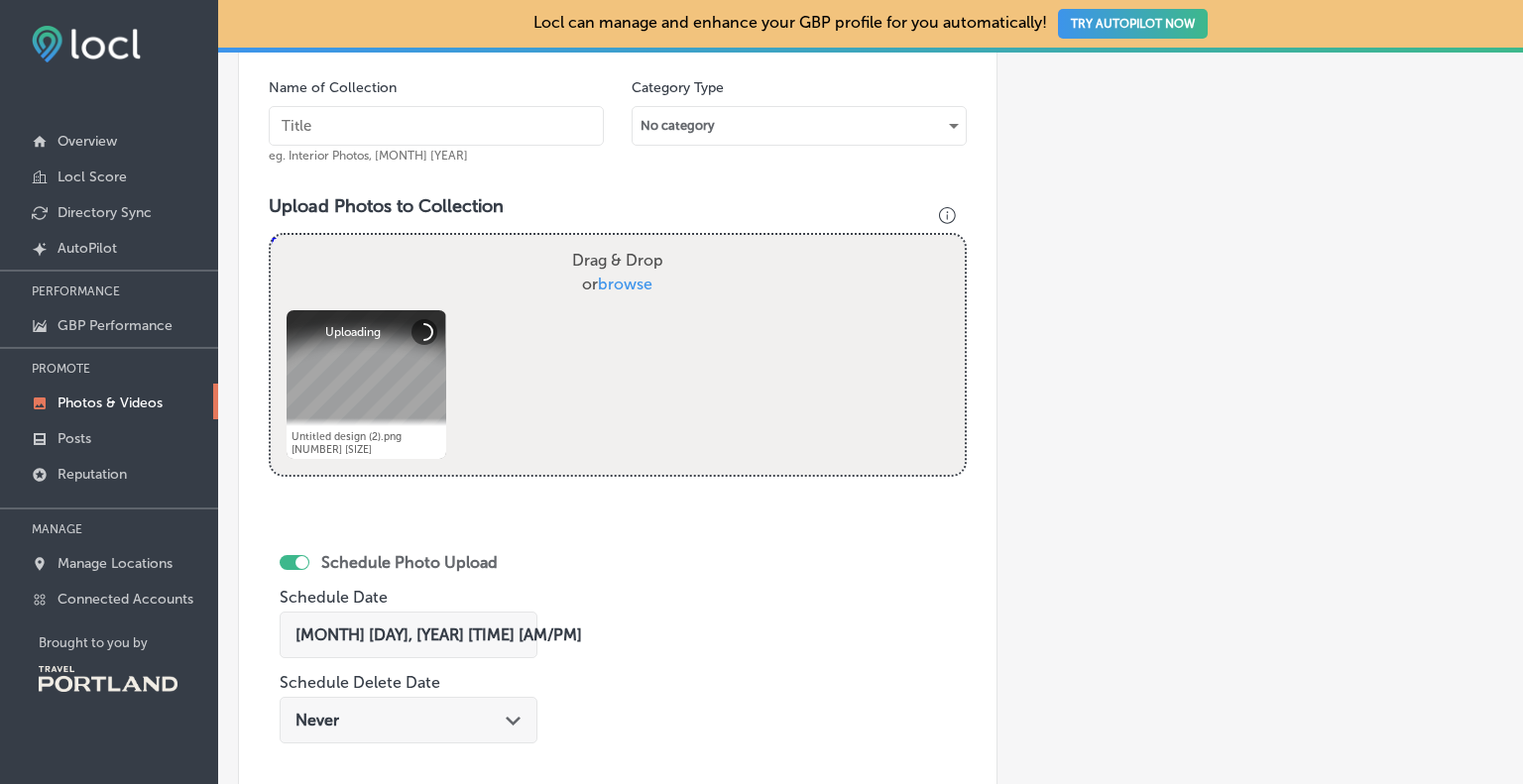 scroll, scrollTop: 470, scrollLeft: 0, axis: vertical 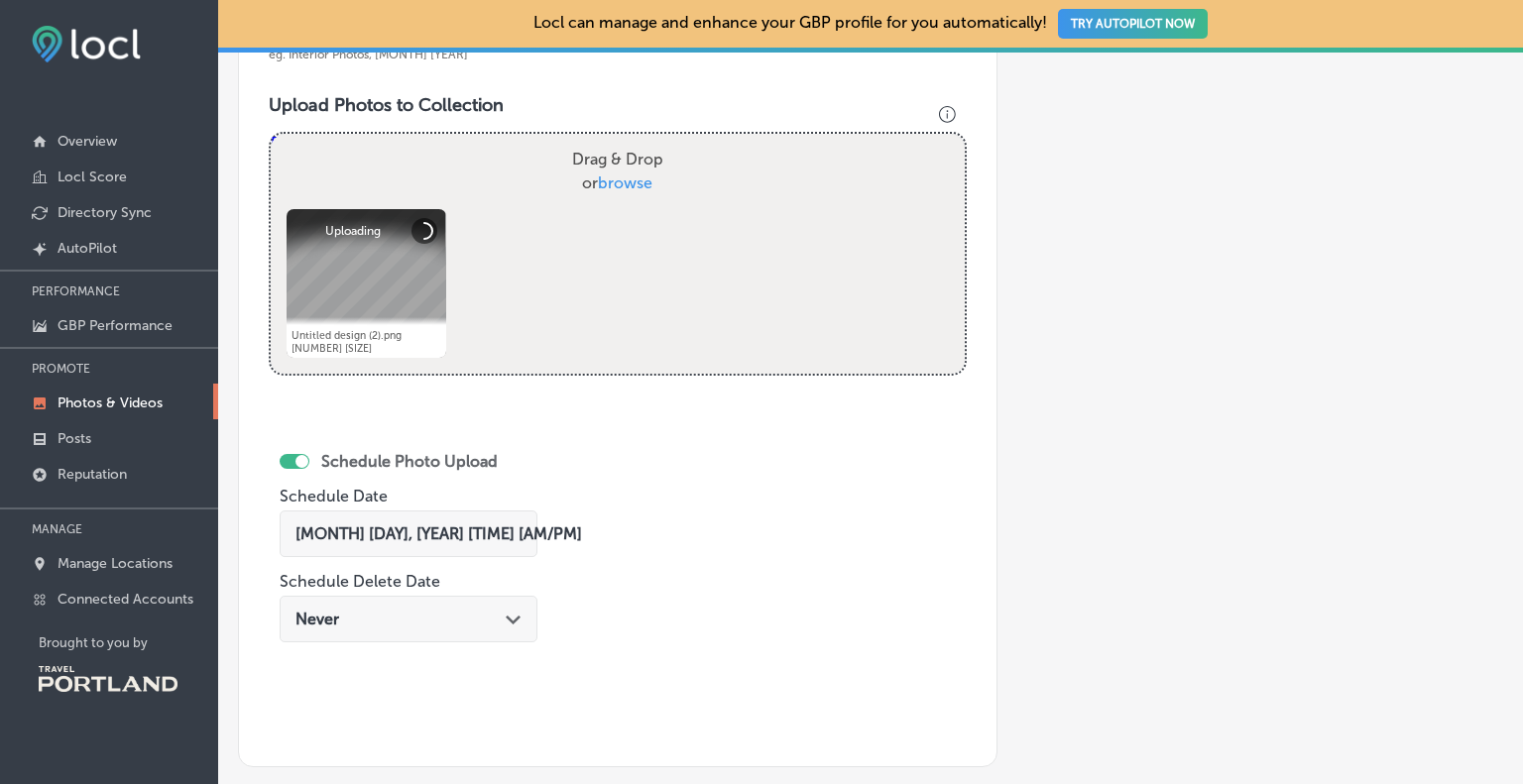 click on "Aug 3, 2025 03:20 PM
Path
Created with Sketch." at bounding box center [409, 533] 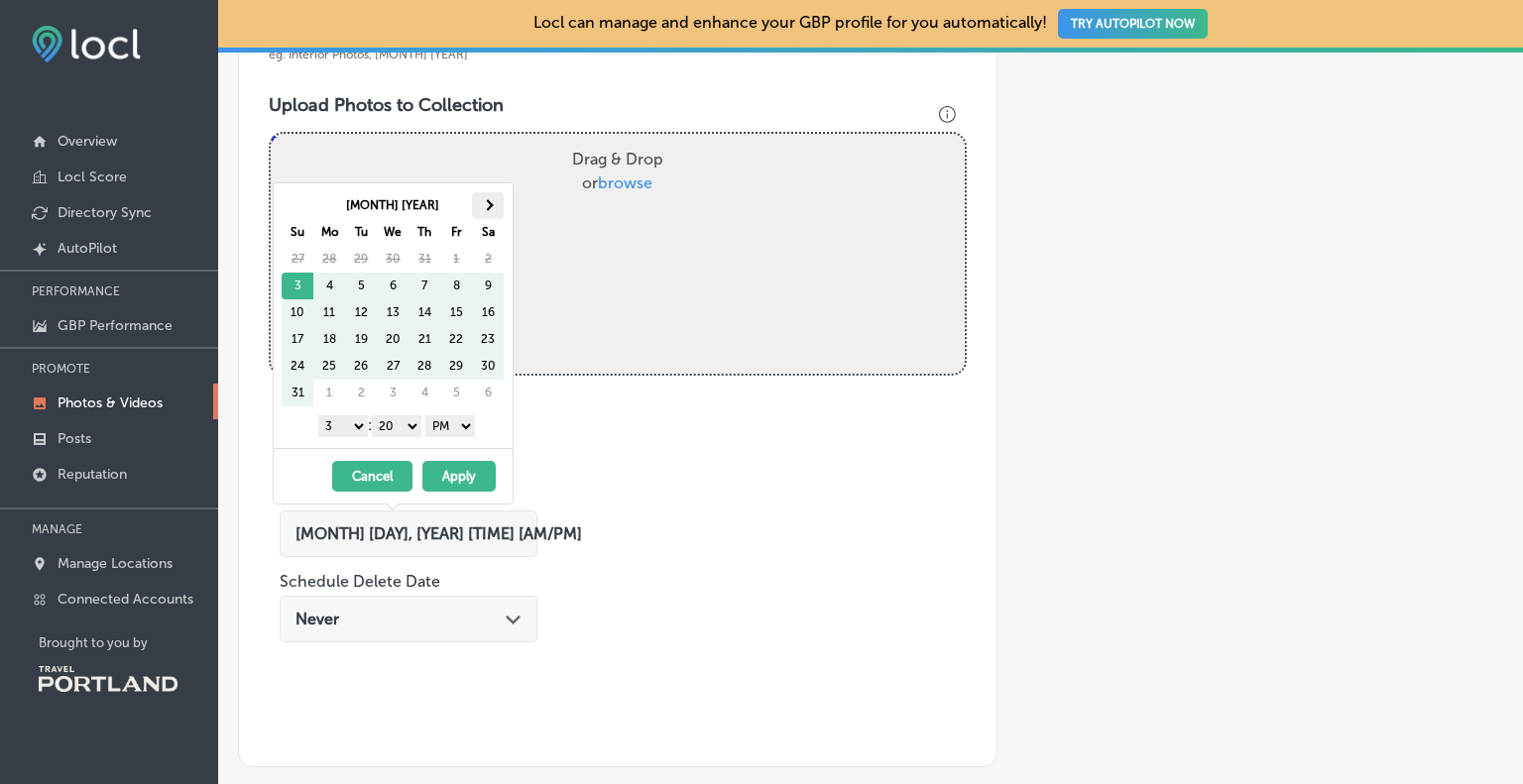 drag, startPoint x: 507, startPoint y: 207, endPoint x: 496, endPoint y: 201, distance: 12.529964 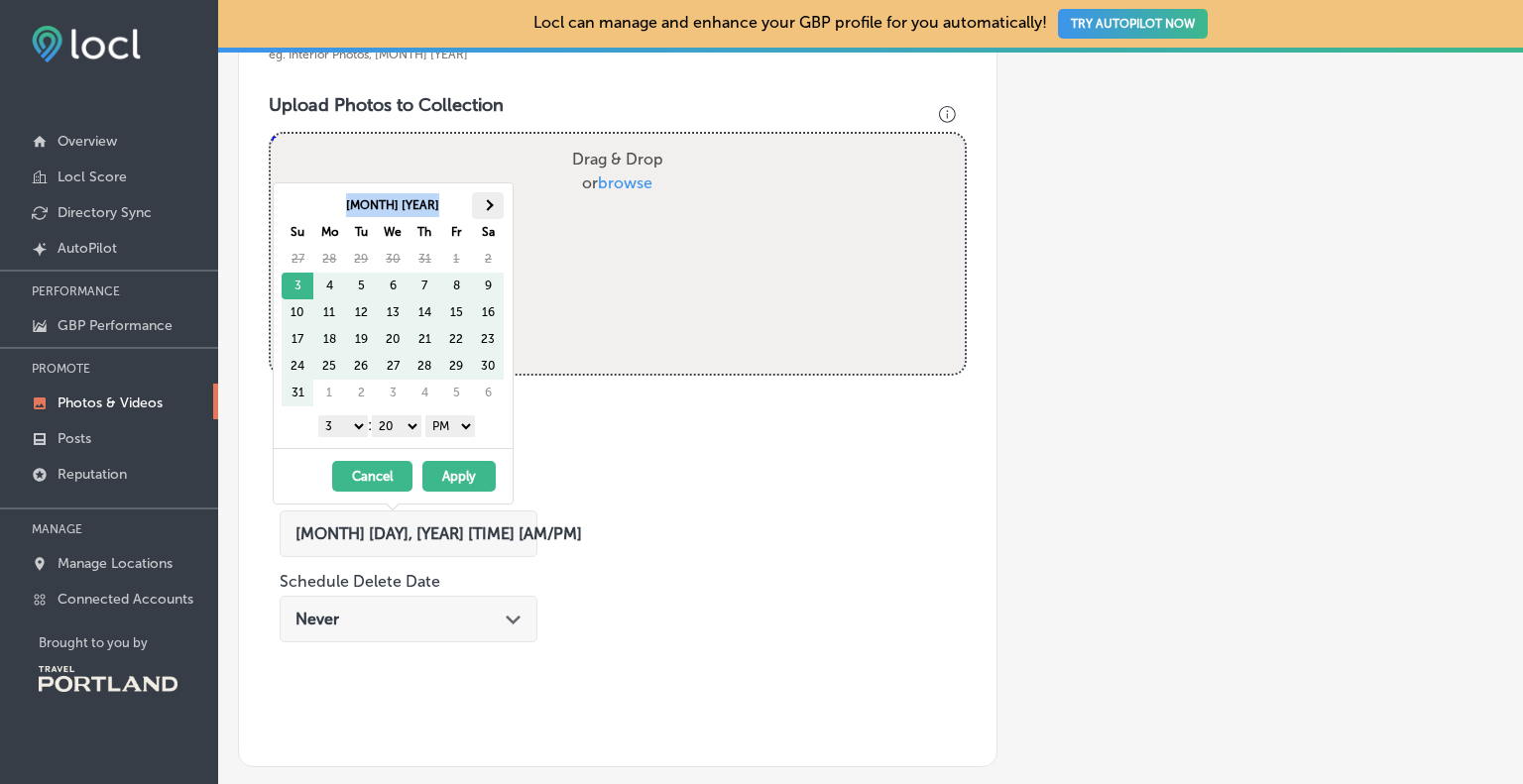 click at bounding box center (488, 205) 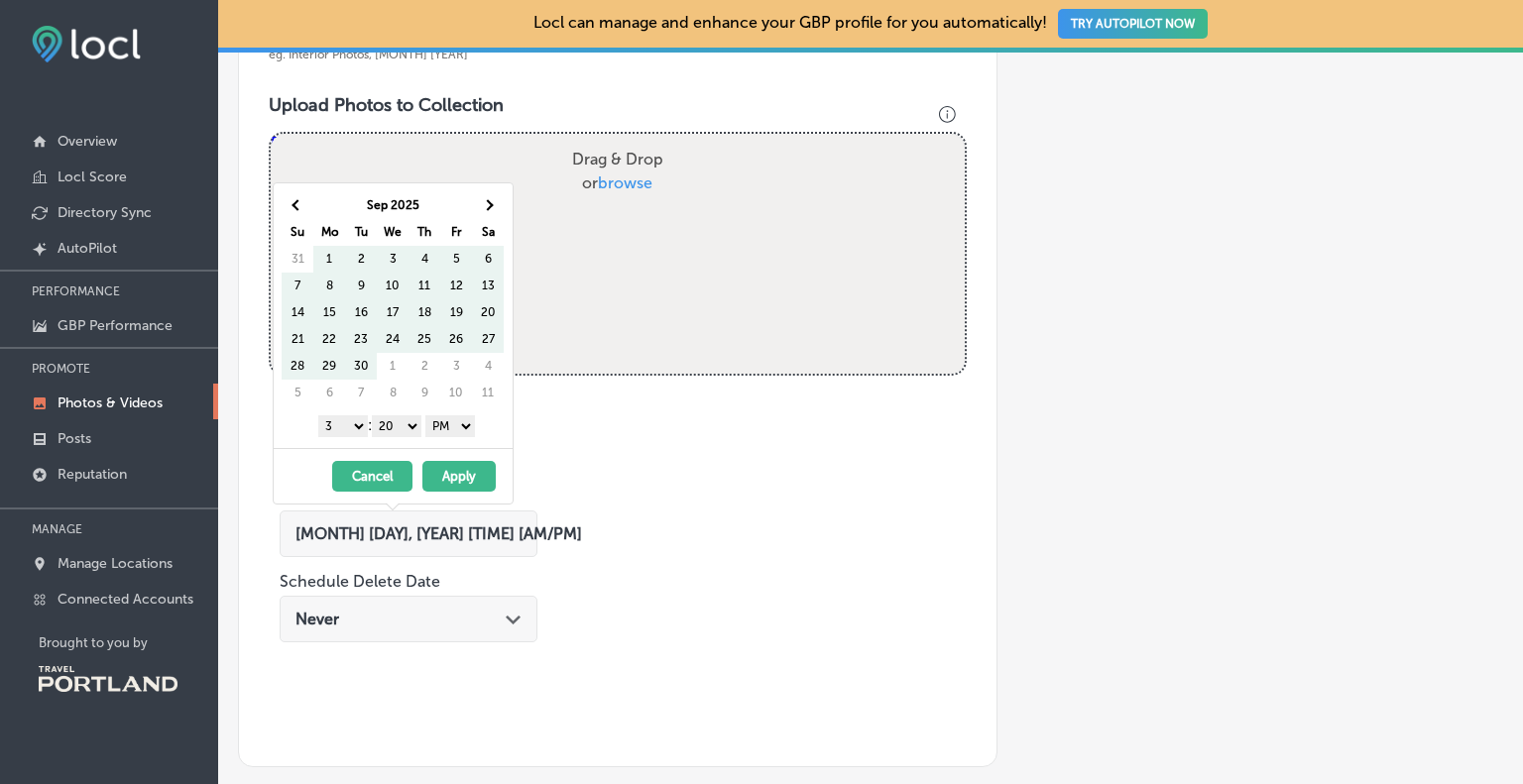 click at bounding box center (488, 205) 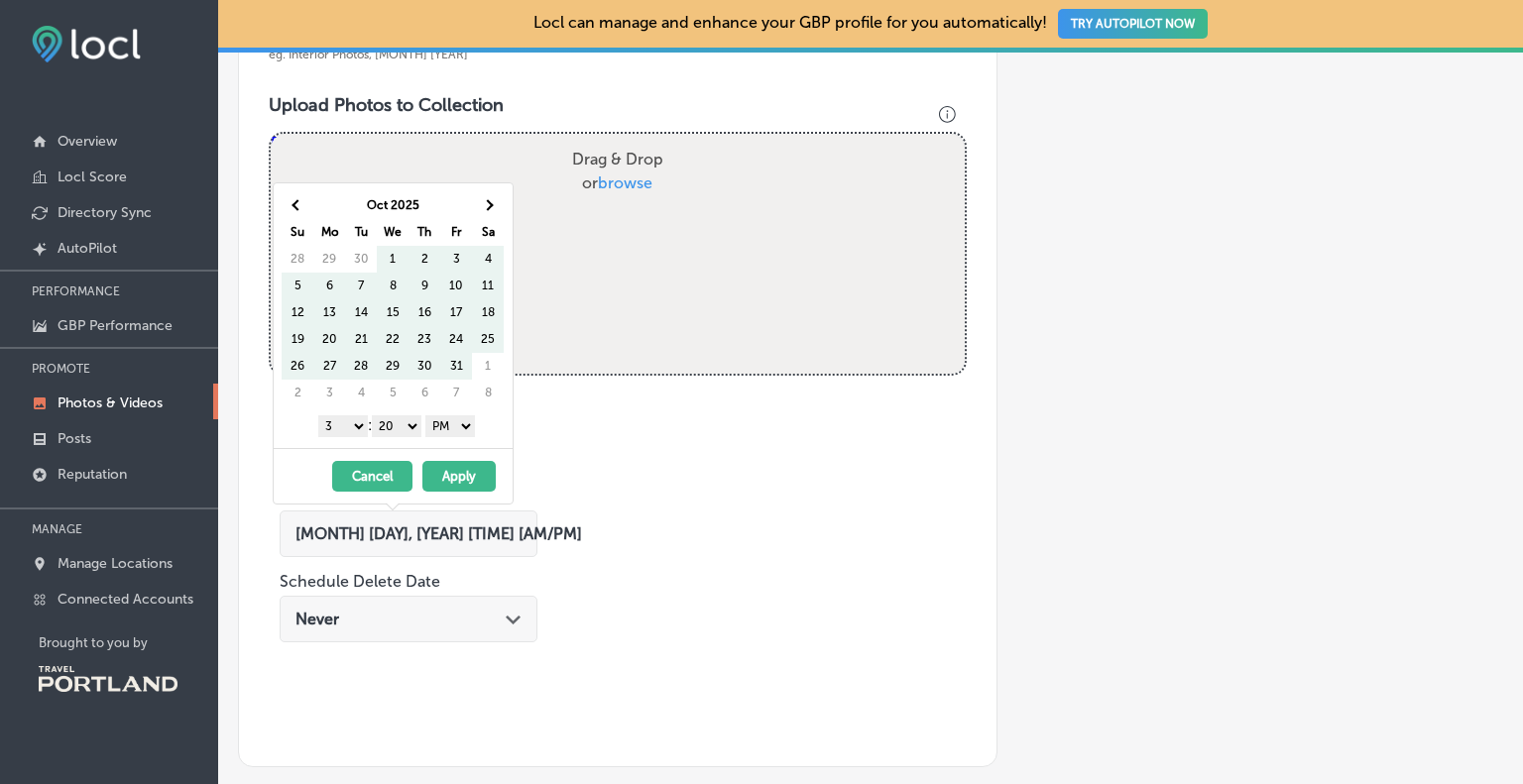click at bounding box center [488, 205] 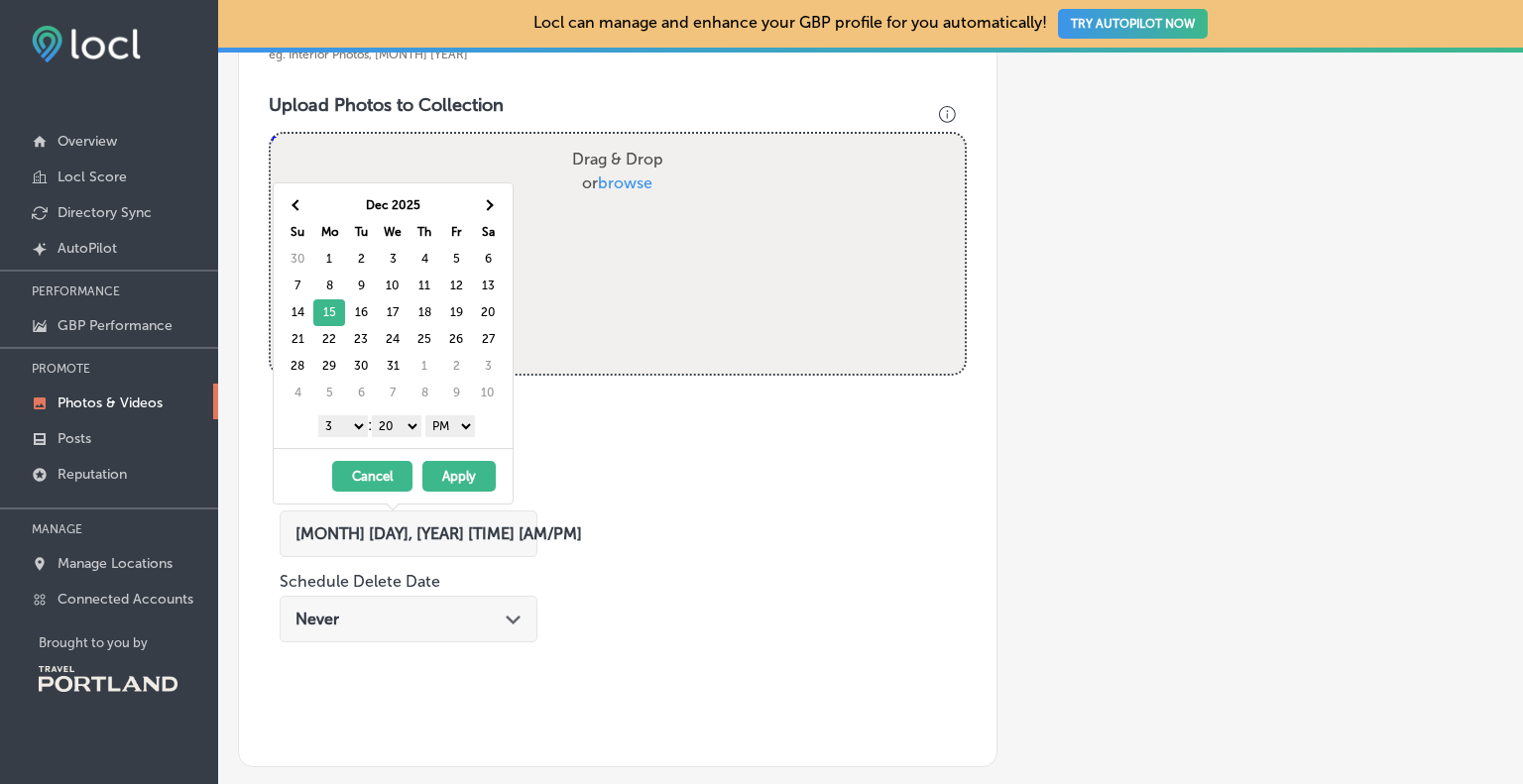 click on "Apply" at bounding box center [459, 476] 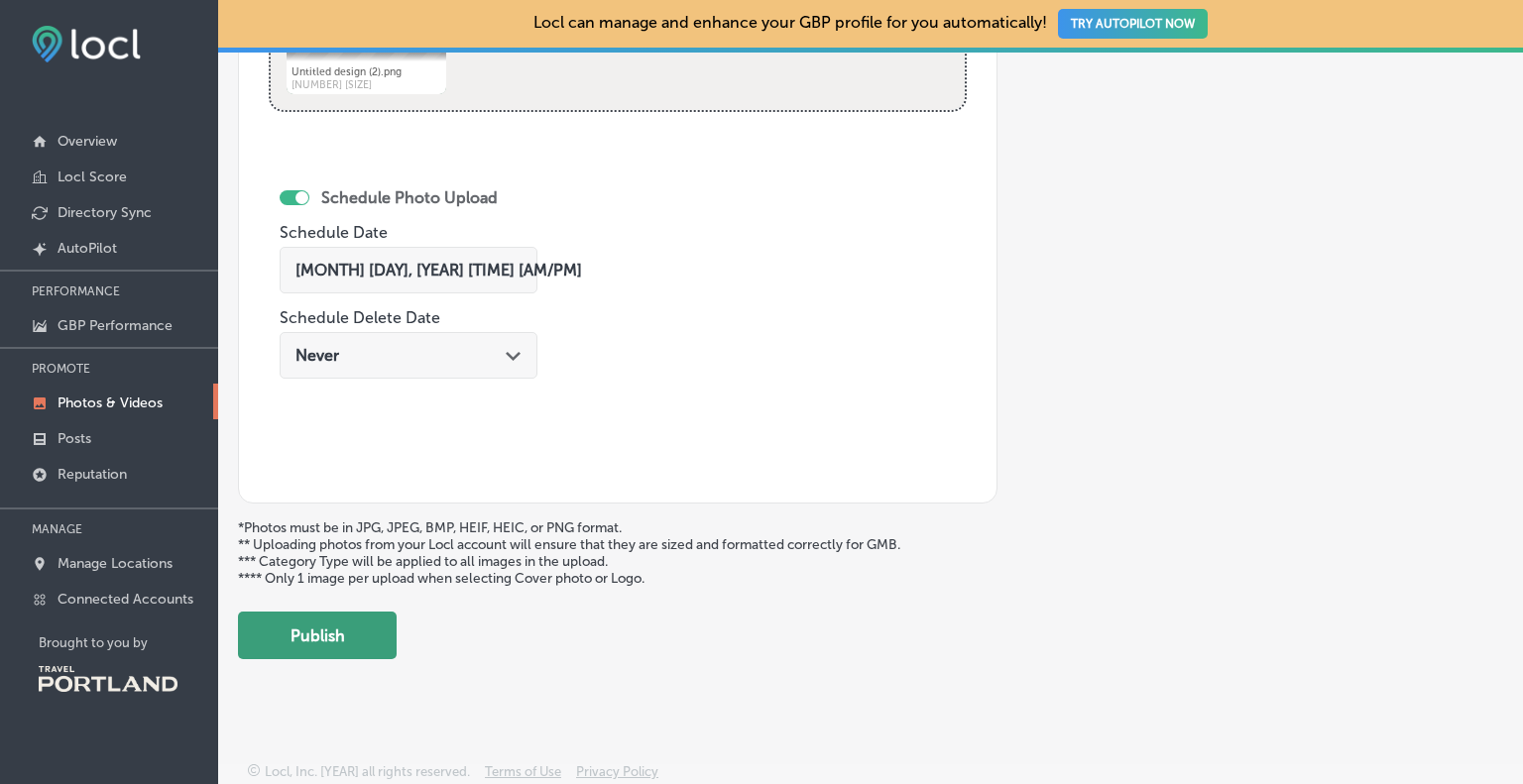 click on "Publish" at bounding box center [317, 635] 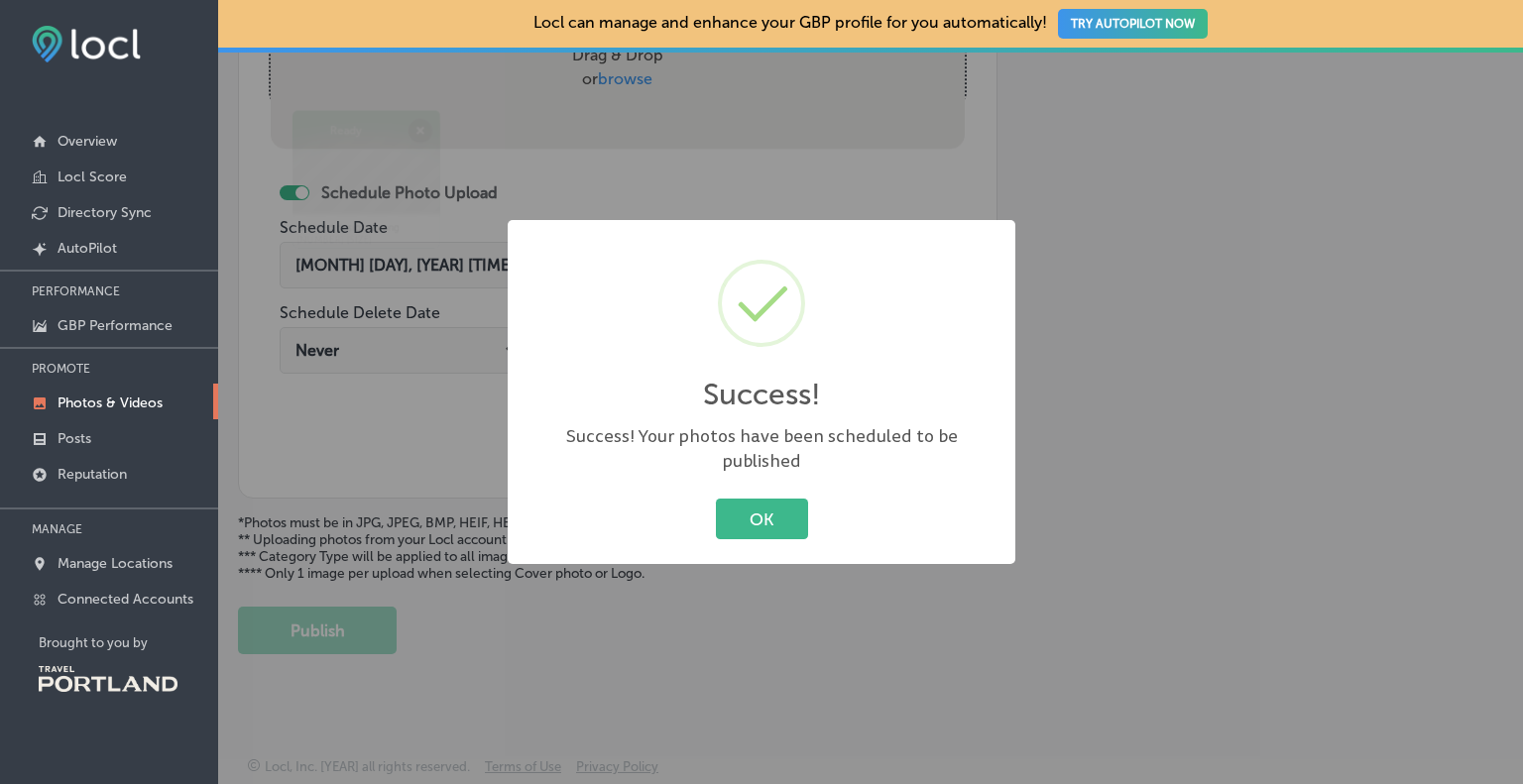 scroll, scrollTop: 569, scrollLeft: 0, axis: vertical 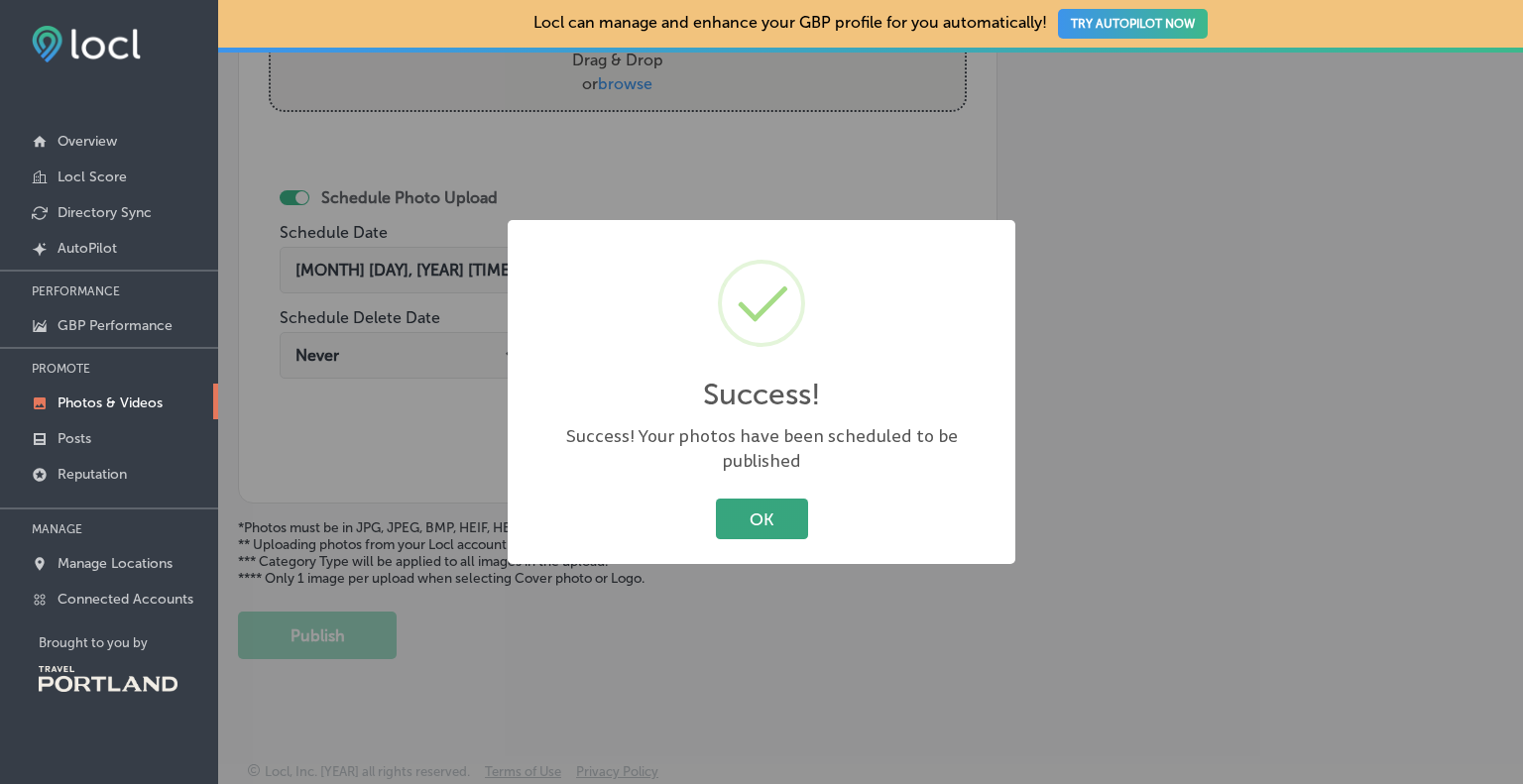 click on "OK" at bounding box center (762, 518) 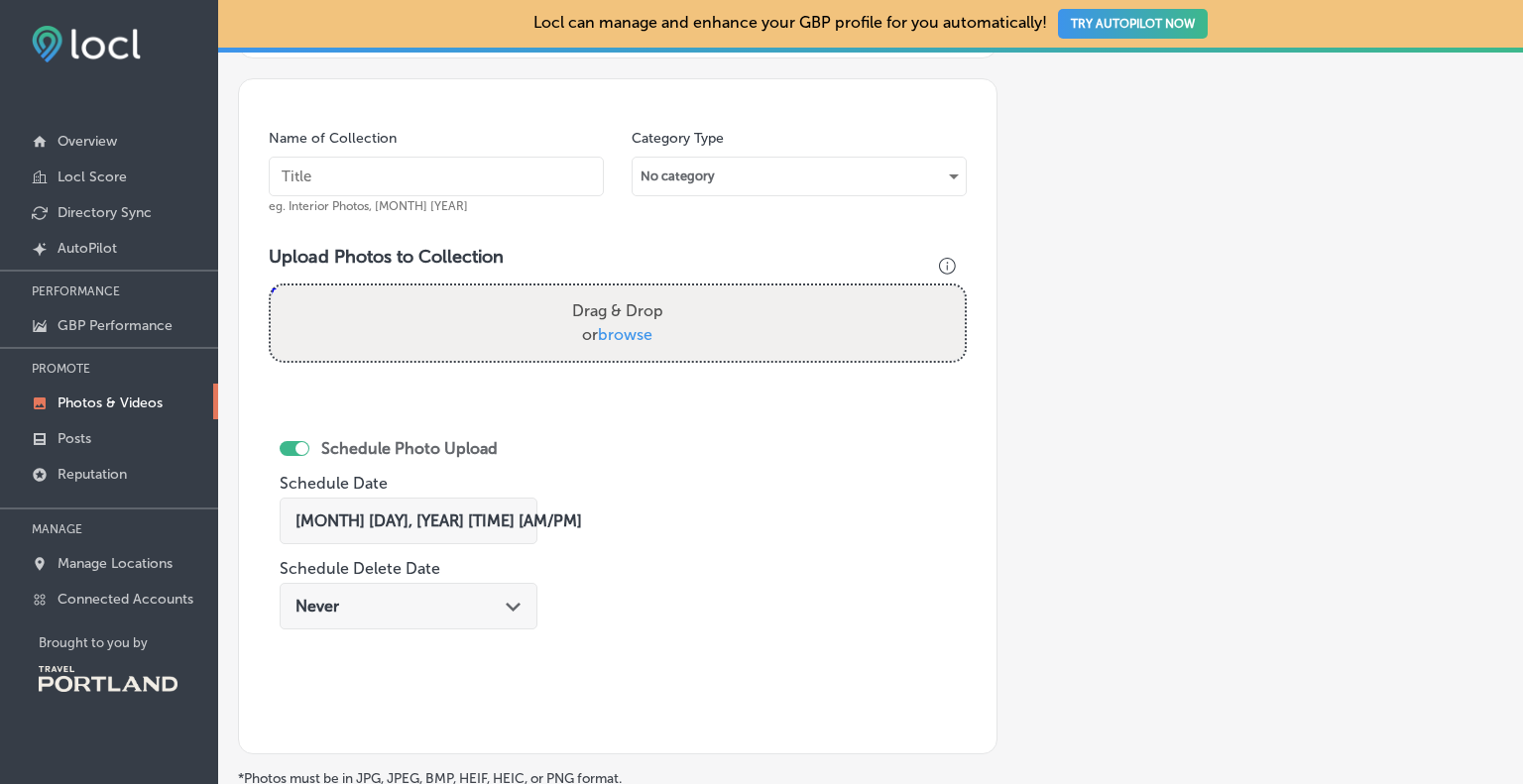 scroll, scrollTop: 172, scrollLeft: 0, axis: vertical 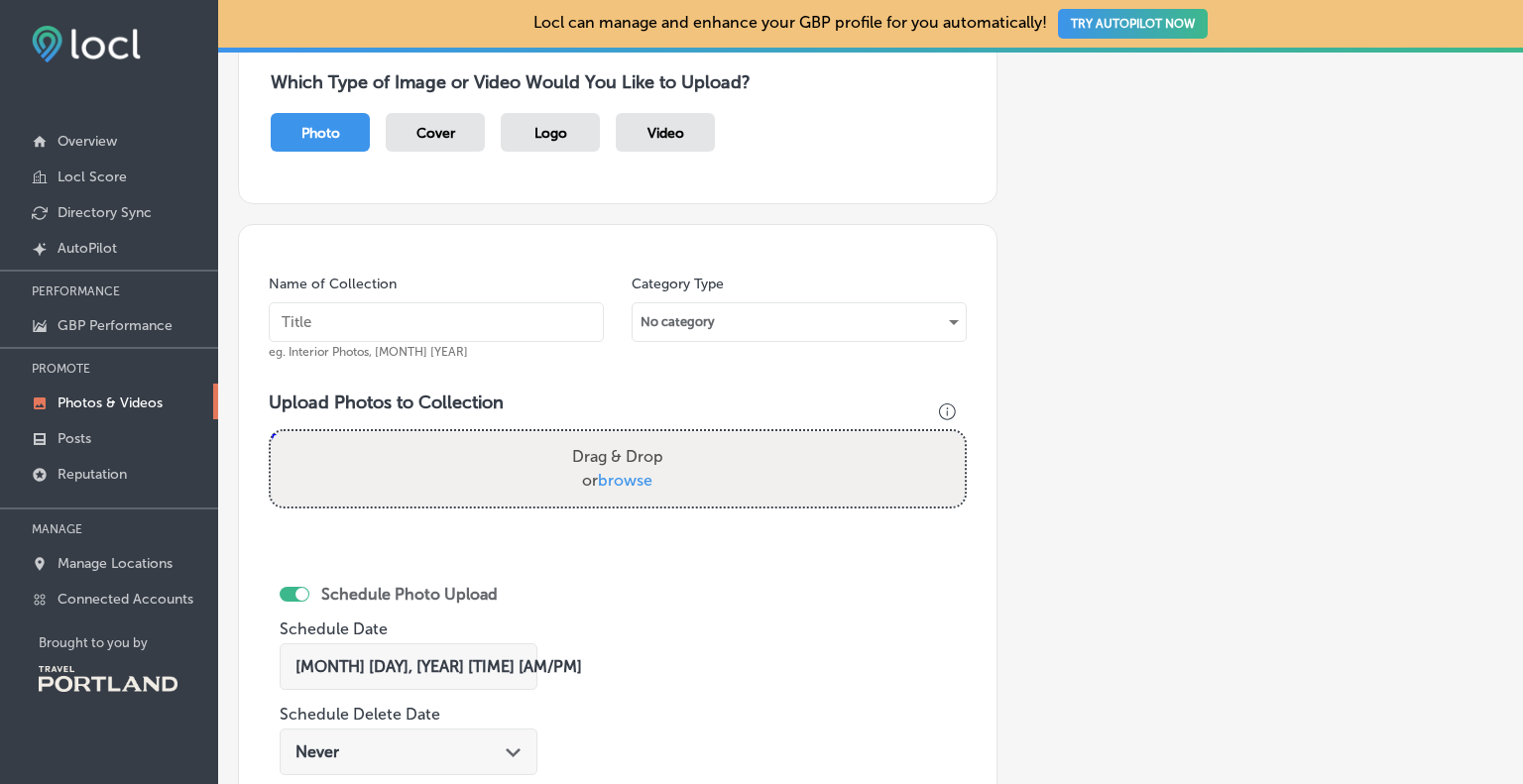 click on "Drag & Drop  or  browse" at bounding box center [618, 469] 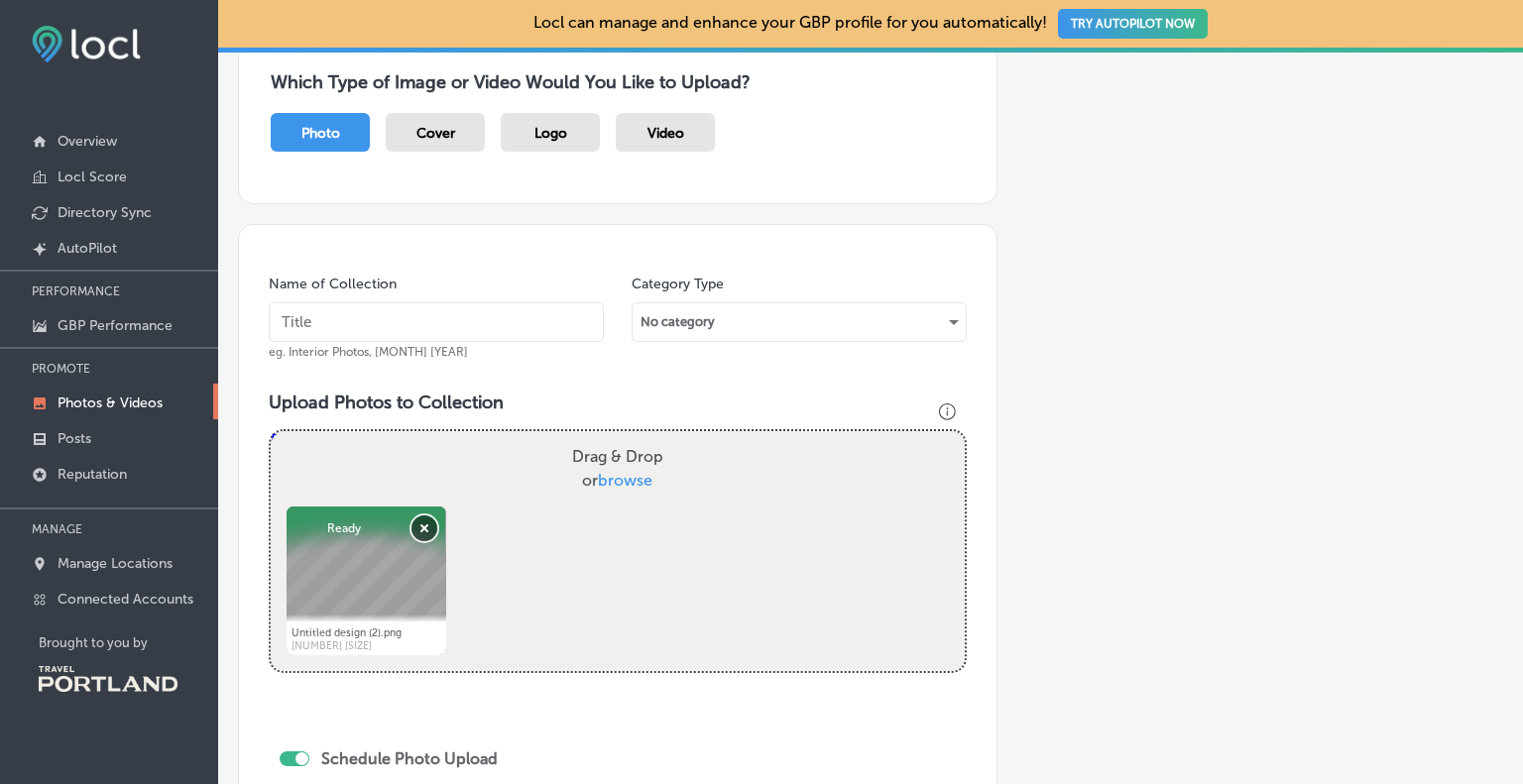 click on "Remove" at bounding box center (424, 528) 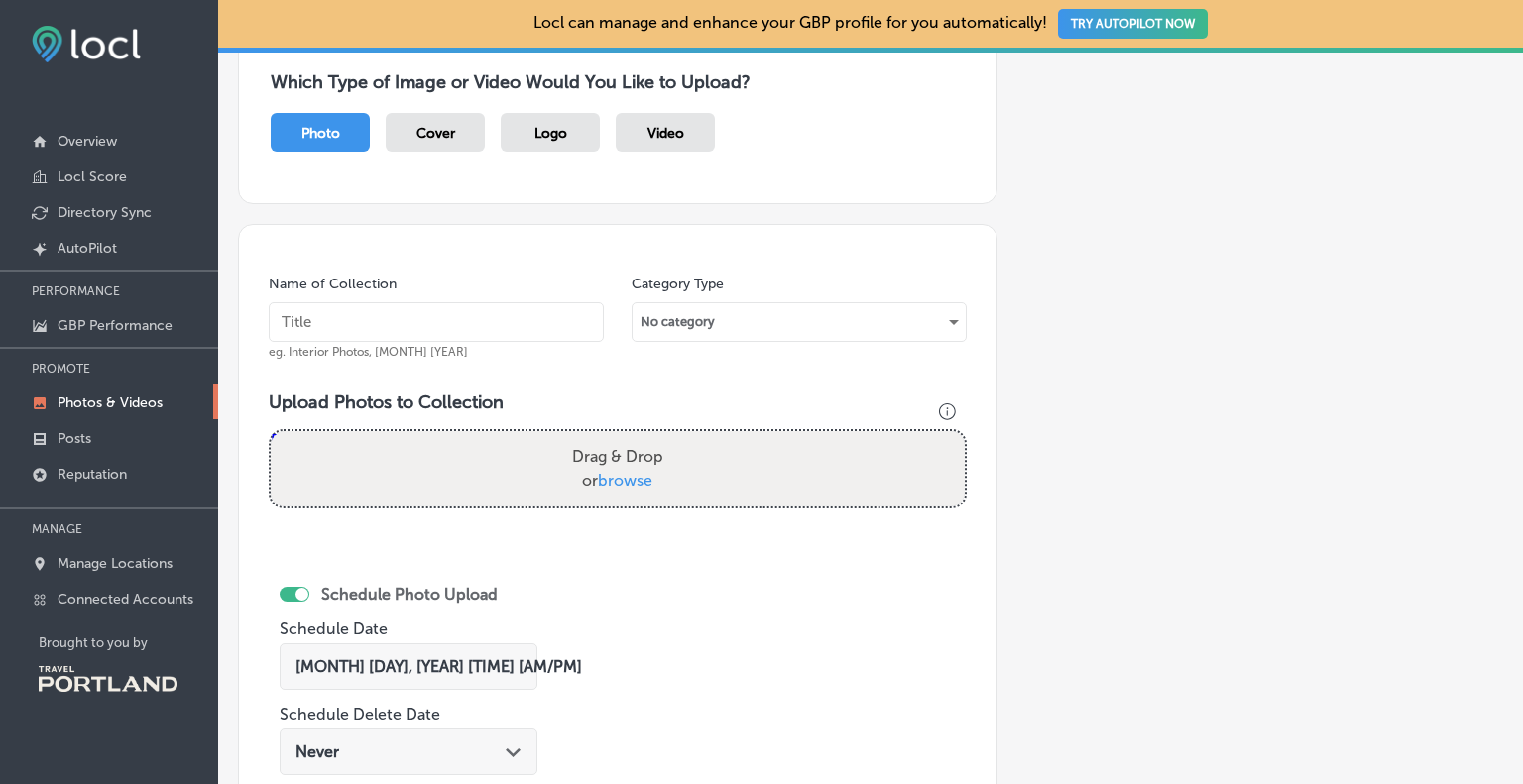 click on "Drag & Drop  or  browse" at bounding box center [618, 469] 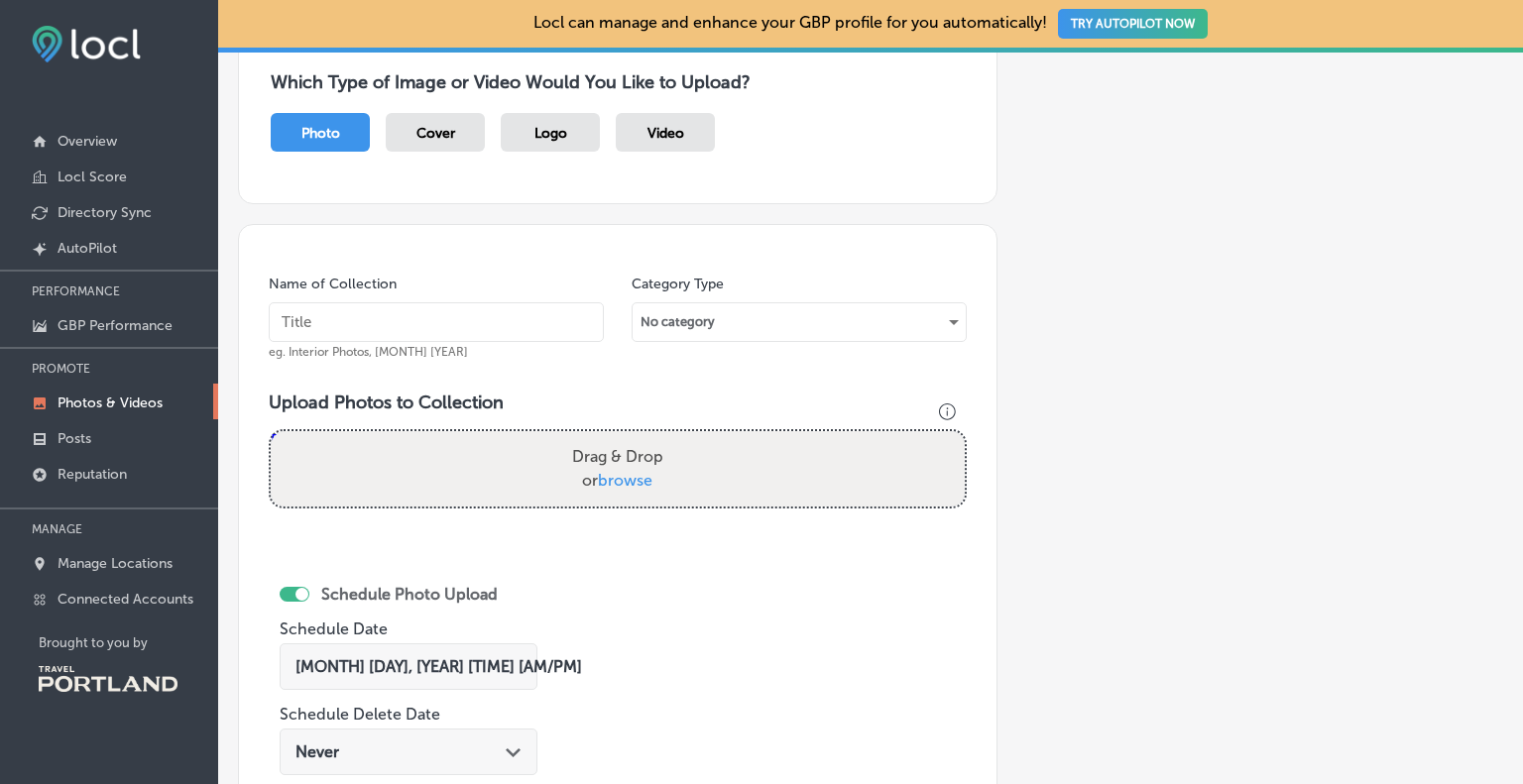 type on "C:\fakepath\Untitled design (1).png" 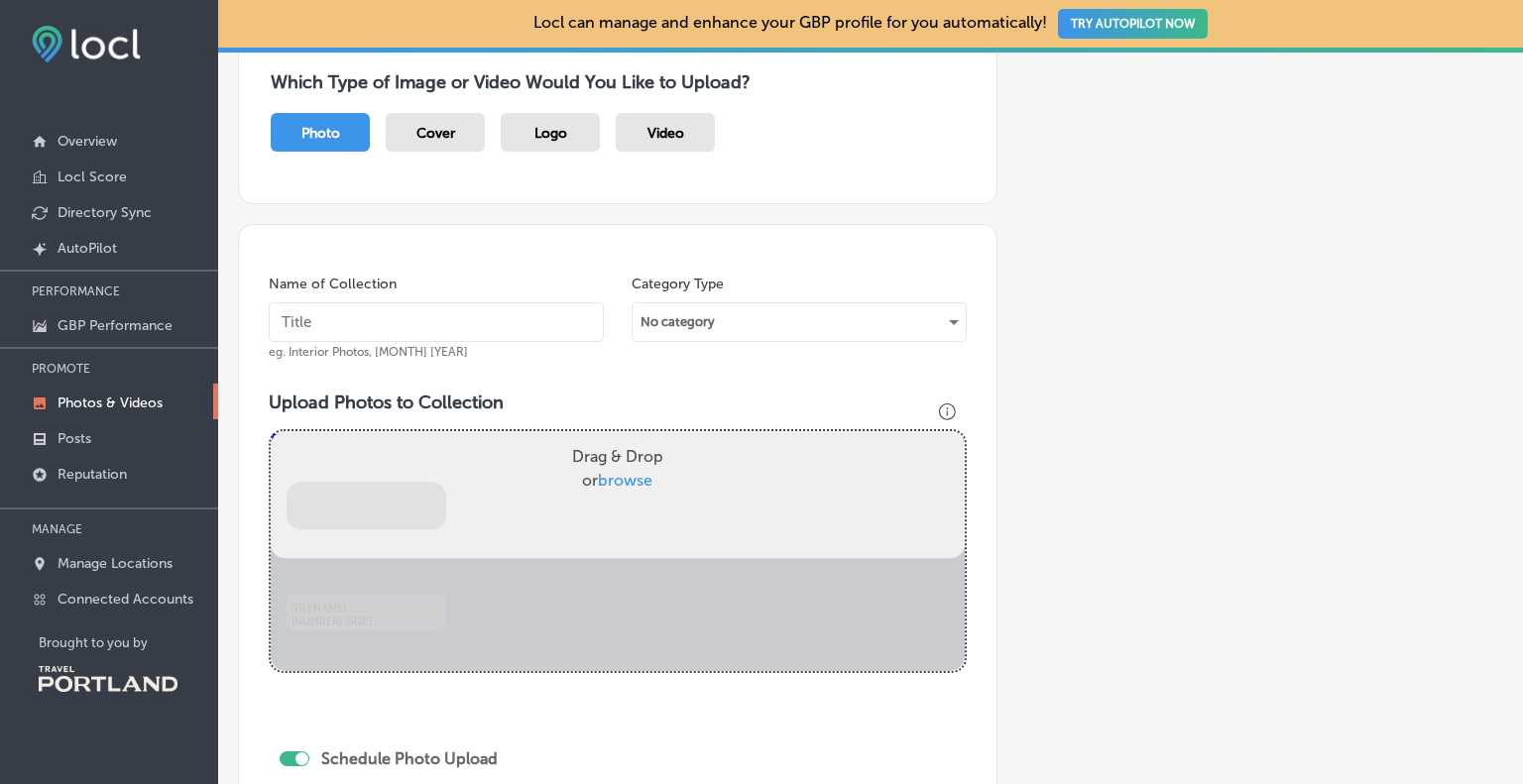scroll, scrollTop: 371, scrollLeft: 0, axis: vertical 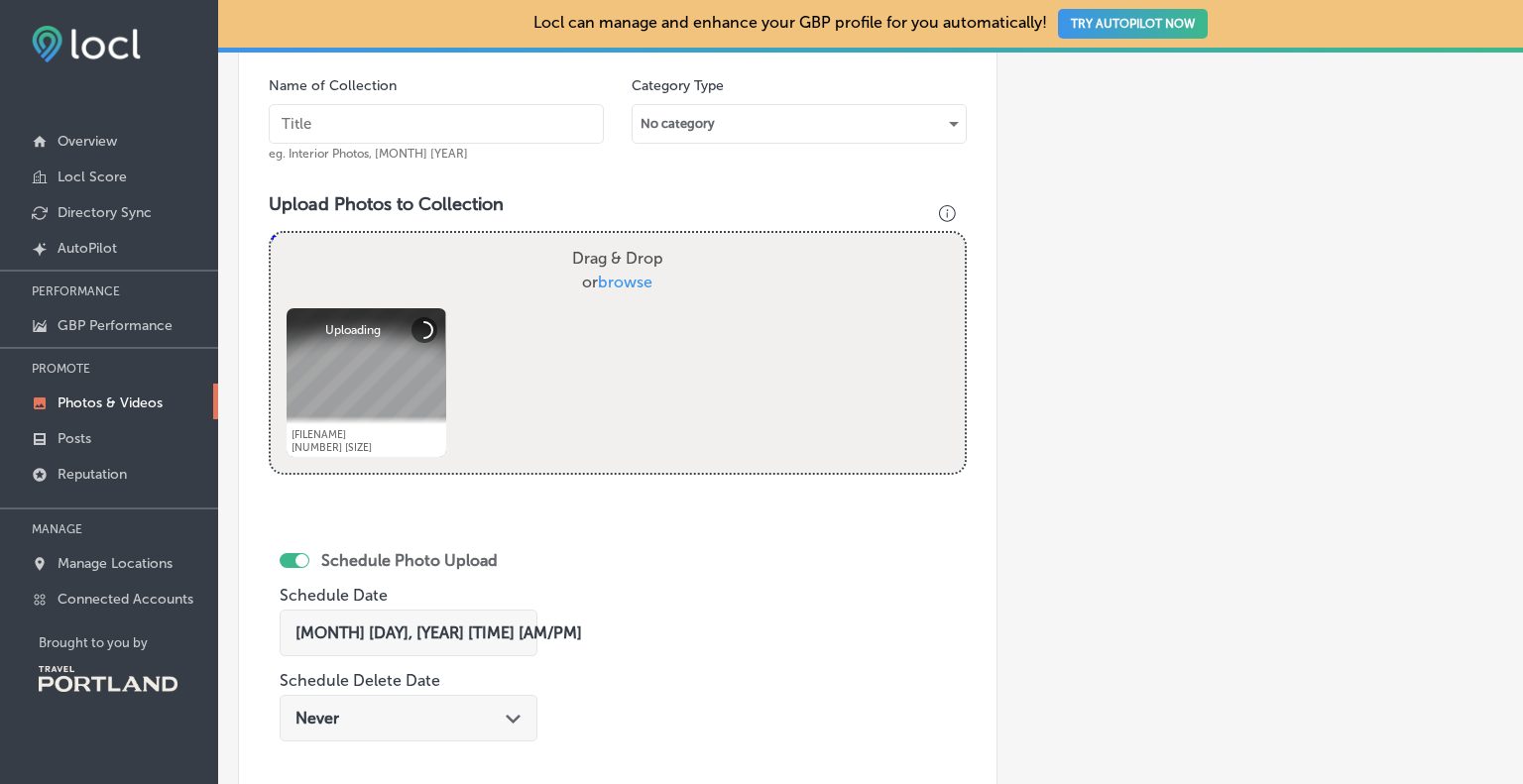 click on "Aug 3, 2025 03:20 PM" at bounding box center [438, 632] 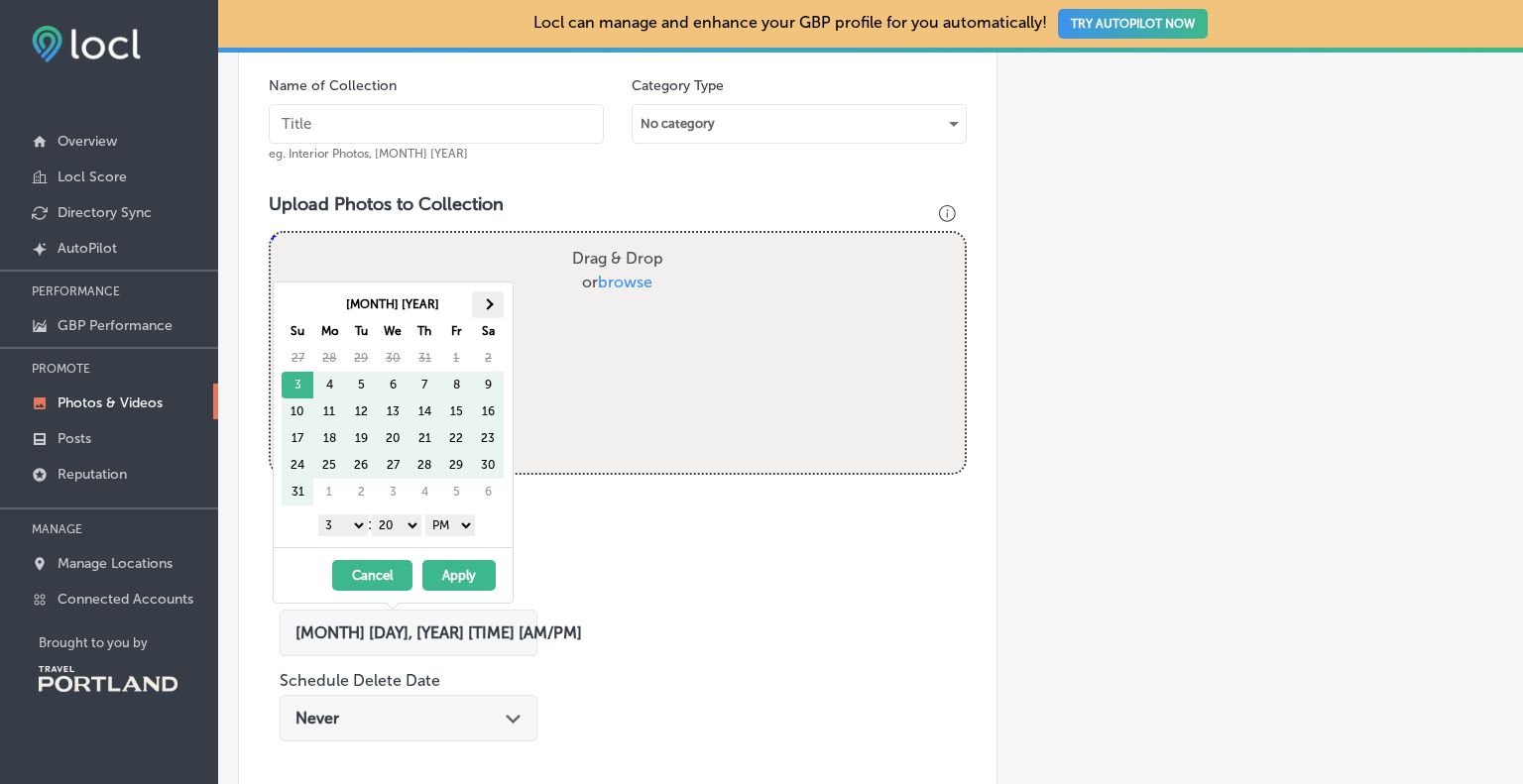 click at bounding box center [488, 304] 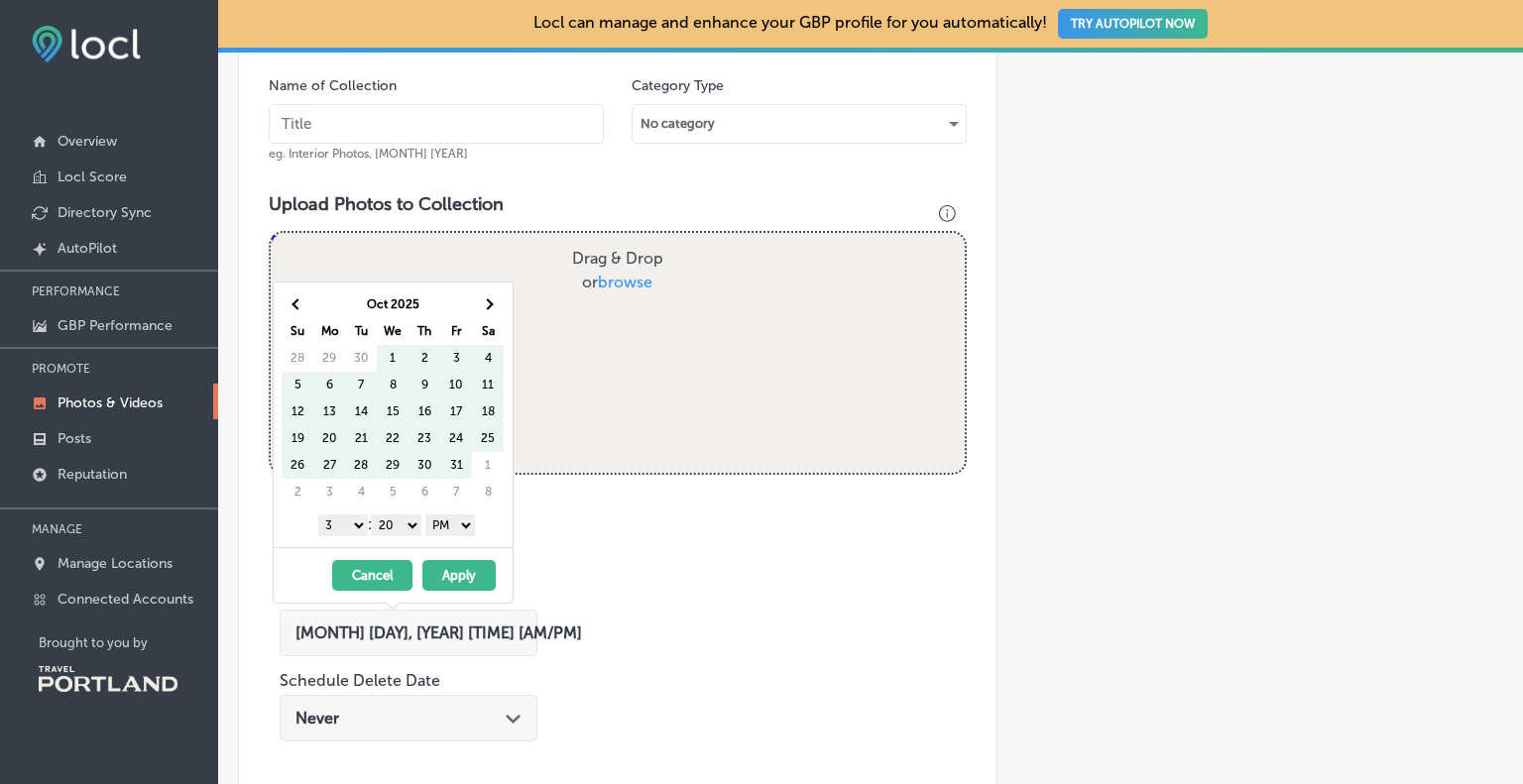 click at bounding box center [488, 304] 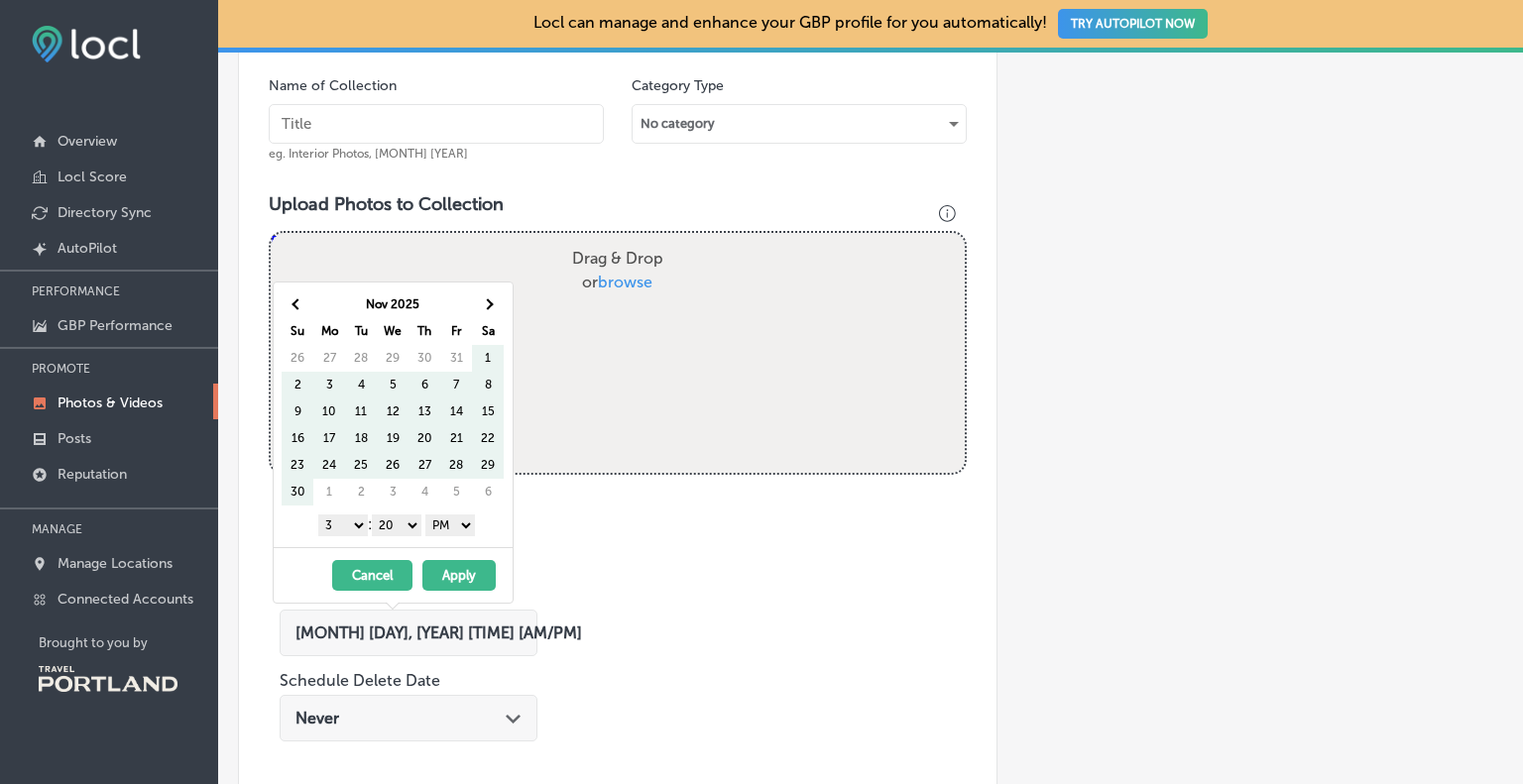 click at bounding box center (488, 304) 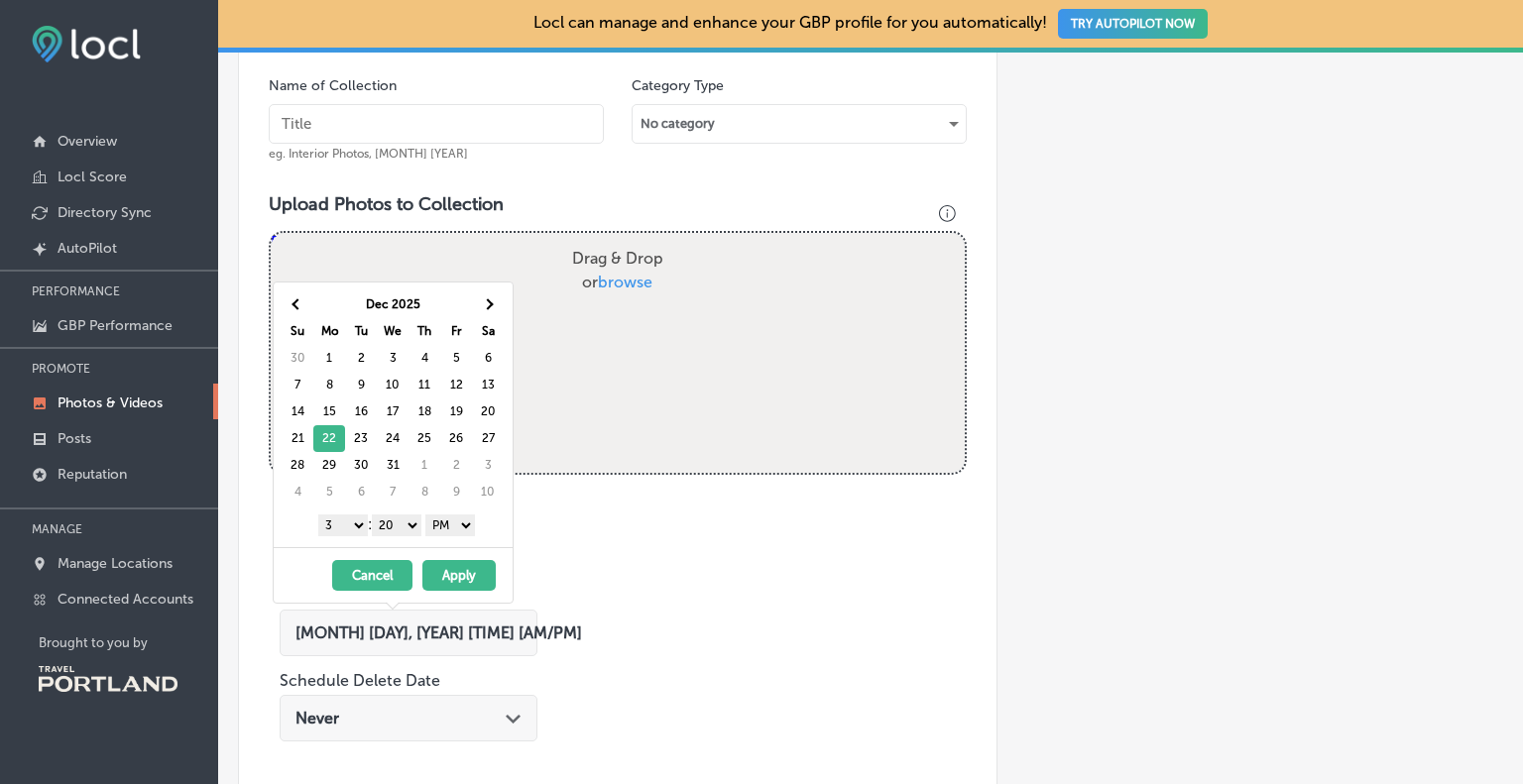 click on "Apply" at bounding box center (459, 575) 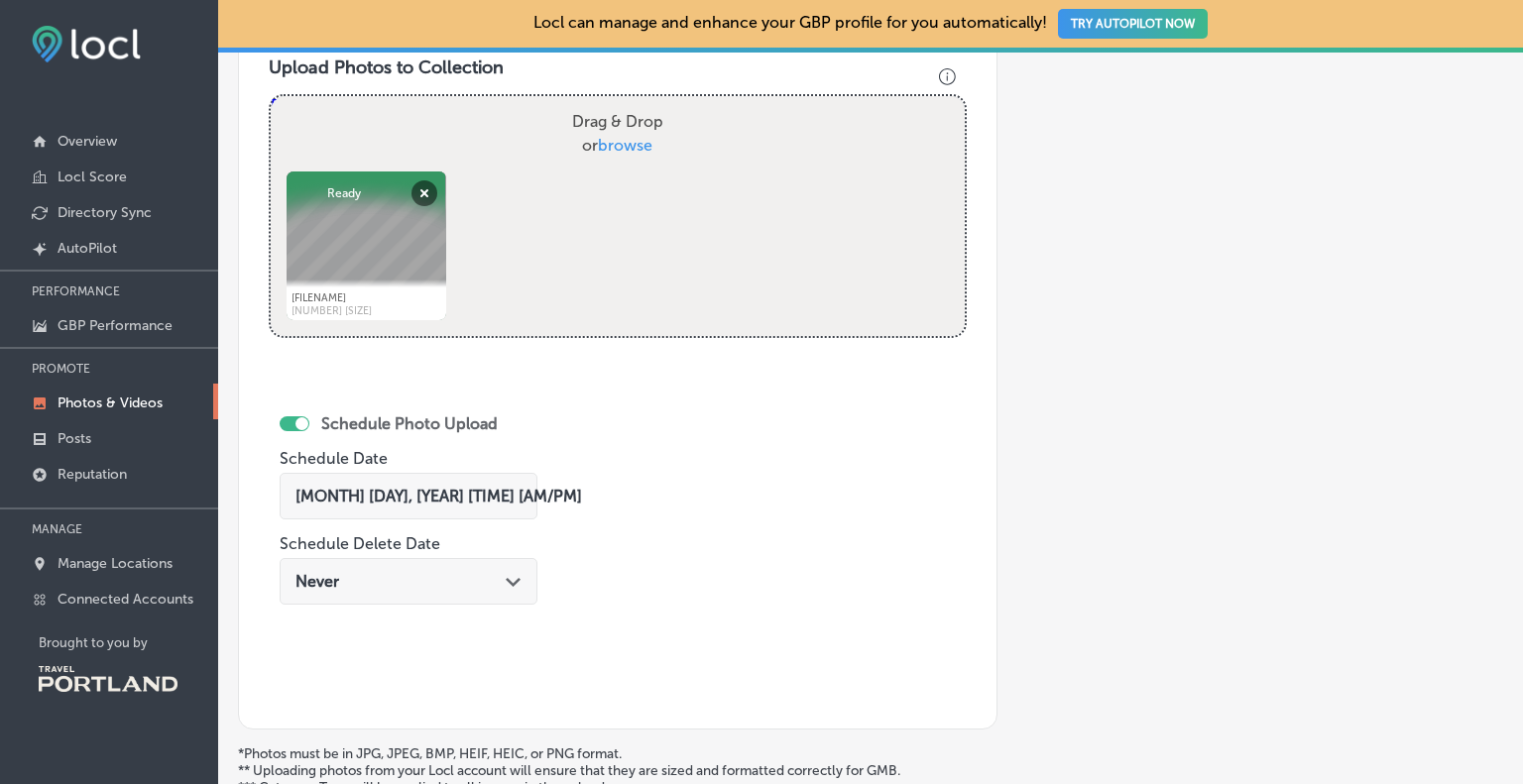 scroll, scrollTop: 668, scrollLeft: 0, axis: vertical 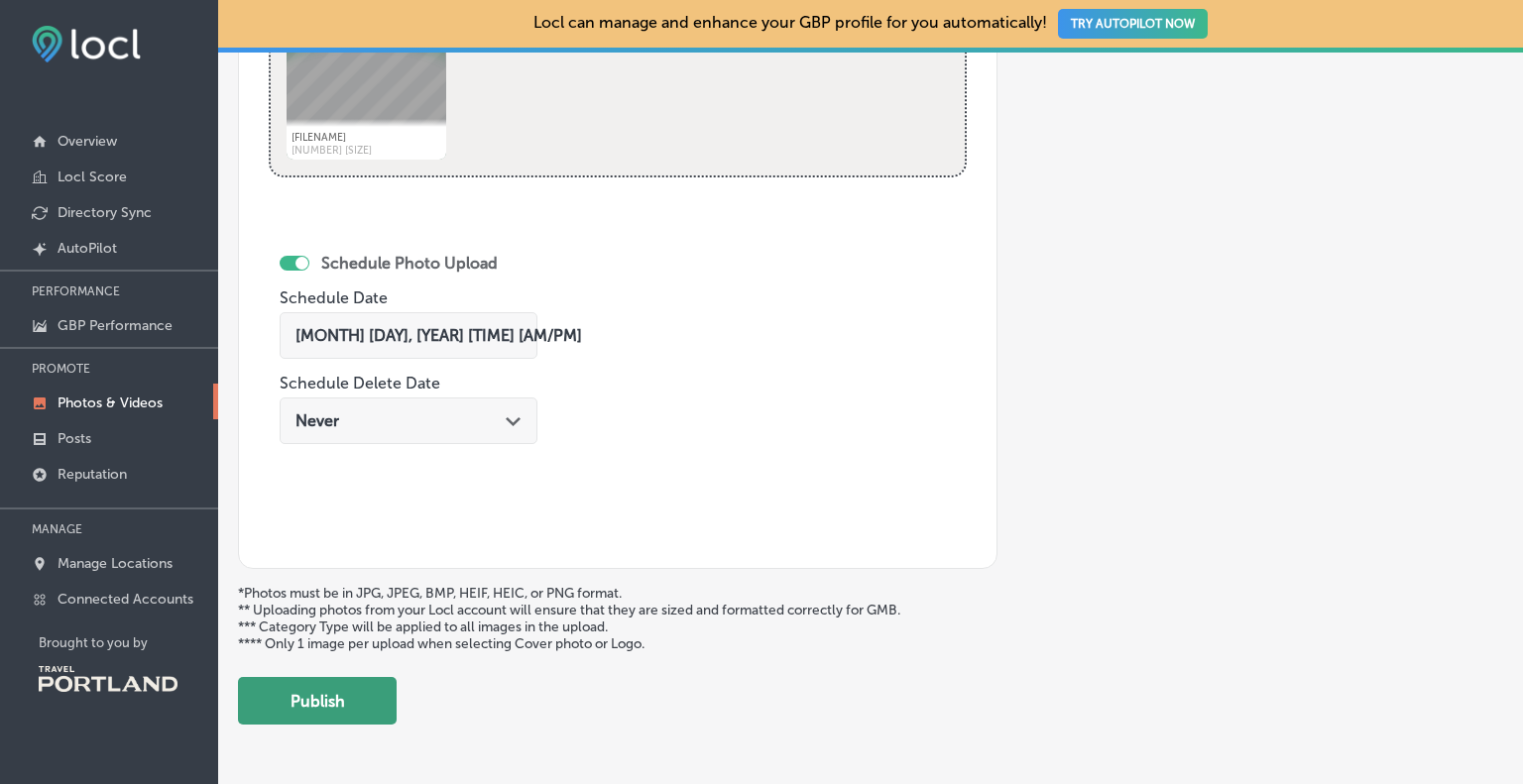 click on "Publish" at bounding box center (317, 701) 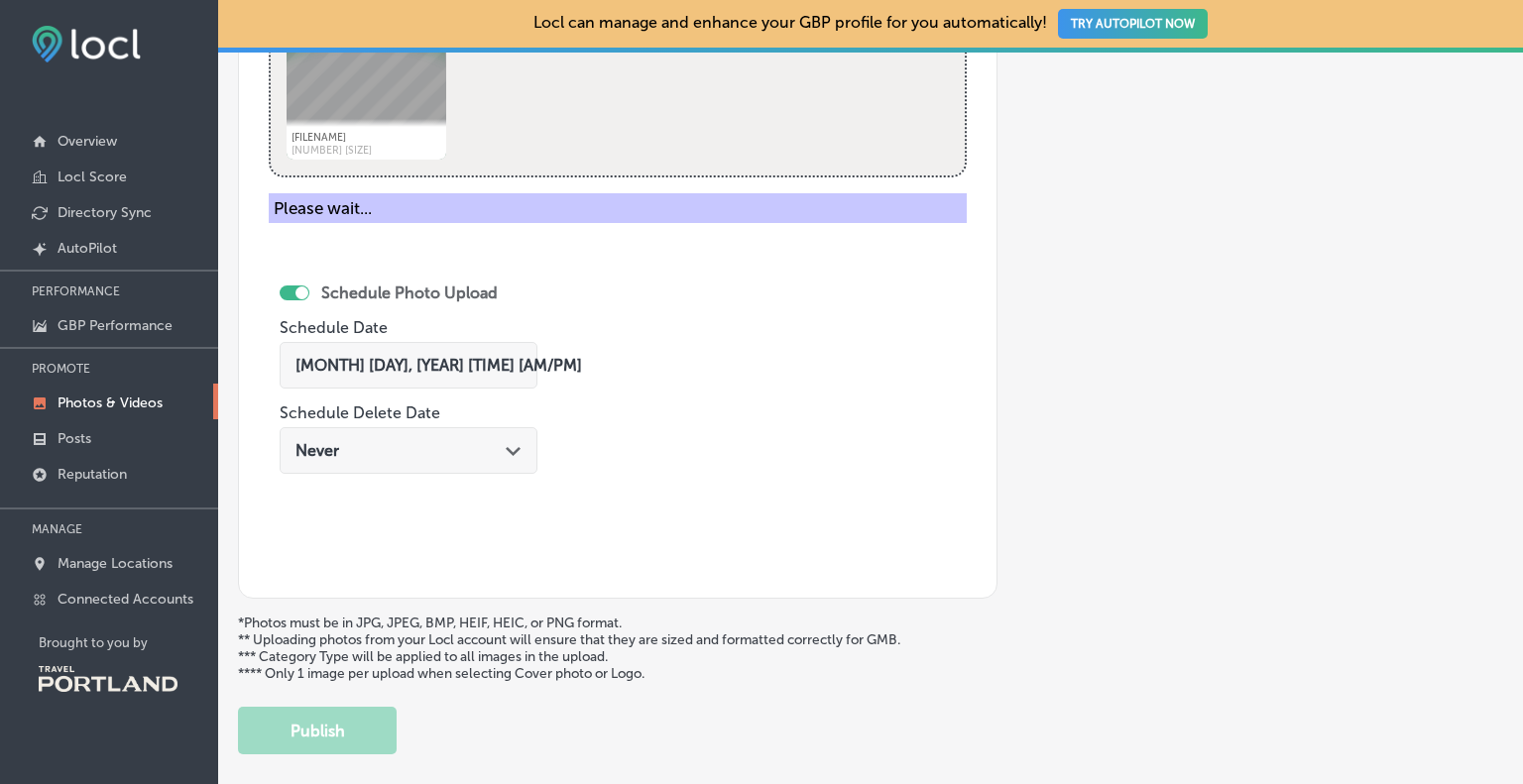 scroll, scrollTop: 569, scrollLeft: 0, axis: vertical 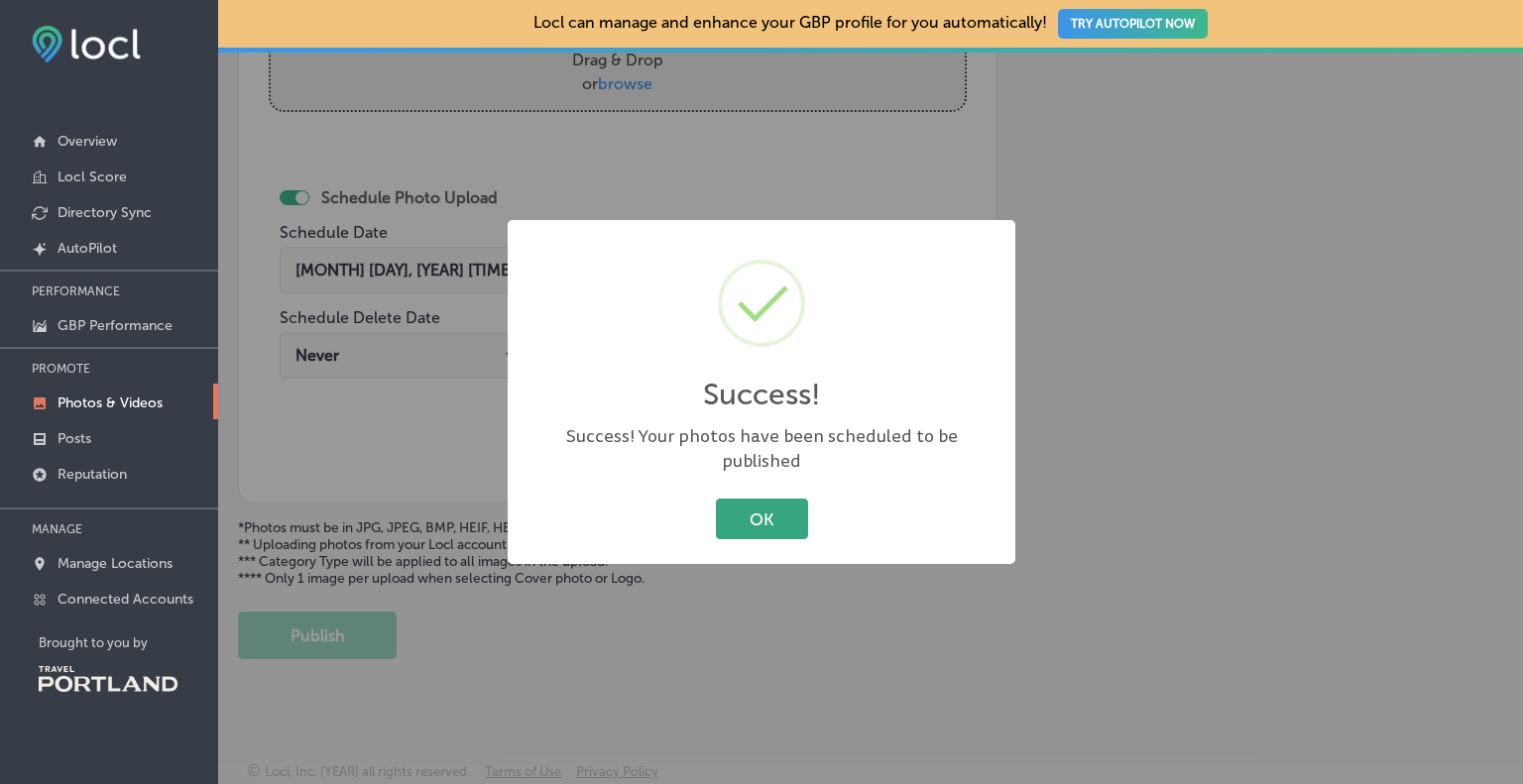 click on "OK" at bounding box center (762, 518) 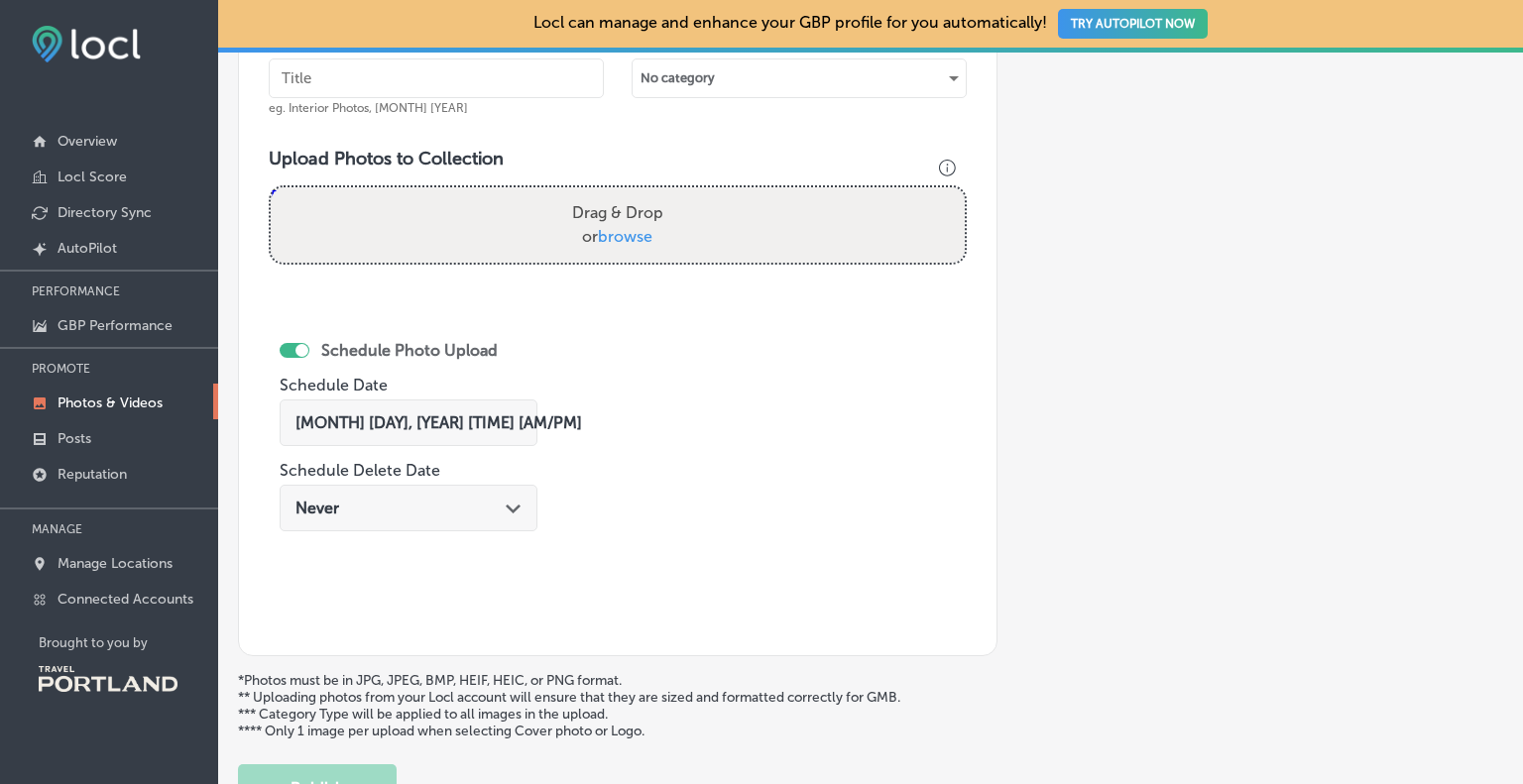 scroll, scrollTop: 172, scrollLeft: 0, axis: vertical 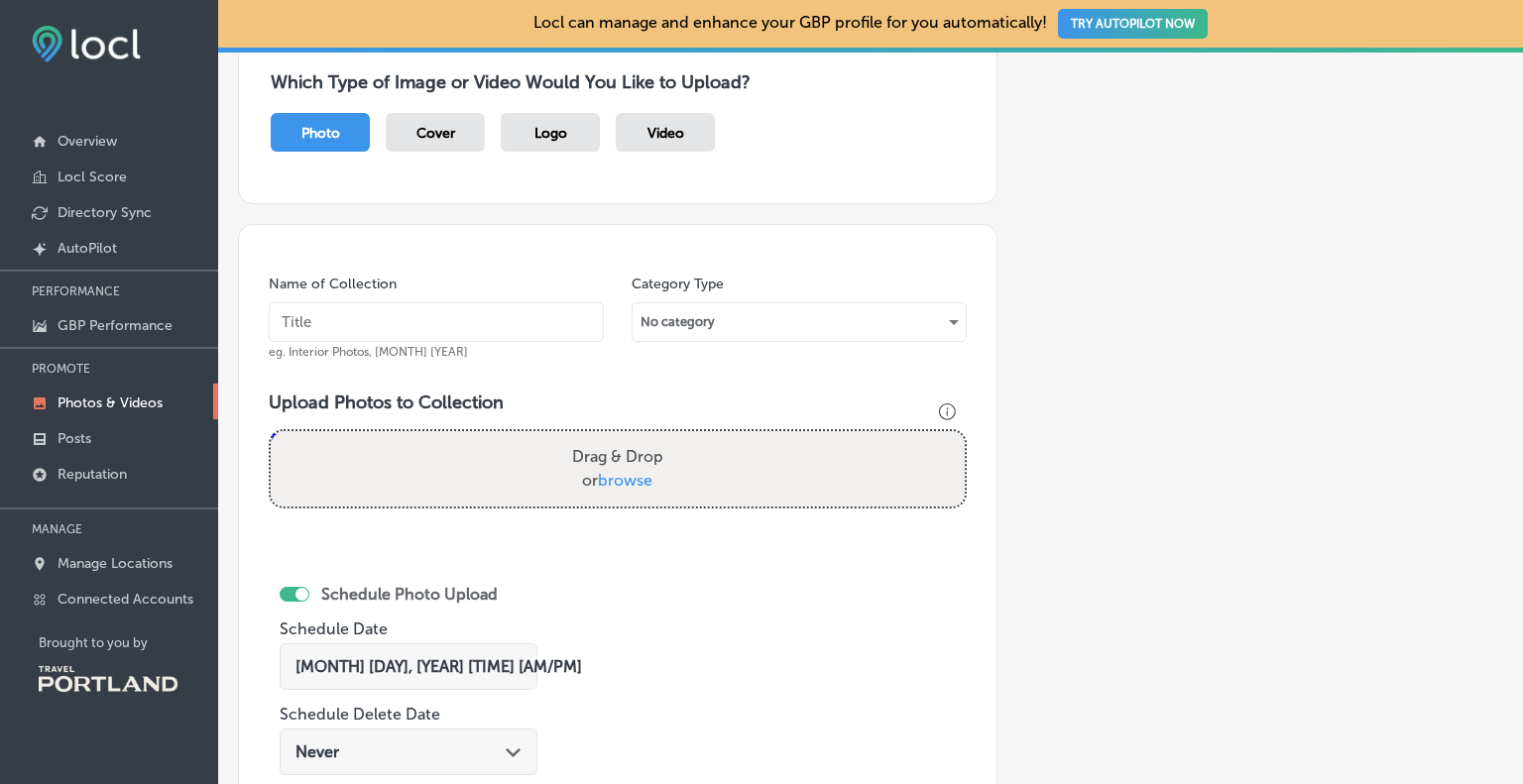 click on "Drag & Drop  or  browse" at bounding box center [618, 469] 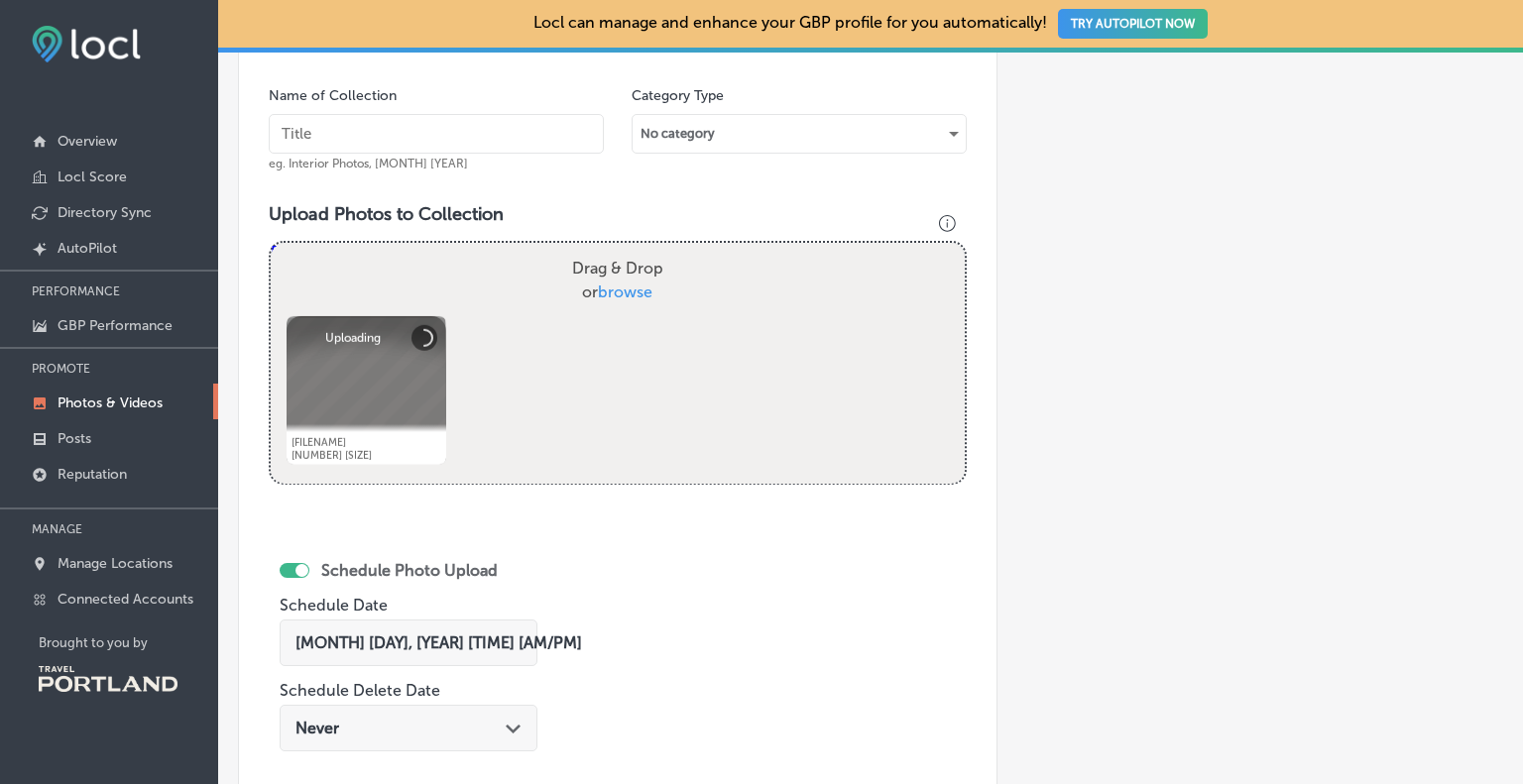 scroll, scrollTop: 371, scrollLeft: 0, axis: vertical 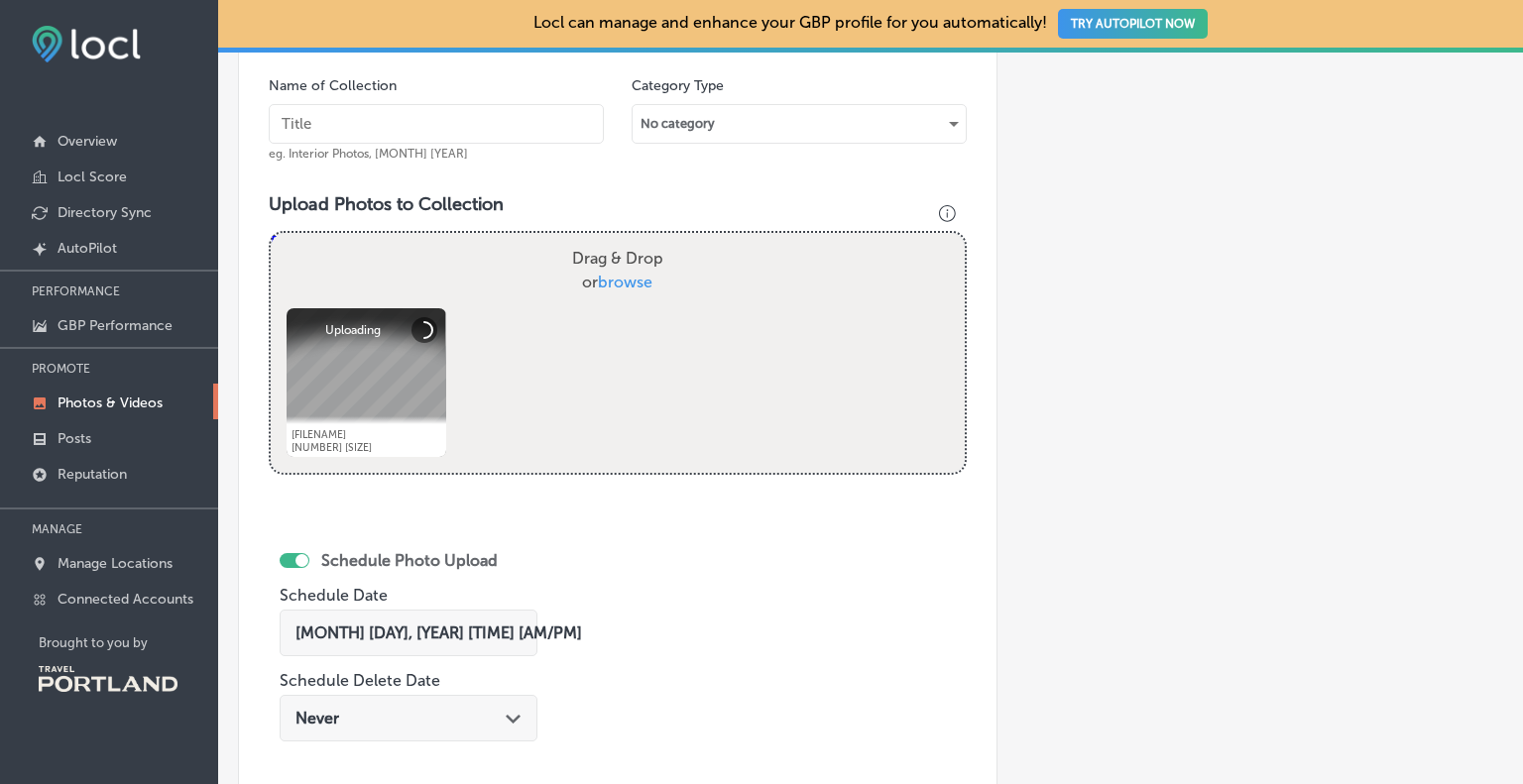 click on "Aug 3, 2025 03:20 PM
Path
Created with Sketch." at bounding box center (409, 632) 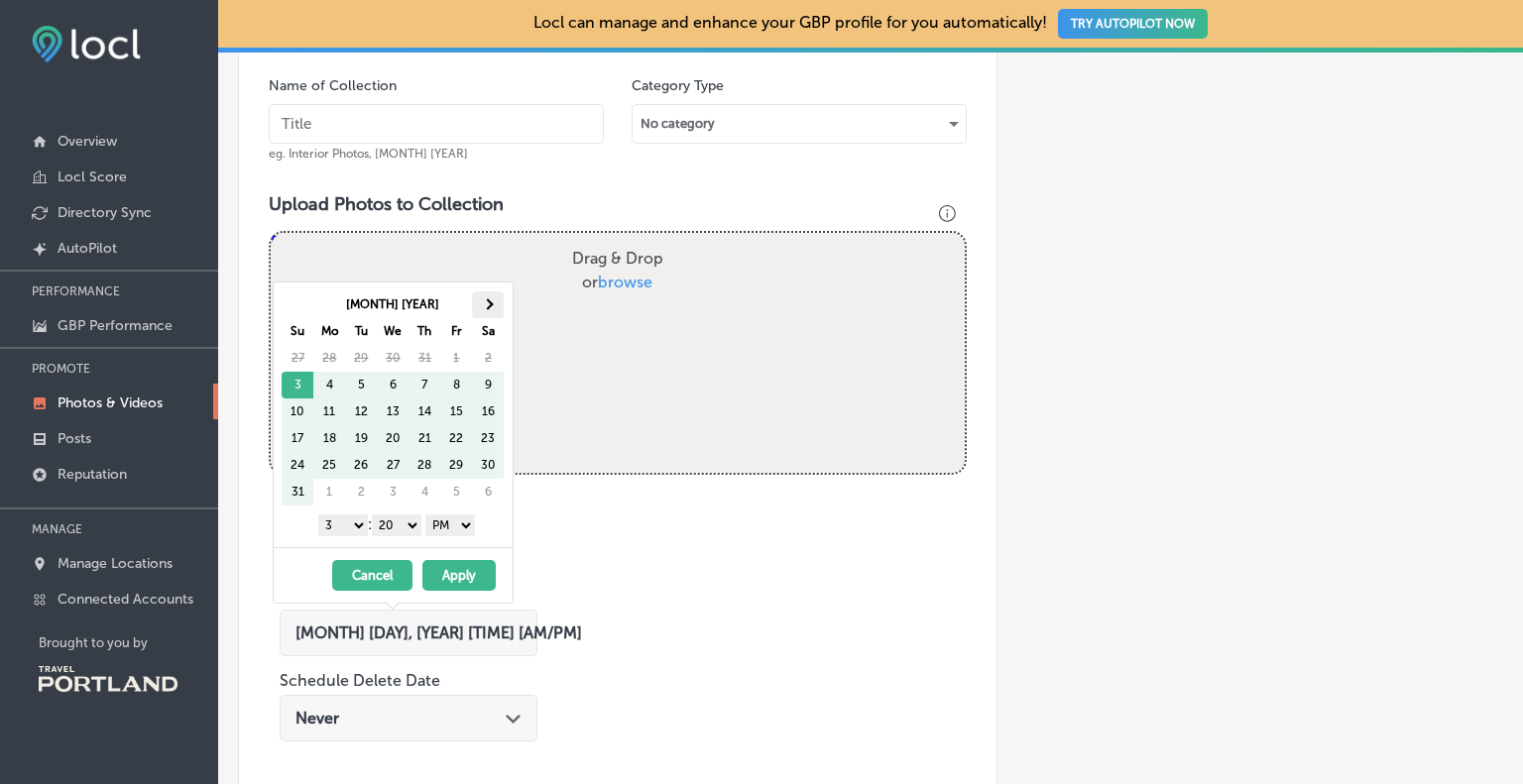 click at bounding box center [488, 304] 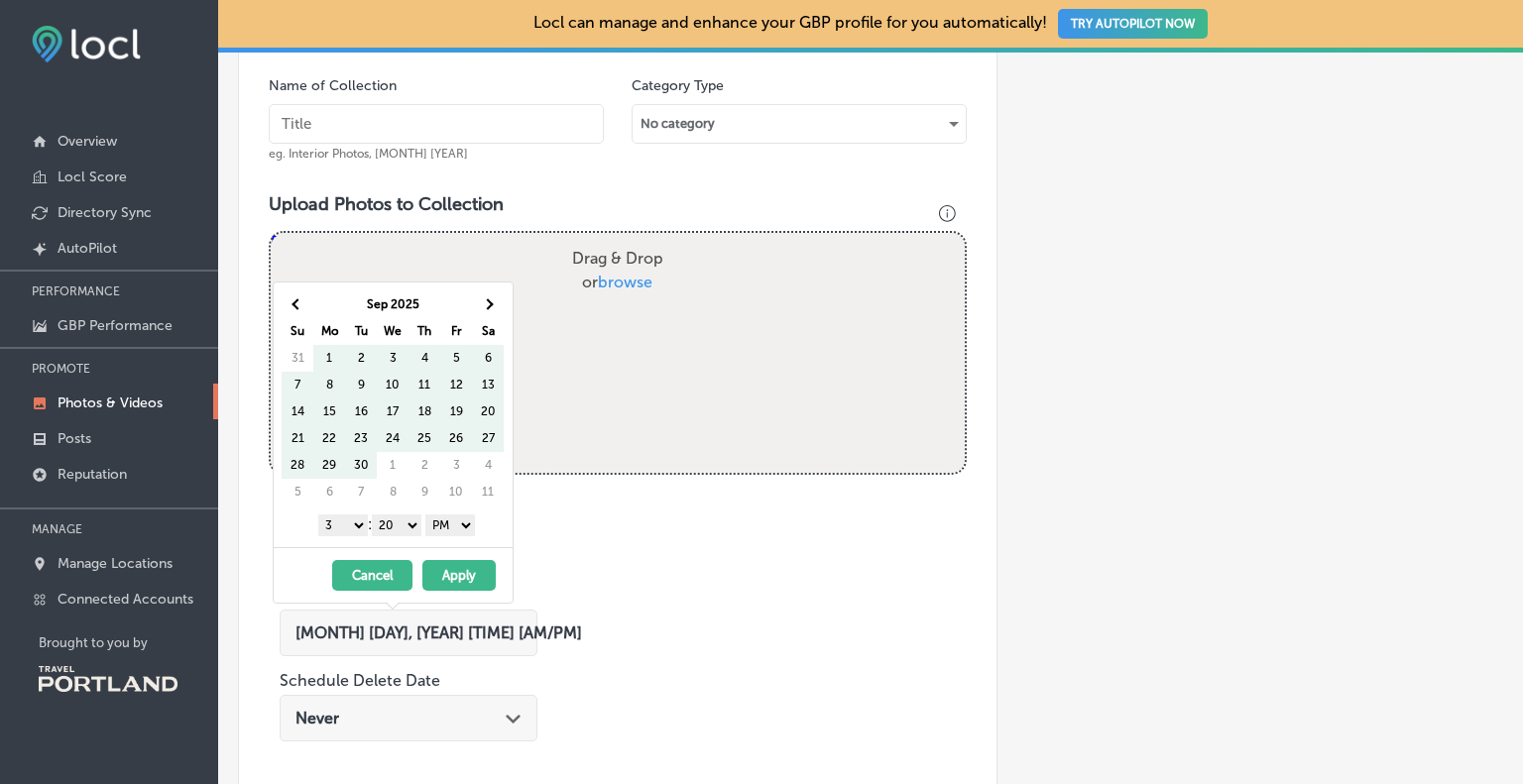 click at bounding box center [488, 304] 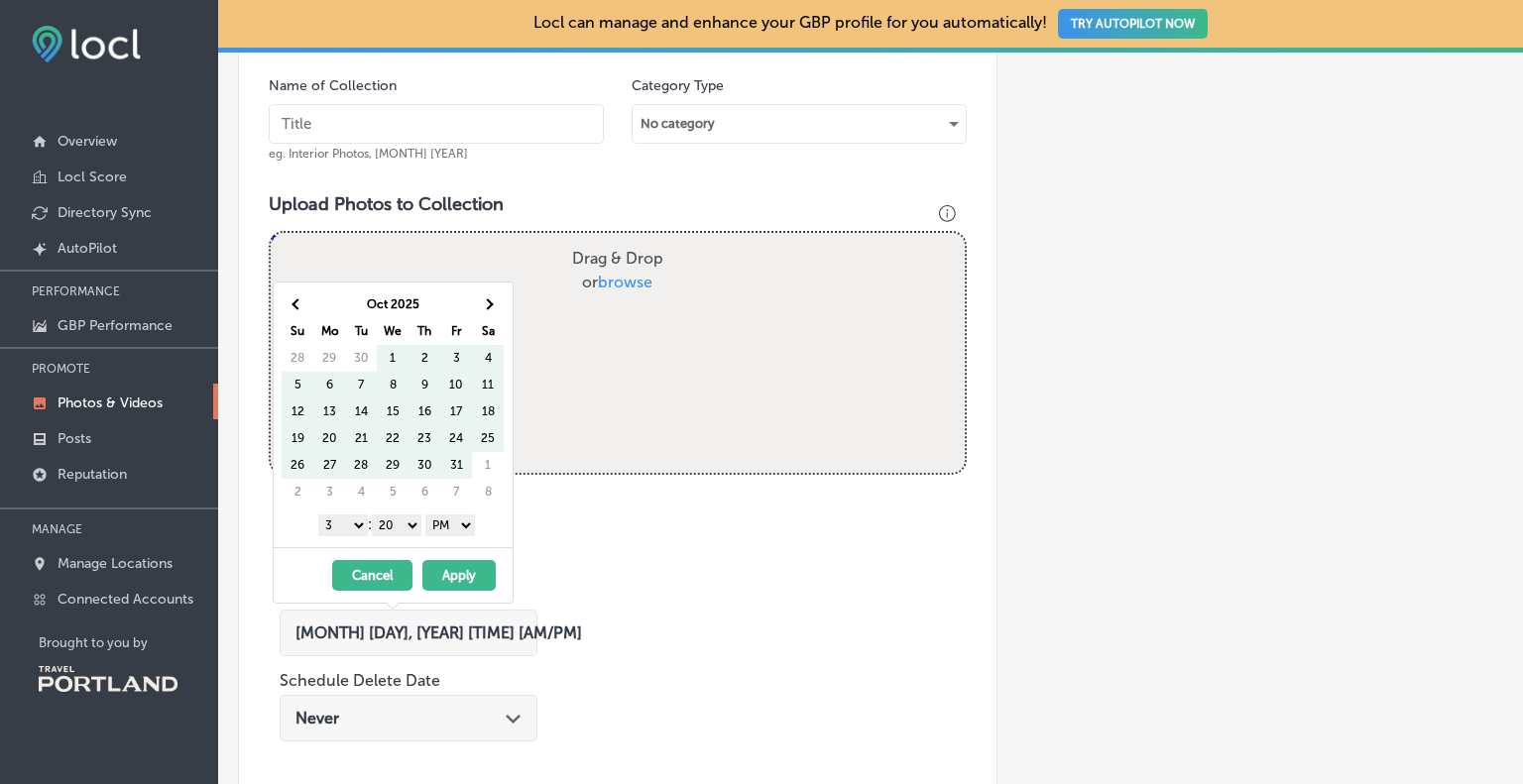 click at bounding box center (488, 304) 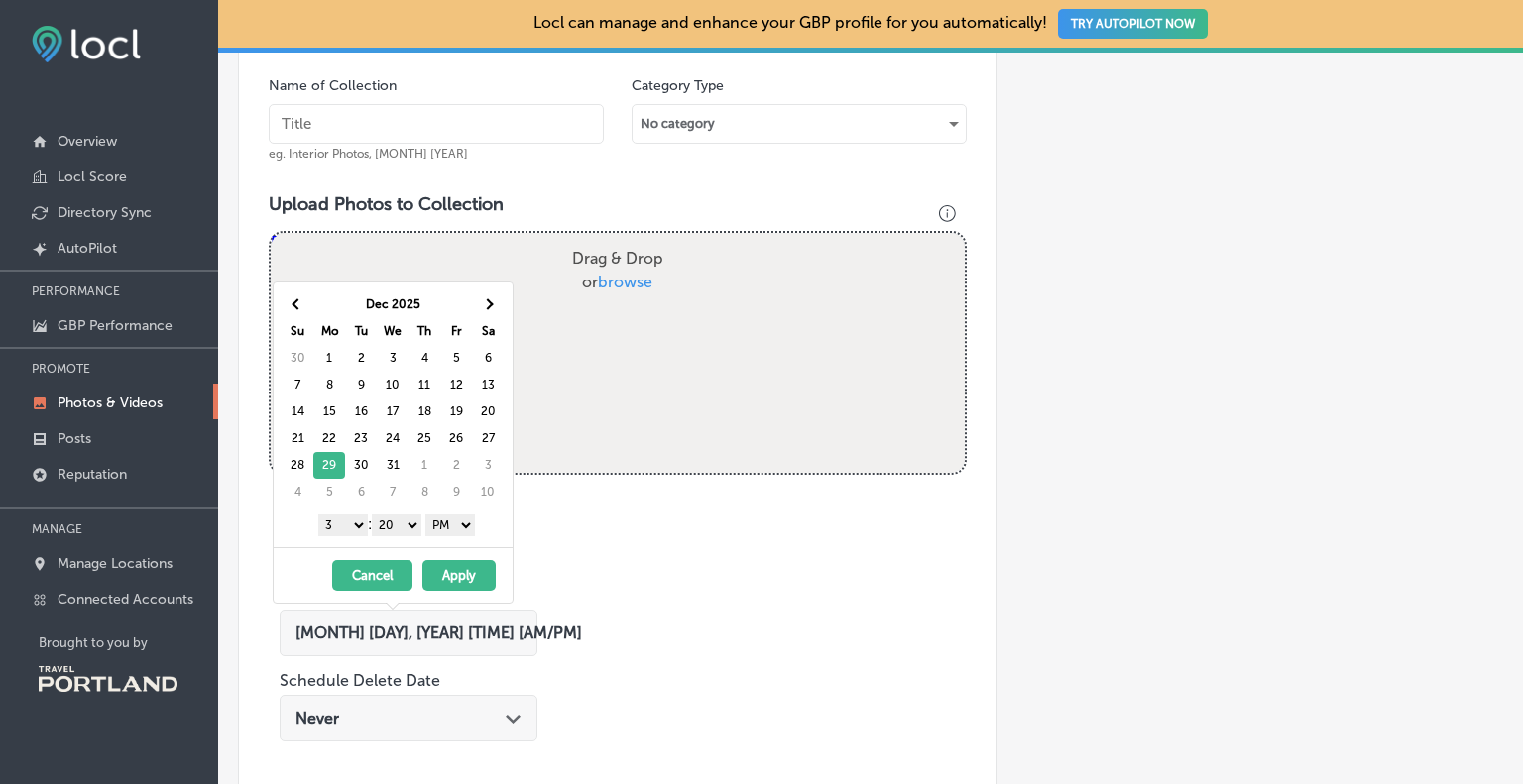 click on "Apply" at bounding box center [459, 575] 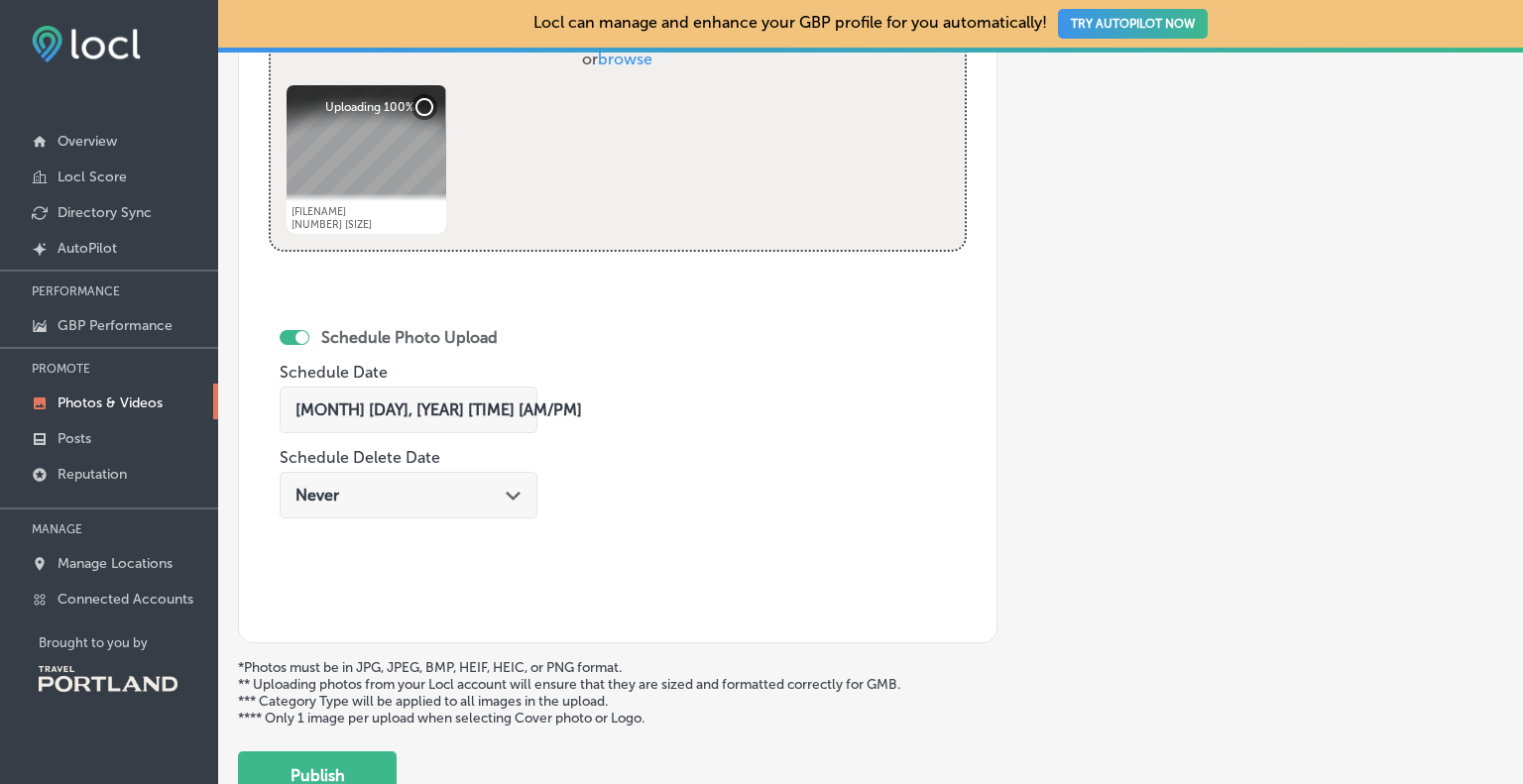 scroll, scrollTop: 733, scrollLeft: 0, axis: vertical 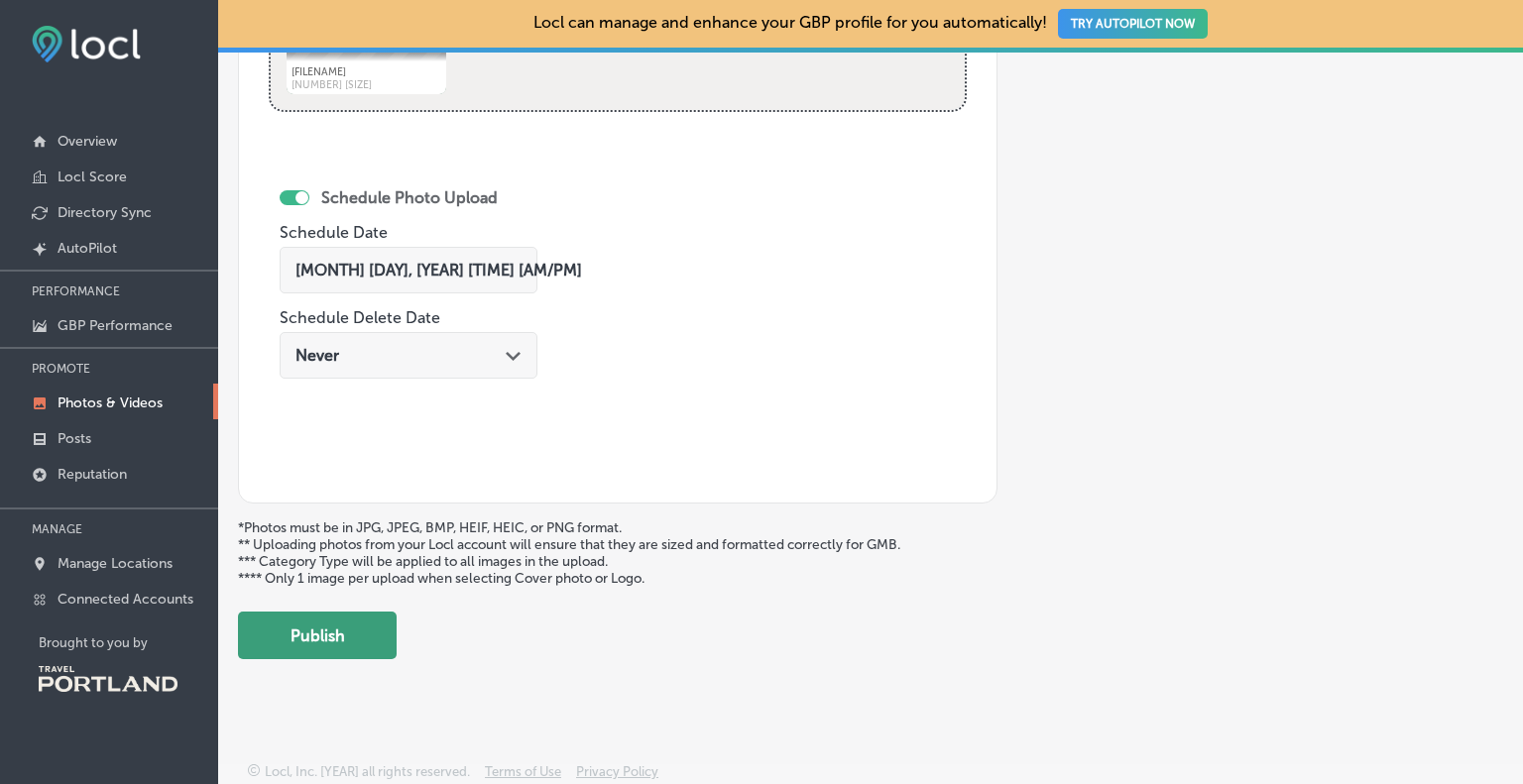click on "Publish" at bounding box center (317, 635) 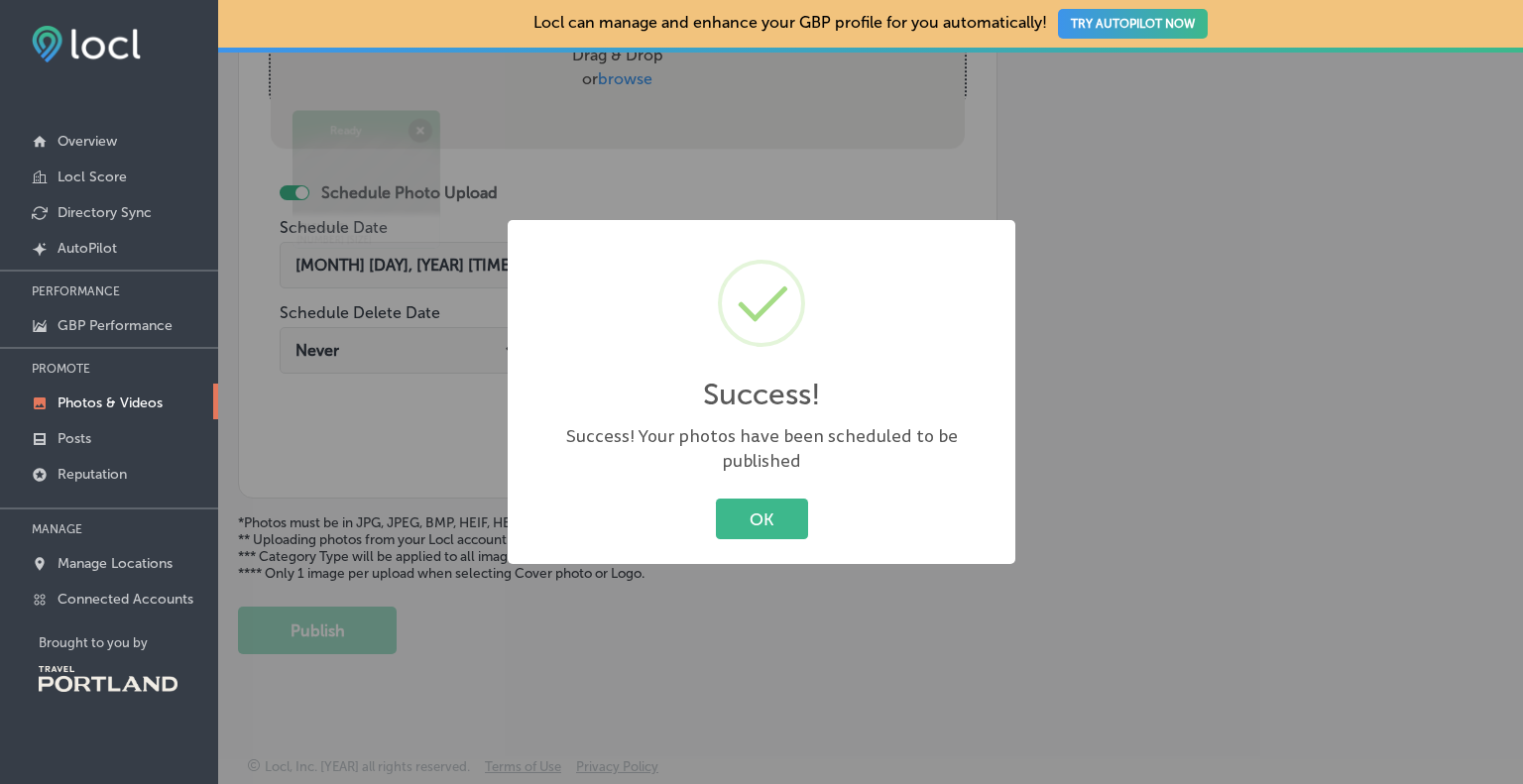 scroll, scrollTop: 569, scrollLeft: 0, axis: vertical 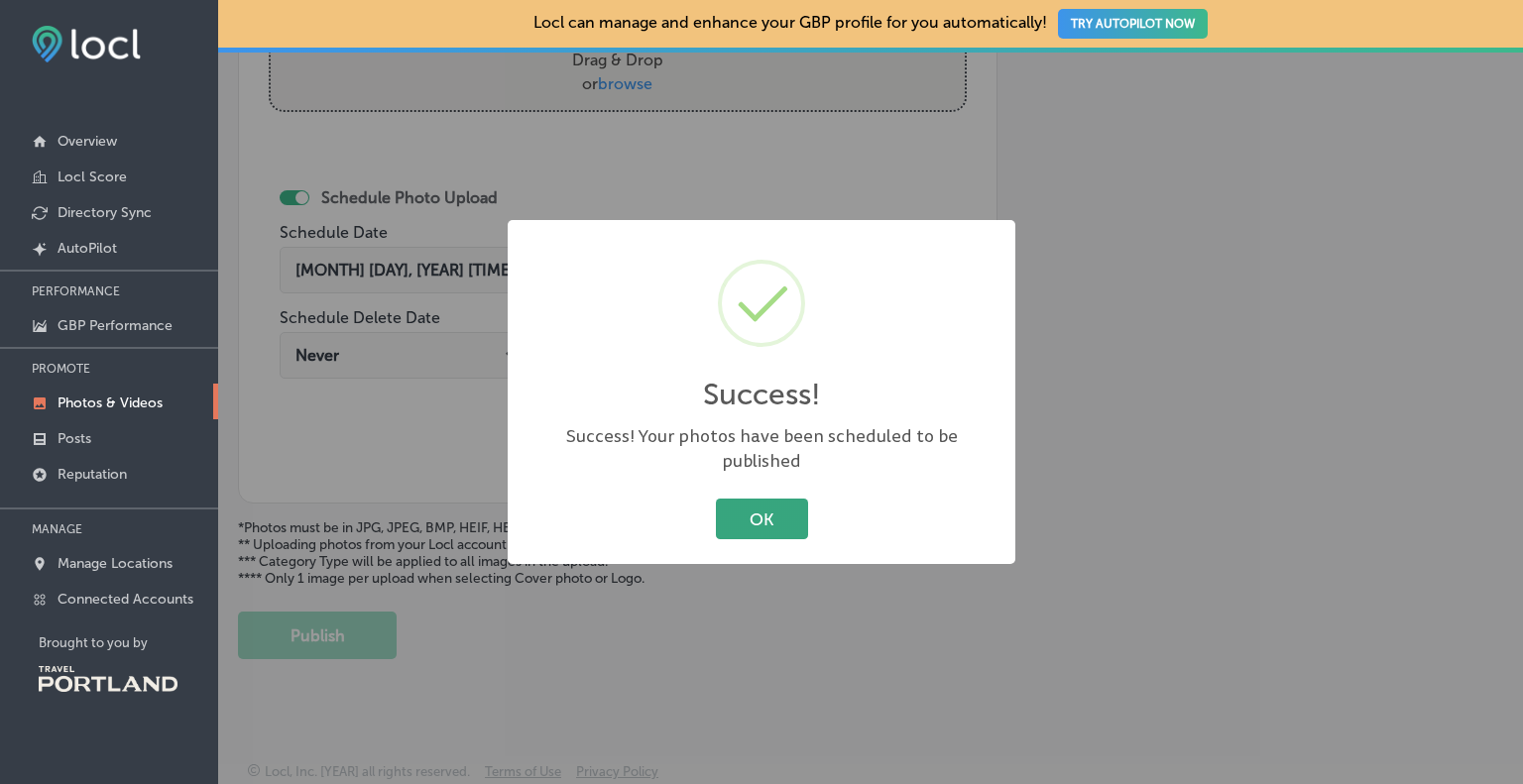 drag, startPoint x: 762, startPoint y: 478, endPoint x: 779, endPoint y: 487, distance: 19.23538 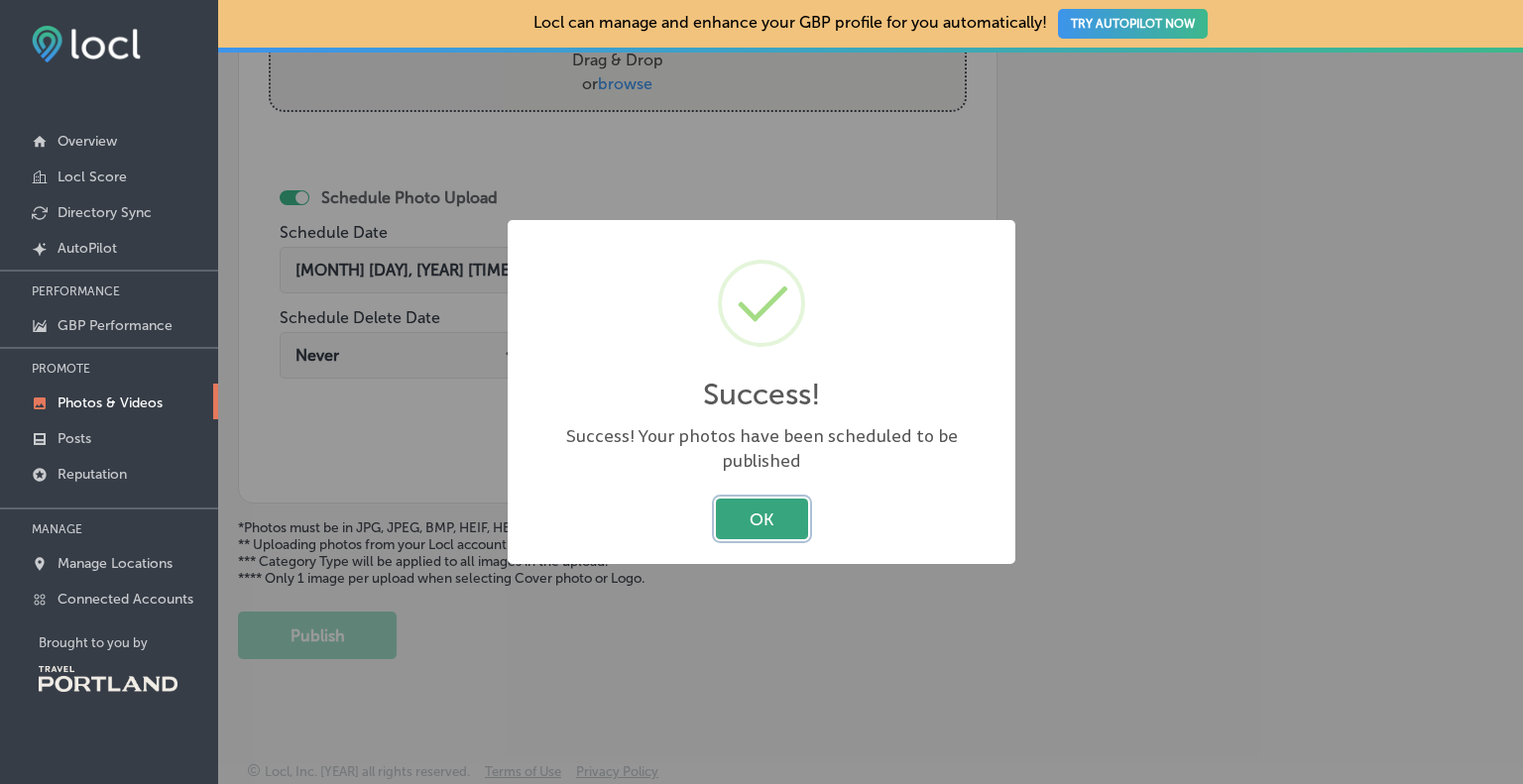 click on "OK" at bounding box center [762, 518] 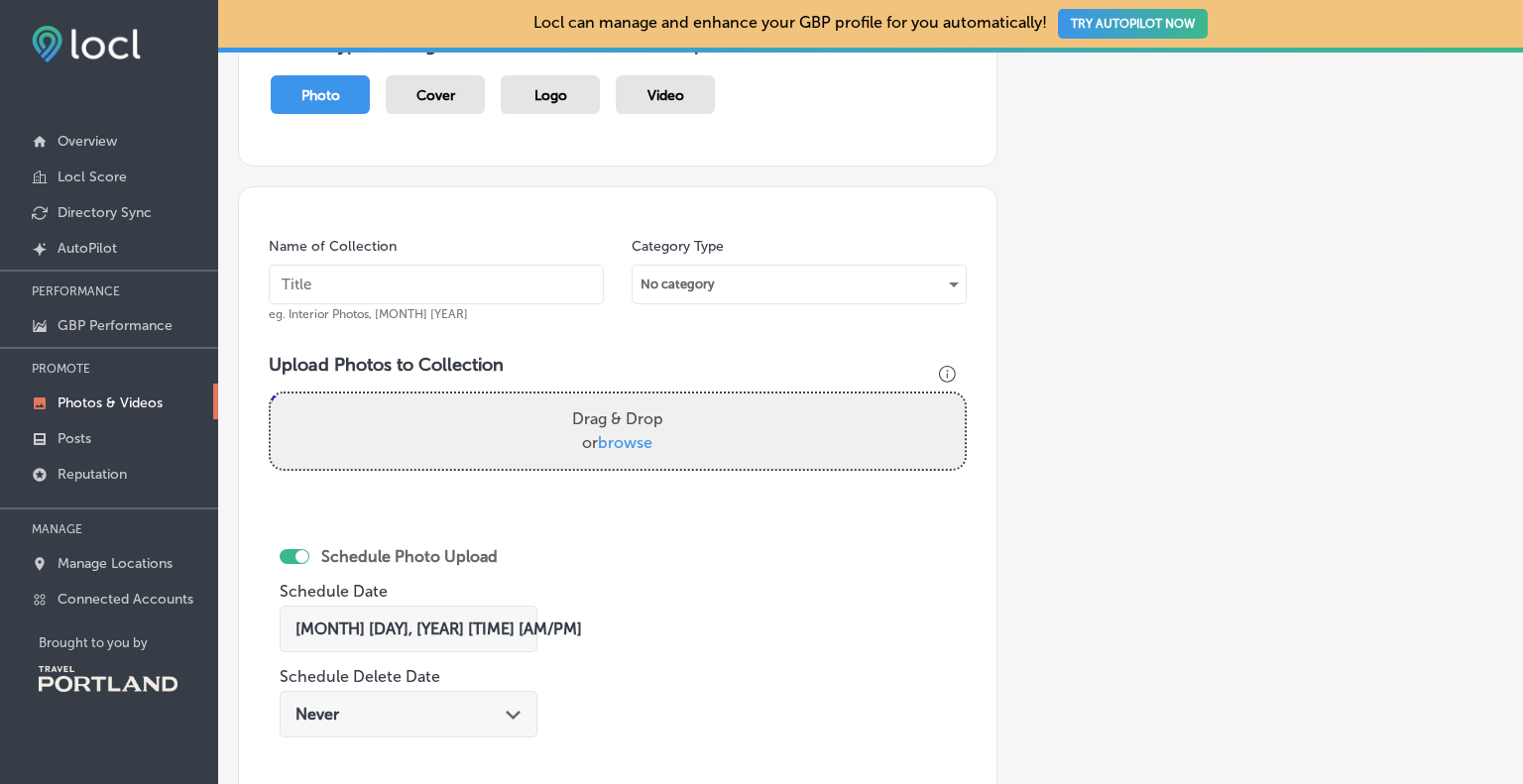 scroll, scrollTop: 172, scrollLeft: 0, axis: vertical 